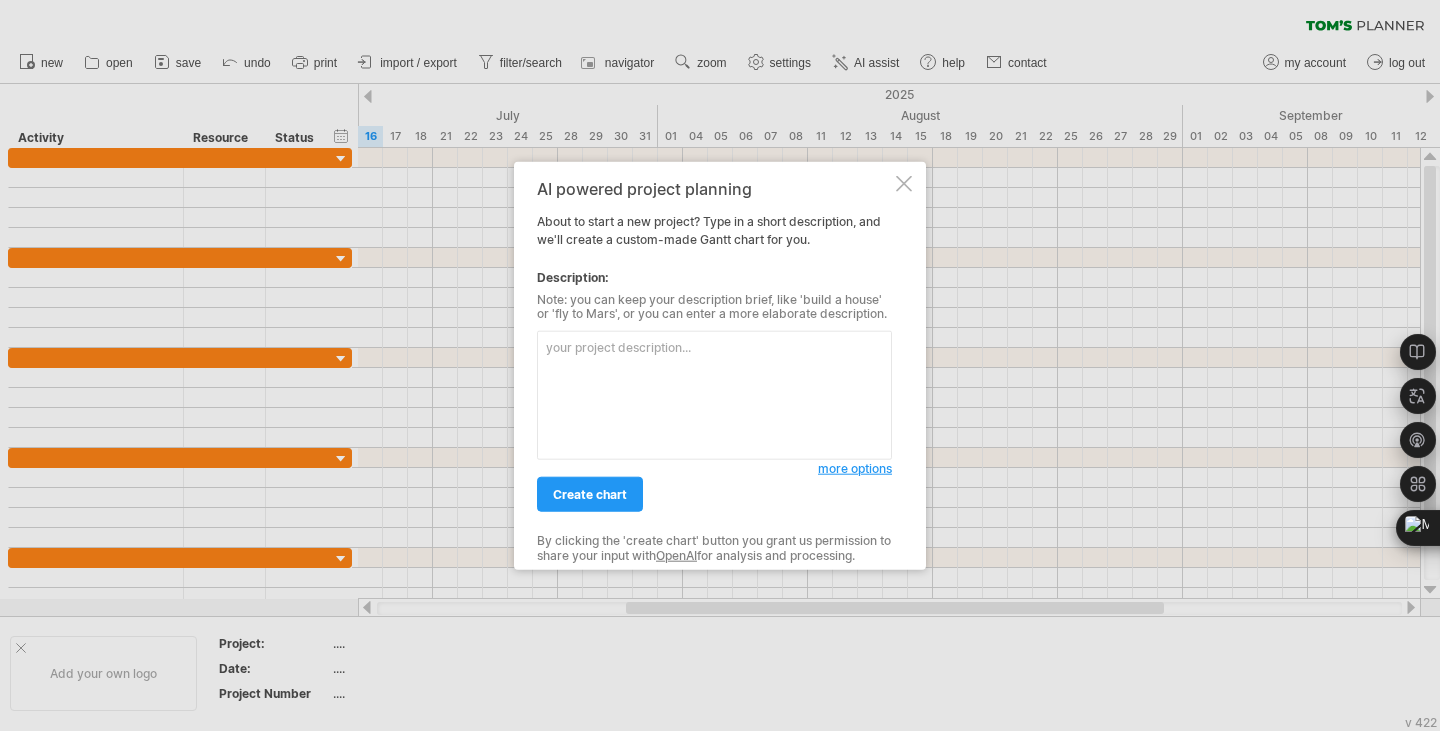 scroll, scrollTop: 0, scrollLeft: 0, axis: both 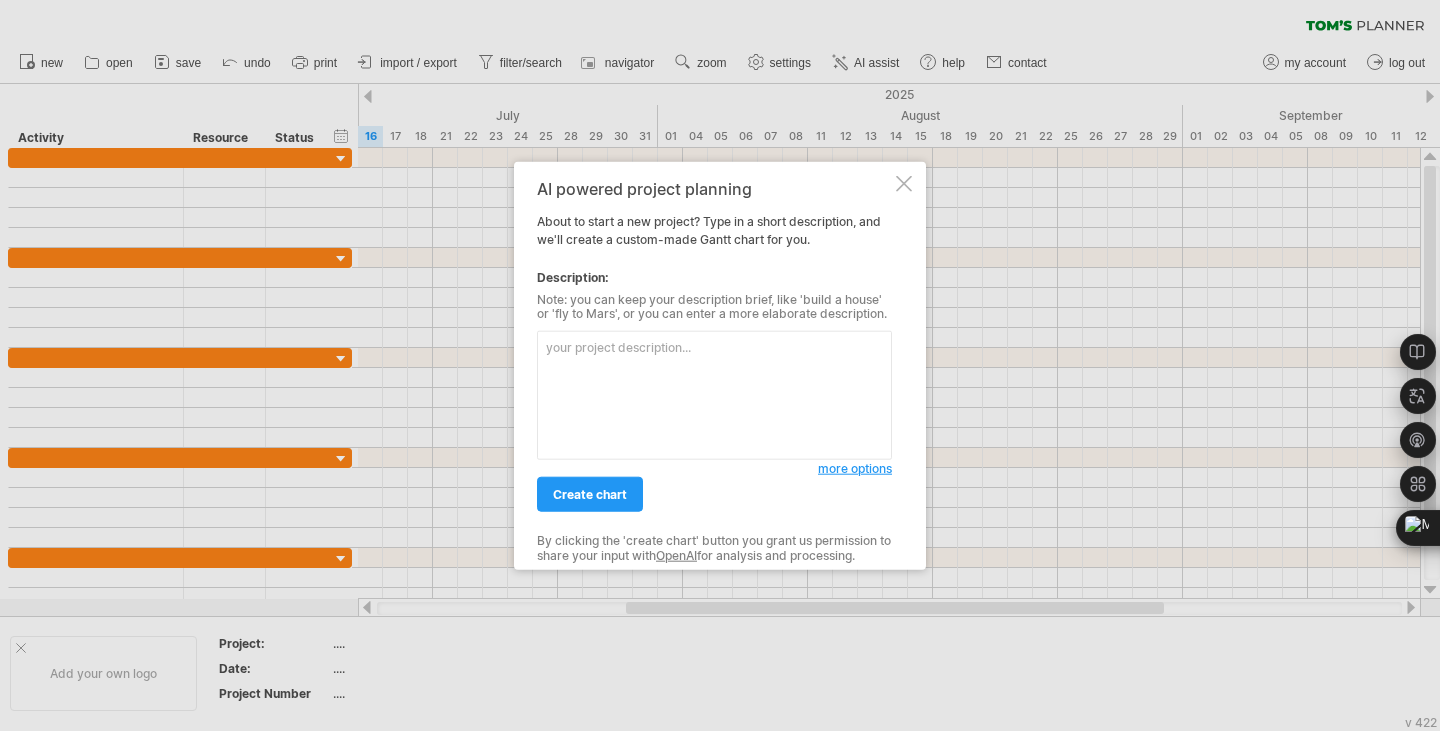 click at bounding box center (714, 395) 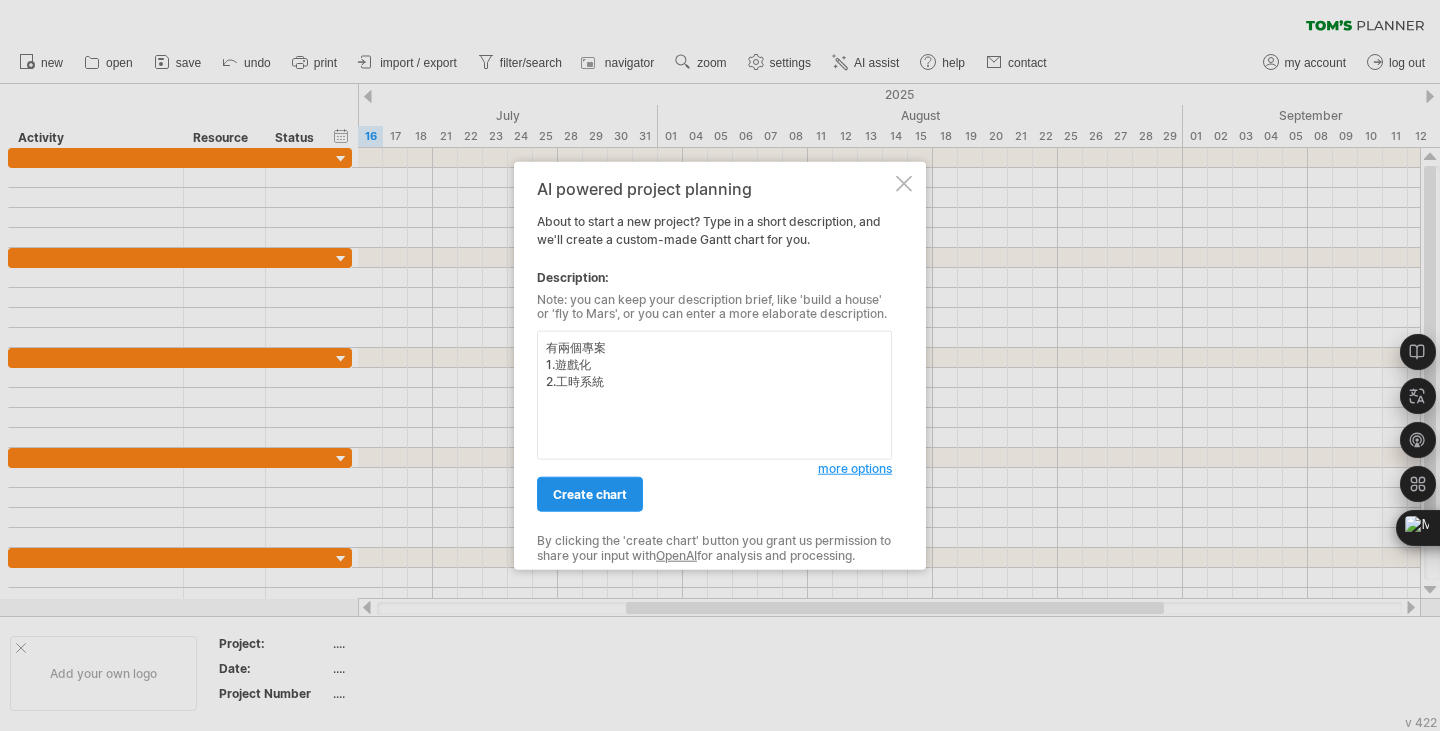 type on "有兩個專案
1.遊戲化
2.工時系統" 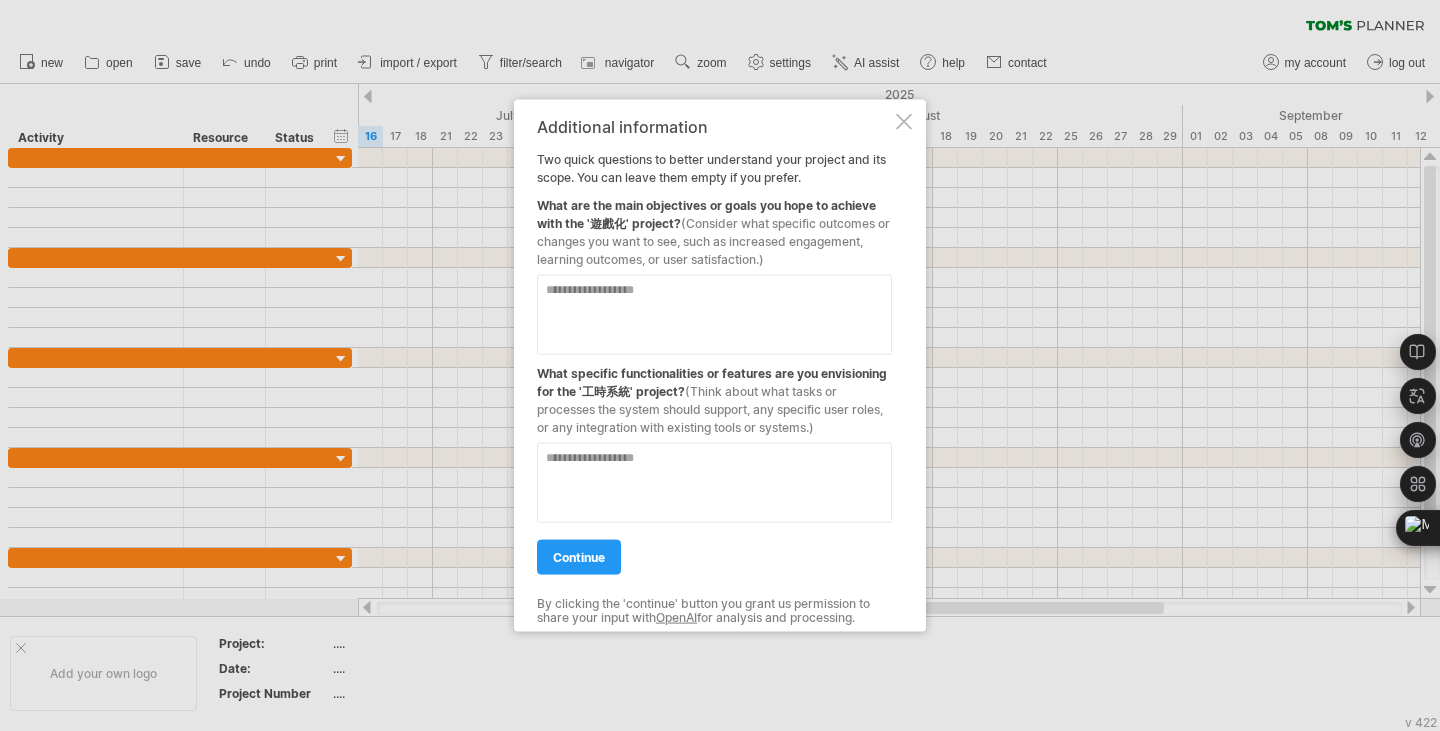 click at bounding box center [714, 314] 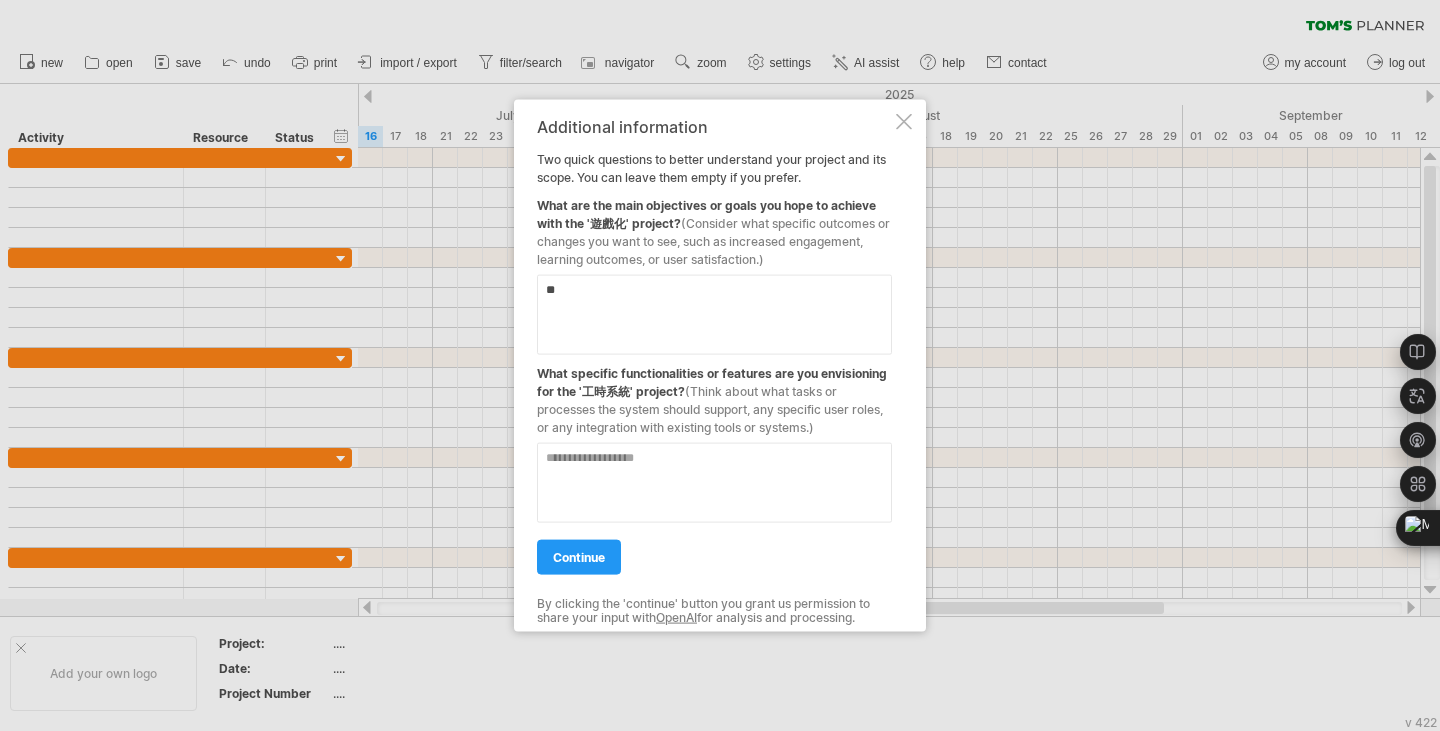 type on "*" 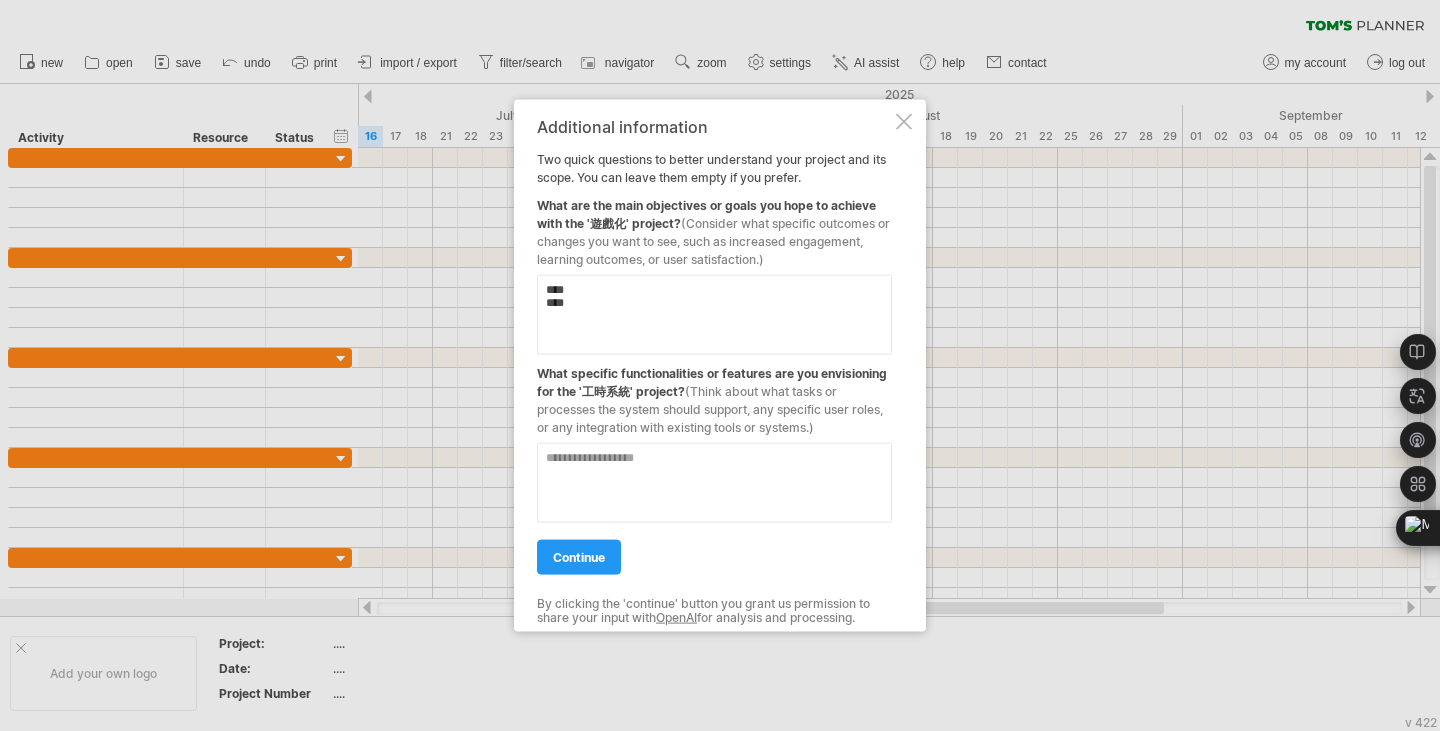 drag, startPoint x: 630, startPoint y: 299, endPoint x: 501, endPoint y: 269, distance: 132.44244 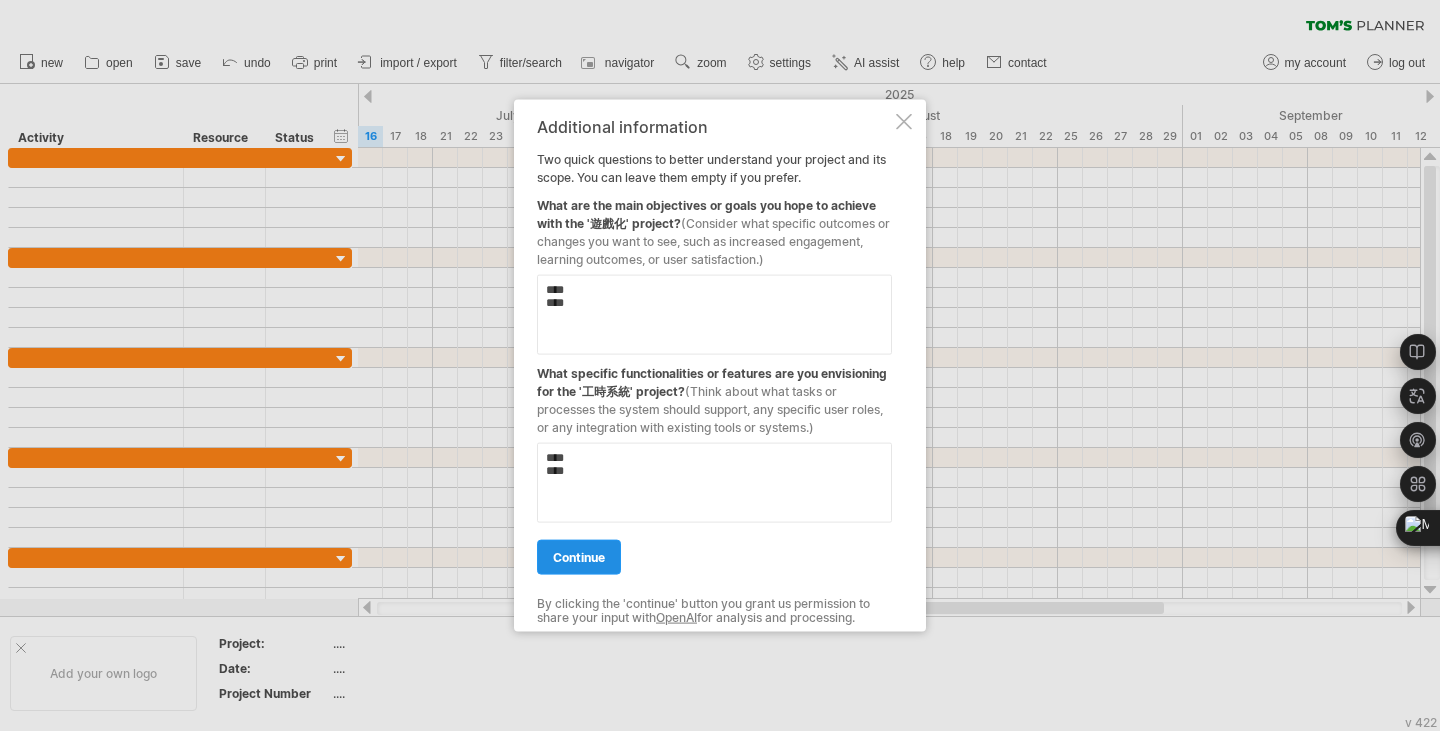 type on "****
****" 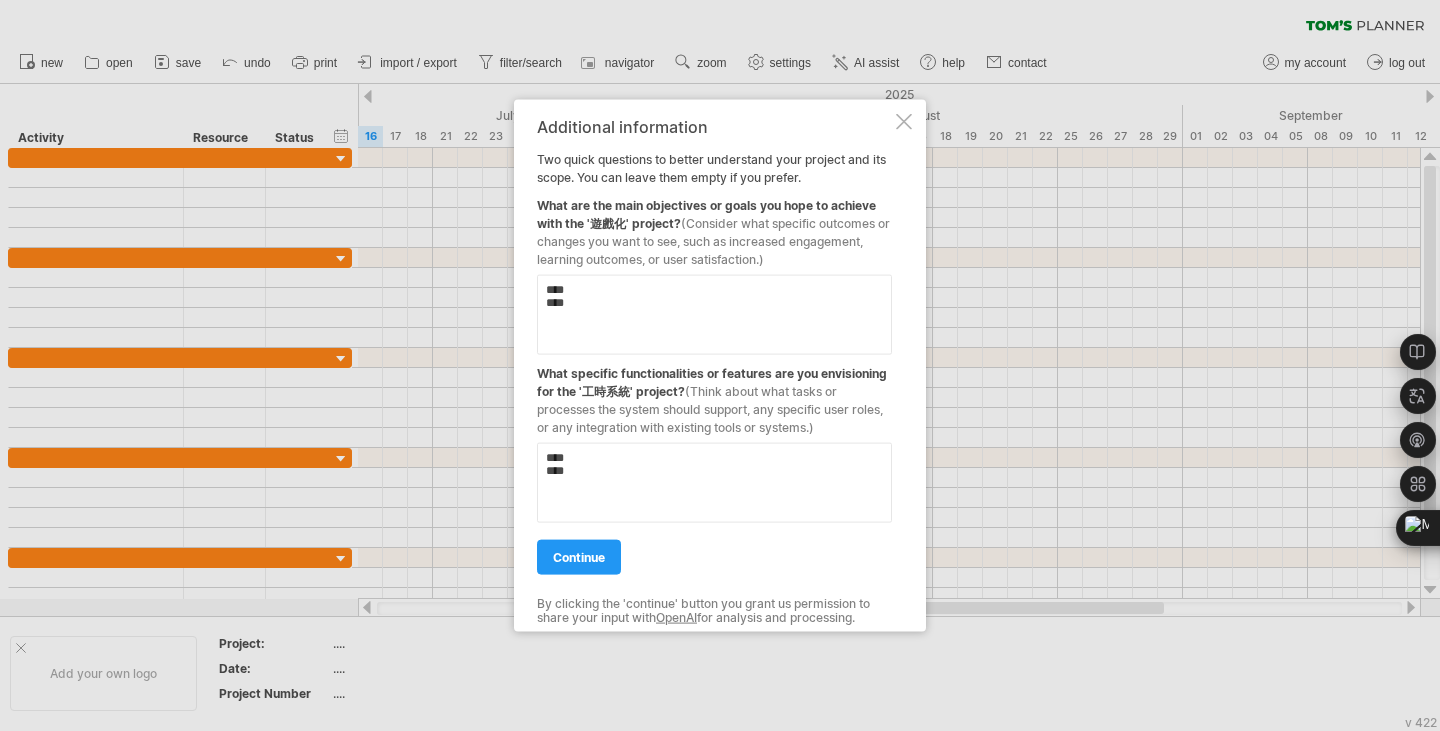 drag, startPoint x: 579, startPoint y: 541, endPoint x: 606, endPoint y: 529, distance: 29.546574 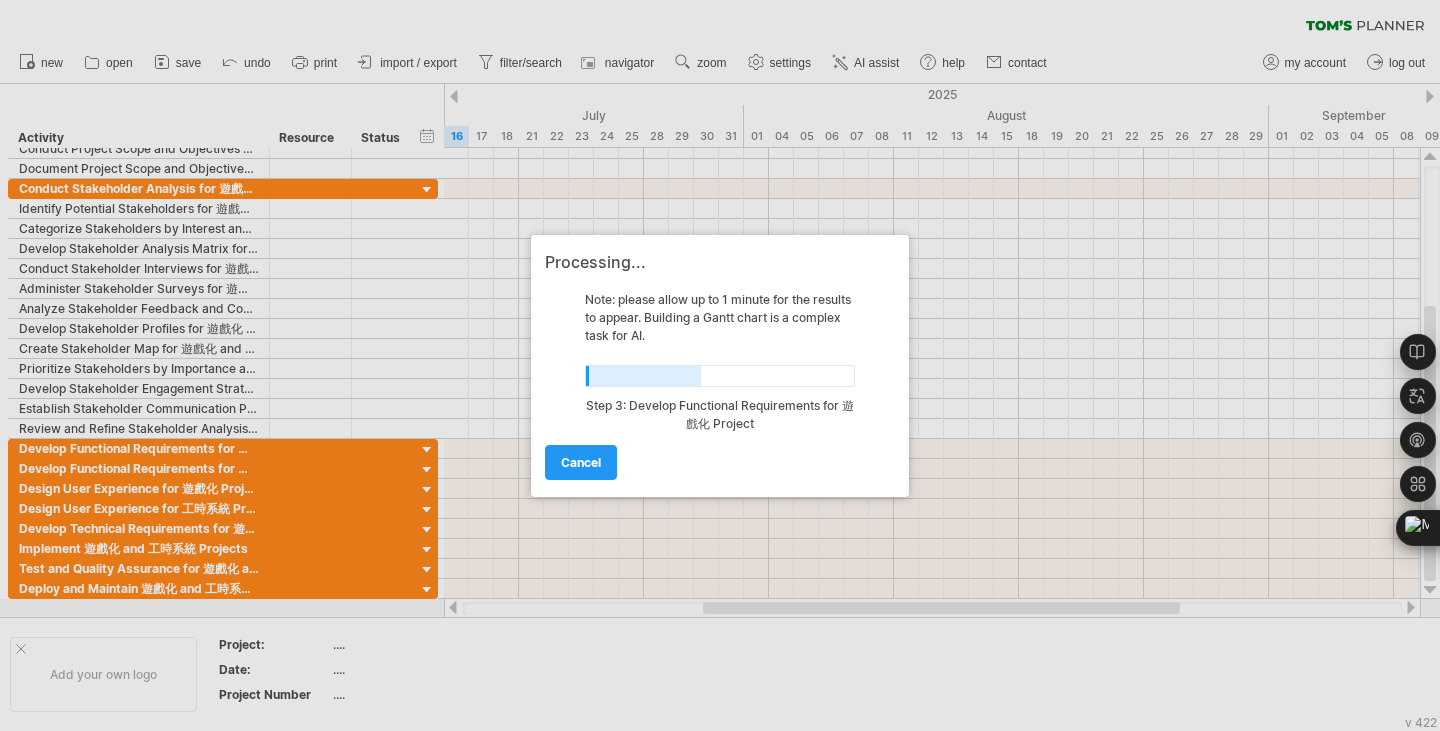click at bounding box center [720, 365] 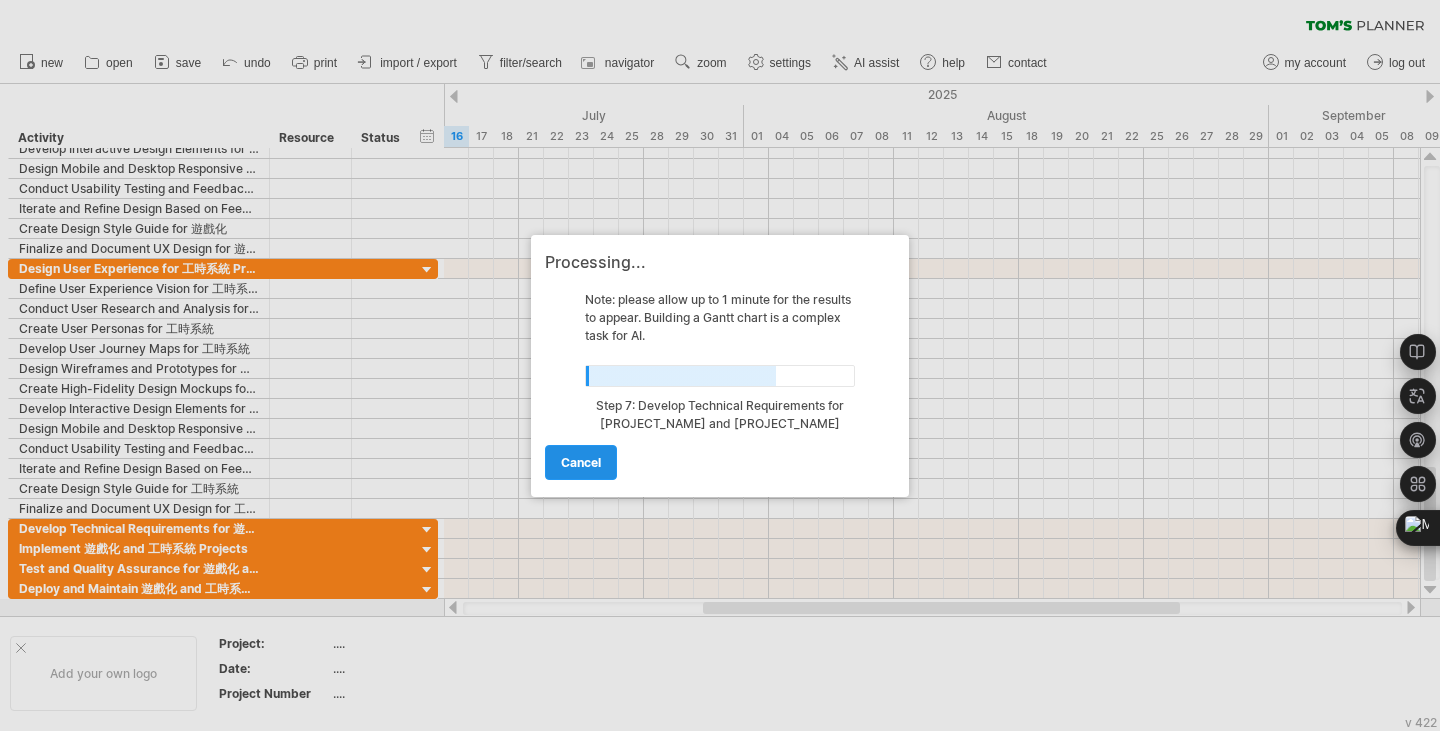 click on "cancel" at bounding box center [581, 462] 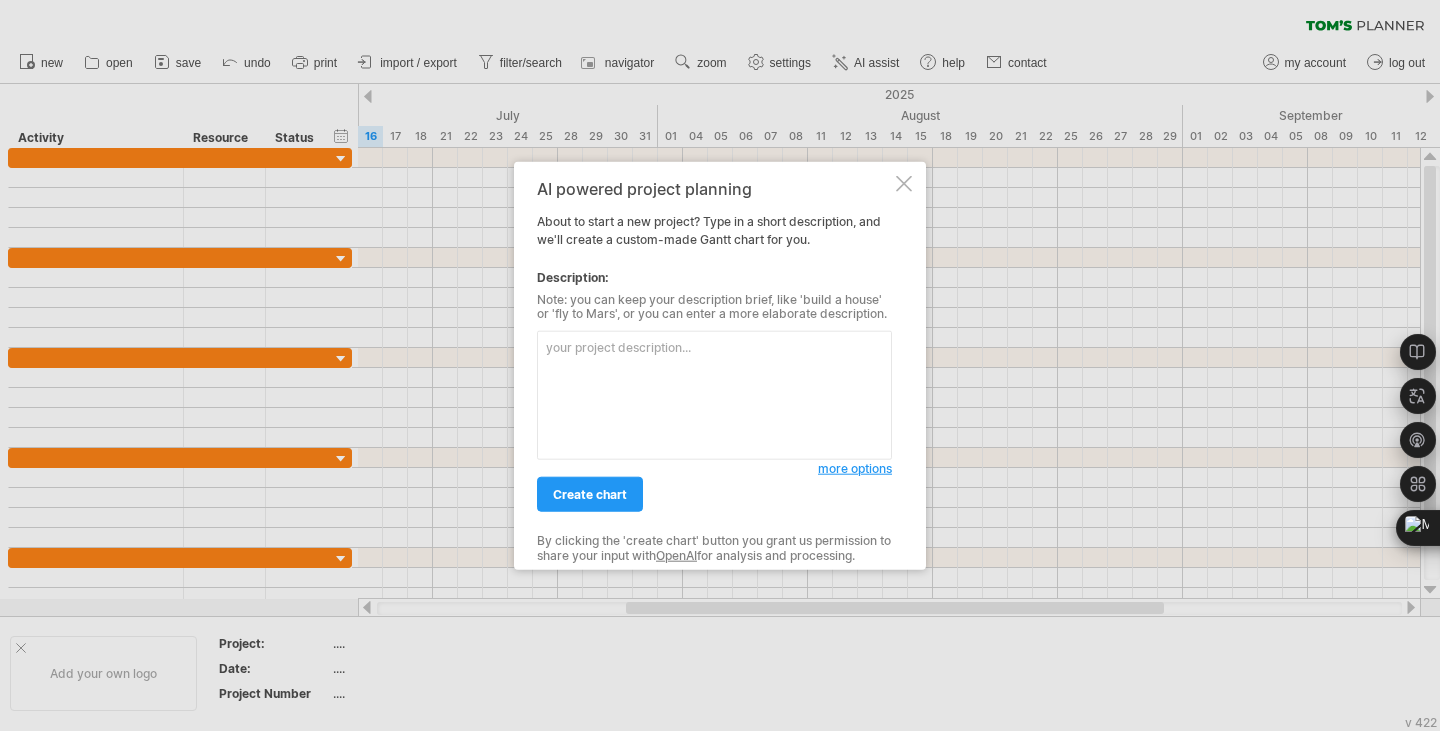 click on "AI powered project planning About to start a new project? Type in a short description, and we'll create a custom-made Gantt chart for you. Description: Note: you can keep your description brief, like 'build a house' or 'fly to Mars', or you can enter a more elaborate description. more options Number of main phases: ** Number of activities per main phase: ** create chart By clicking the 'create chart' button you grant us permission to share your input with  OpenAI  for analysis and processing." at bounding box center [720, 365] 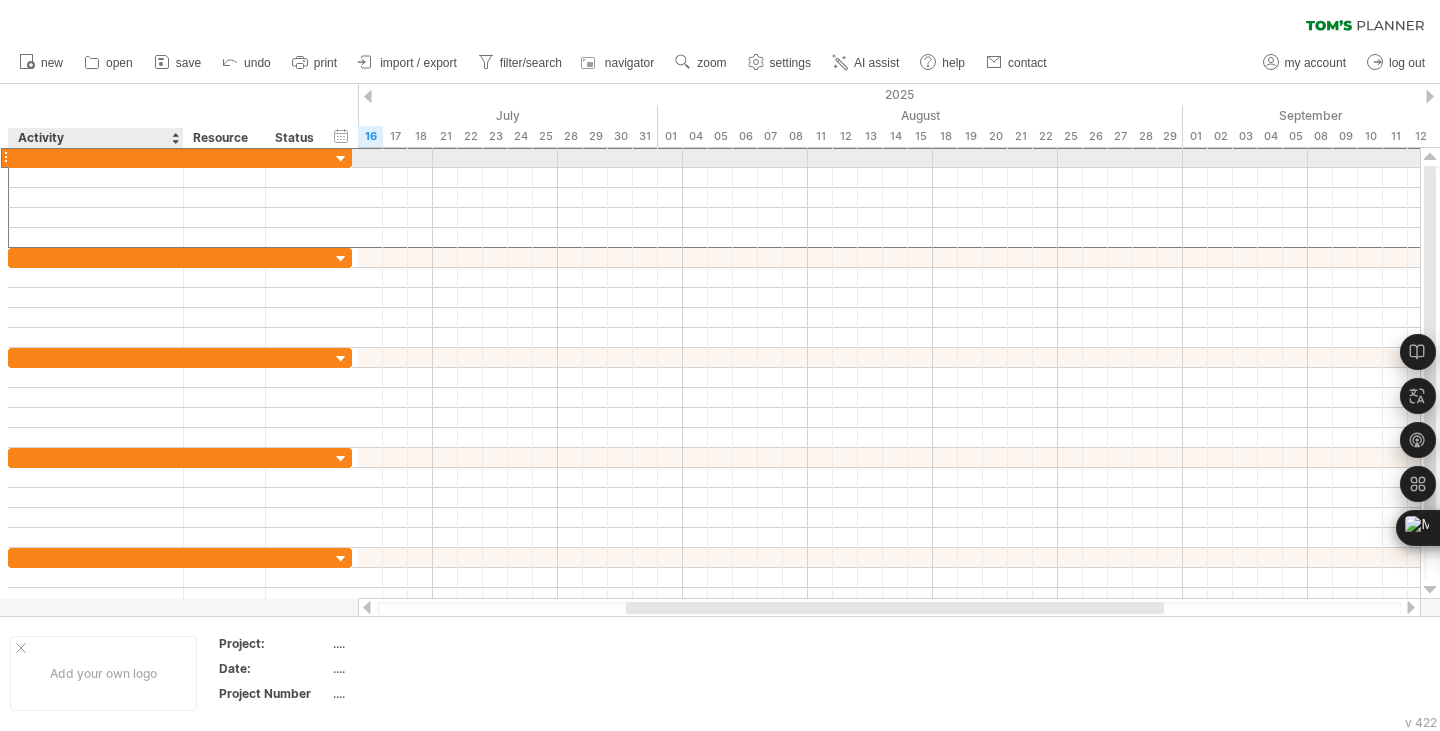 click at bounding box center (96, 157) 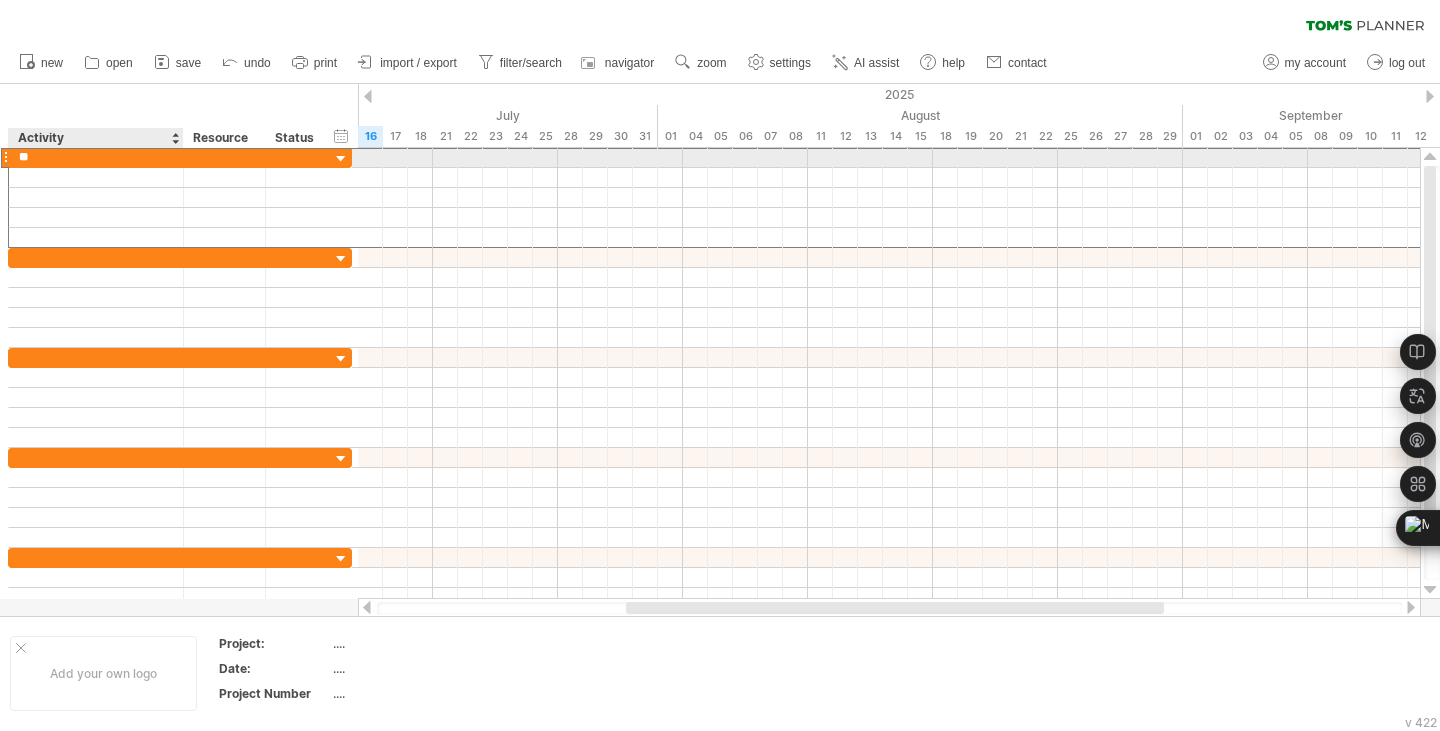 type on "*" 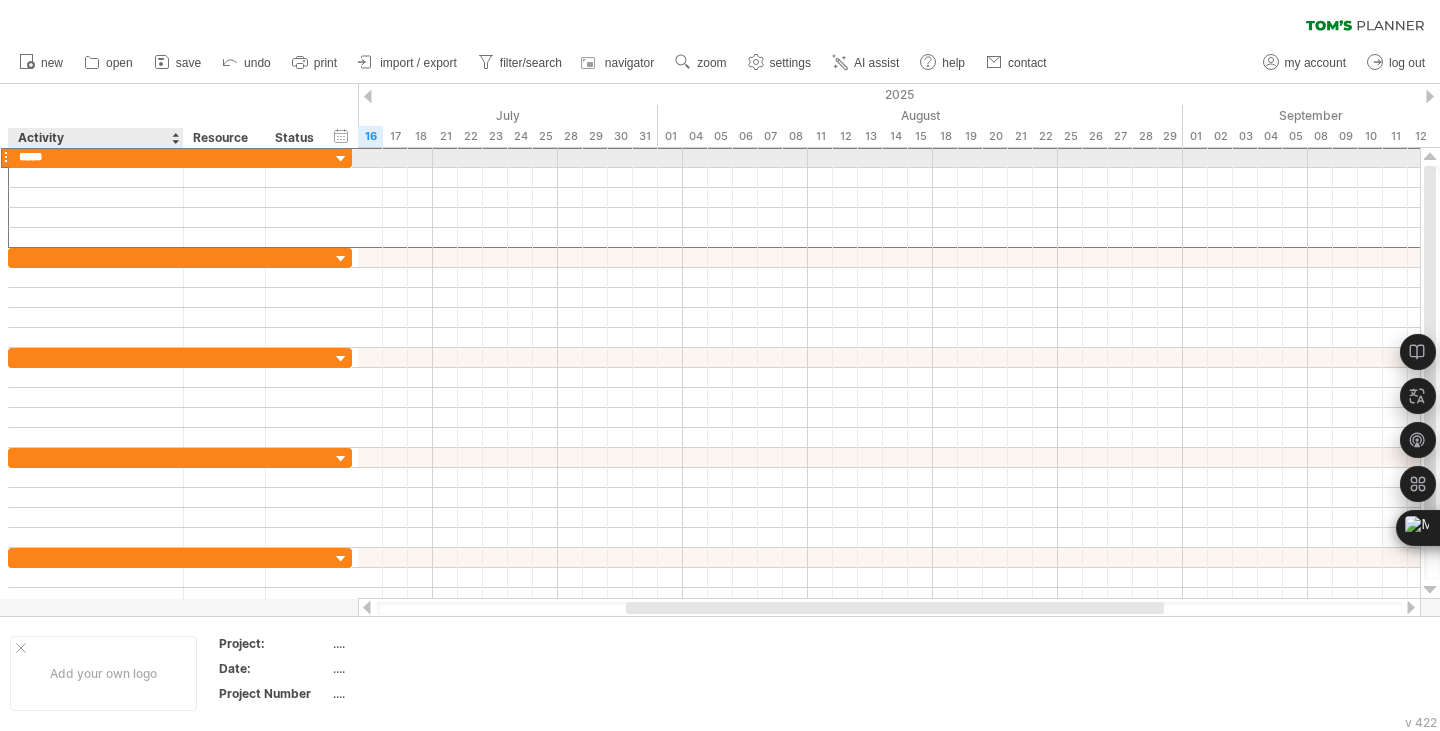 type on "***" 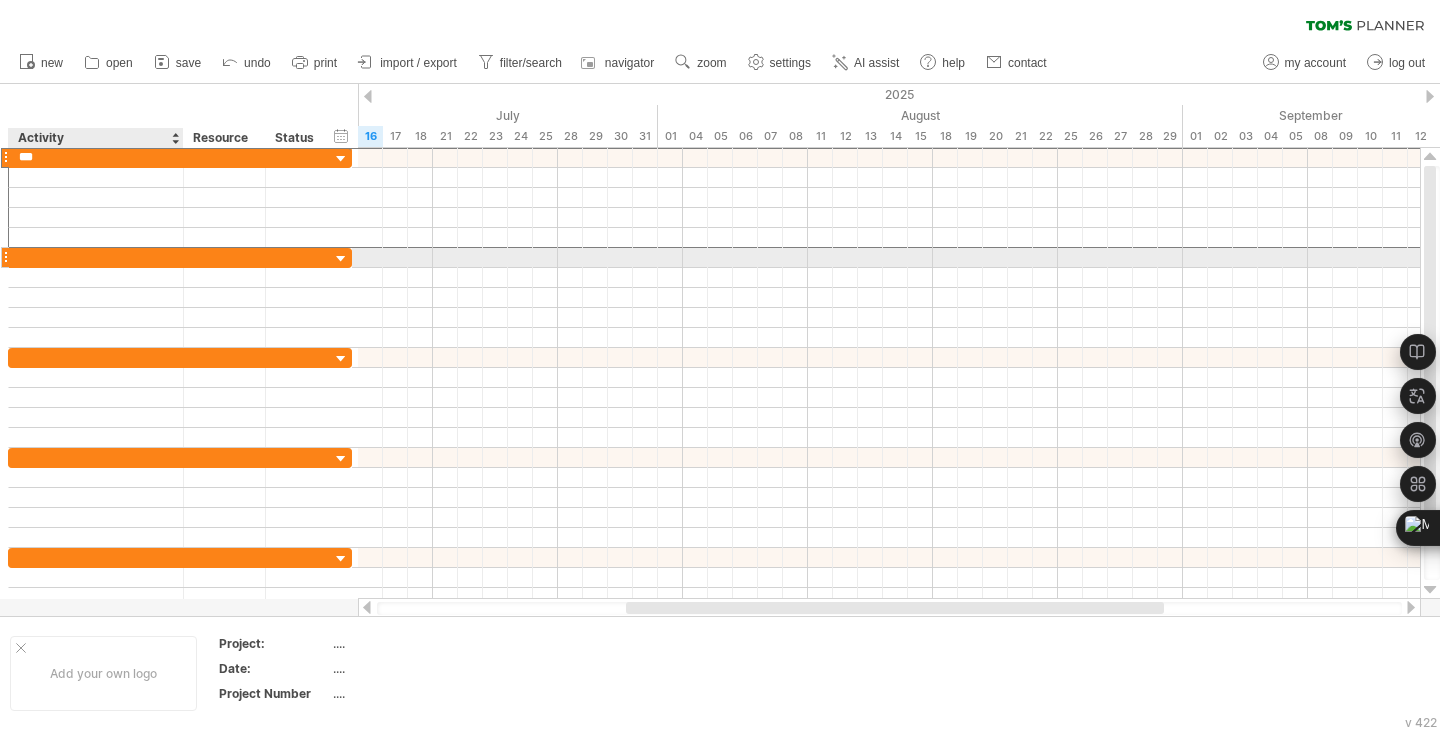 click at bounding box center (96, 257) 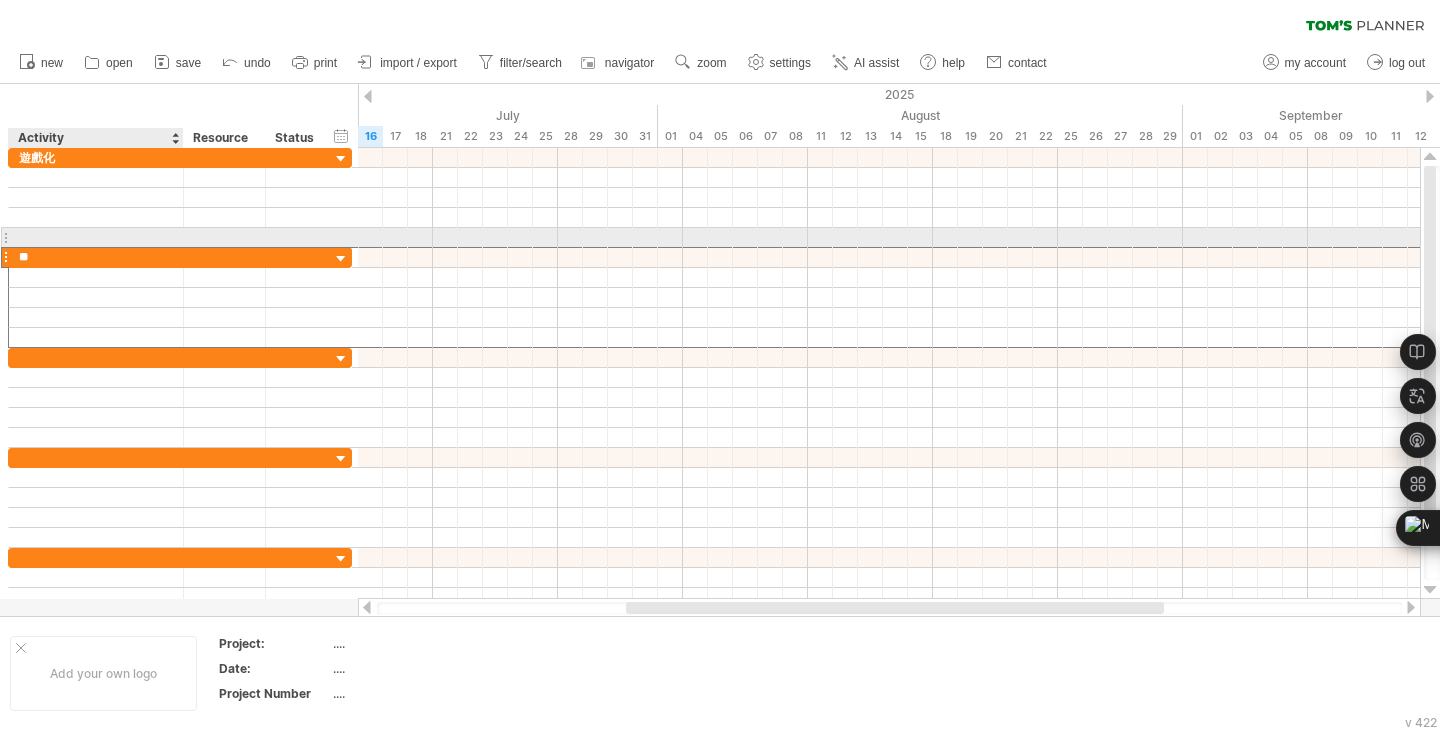 type on "*" 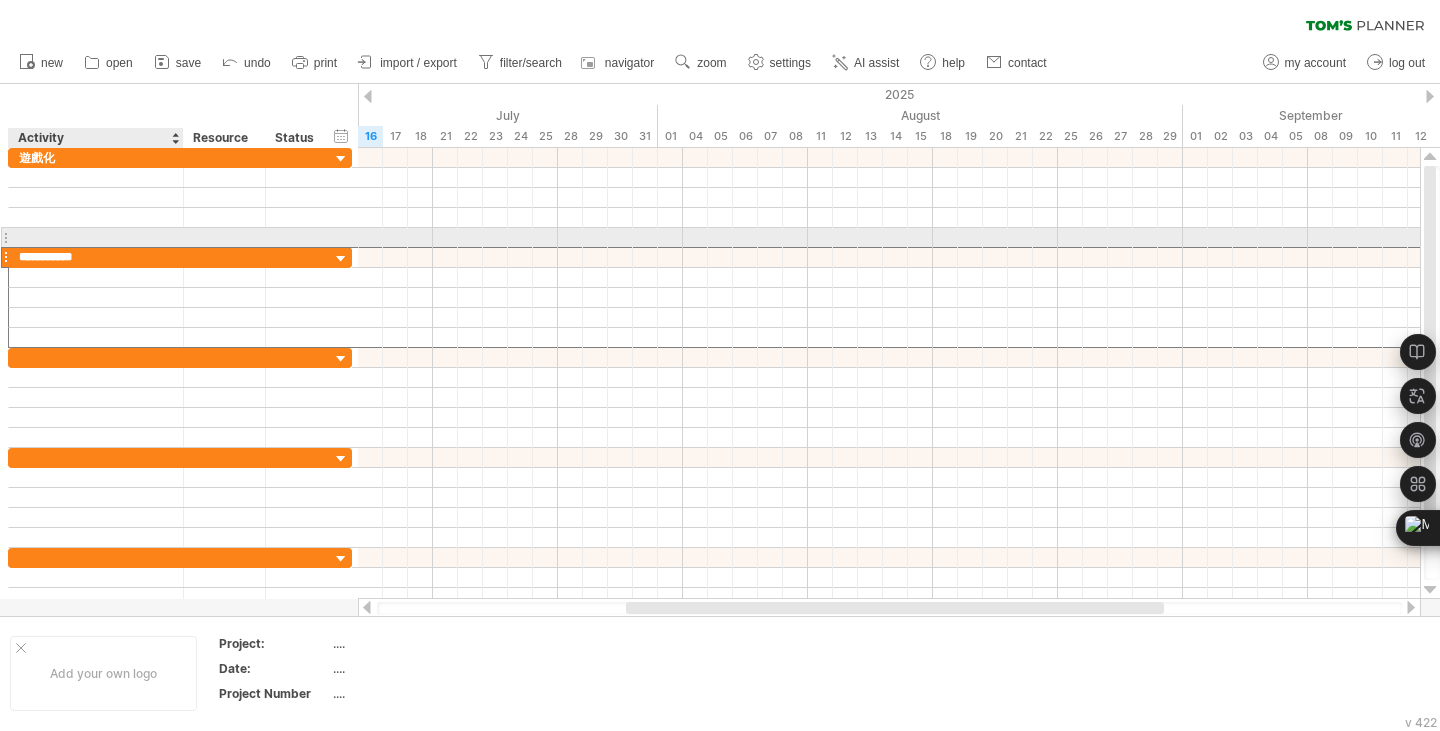 type on "*********" 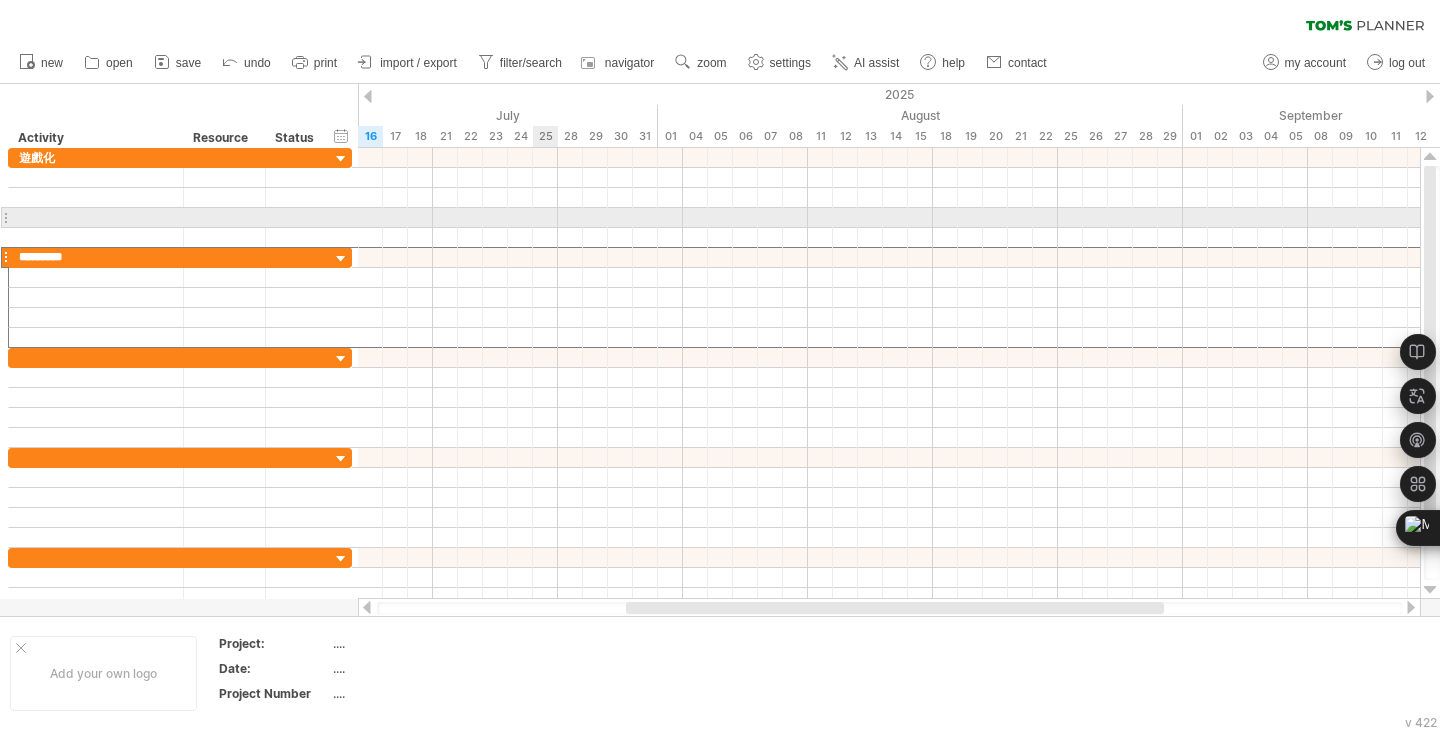 click at bounding box center [889, 218] 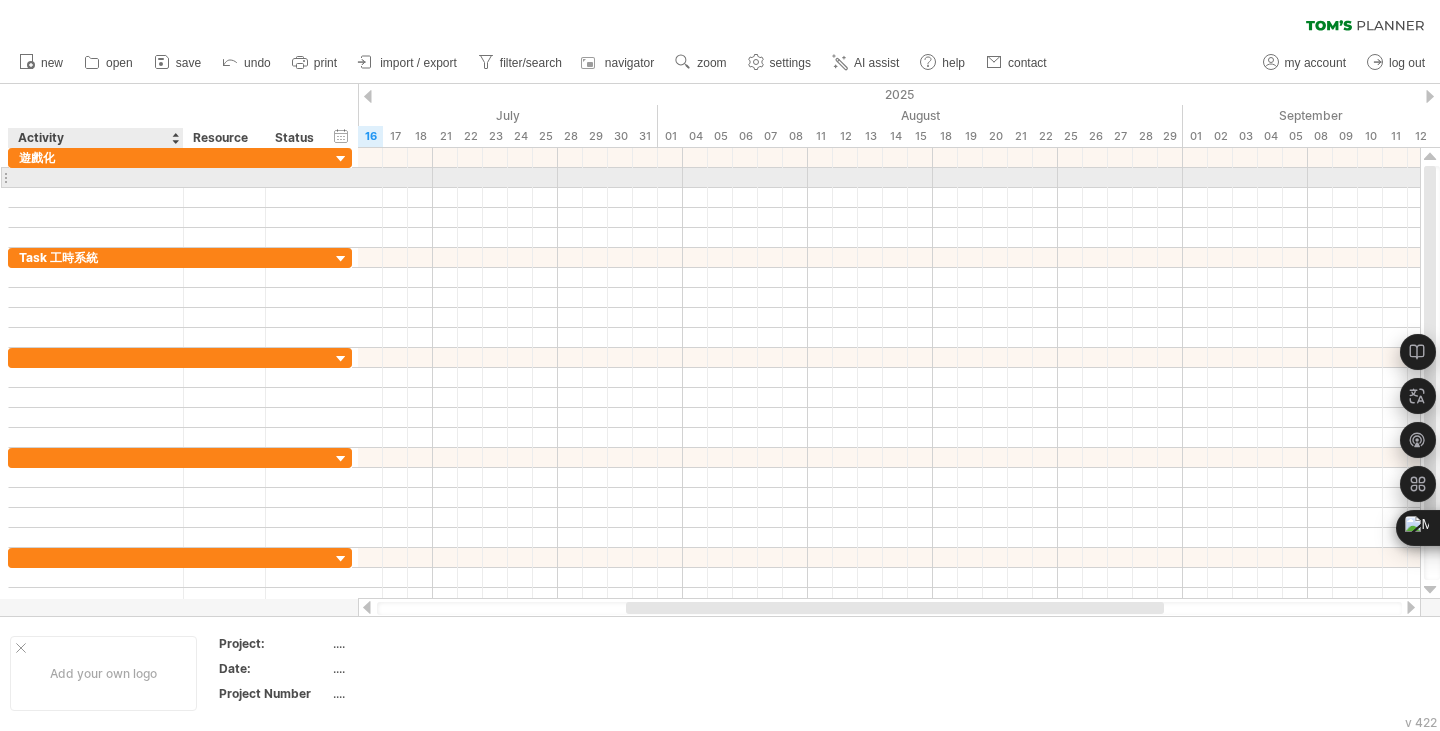click at bounding box center [96, 177] 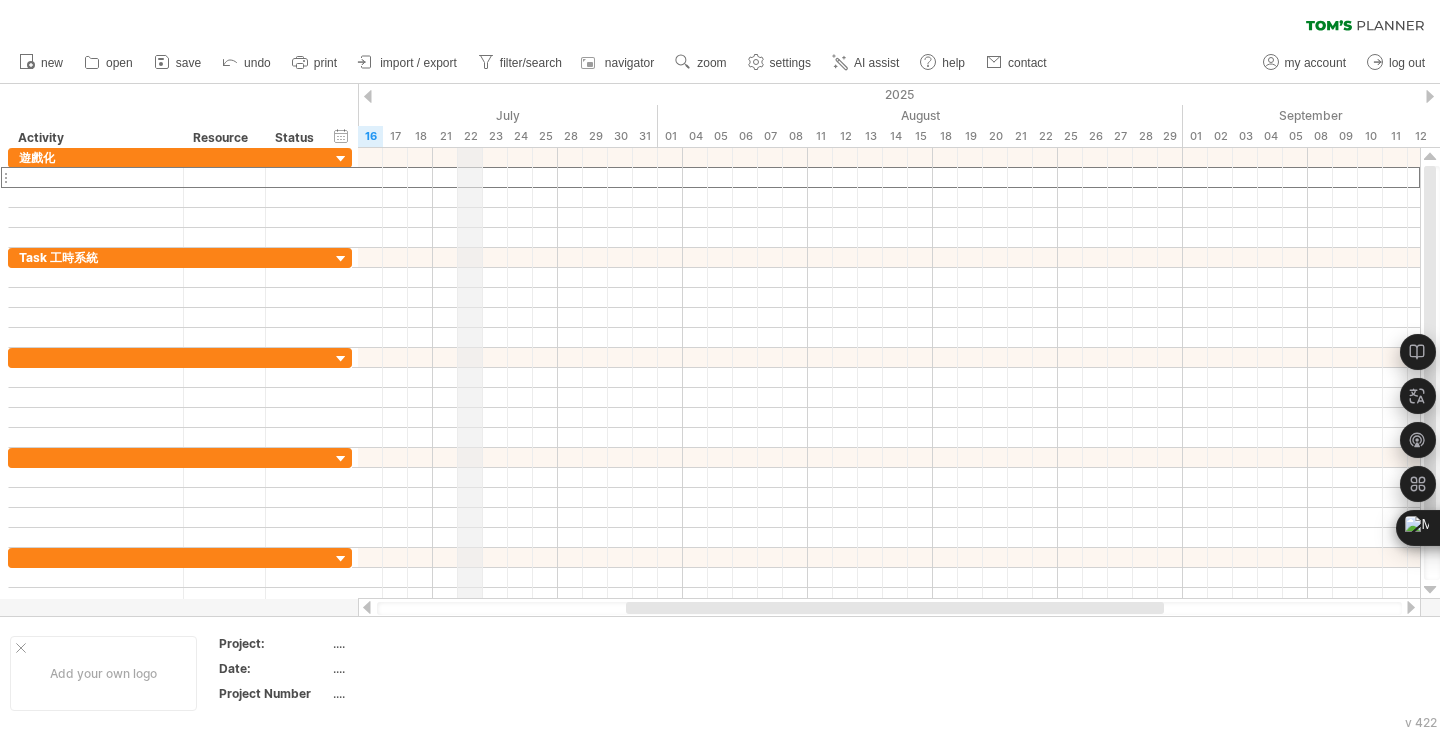 click on "2025" at bounding box center [1095, 94] 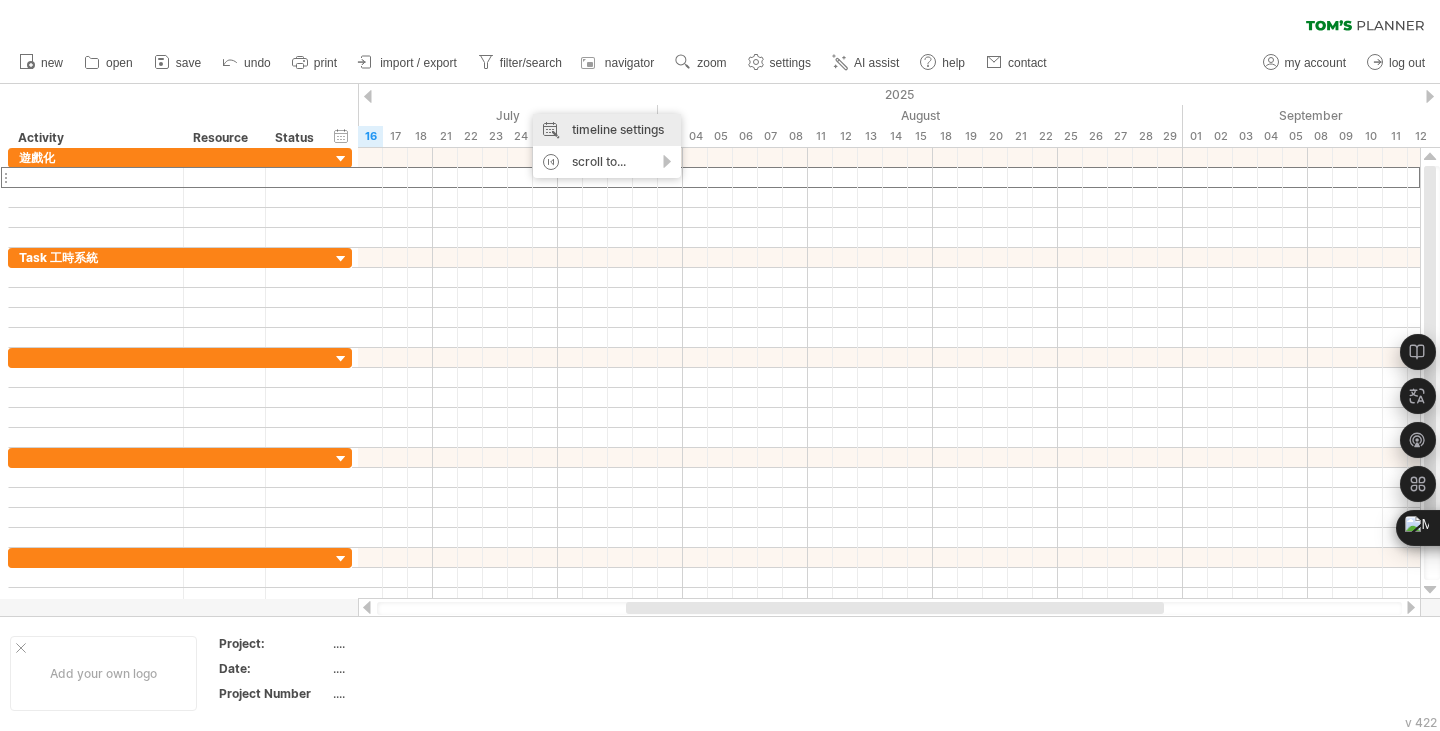 click on "timeline settings" at bounding box center [607, 130] 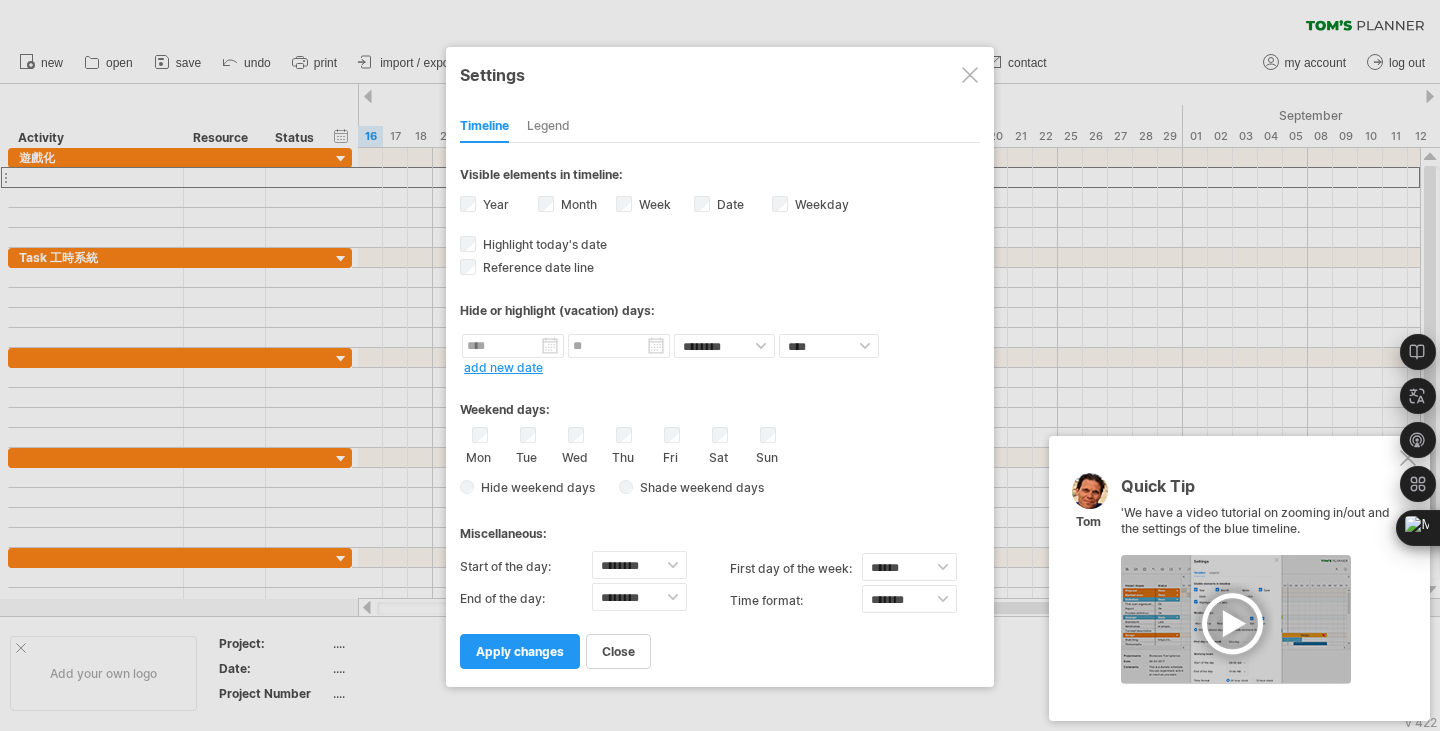 click on "Week
visibility of weeknumbers
Currently there is not enough space horizontally to display the week numbers in the timeline. However if you zoom in on your schedule the weeknumber will be displayed when possible." at bounding box center [653, 204] 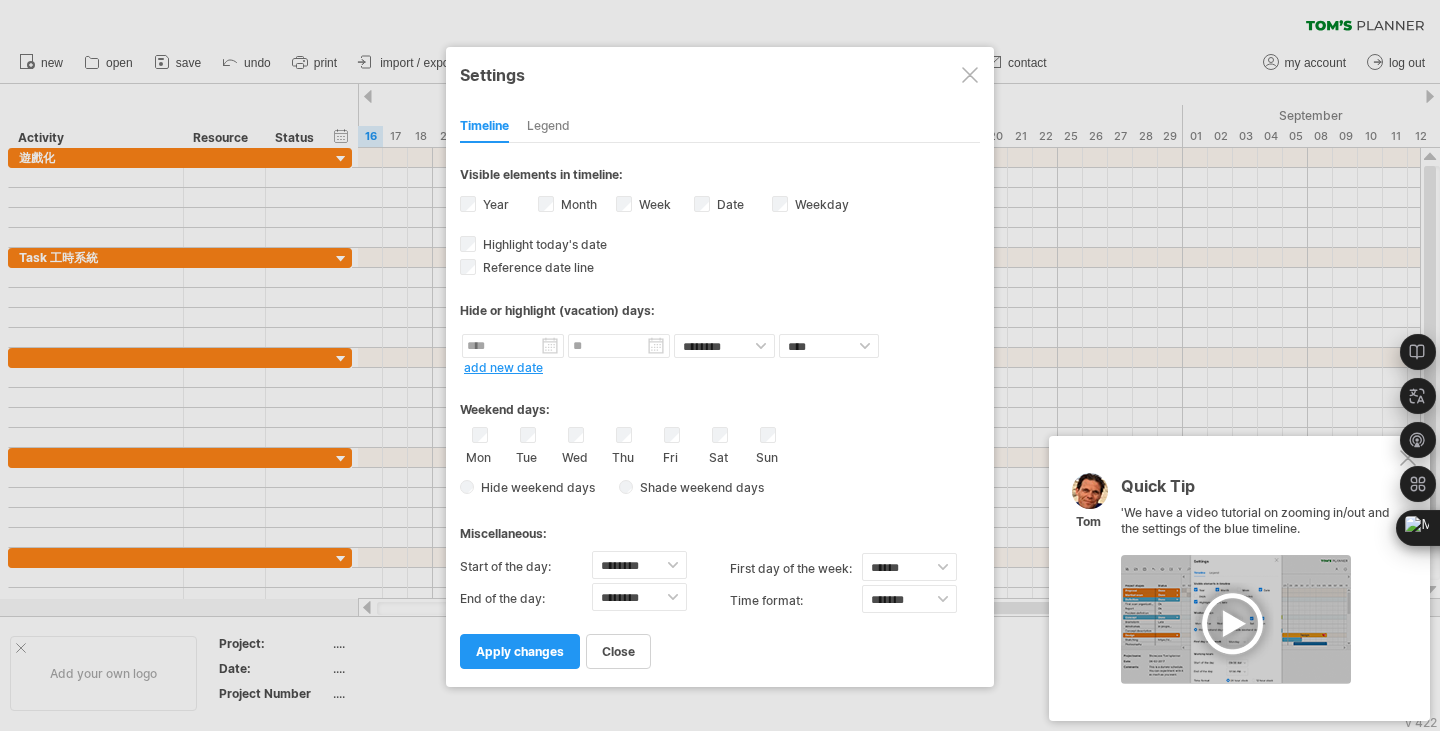 click on "Date
visibility of date
Currently there is not enough space horizontally to display the dates in the timeline. However if you zoom in on your schedule the dates will be displayed when possible." at bounding box center [733, 206] 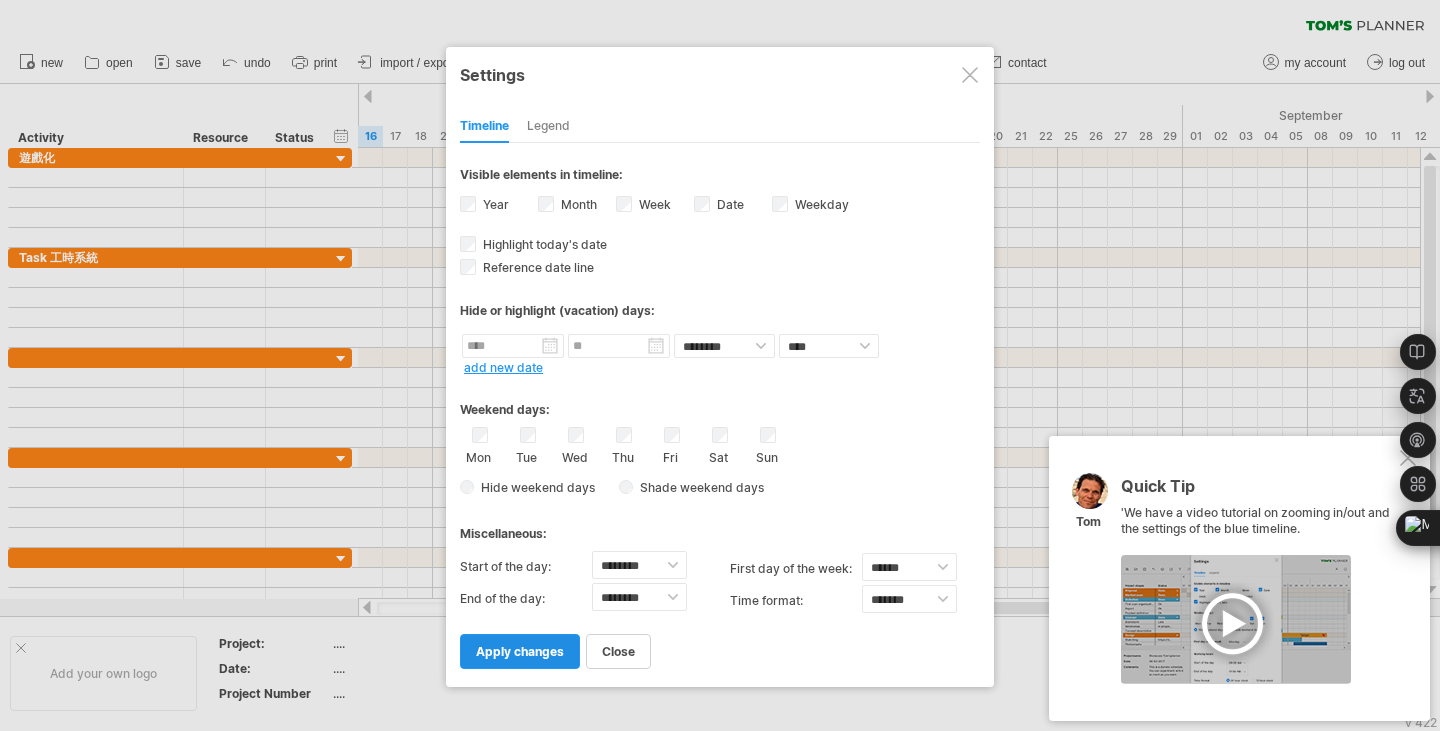 click on "apply changes" at bounding box center (520, 651) 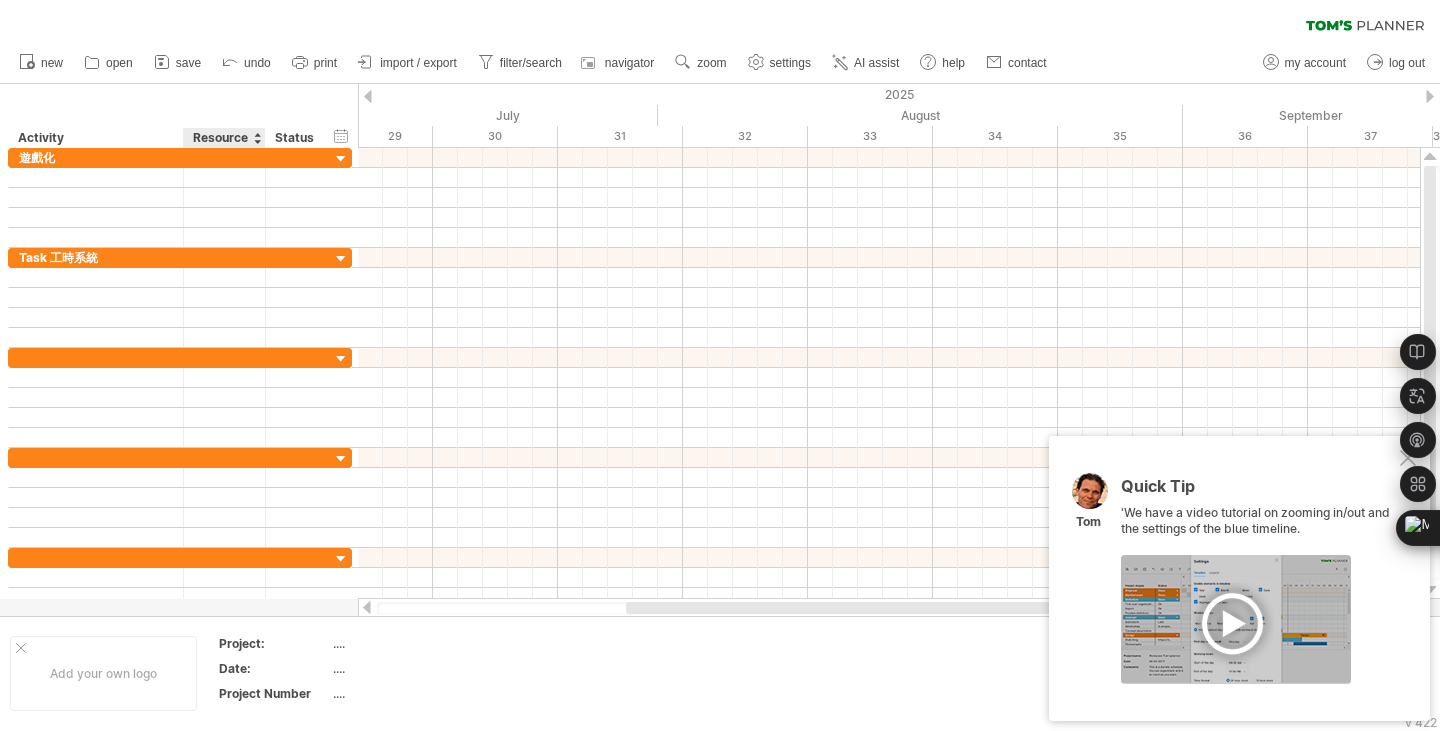 click on "Resource" at bounding box center (223, 138) 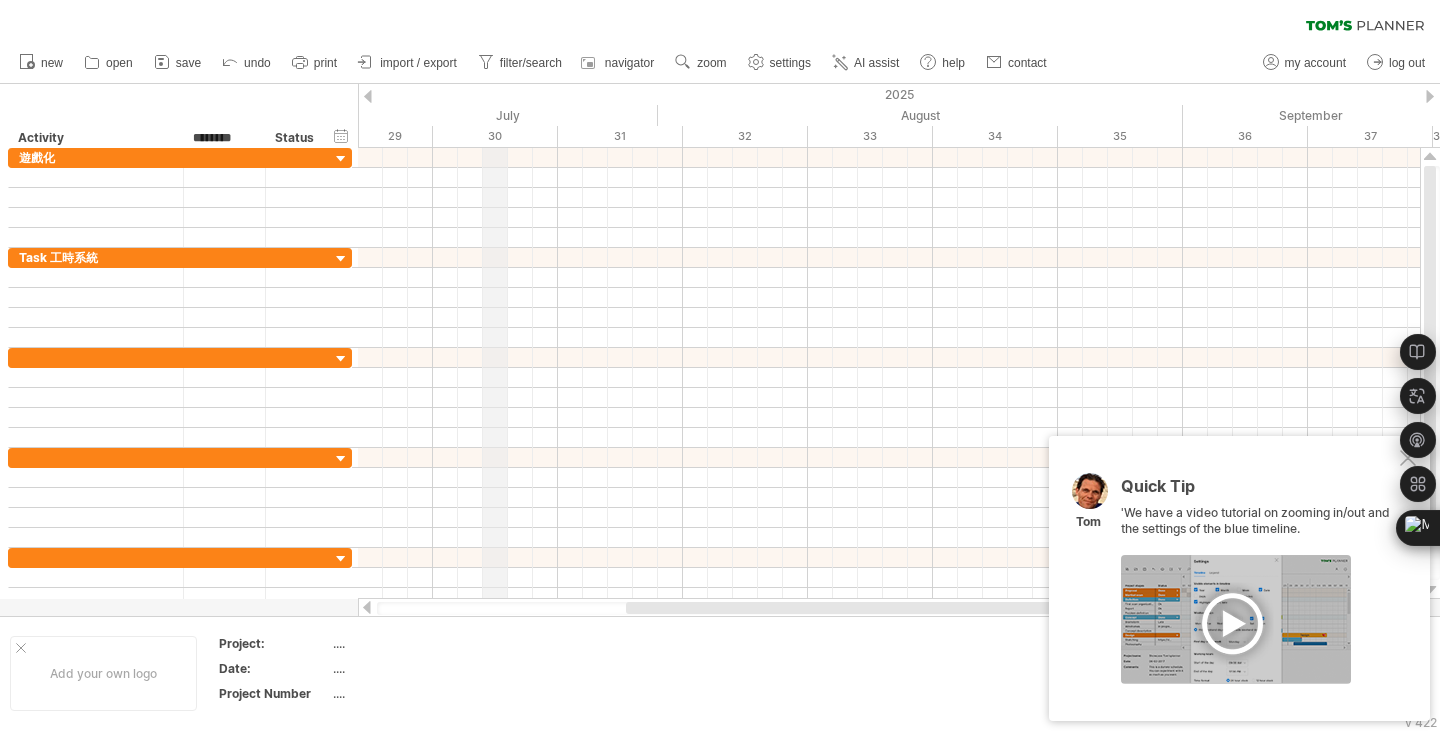 click on "July" at bounding box center [370, 115] 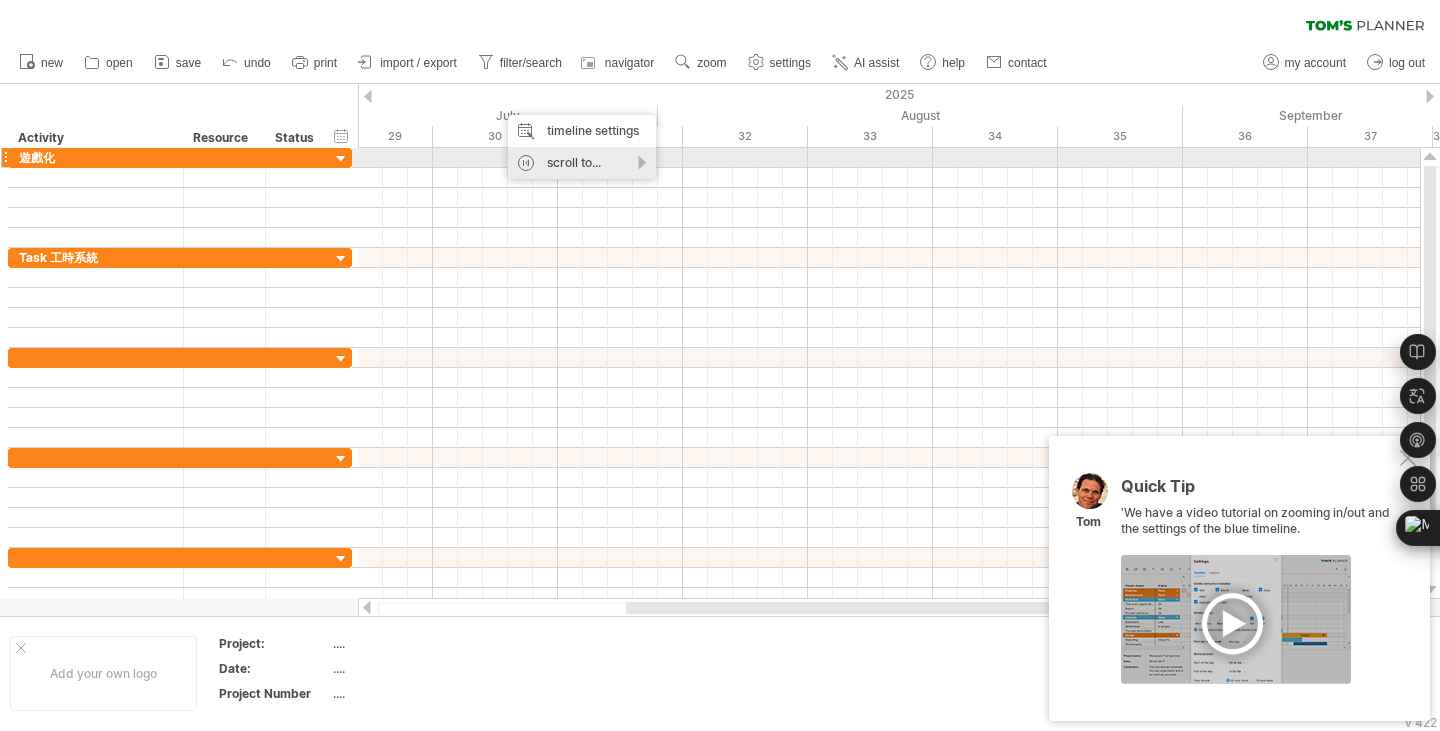 click on "scroll to..." at bounding box center [582, 163] 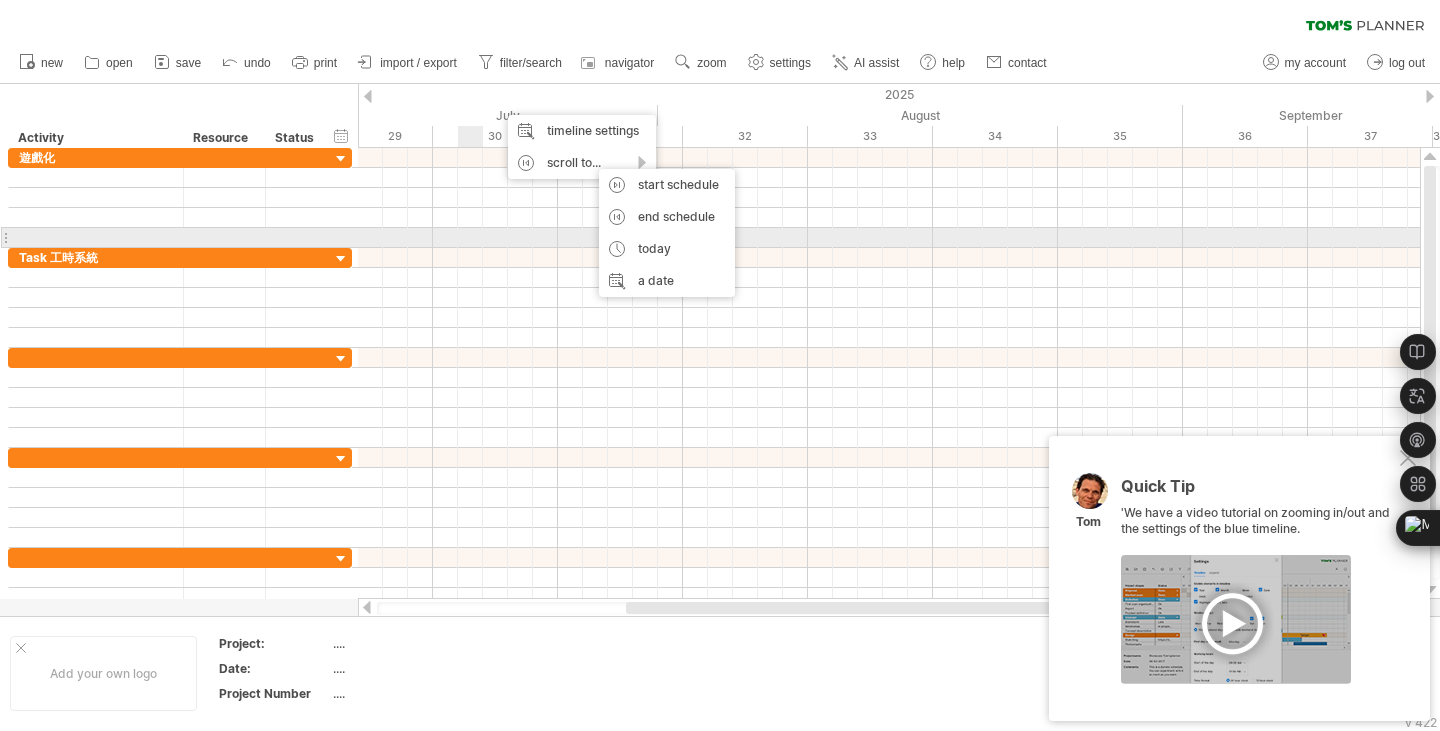 click at bounding box center [889, 238] 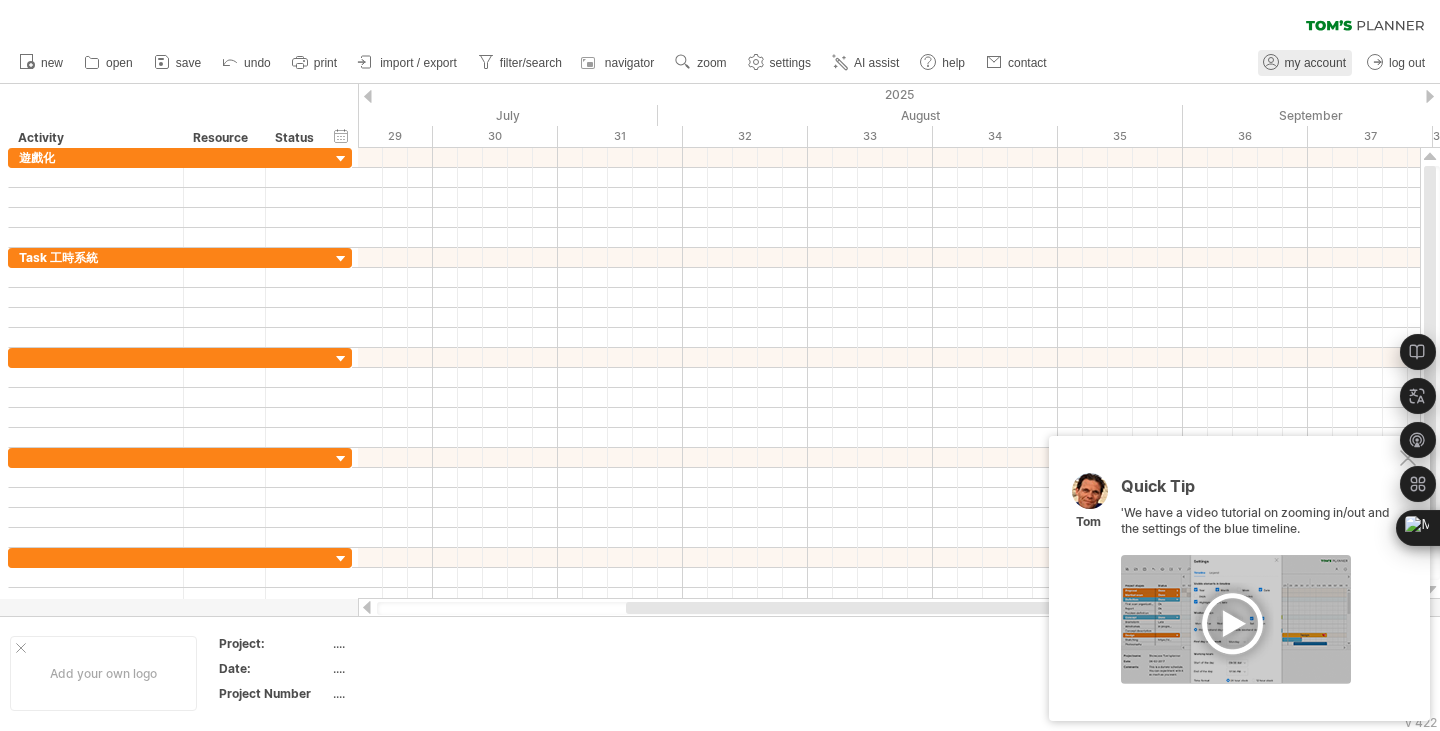 click on "my account" at bounding box center [1315, 63] 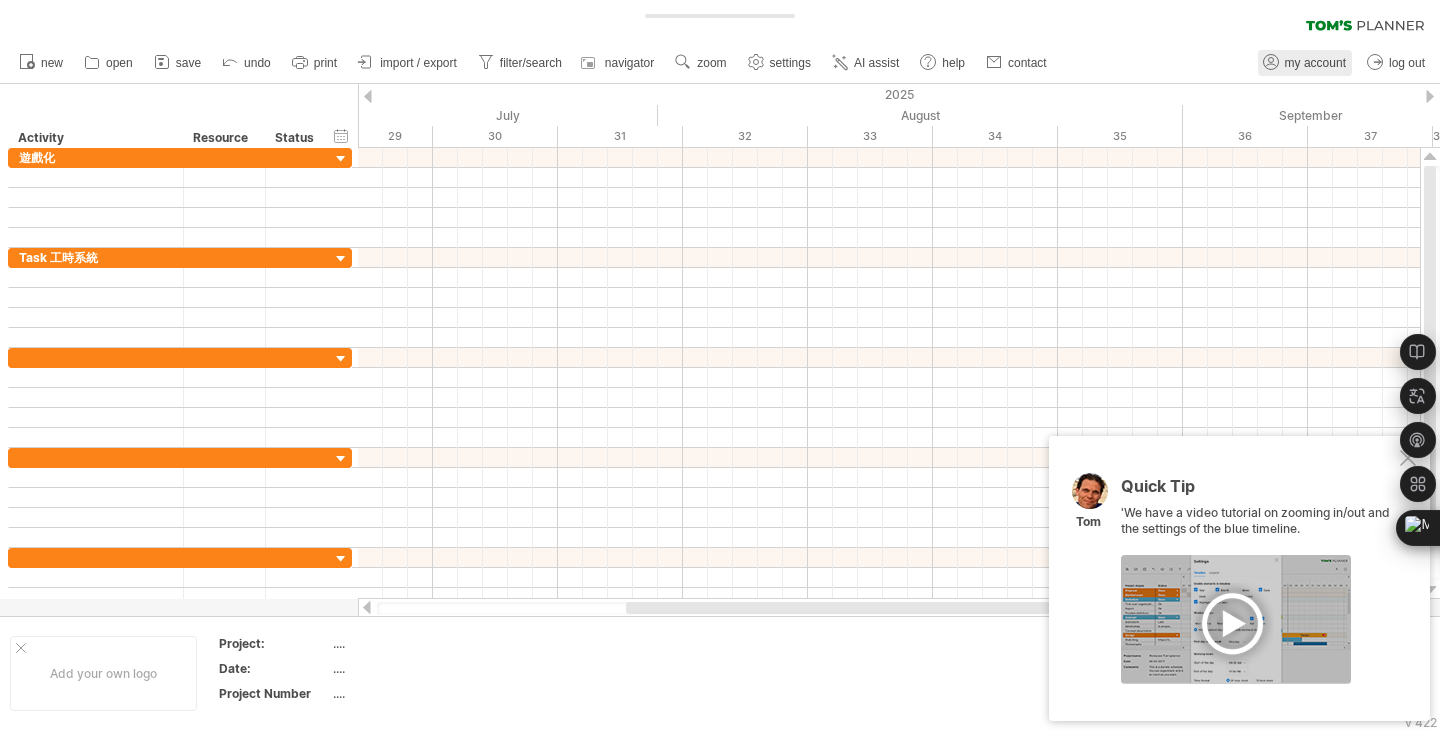 type on "**********" 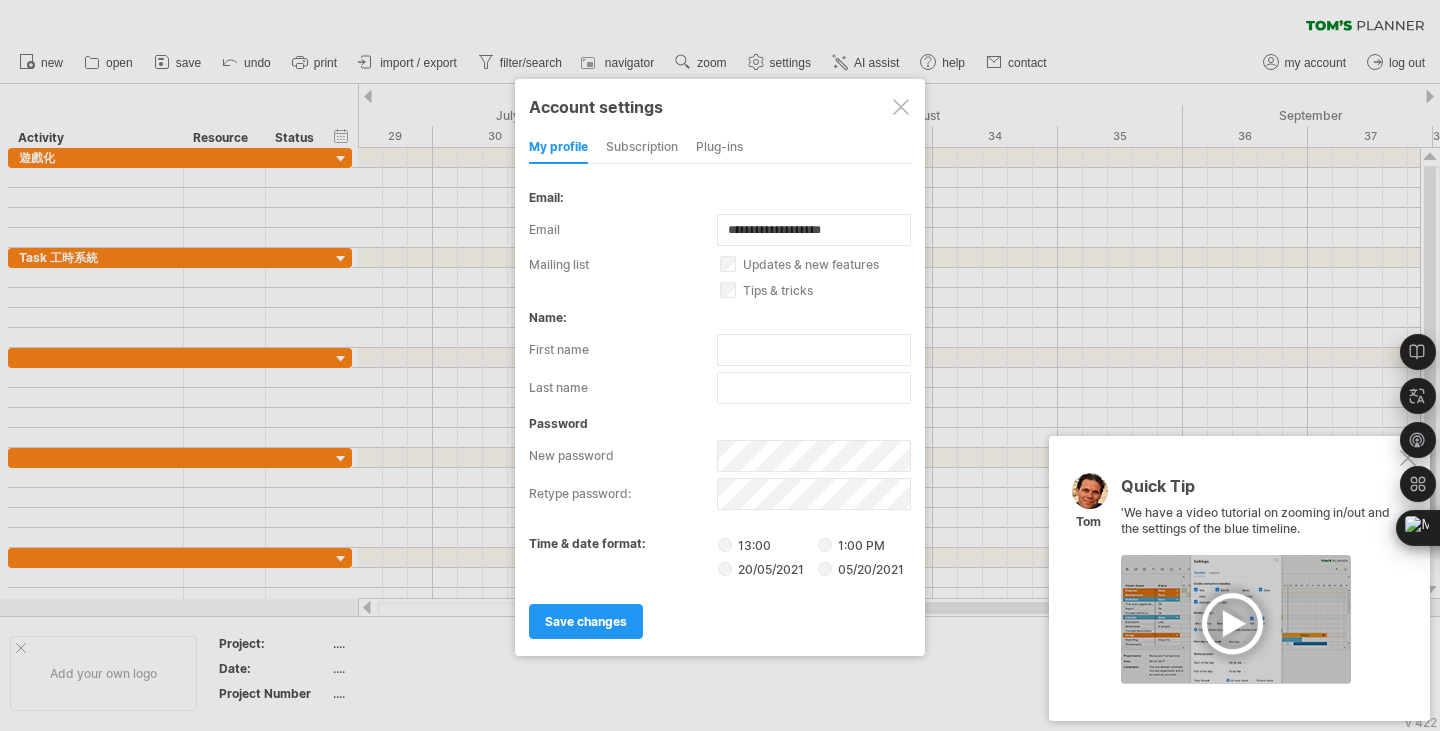 click at bounding box center (720, 365) 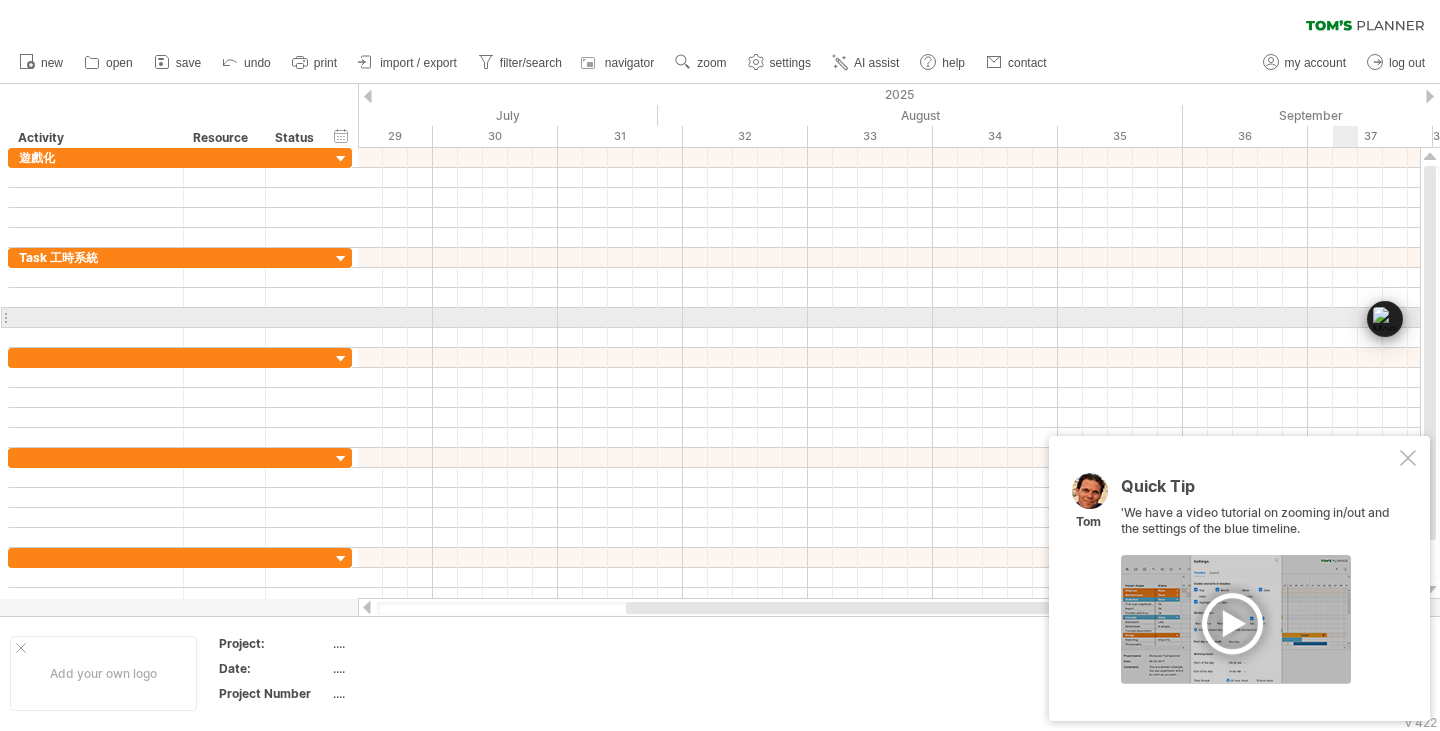 drag, startPoint x: 1388, startPoint y: 528, endPoint x: 1384, endPoint y: 319, distance: 209.03827 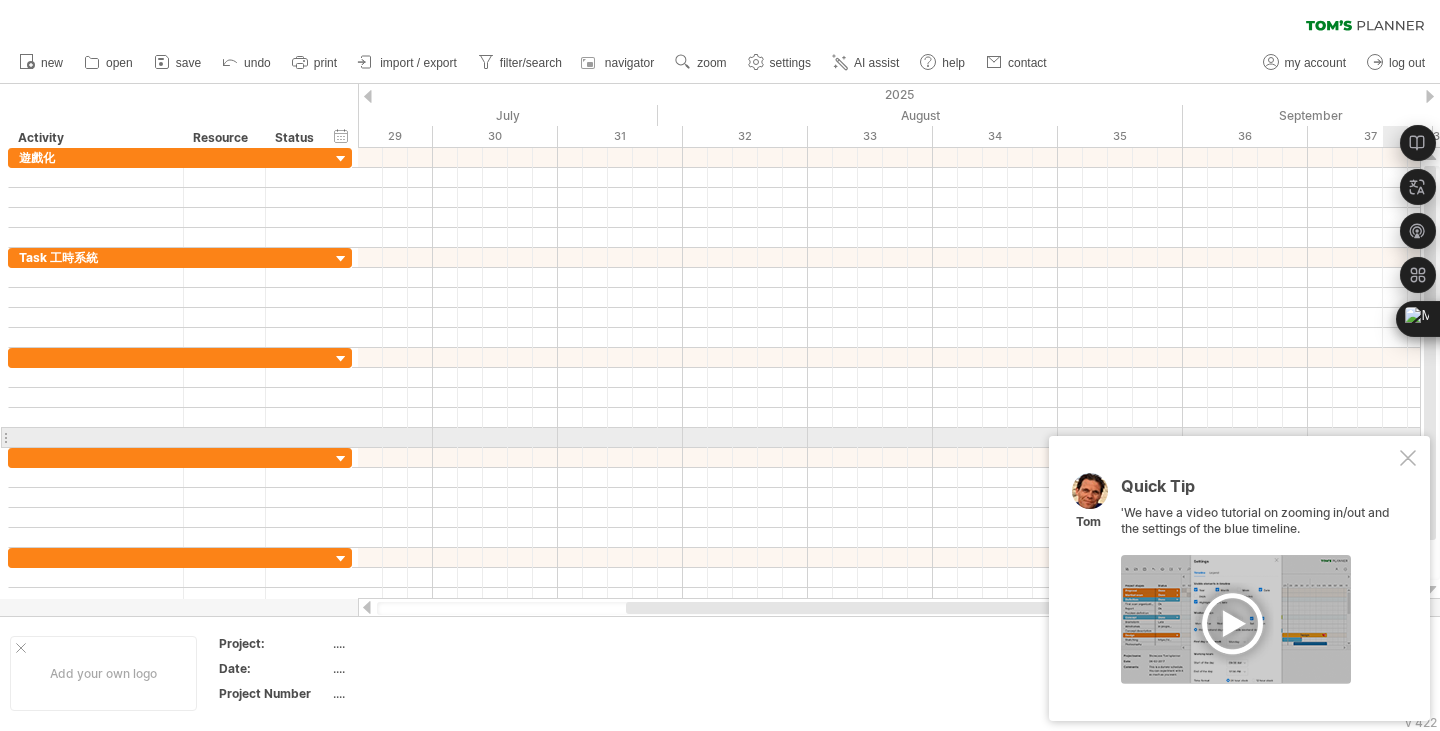 click on "Quick Tip 'We have a video tutorial on zooming in/out and the settings of the blue timeline.   Tom" at bounding box center [1239, 578] 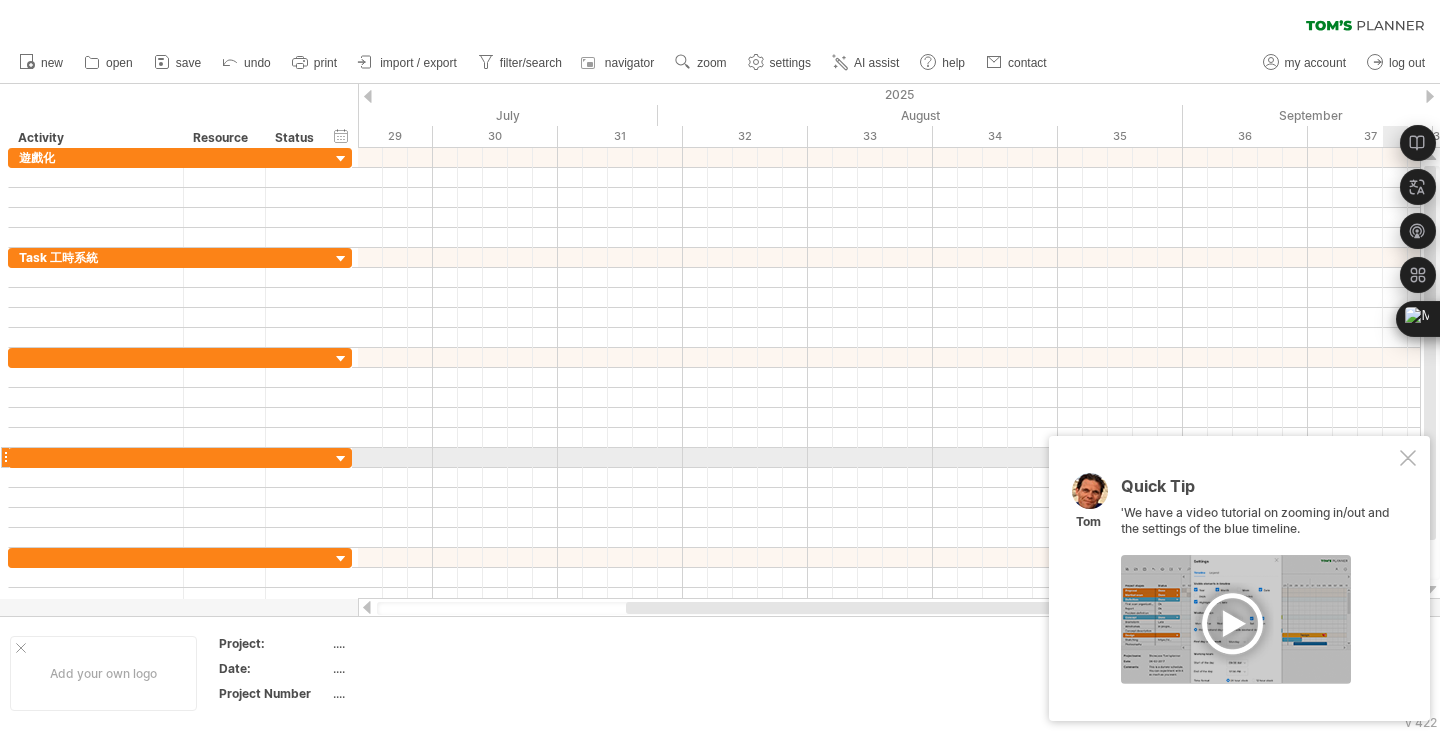 click at bounding box center [1408, 458] 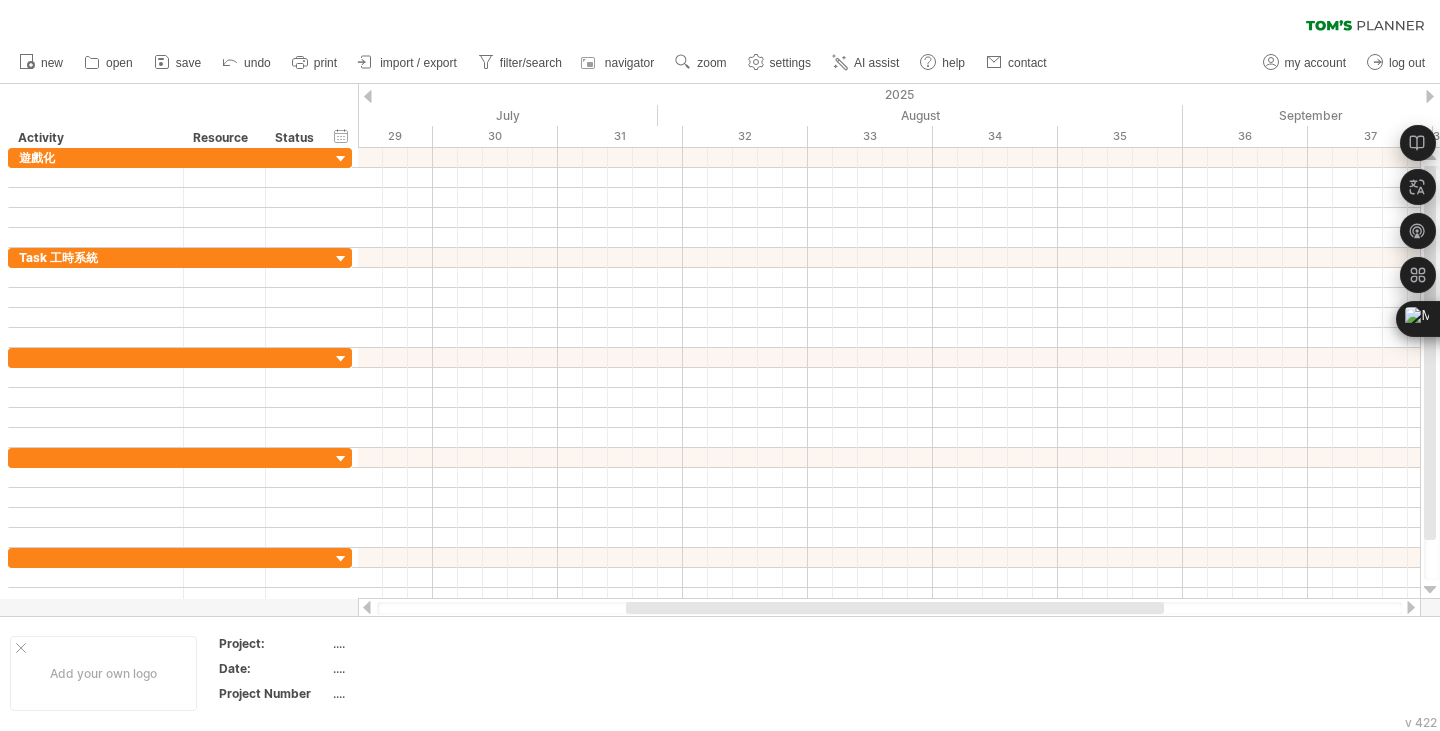 drag, startPoint x: 1301, startPoint y: 16, endPoint x: 1401, endPoint y: 14, distance: 100.02 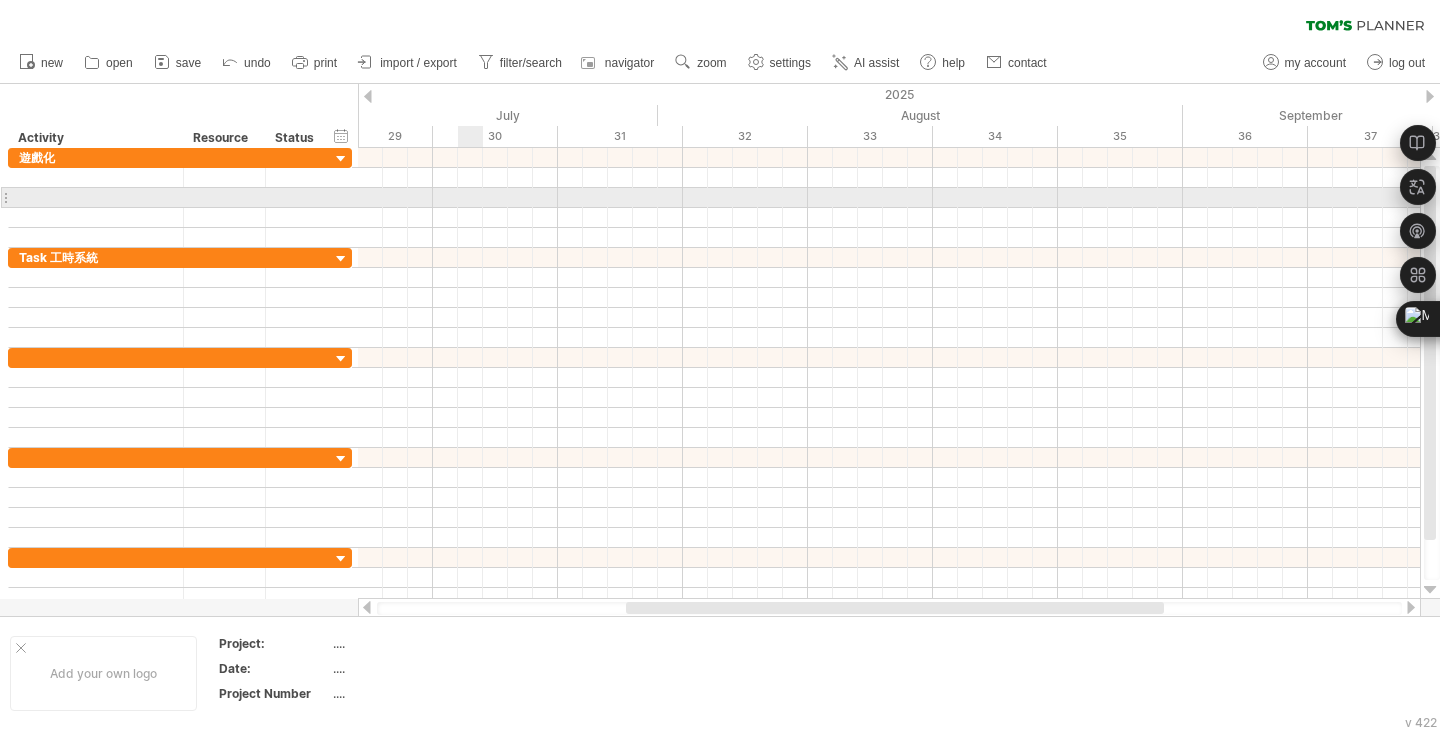 click at bounding box center [889, 198] 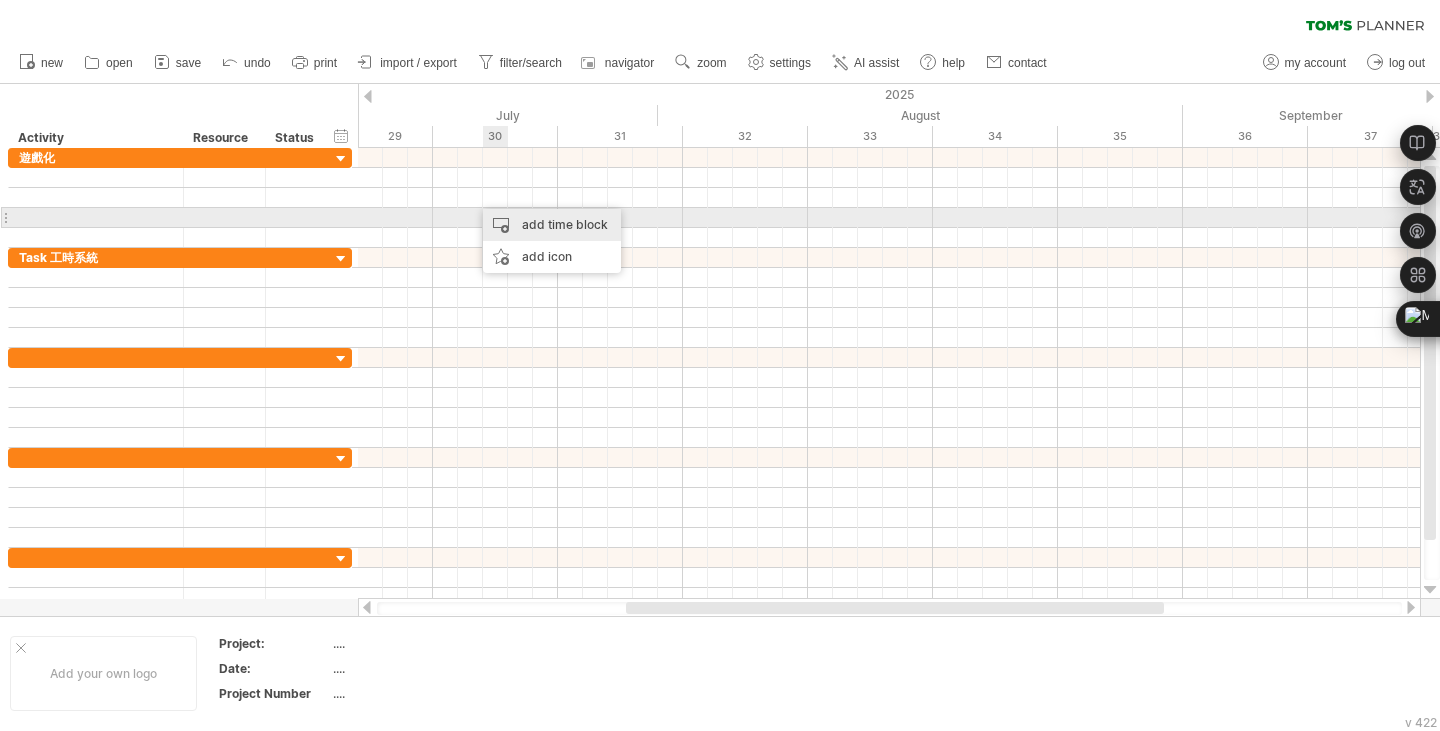 click on "add time block" at bounding box center (552, 225) 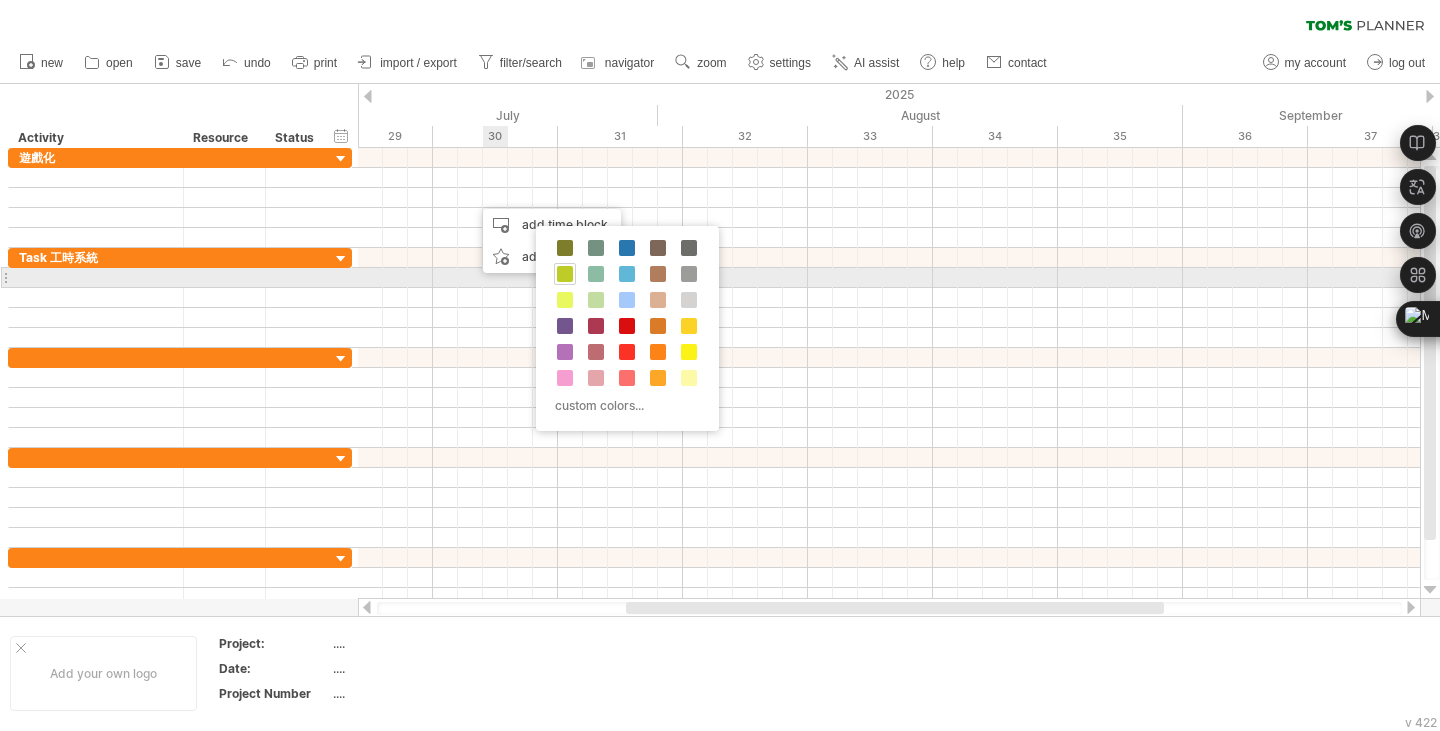 click at bounding box center (565, 274) 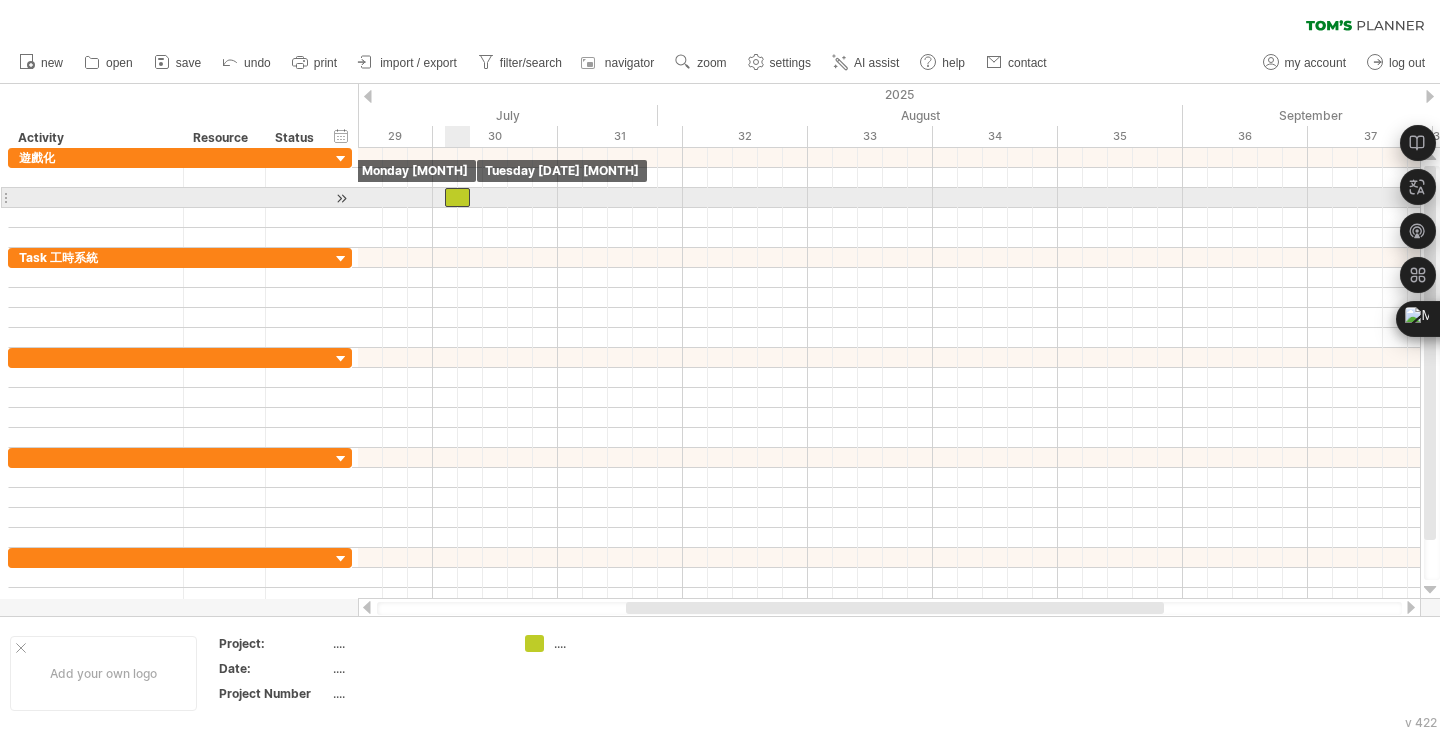 drag, startPoint x: 490, startPoint y: 197, endPoint x: 466, endPoint y: 201, distance: 24.33105 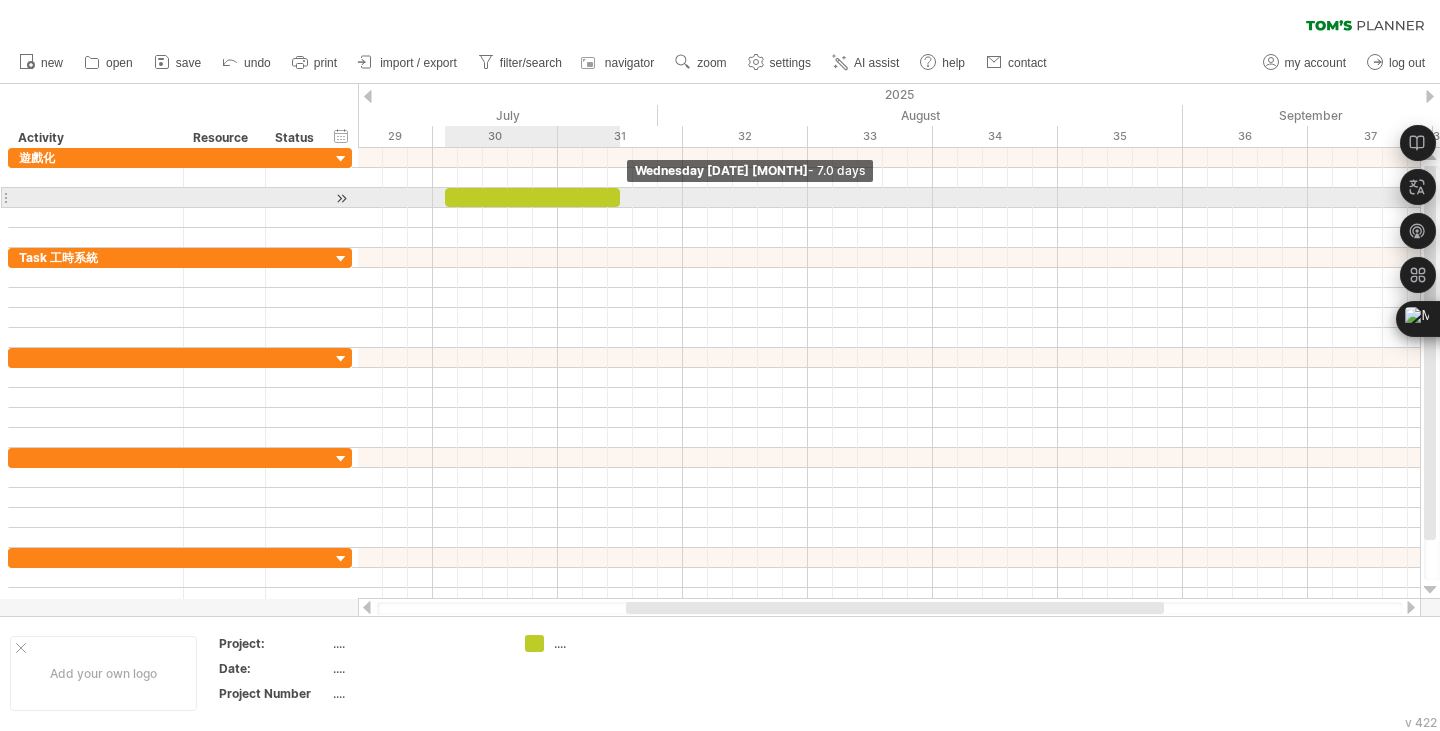 drag, startPoint x: 469, startPoint y: 200, endPoint x: 619, endPoint y: 201, distance: 150.00333 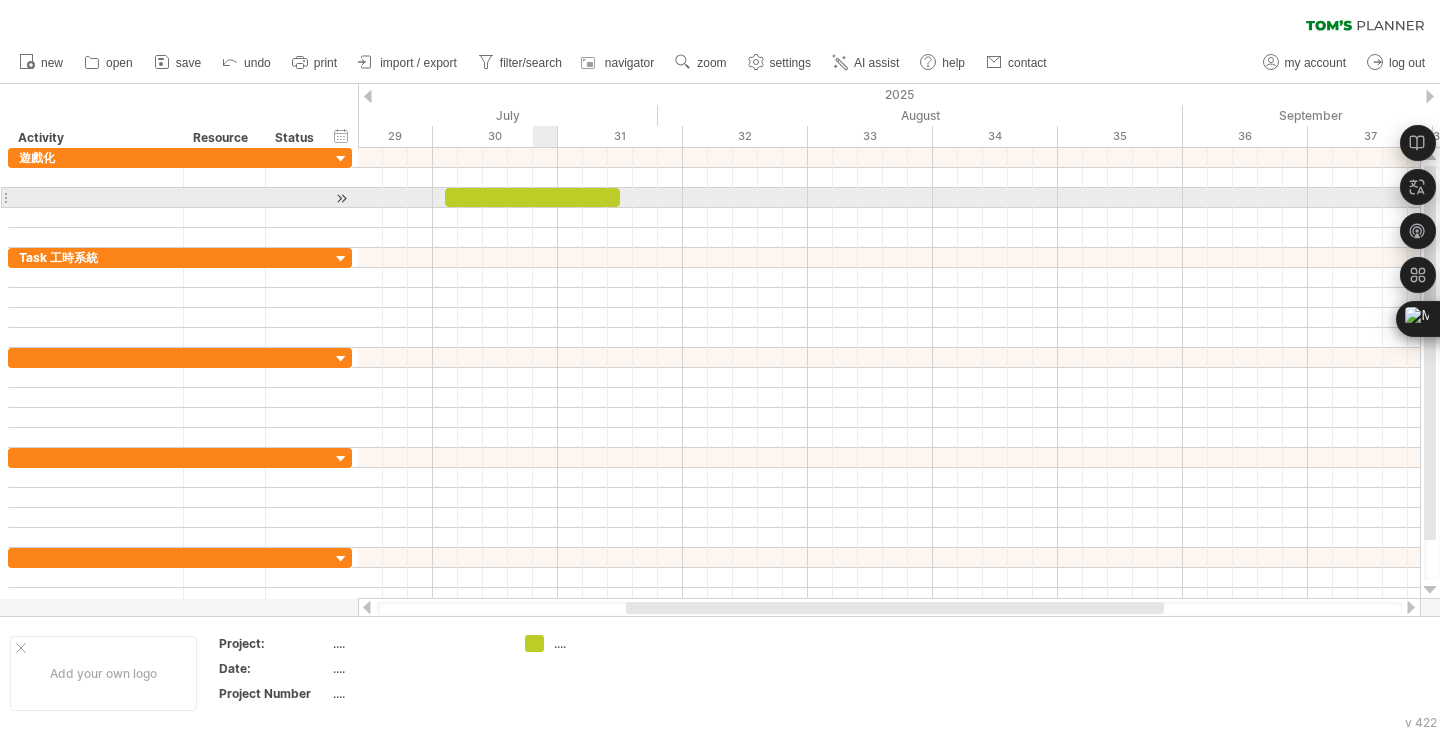 click at bounding box center [532, 197] 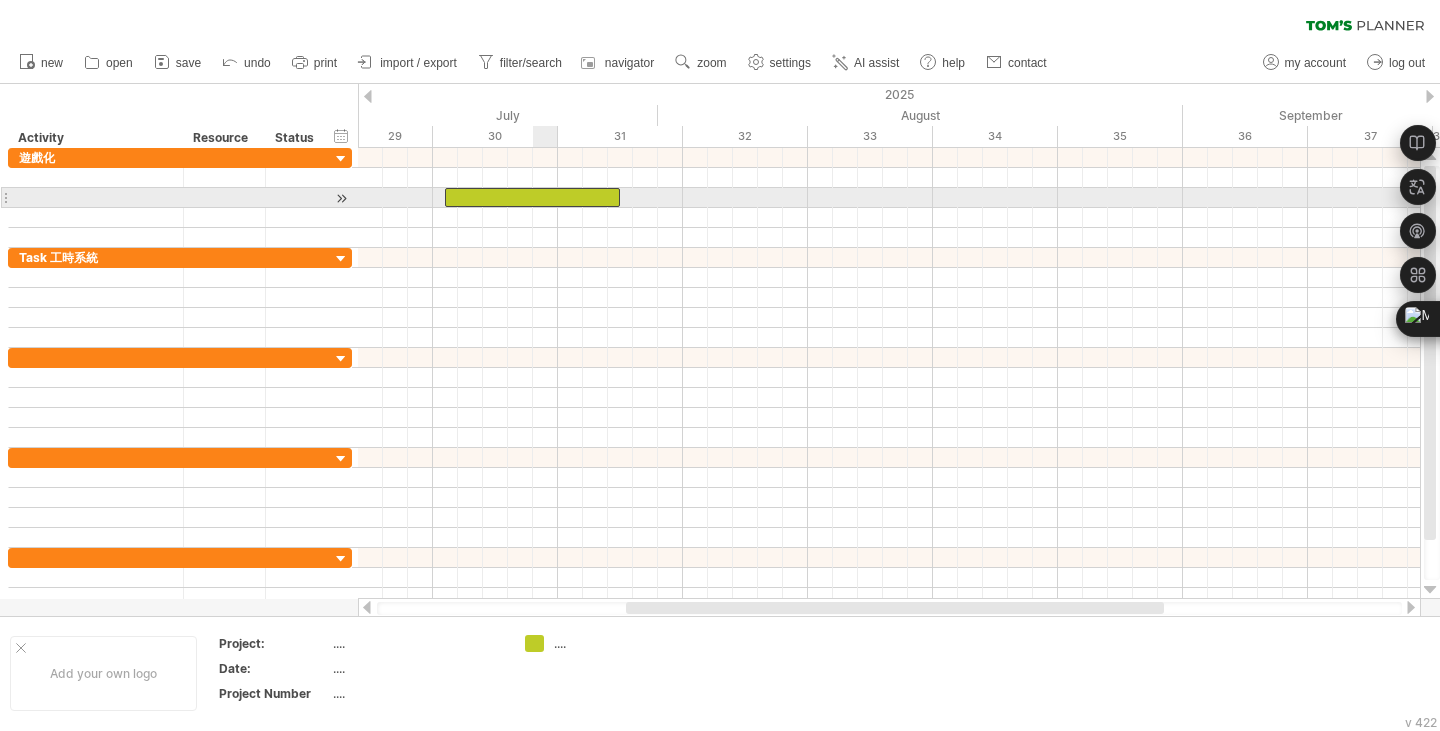 click at bounding box center [532, 197] 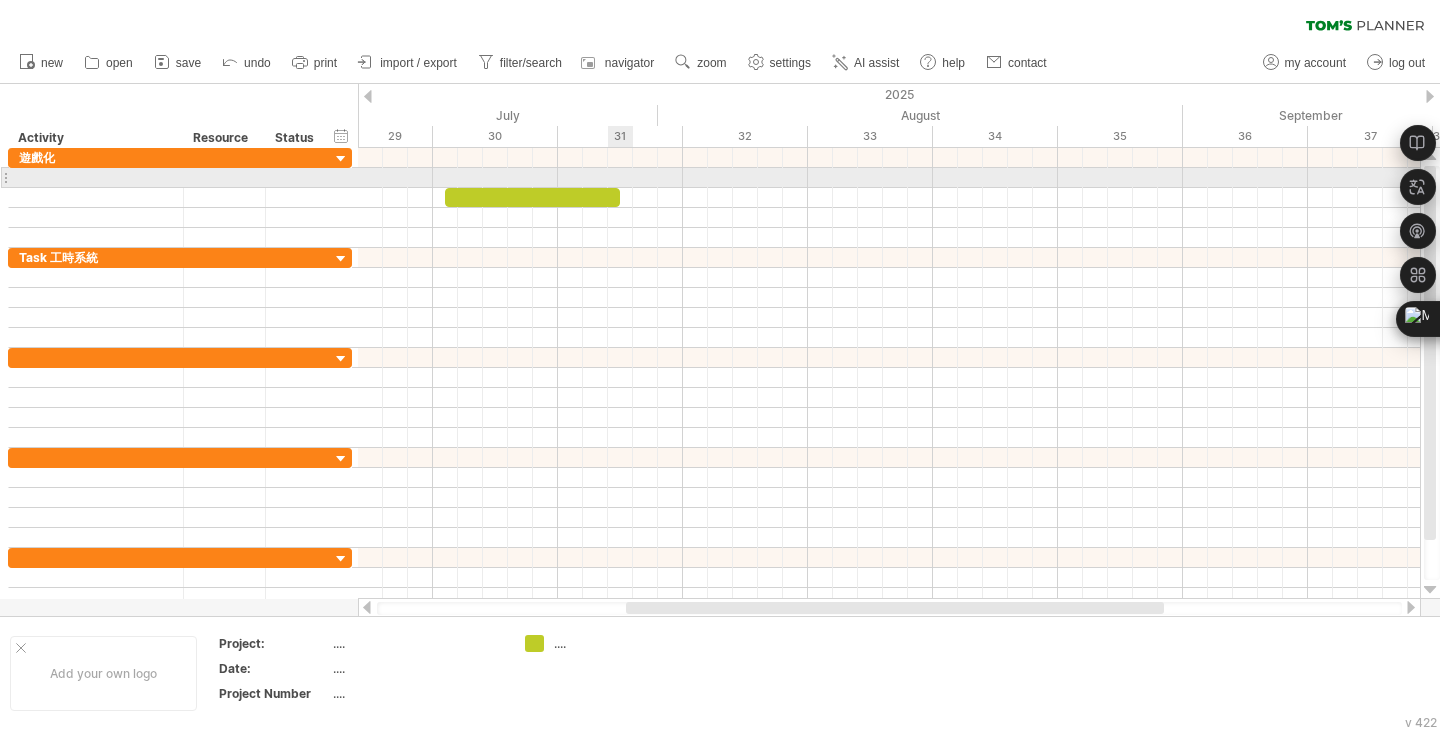 type 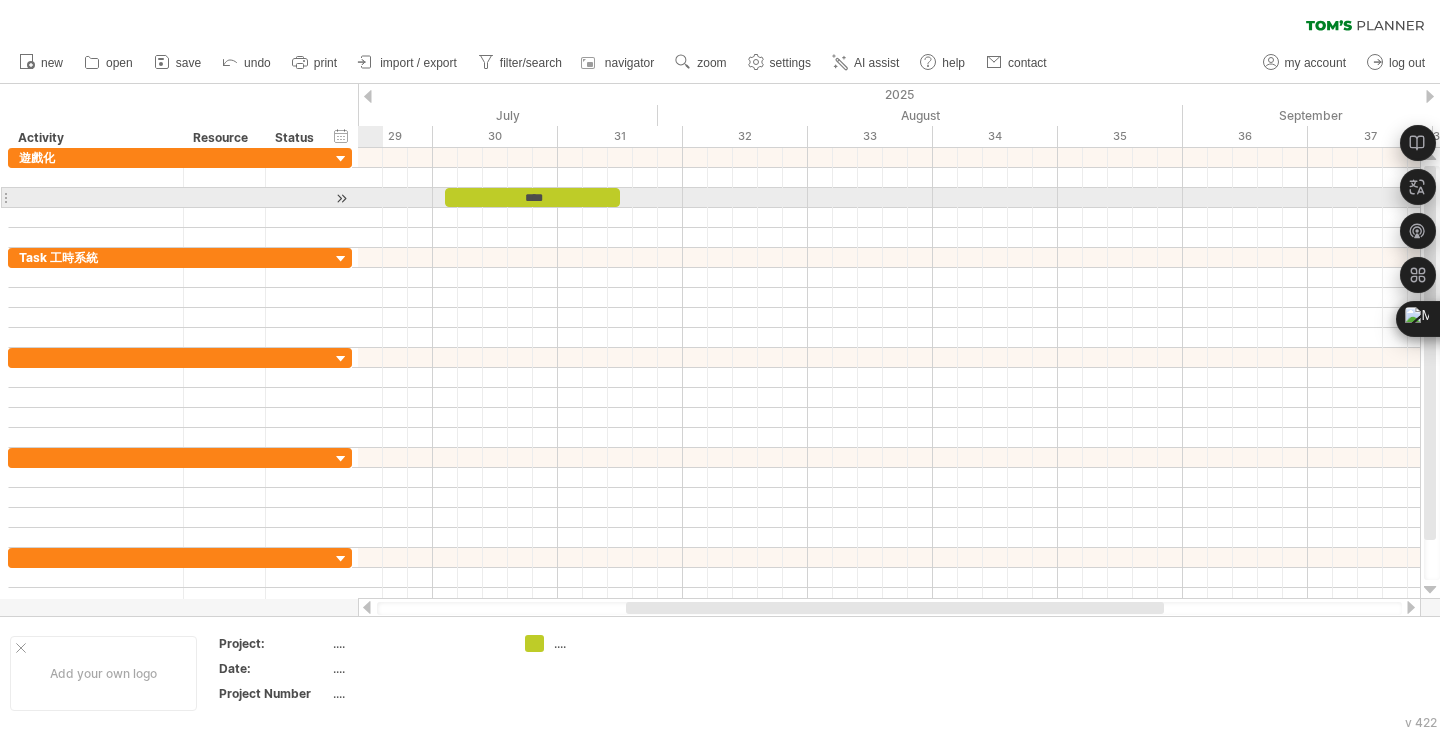 click at bounding box center (5, 197) 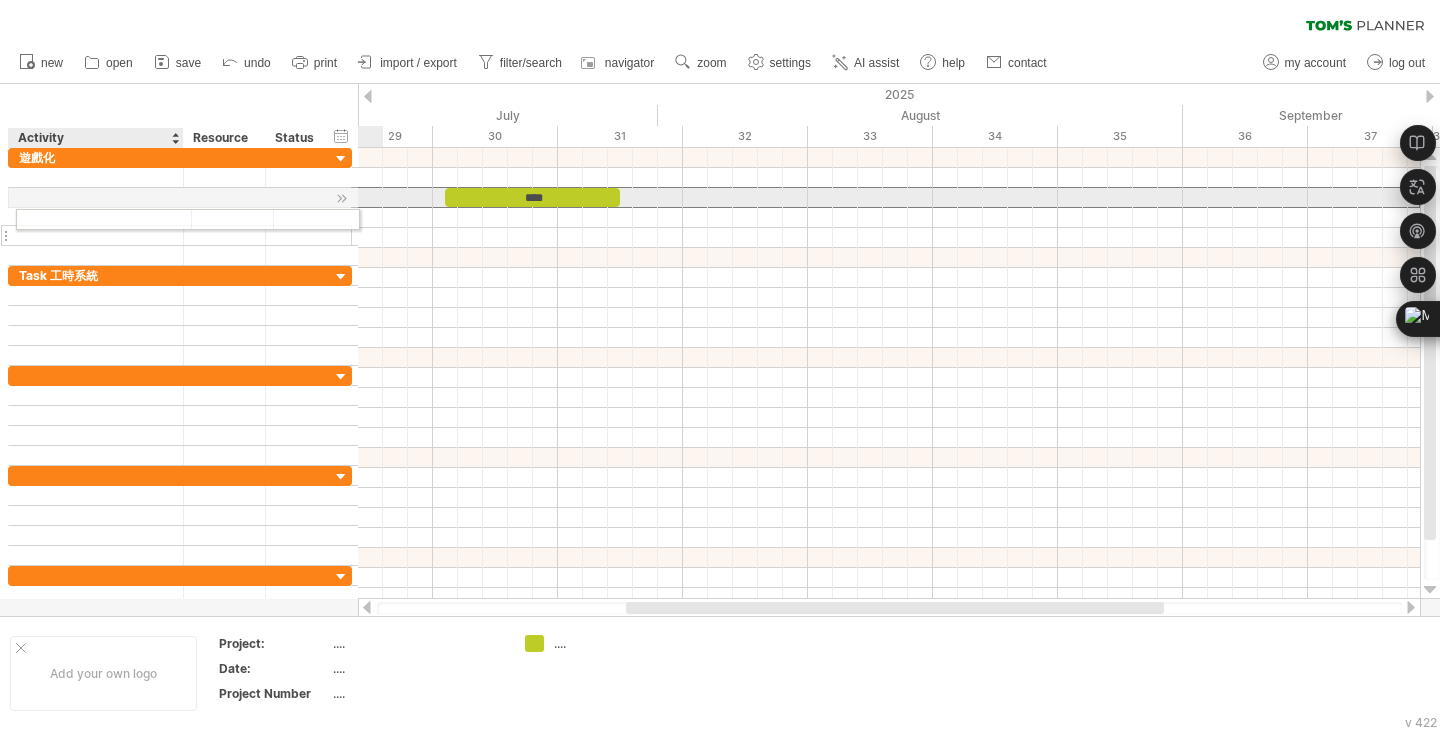 drag, startPoint x: 32, startPoint y: 203, endPoint x: 34, endPoint y: 216, distance: 13.152946 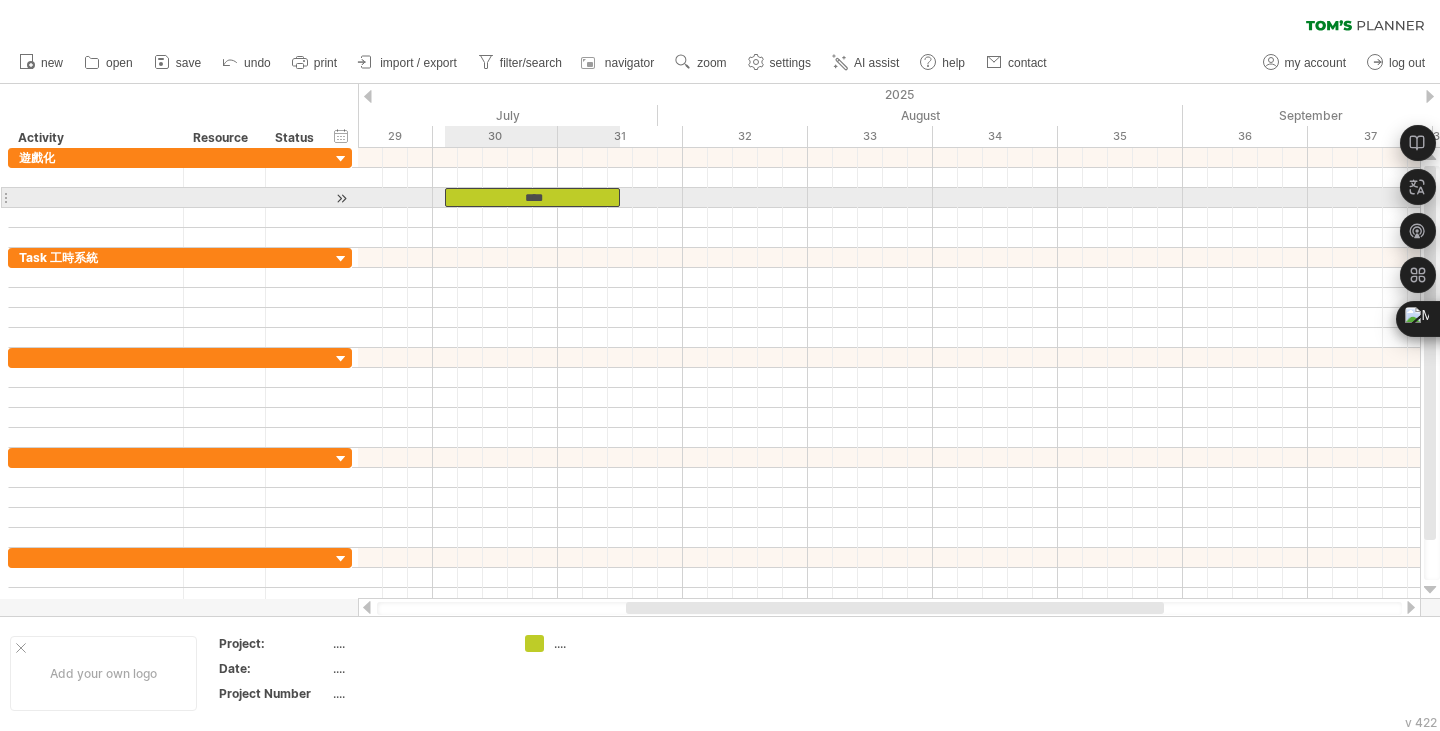 click on "****" at bounding box center (532, 197) 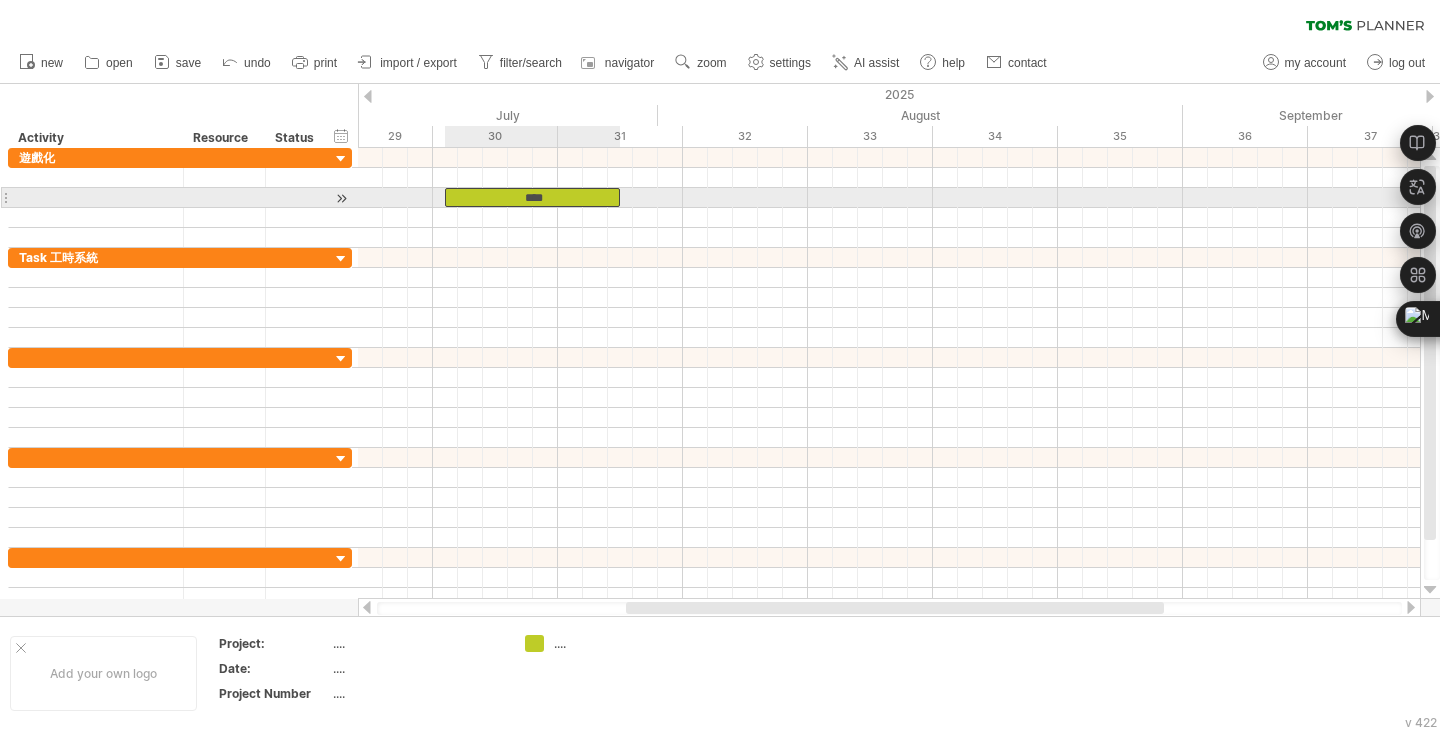 click on "****" at bounding box center [532, 197] 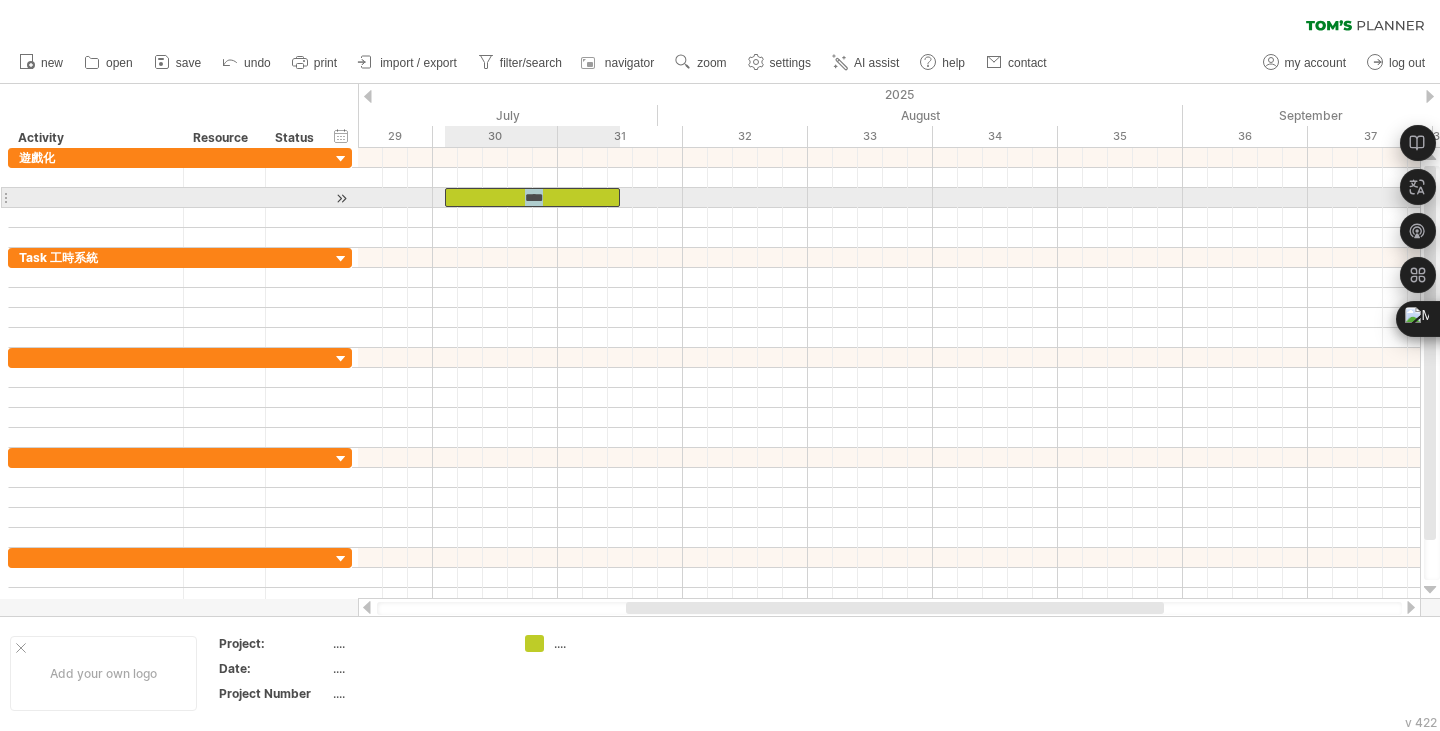 click on "****" at bounding box center (532, 197) 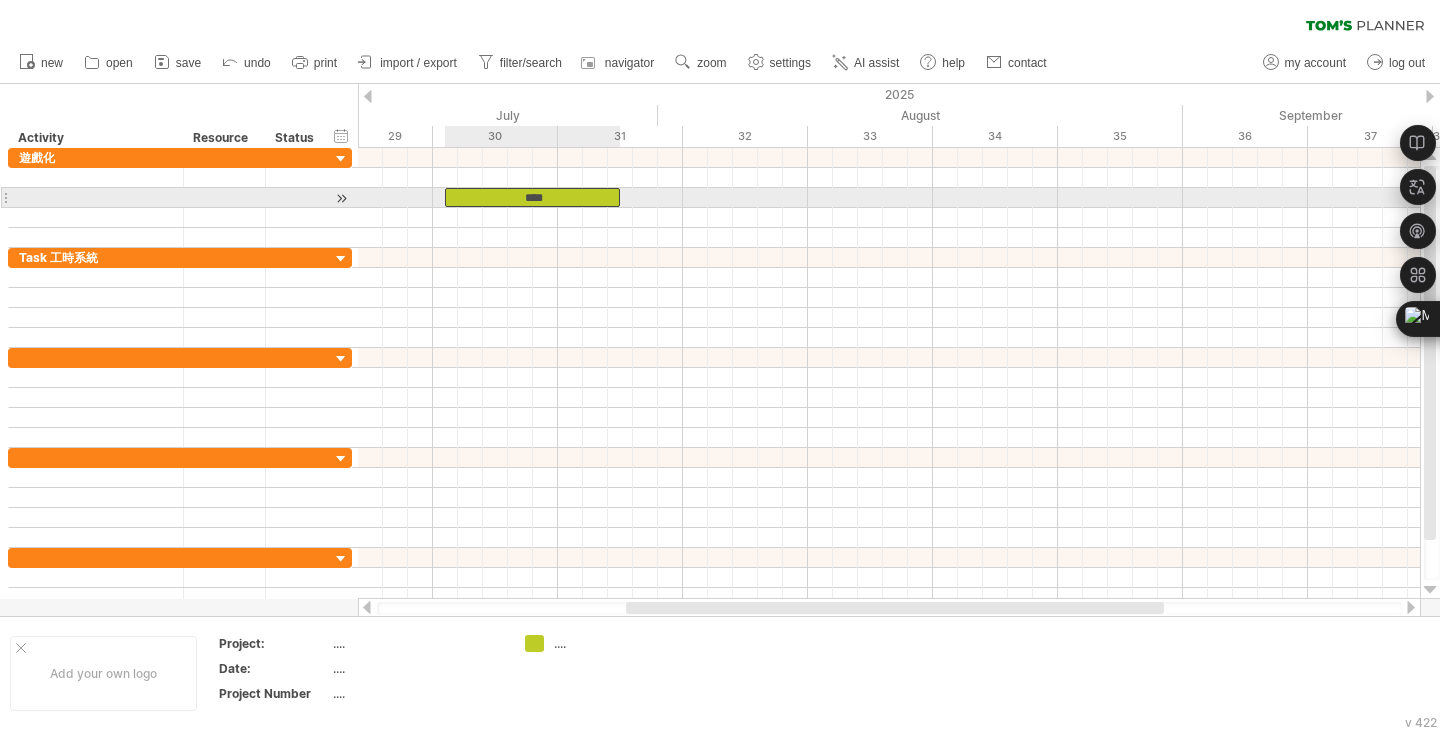 click on "****" at bounding box center [532, 197] 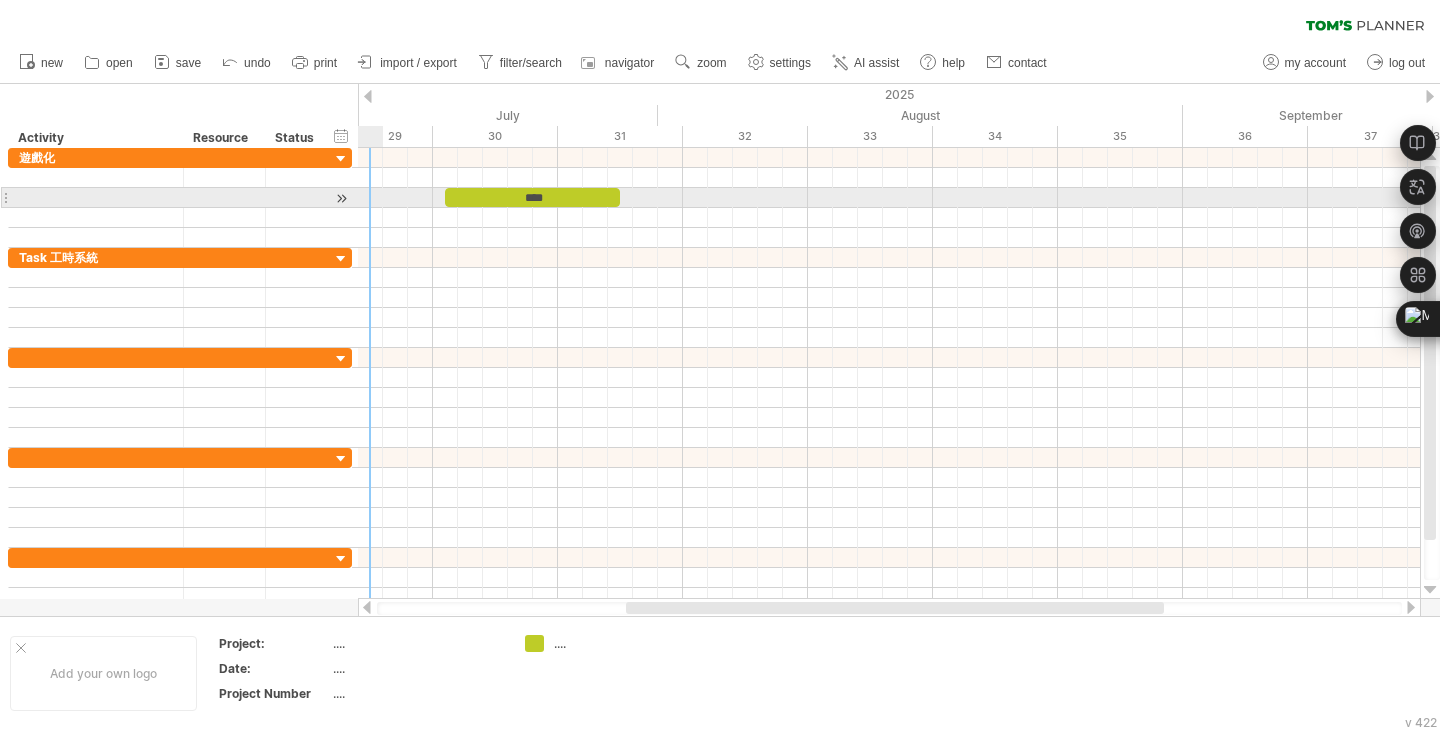 click at bounding box center (341, 198) 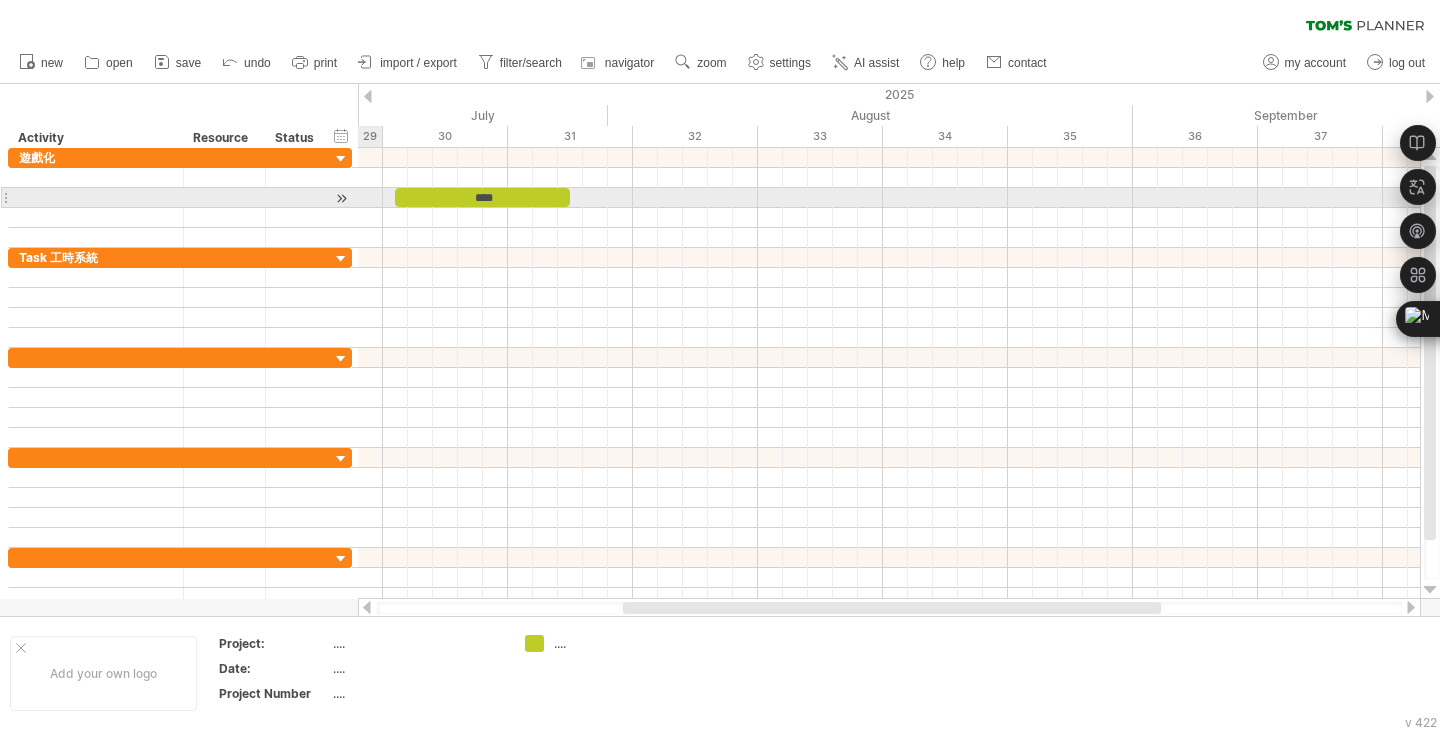 click at bounding box center [341, 198] 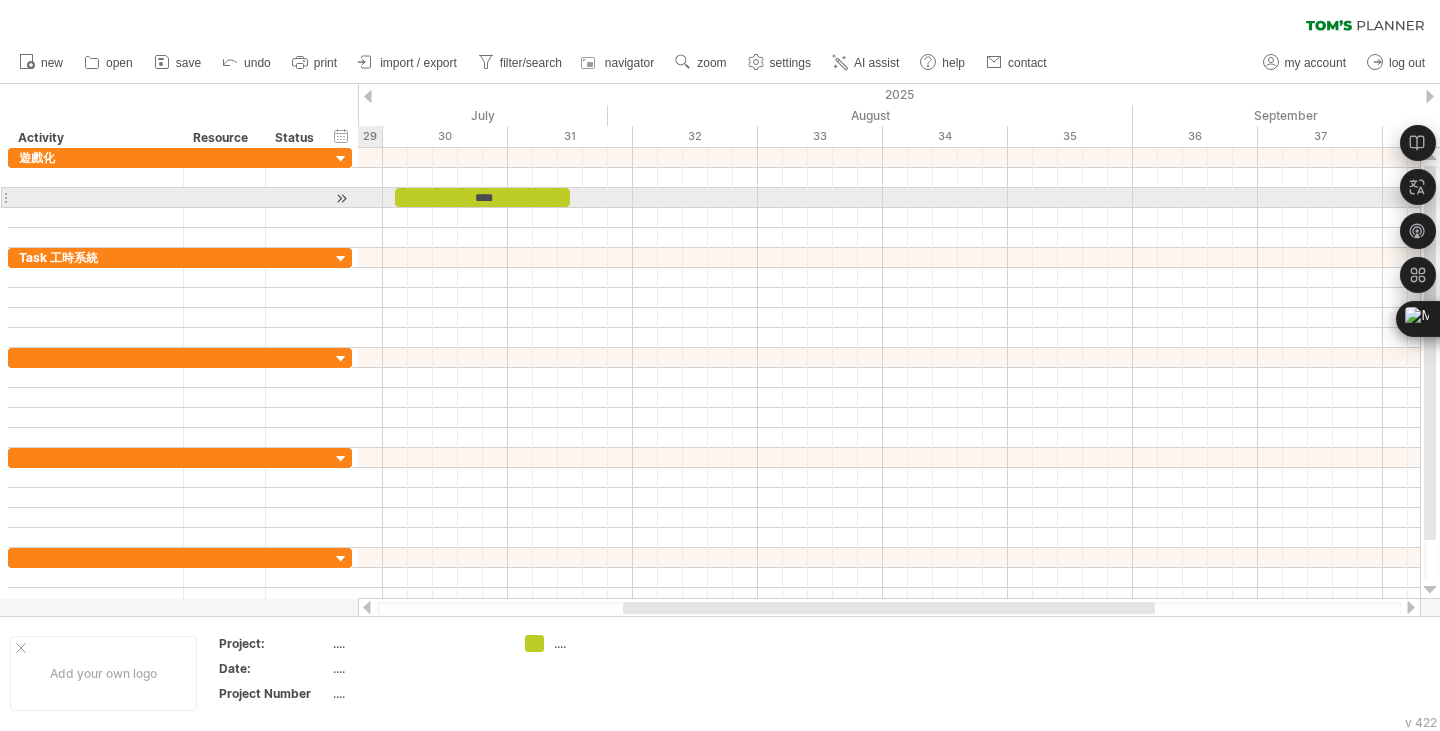 click at bounding box center [341, 198] 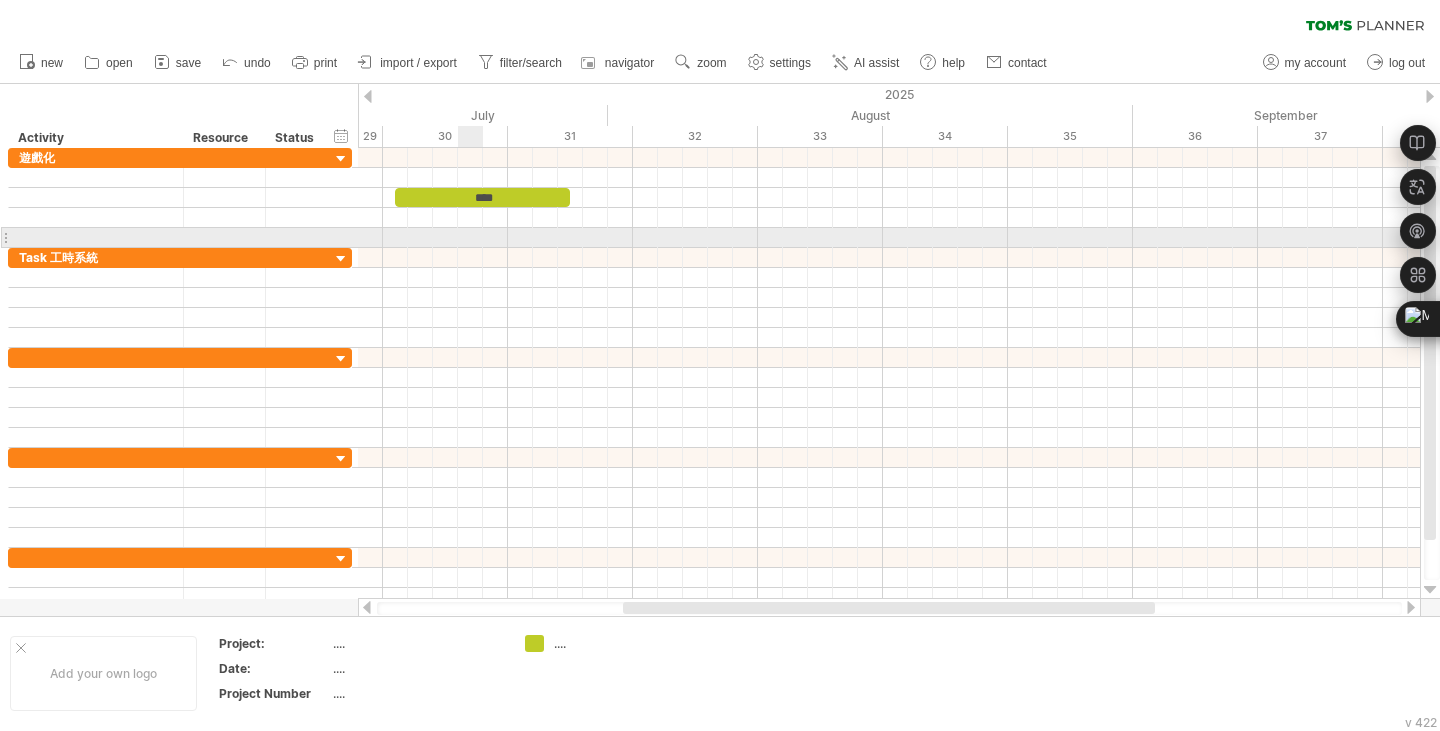 click at bounding box center (889, 238) 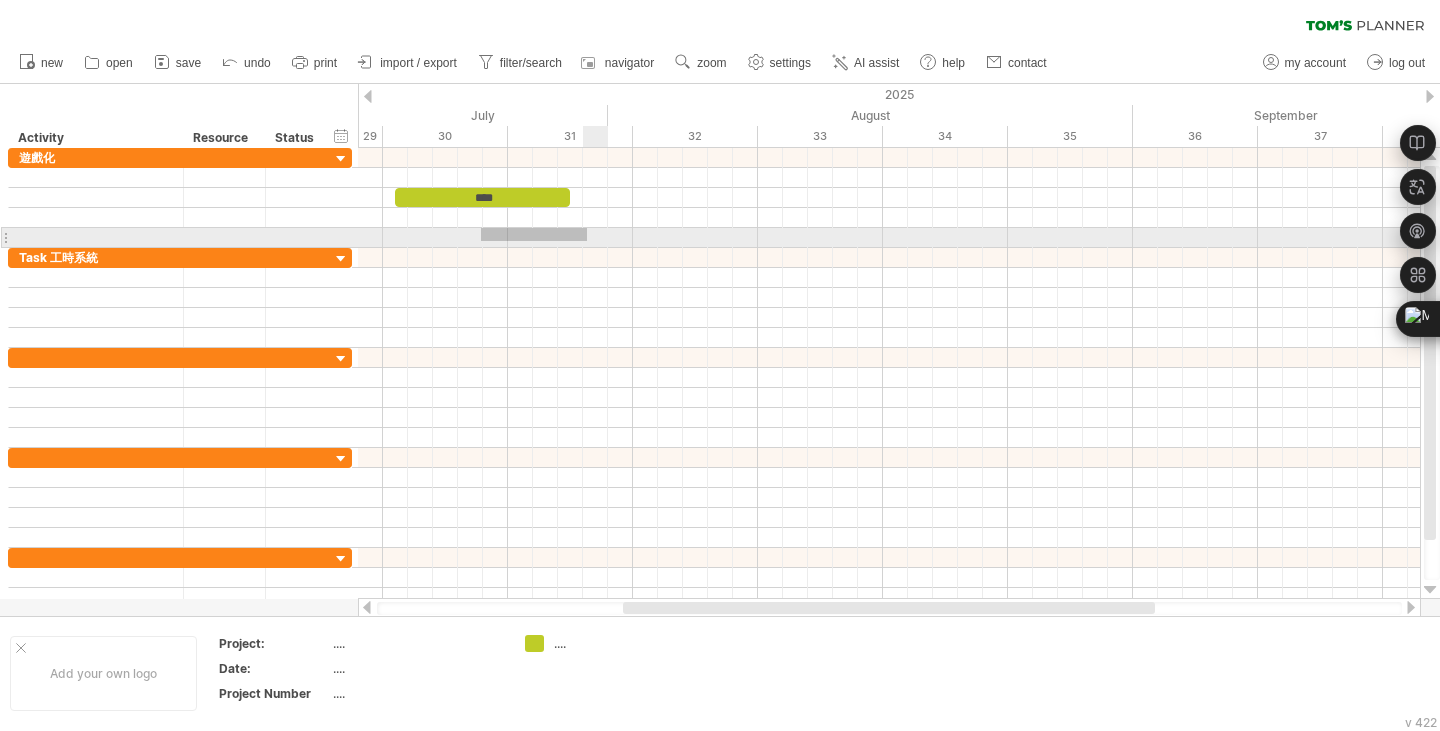 drag, startPoint x: 481, startPoint y: 228, endPoint x: 587, endPoint y: 241, distance: 106.7942 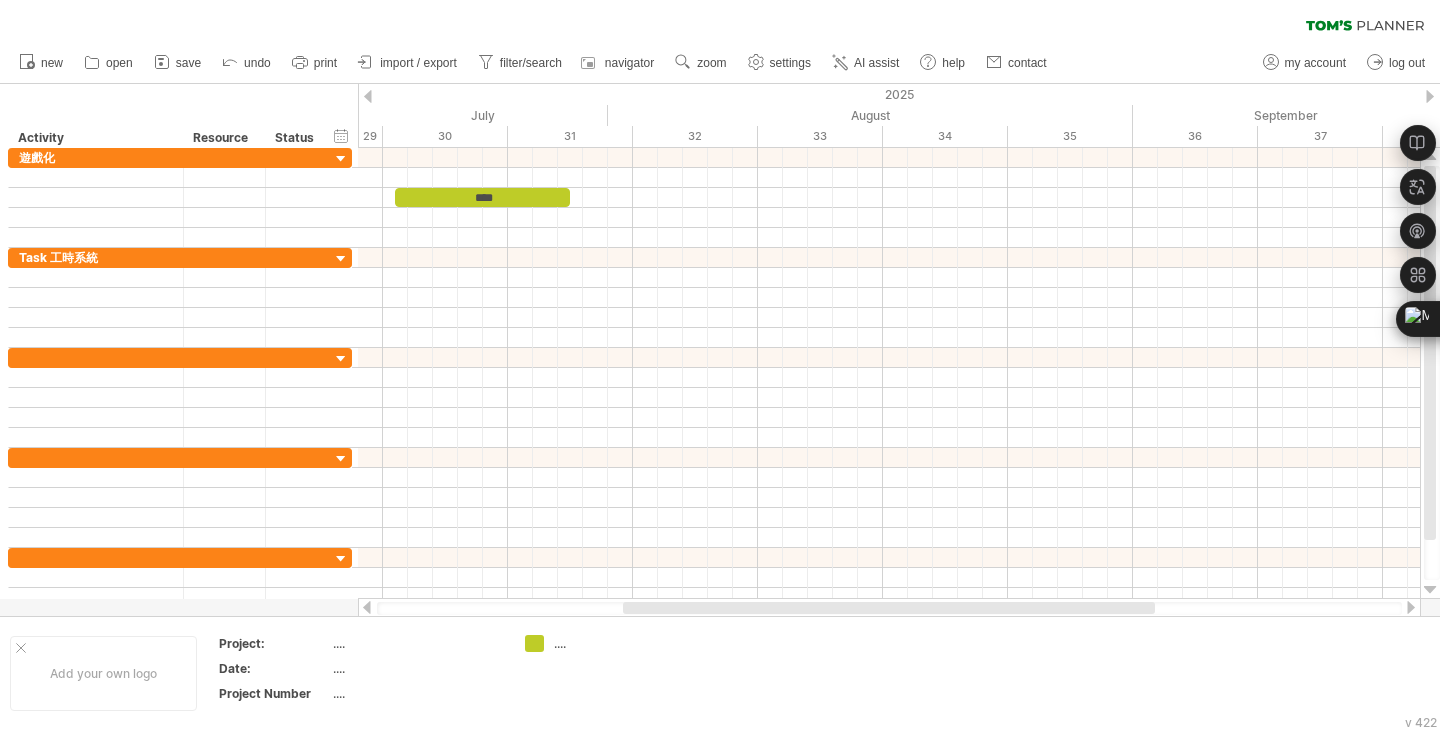 click at bounding box center [368, 96] 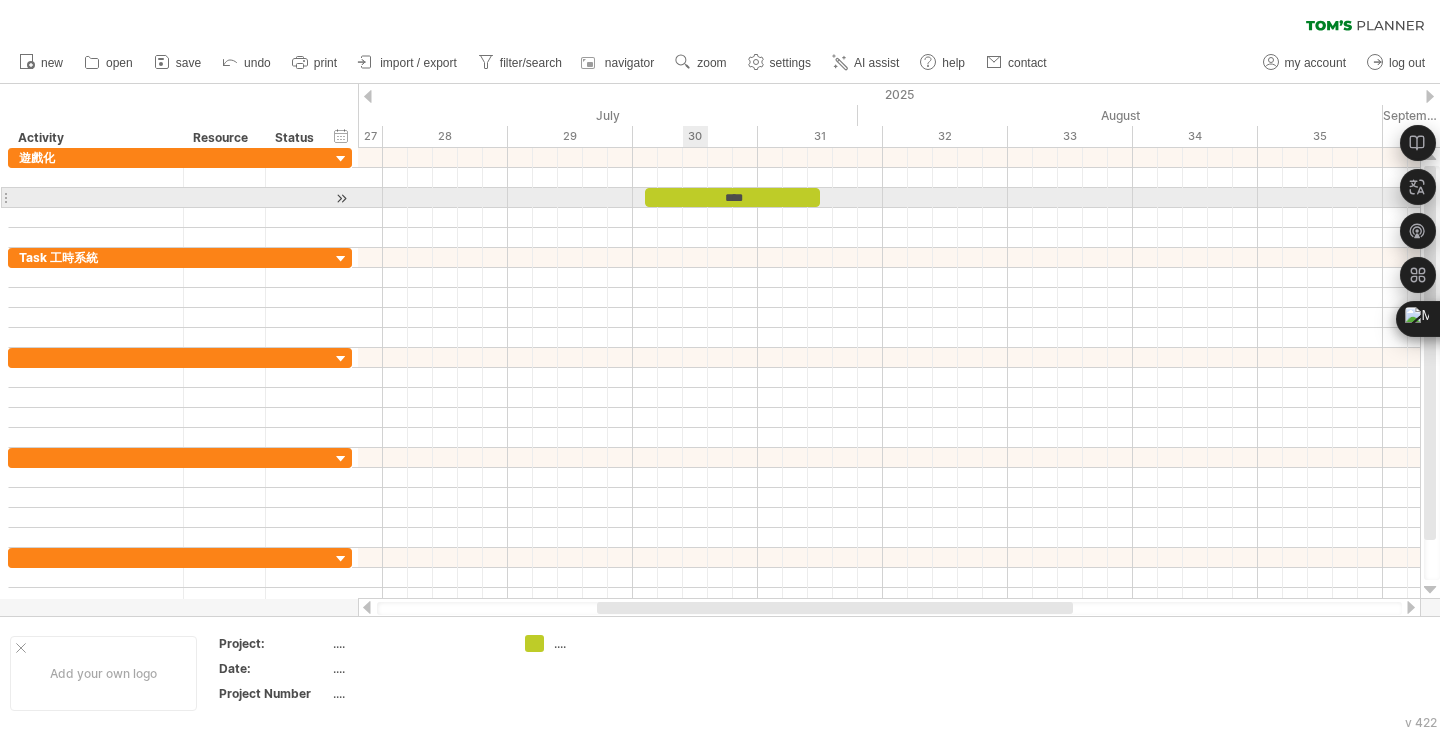 click on "****" at bounding box center [732, 197] 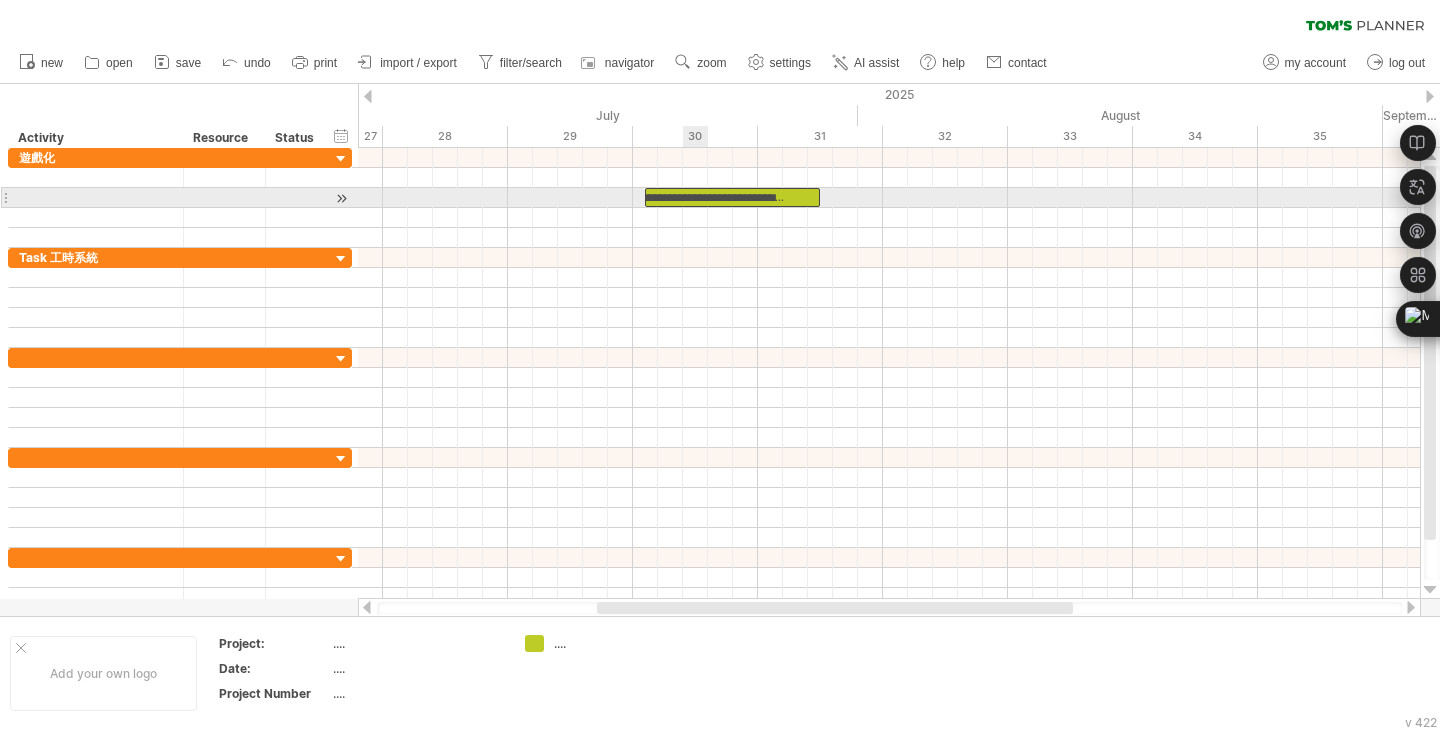 scroll, scrollTop: 0, scrollLeft: 0, axis: both 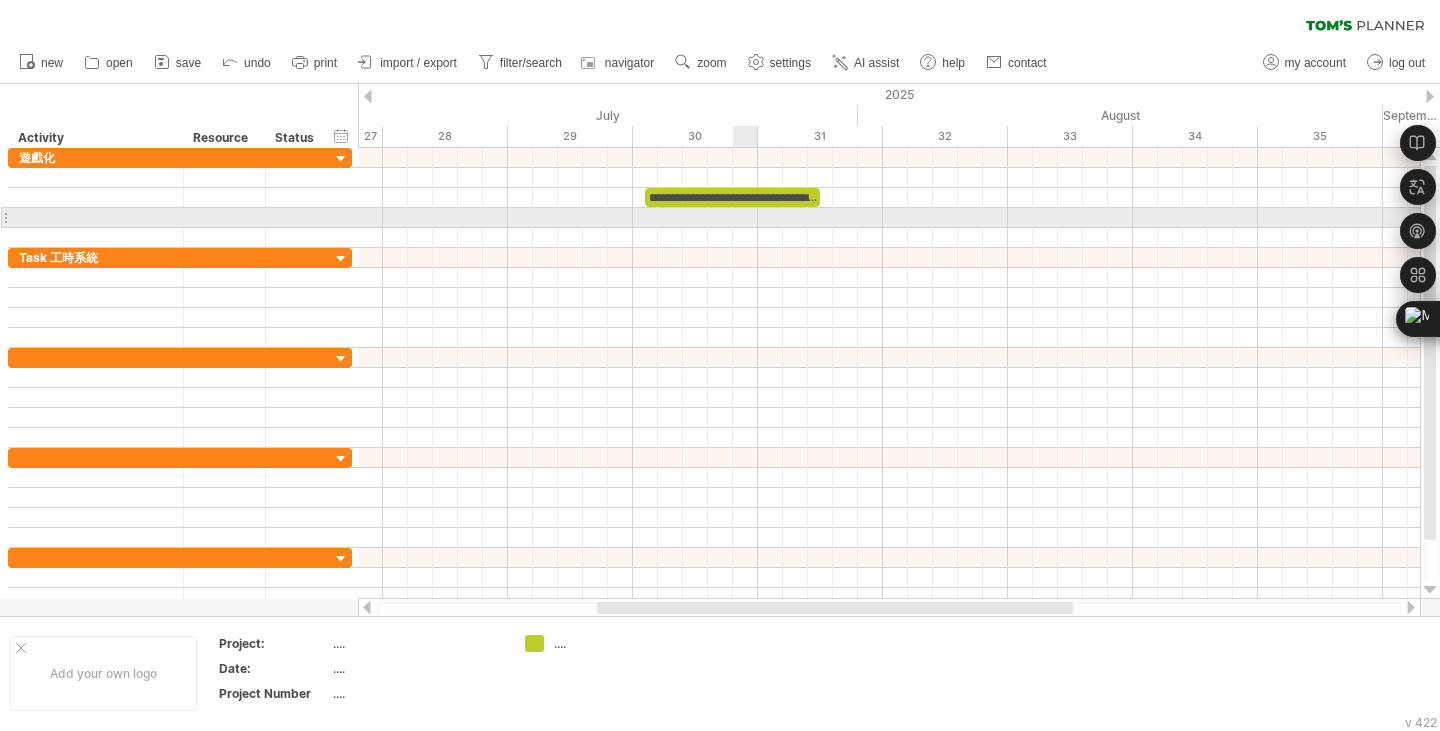 click at bounding box center [889, 218] 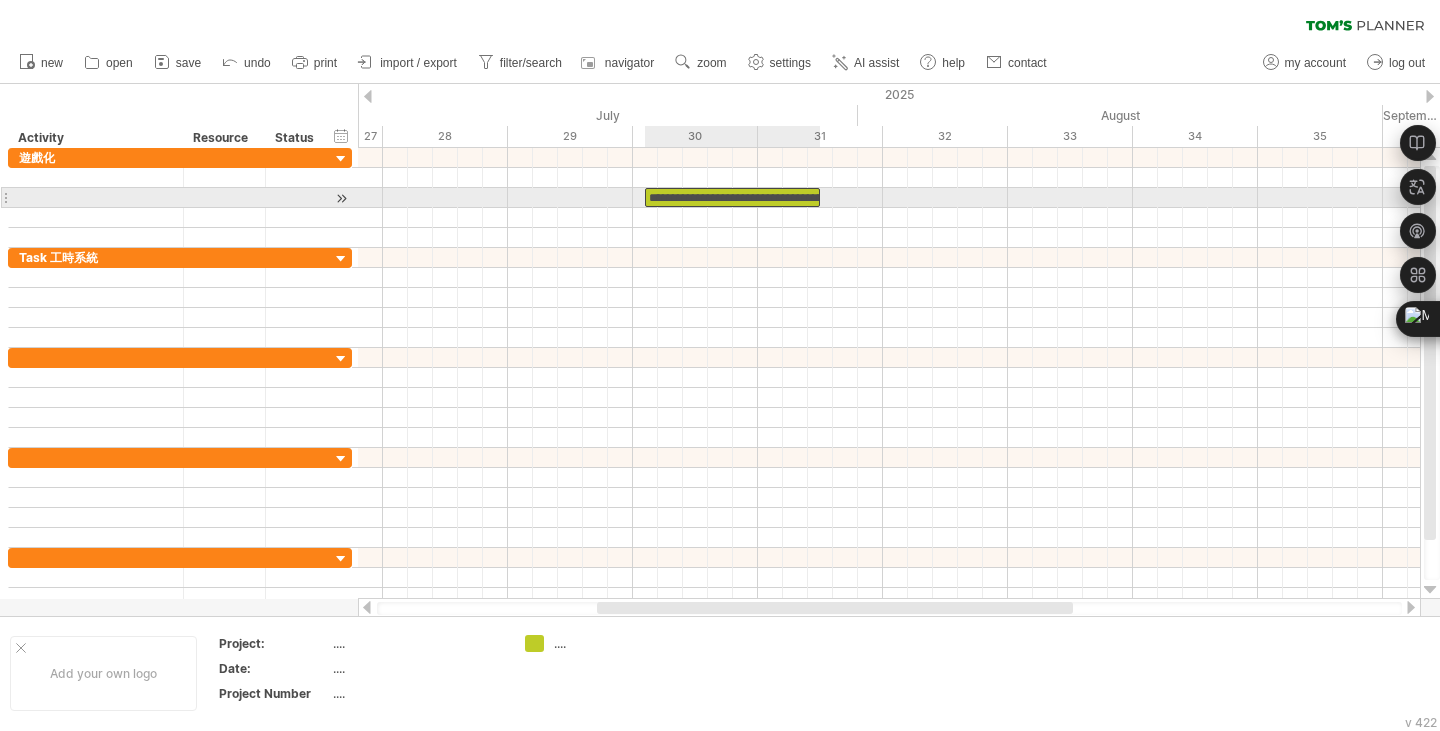click on "**********" at bounding box center [732, 197] 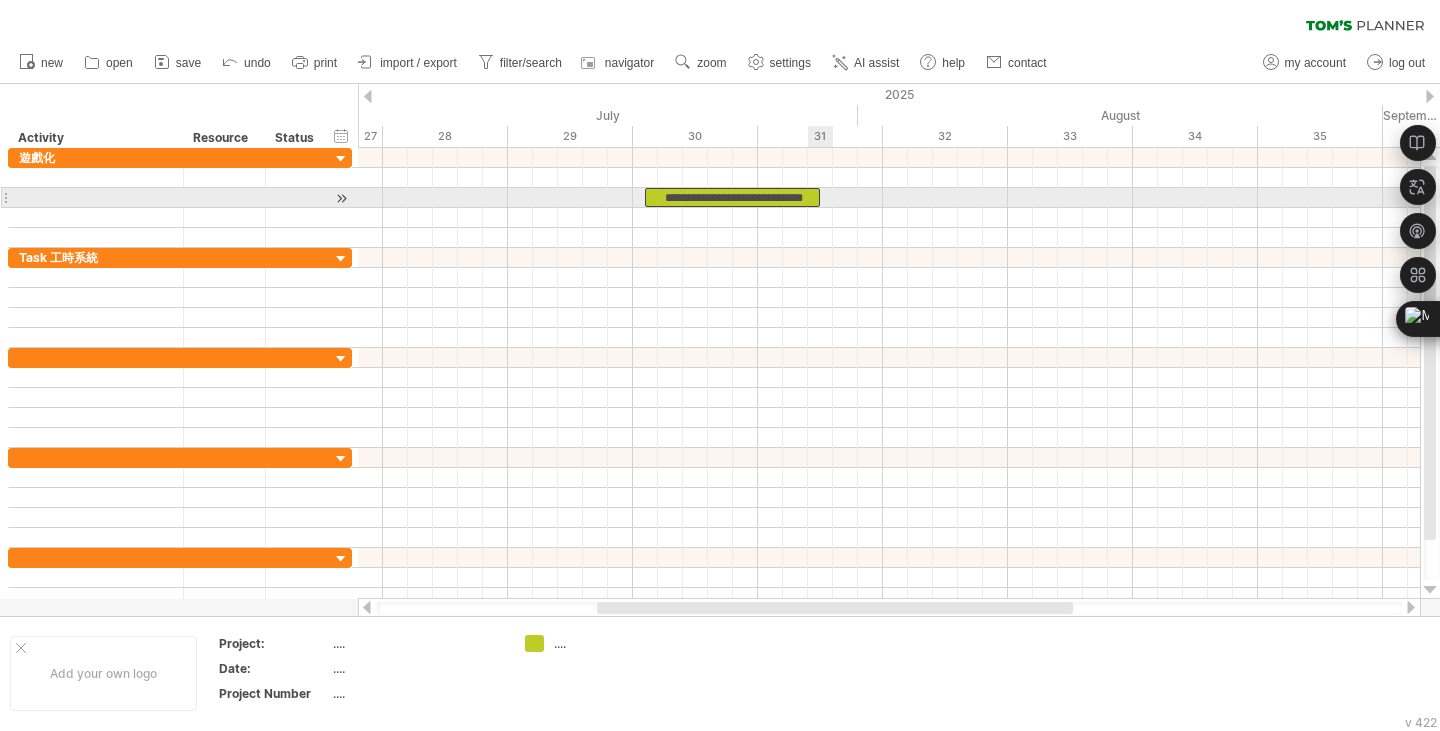 scroll, scrollTop: 0, scrollLeft: 0, axis: both 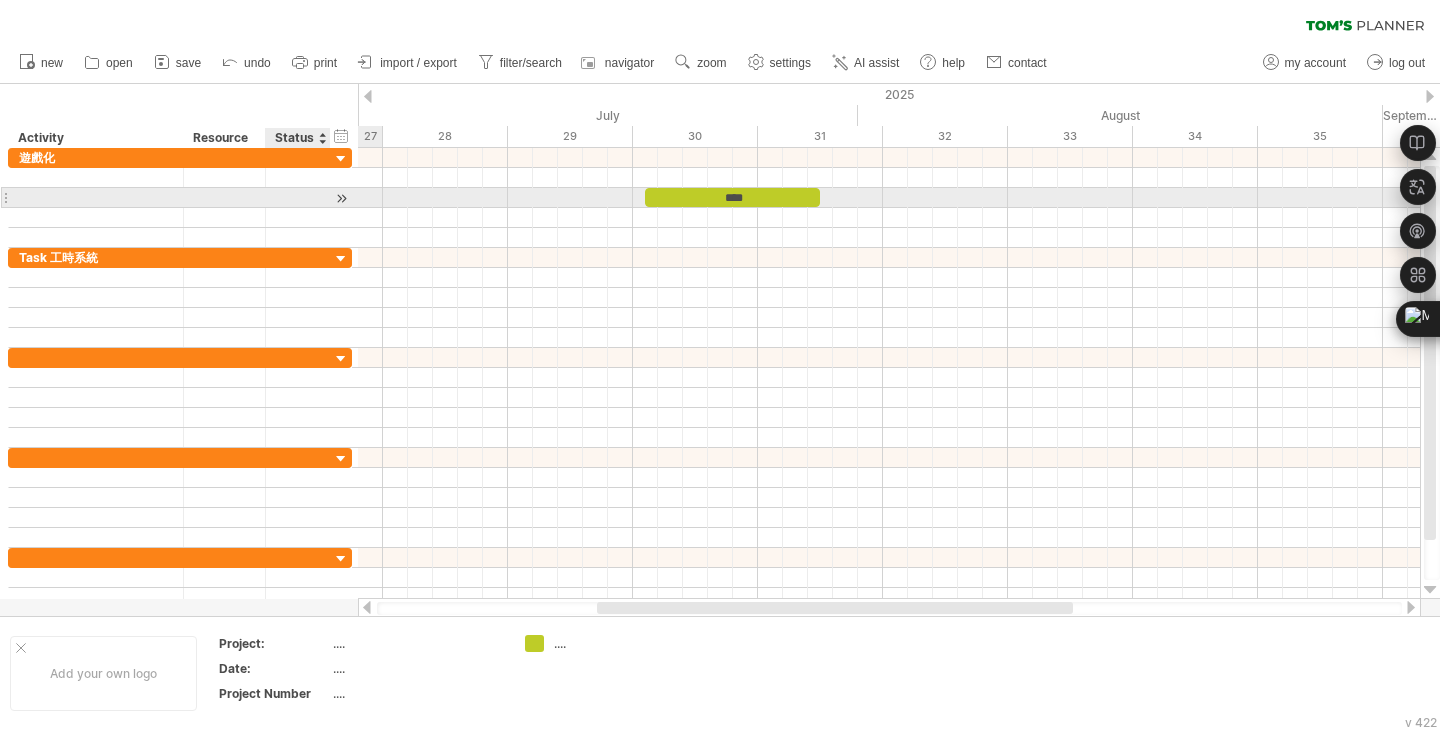 click at bounding box center (341, 198) 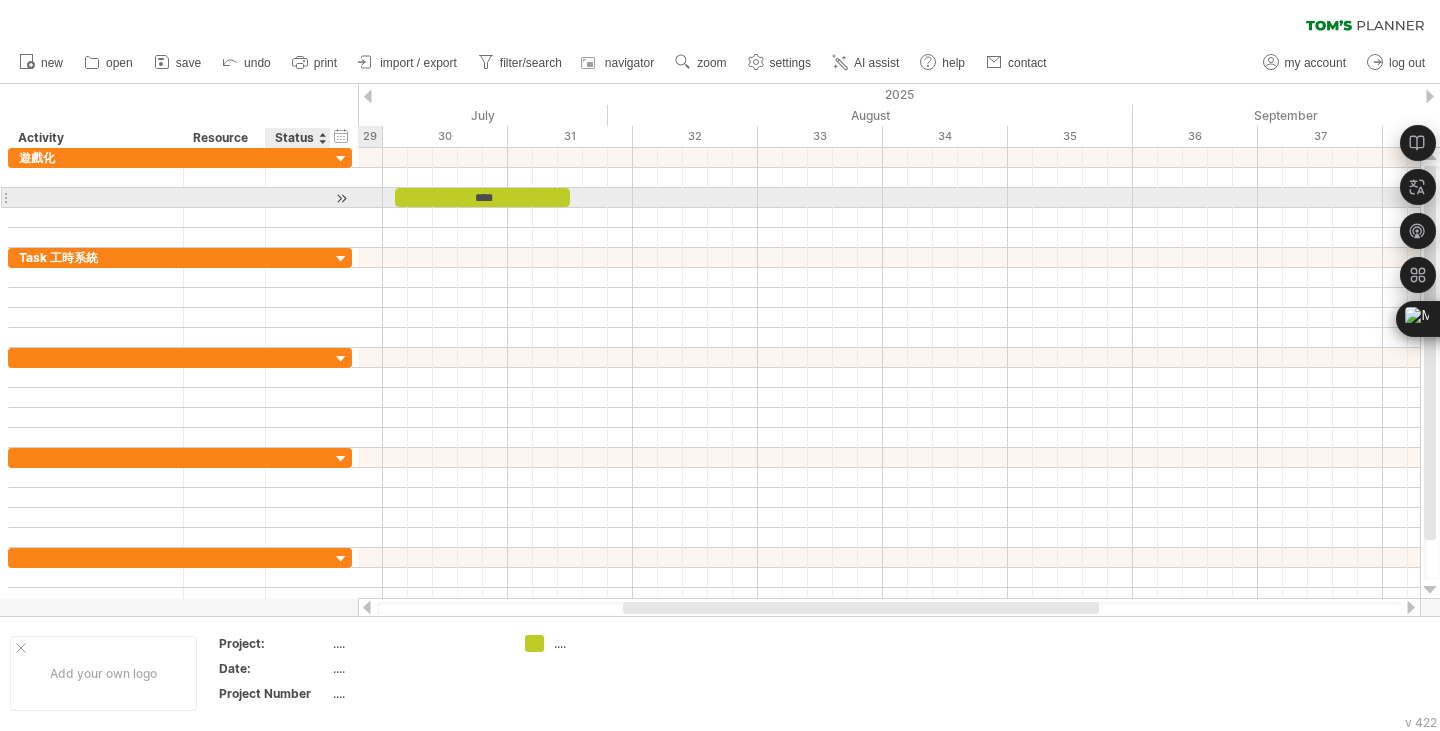 click at bounding box center (341, 198) 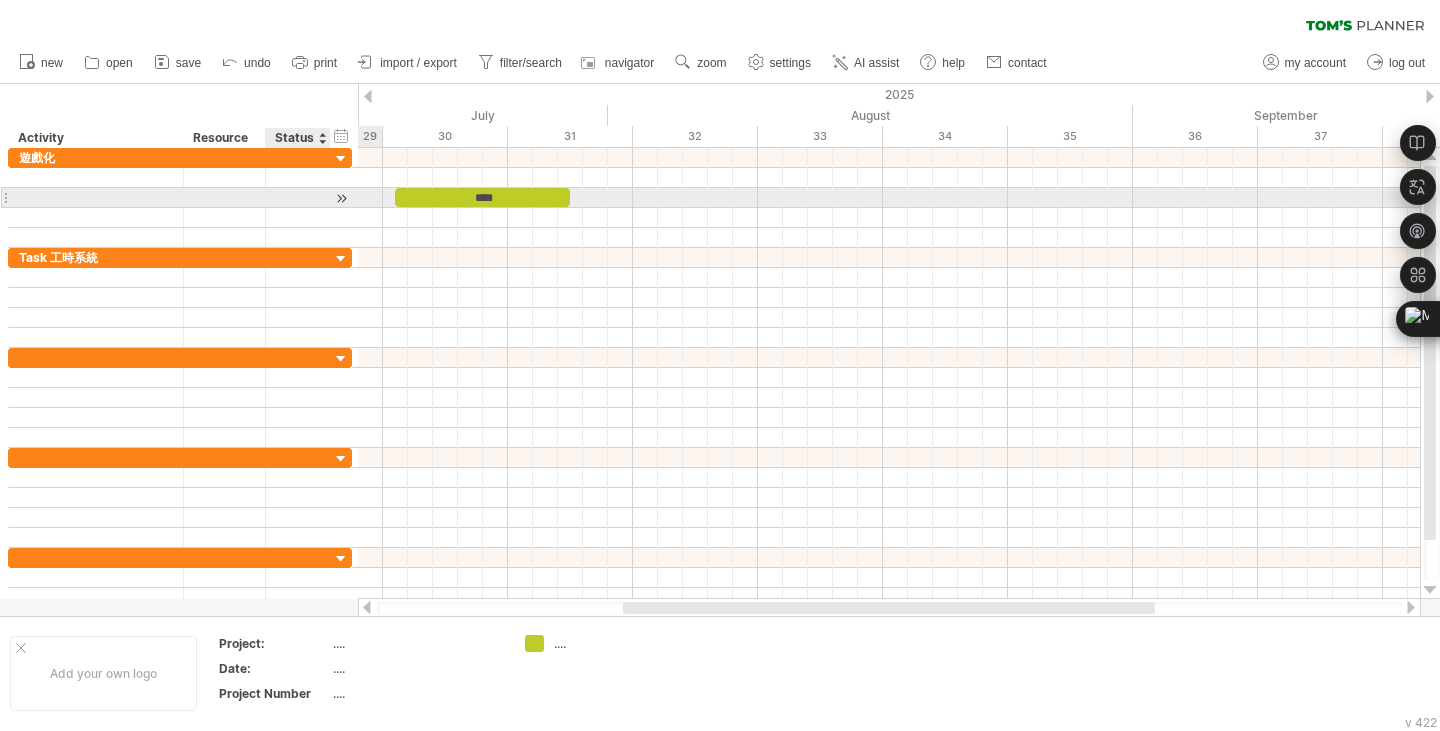 click at bounding box center (341, 198) 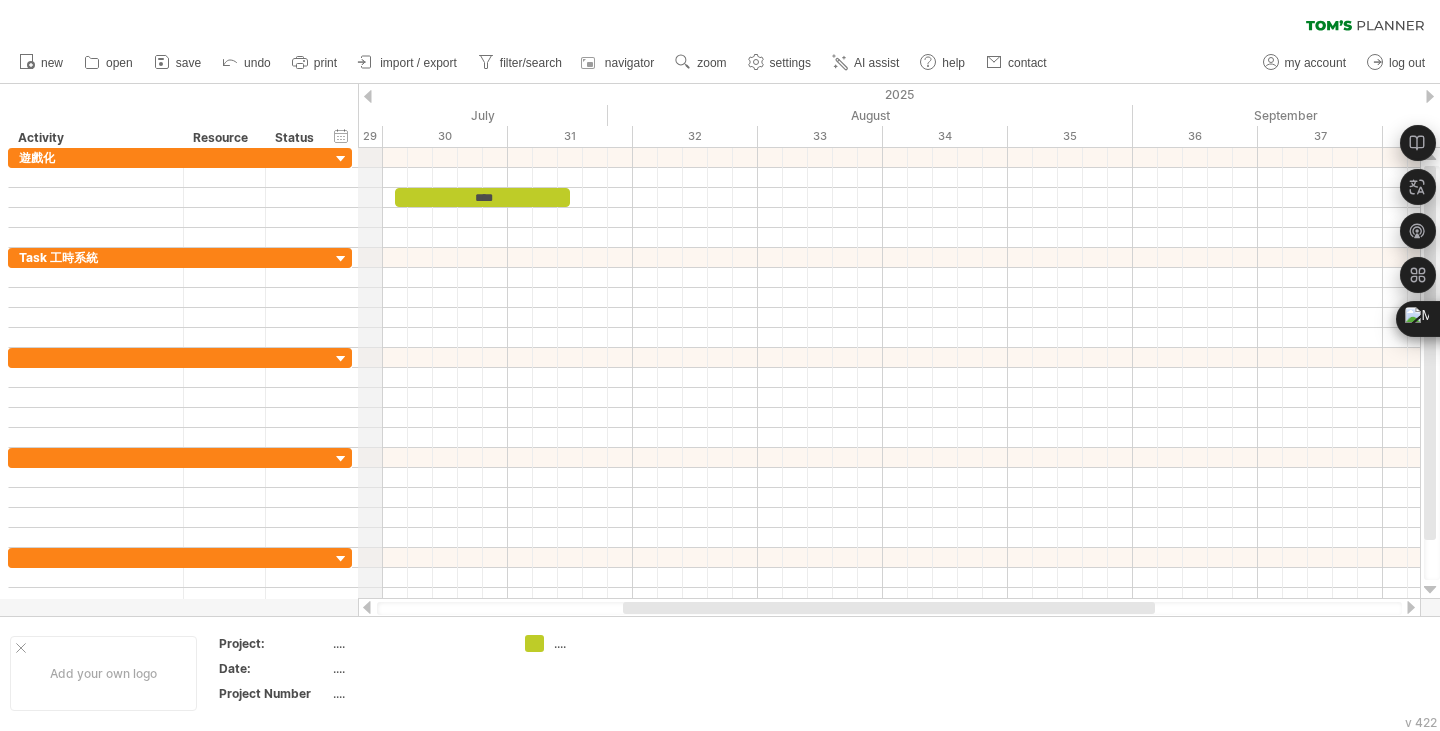 click on "2025" at bounding box center (1045, 94) 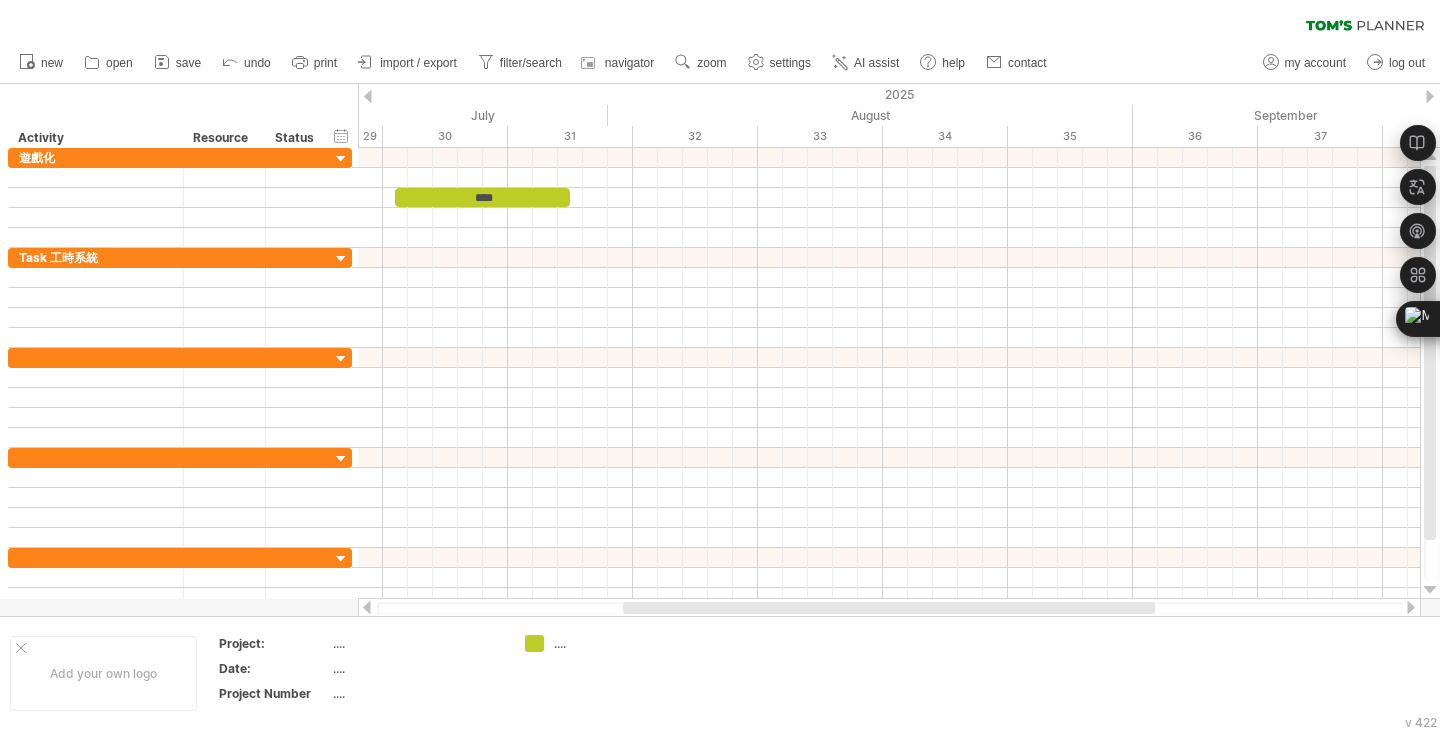 click at bounding box center (368, 96) 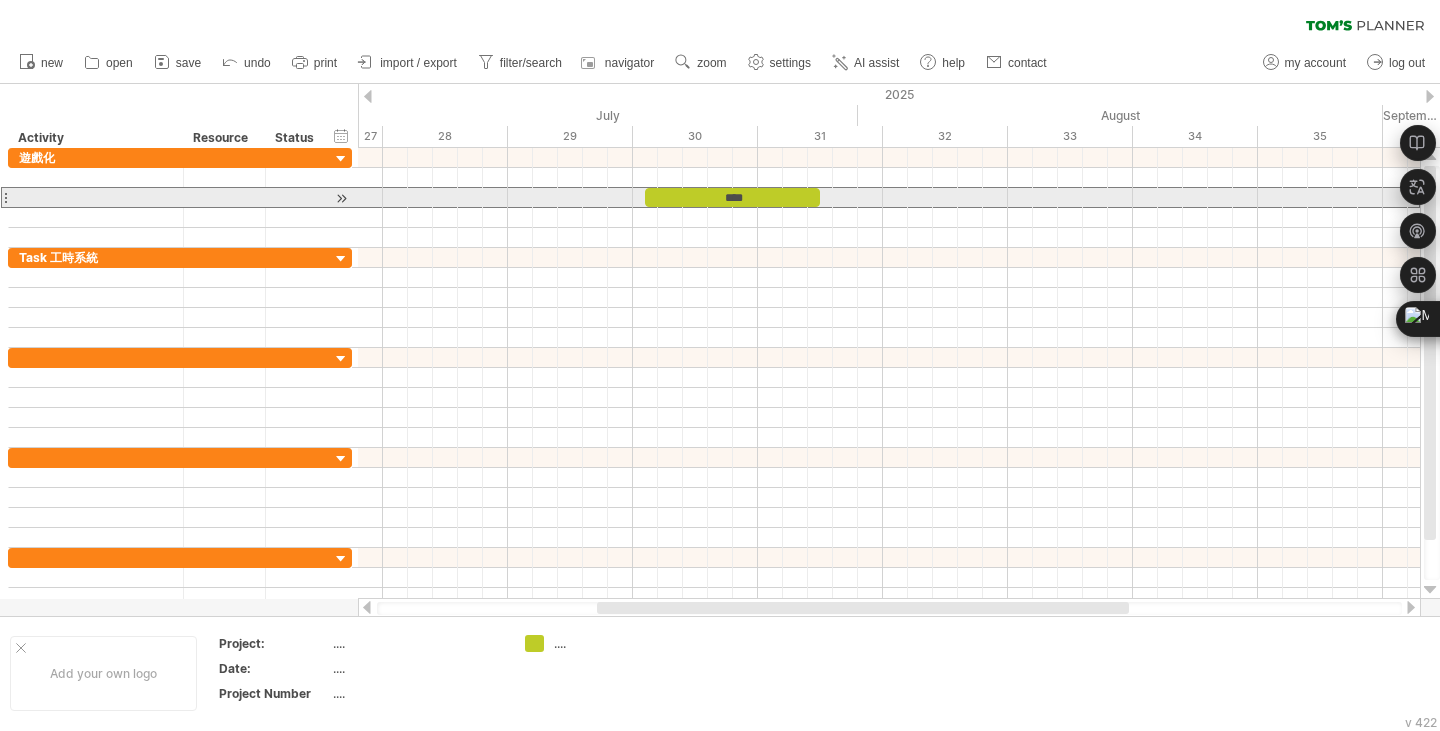 click at bounding box center (5, 197) 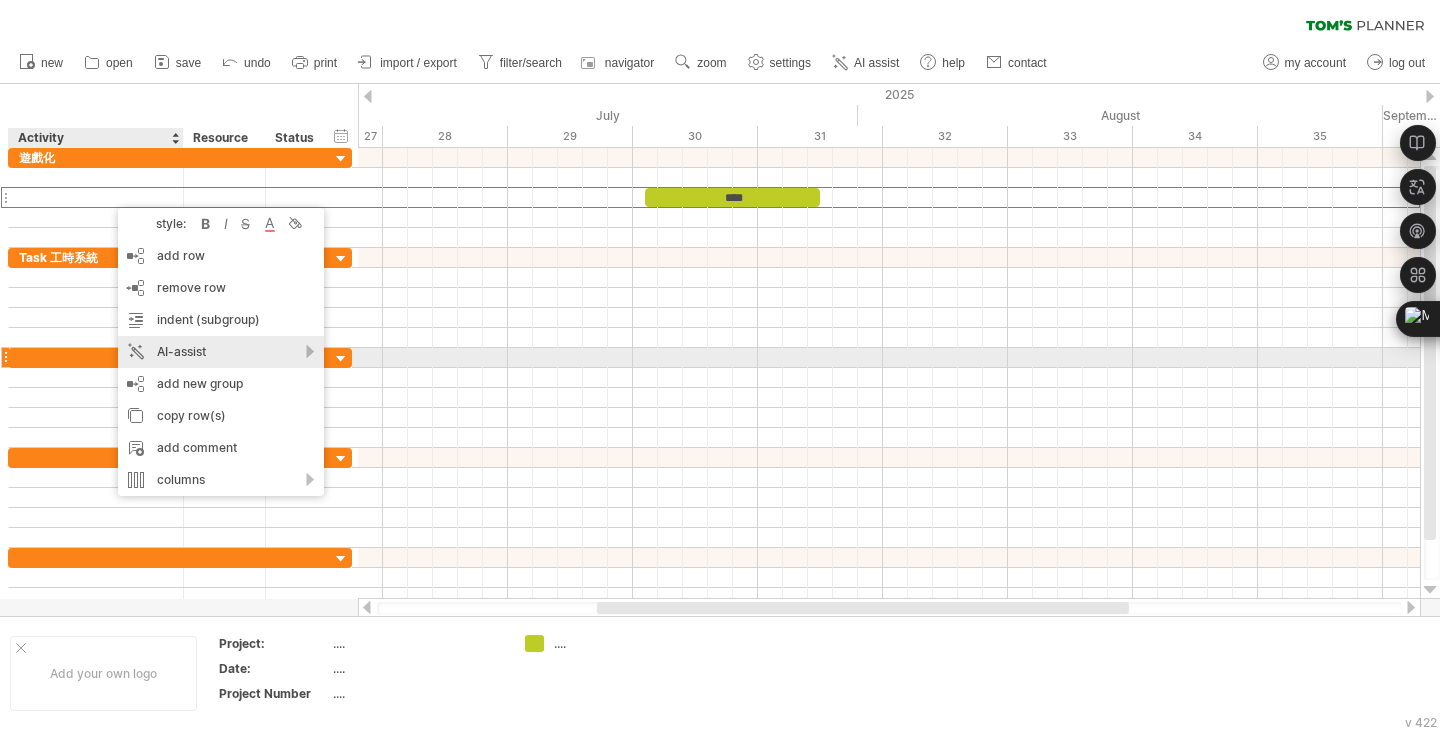 click on "AI-assist" at bounding box center [221, 352] 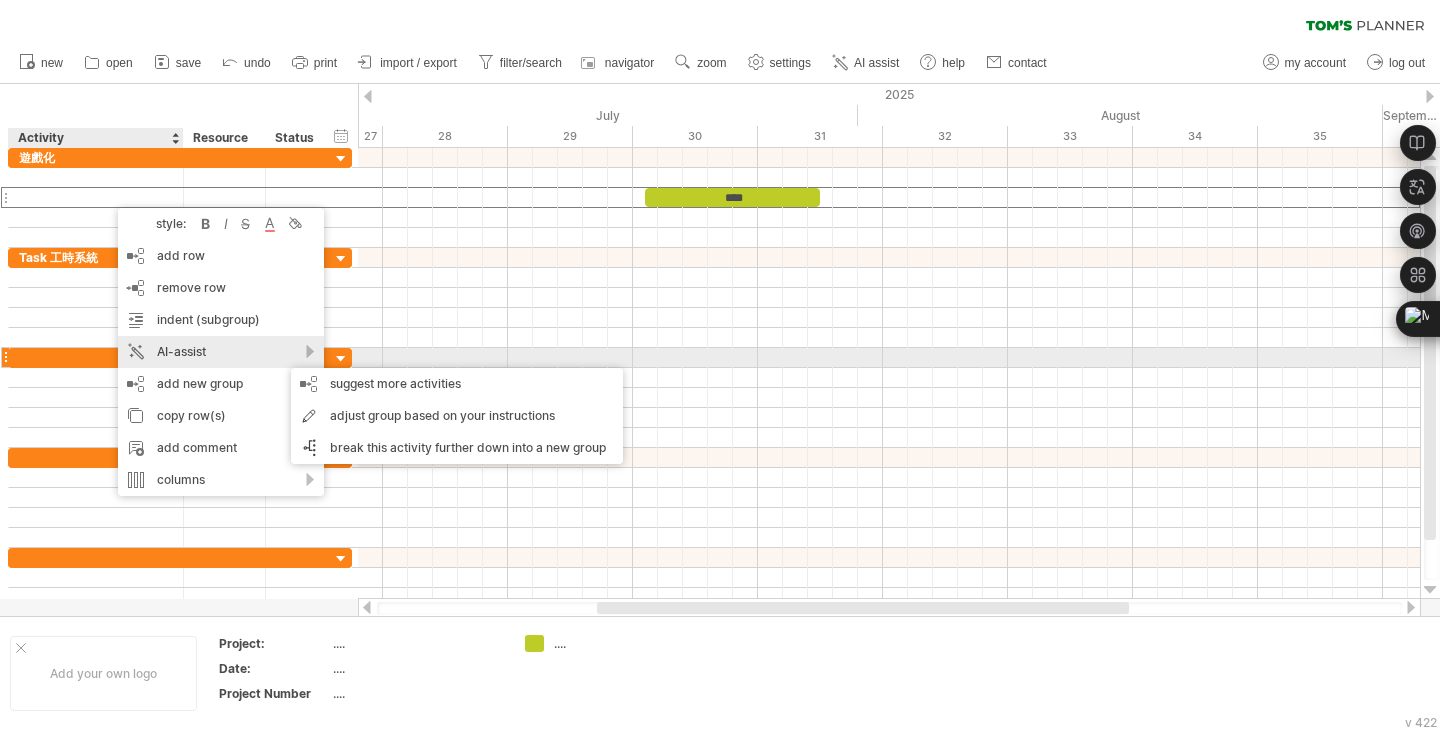 click on "AI-assist" at bounding box center (221, 352) 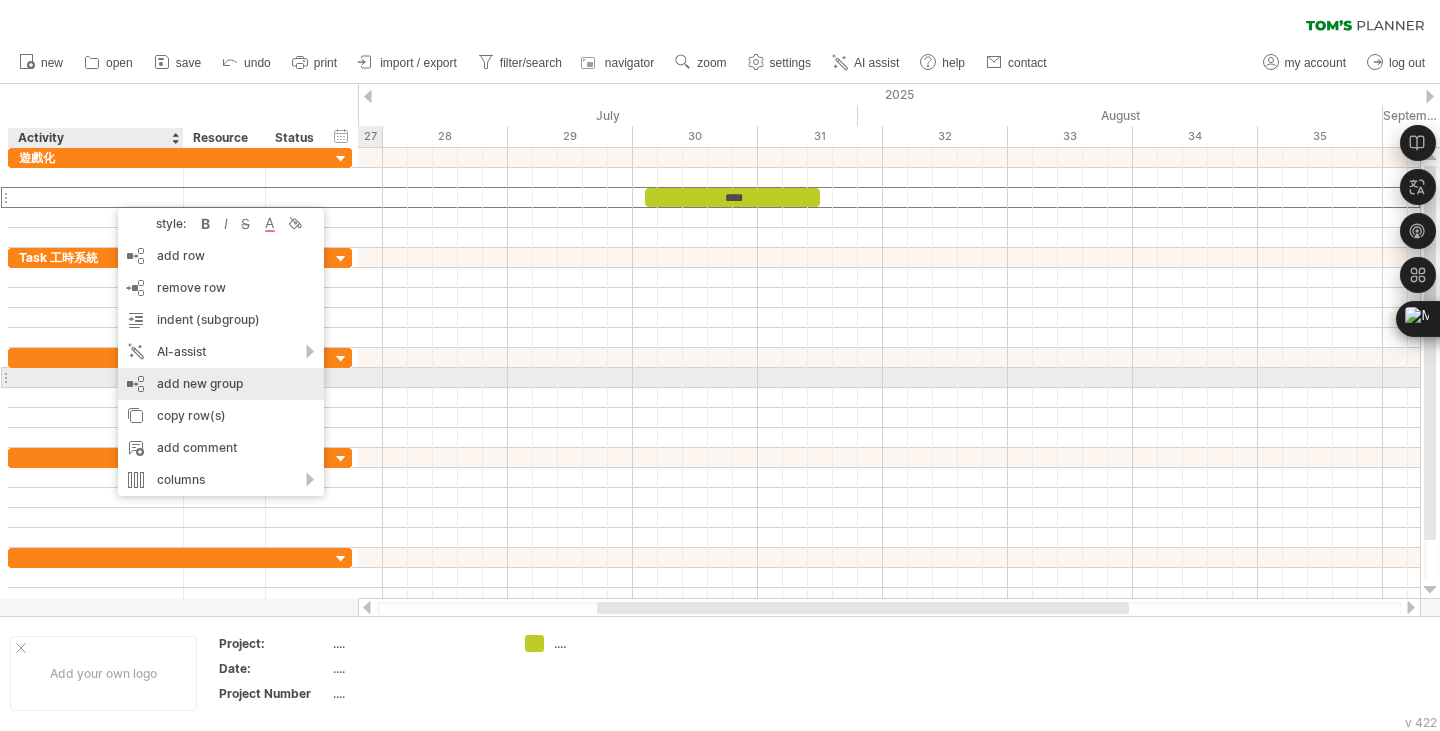 click on "add new group" at bounding box center [221, 384] 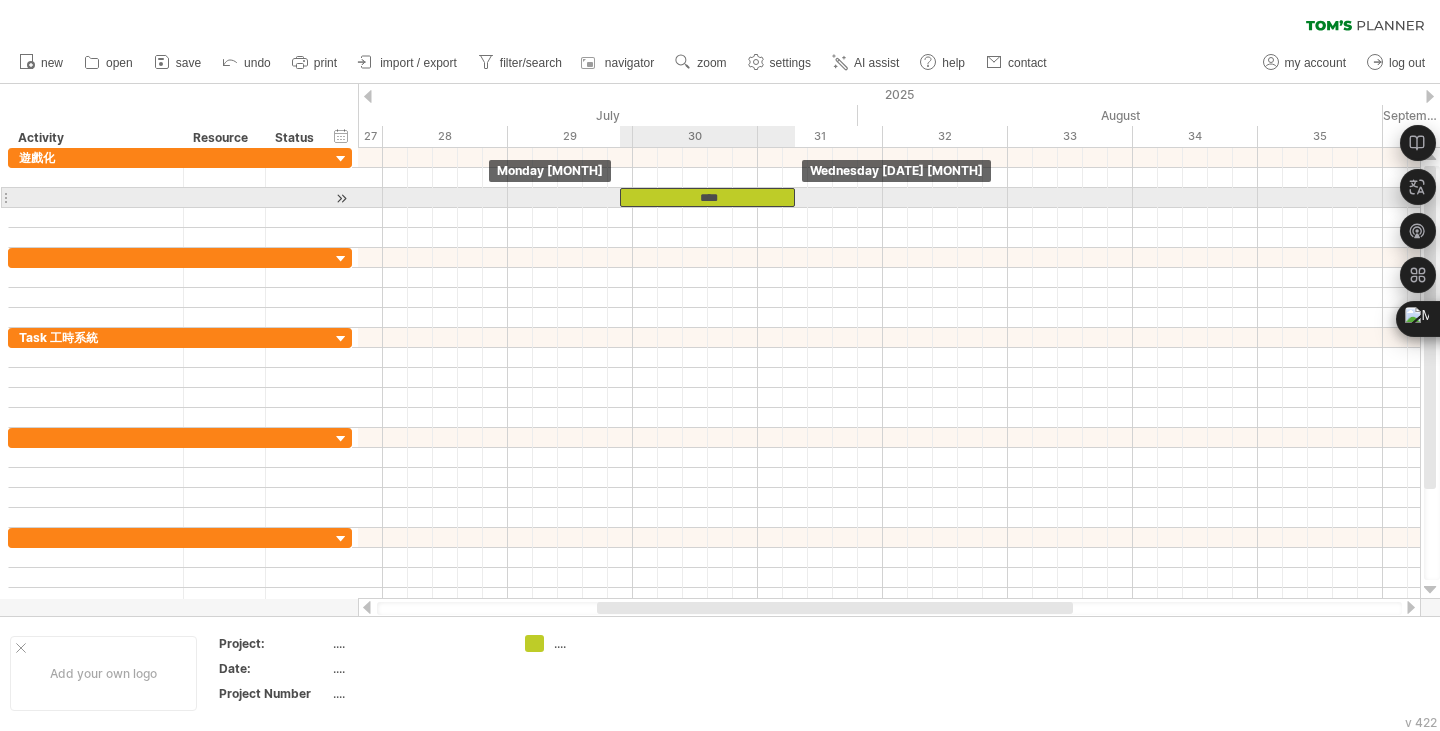 drag, startPoint x: 694, startPoint y: 200, endPoint x: 664, endPoint y: 202, distance: 30.066593 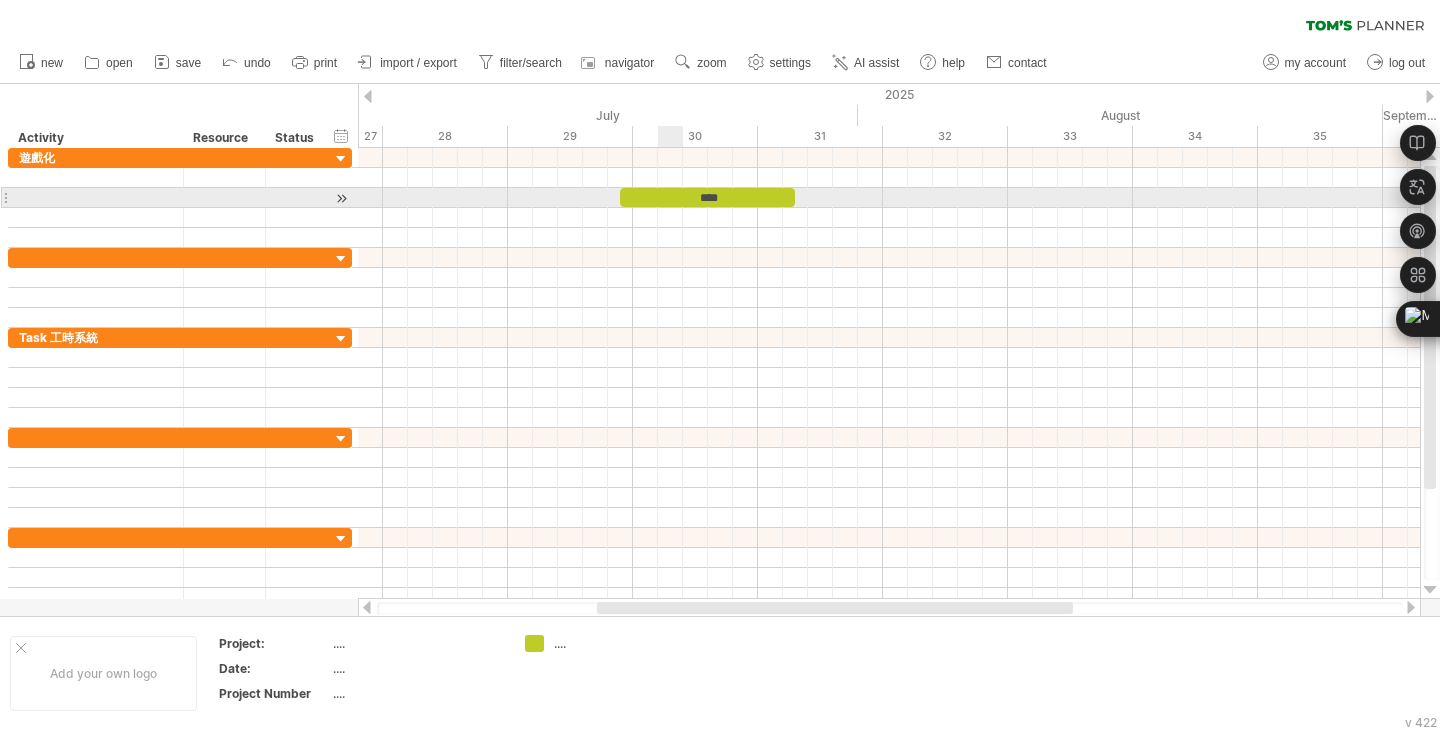 click on "****" at bounding box center [707, 197] 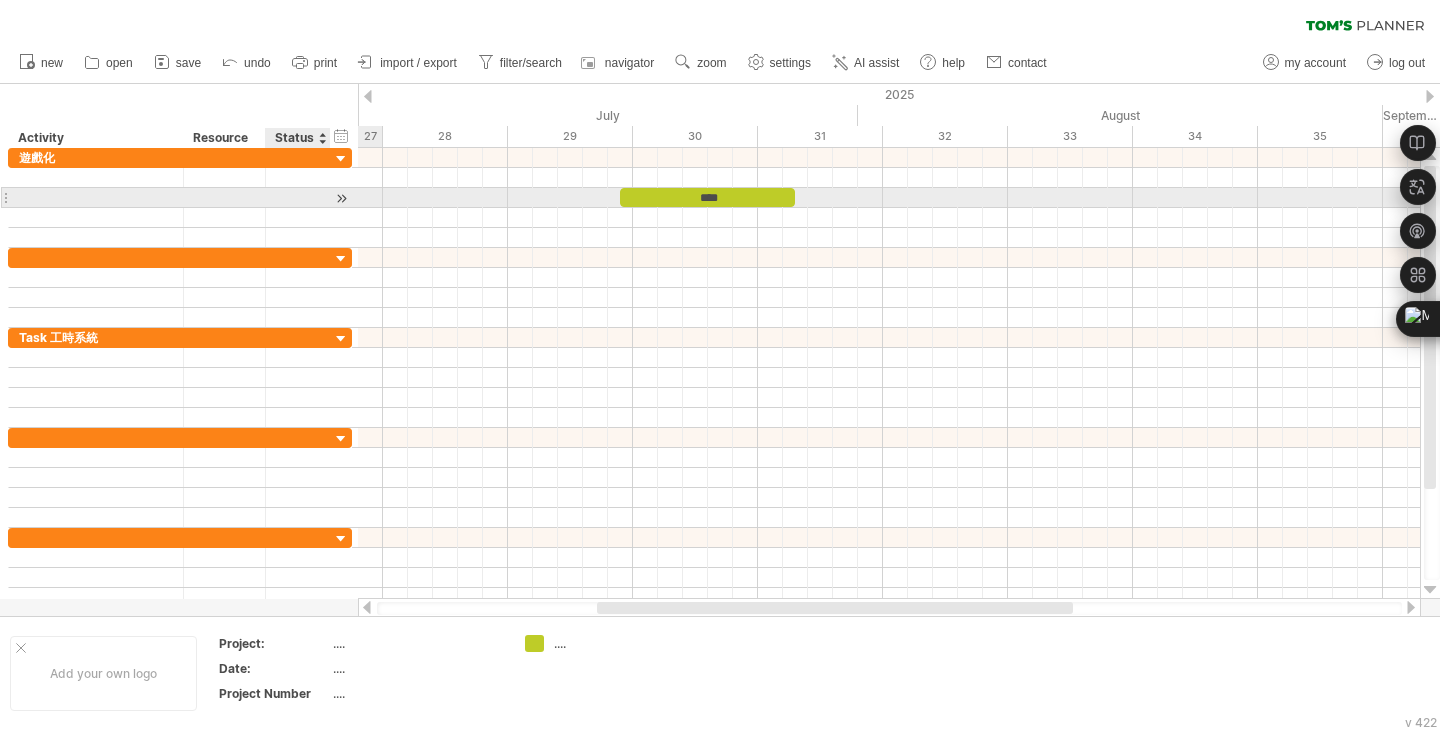 click at bounding box center (341, 198) 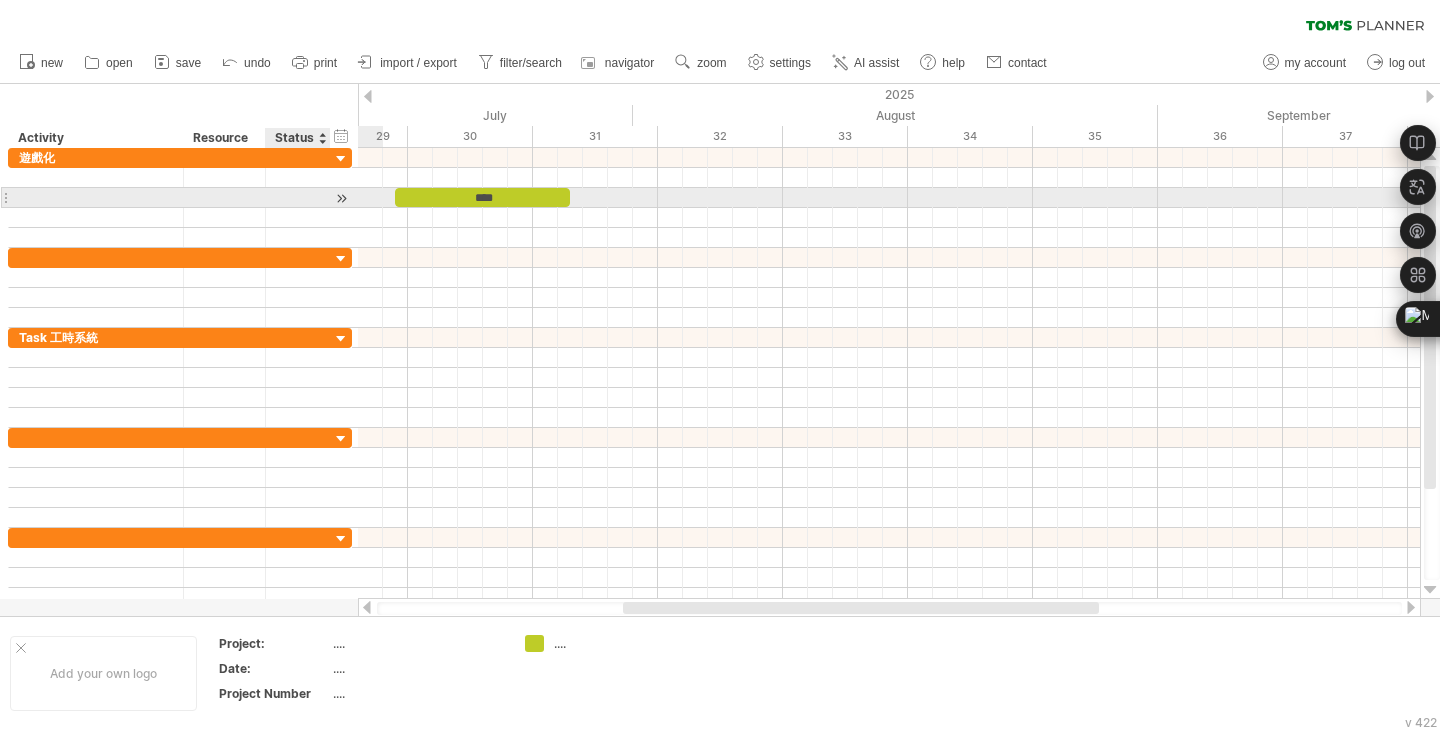 click at bounding box center [341, 198] 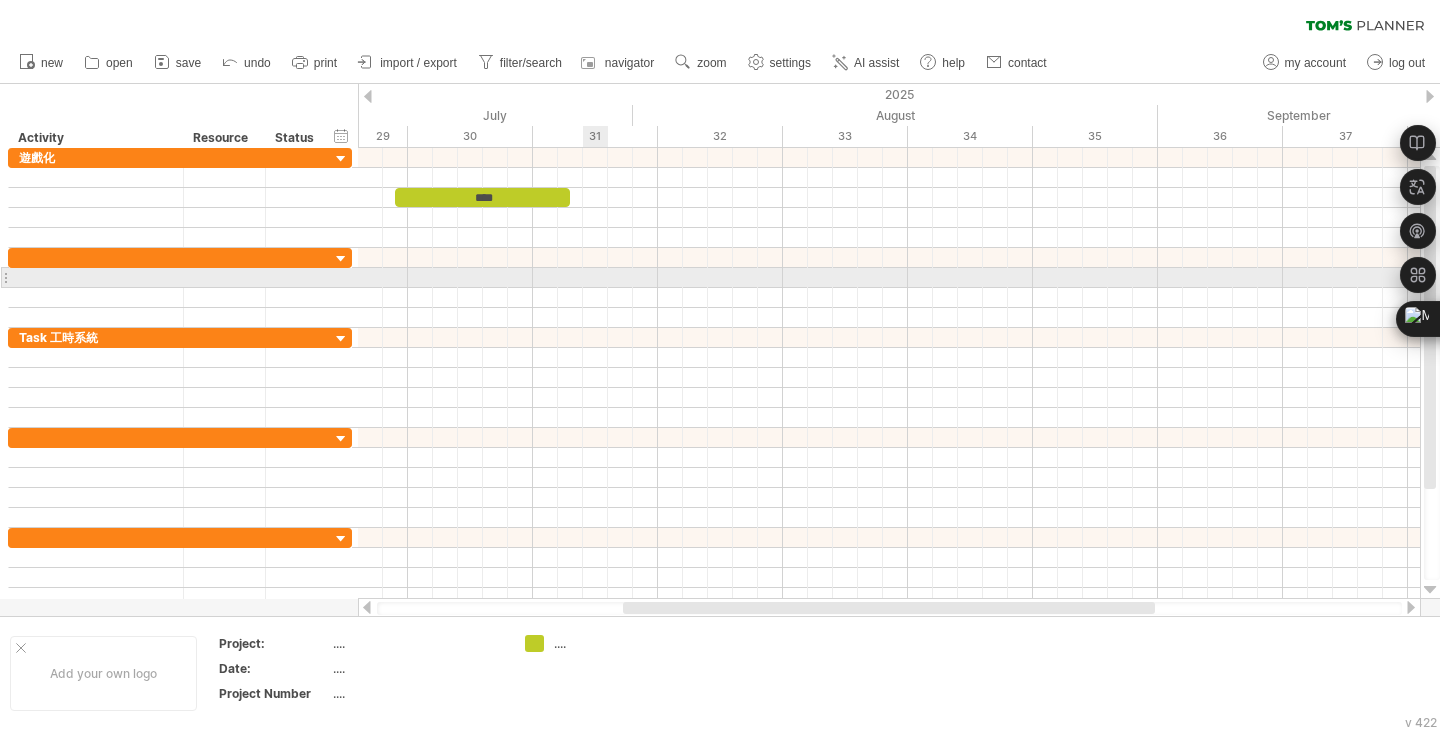 click at bounding box center [889, 278] 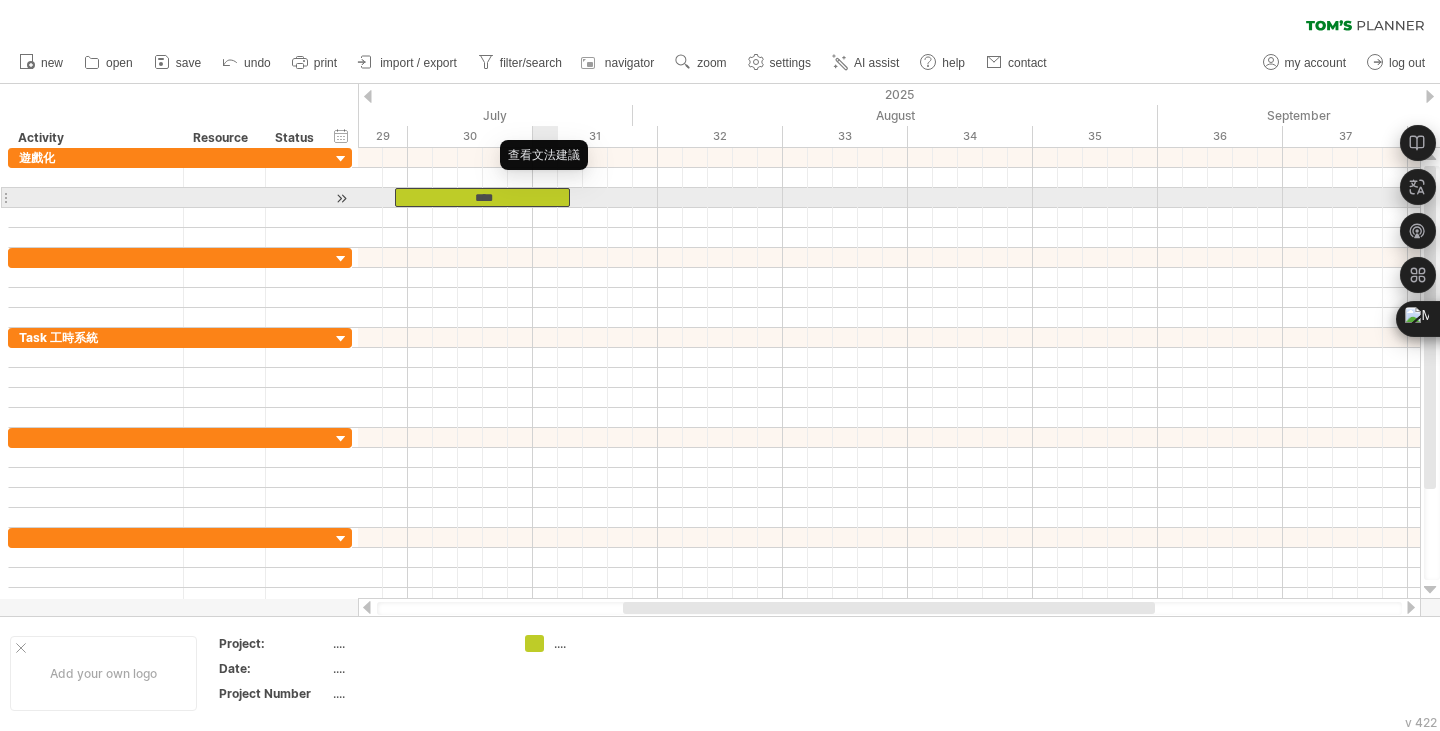 click at bounding box center [395, 188] 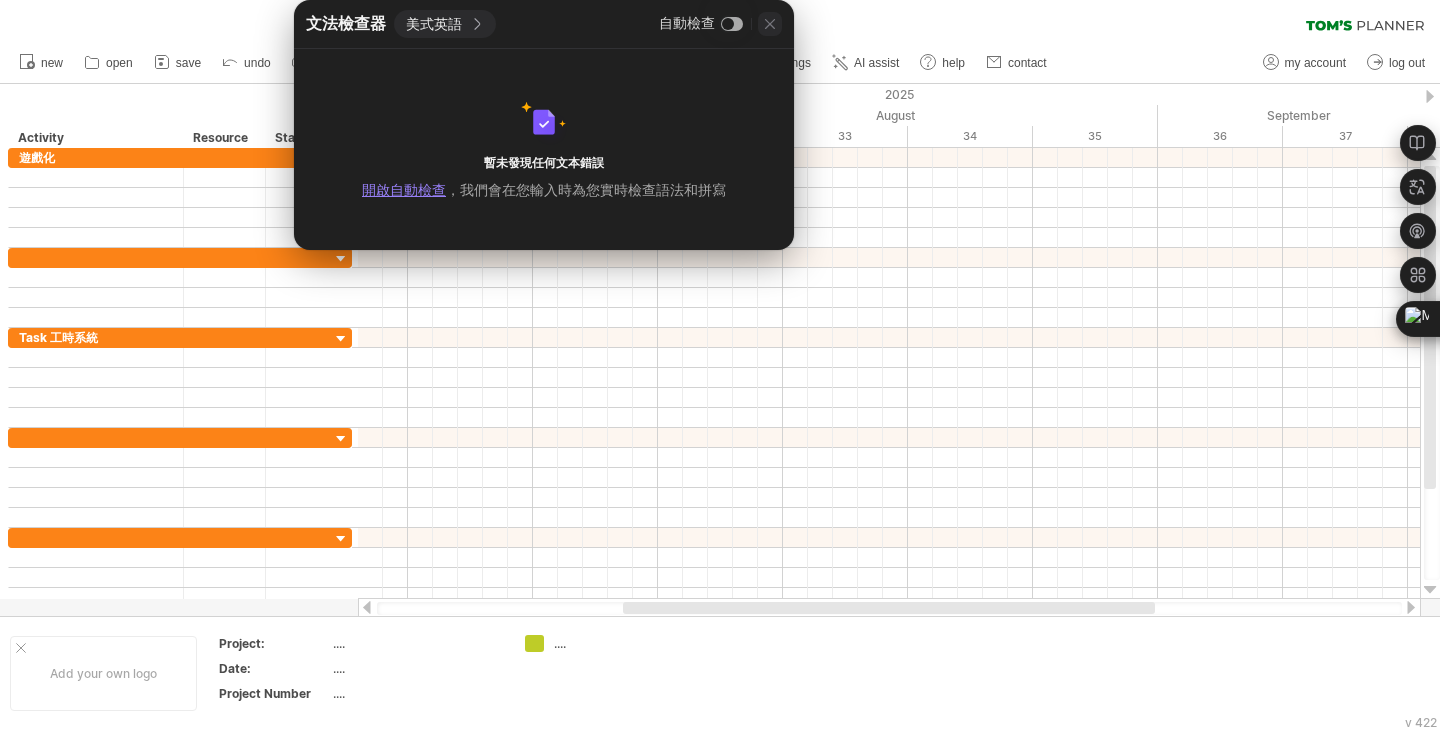 click 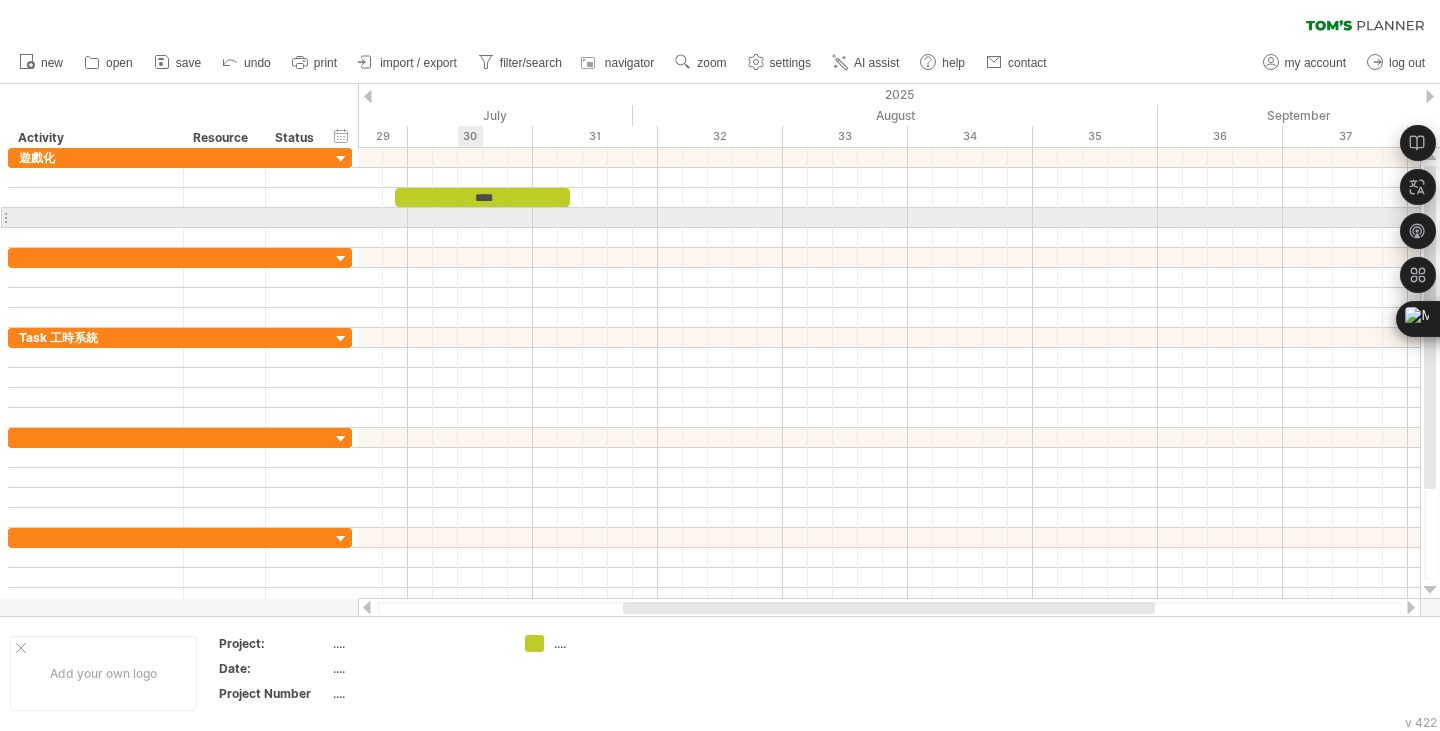 click at bounding box center (889, 238) 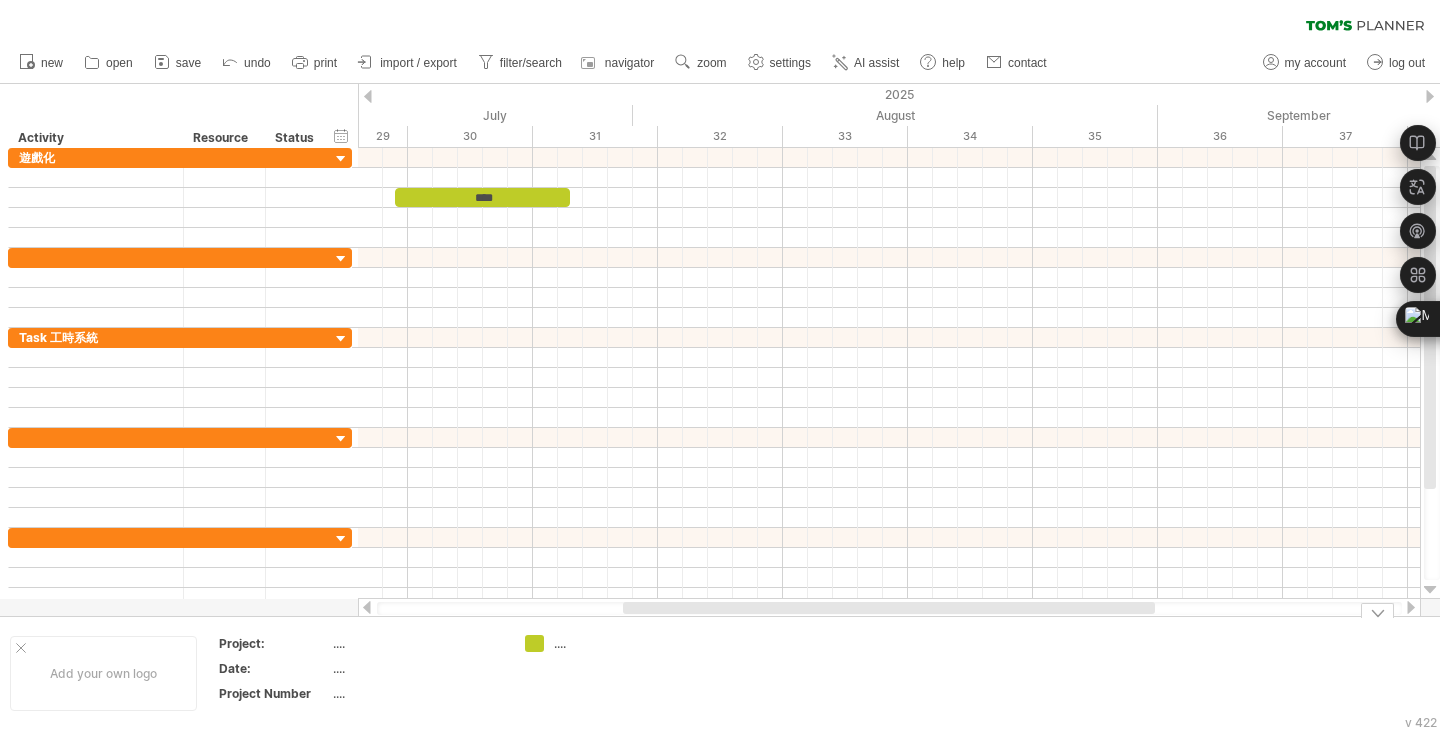 click on "Add your own logo Project: .... Date: .... Project Number .... ...." at bounding box center [50000, 673] 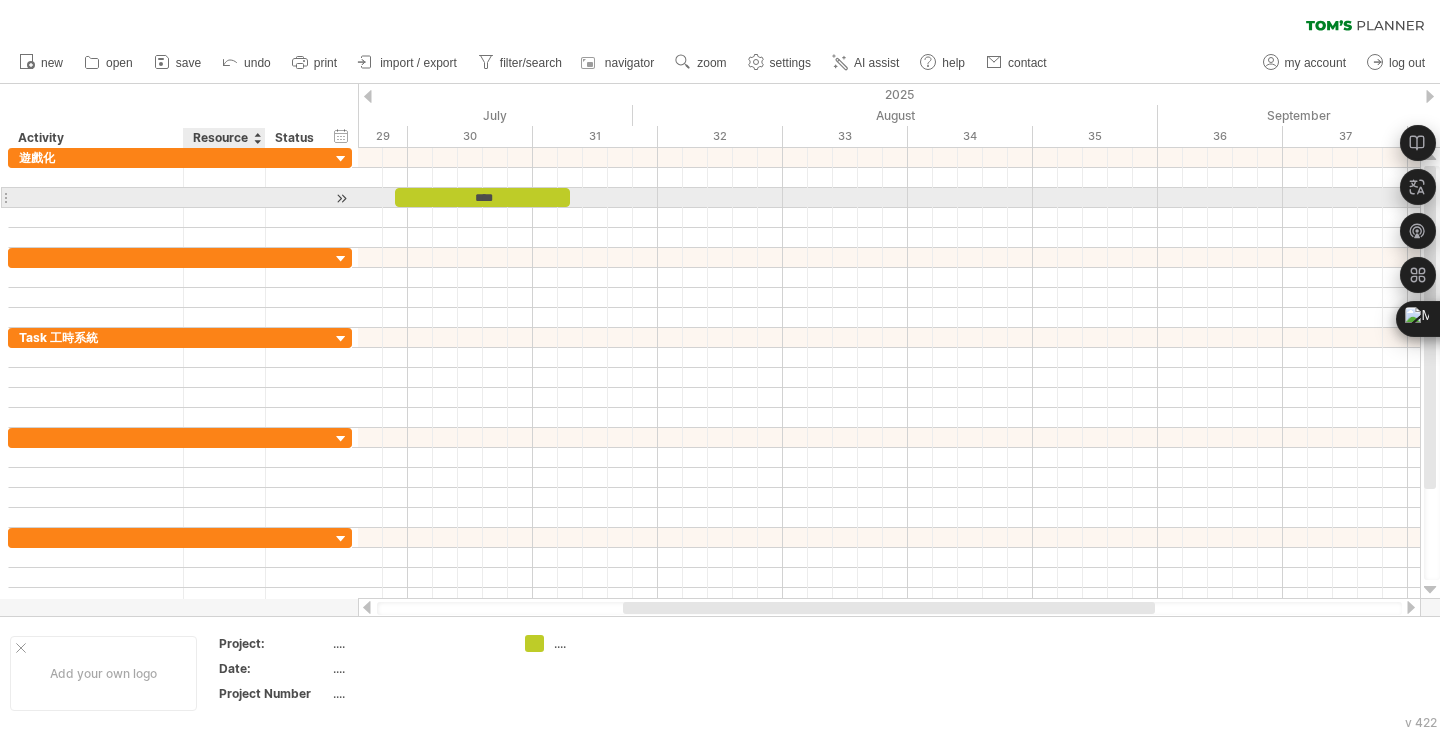 click at bounding box center [225, 197] 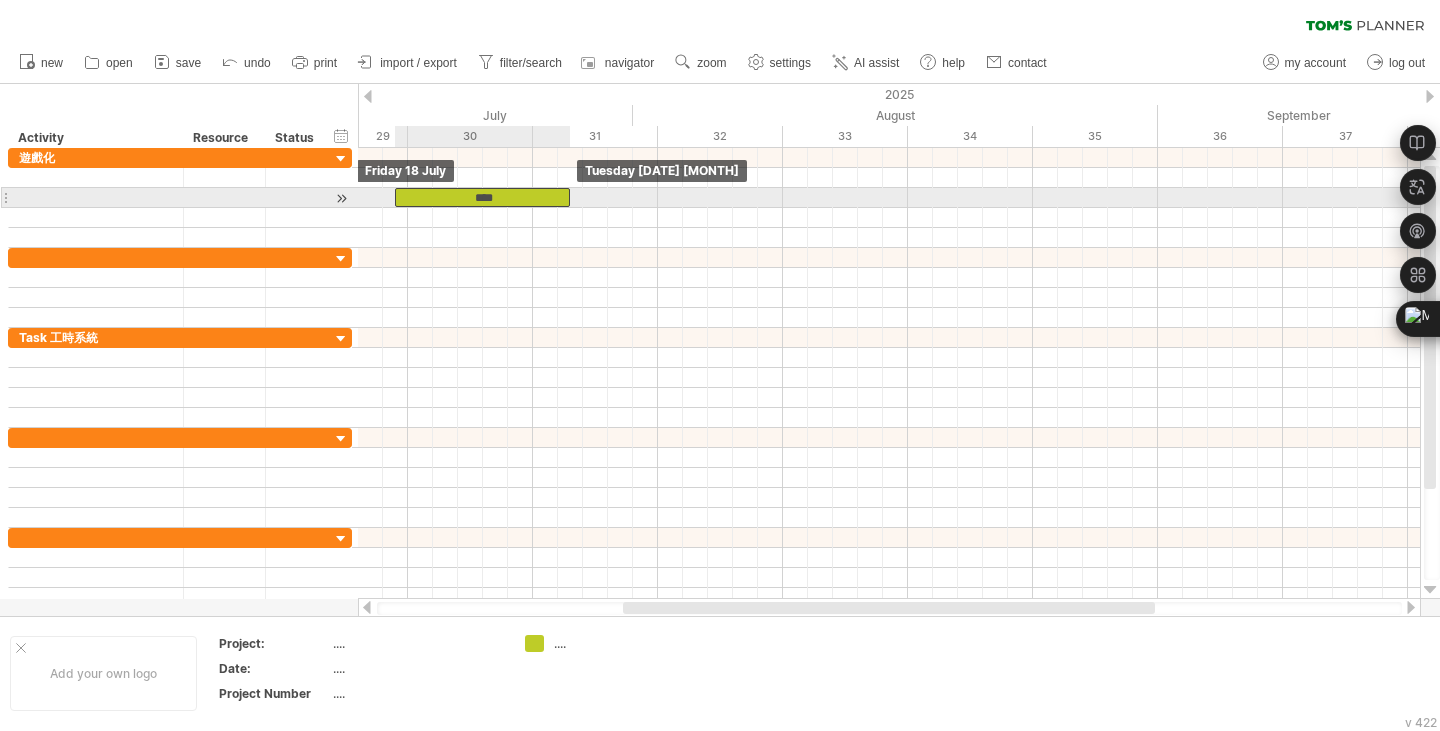 click on "****" at bounding box center (482, 197) 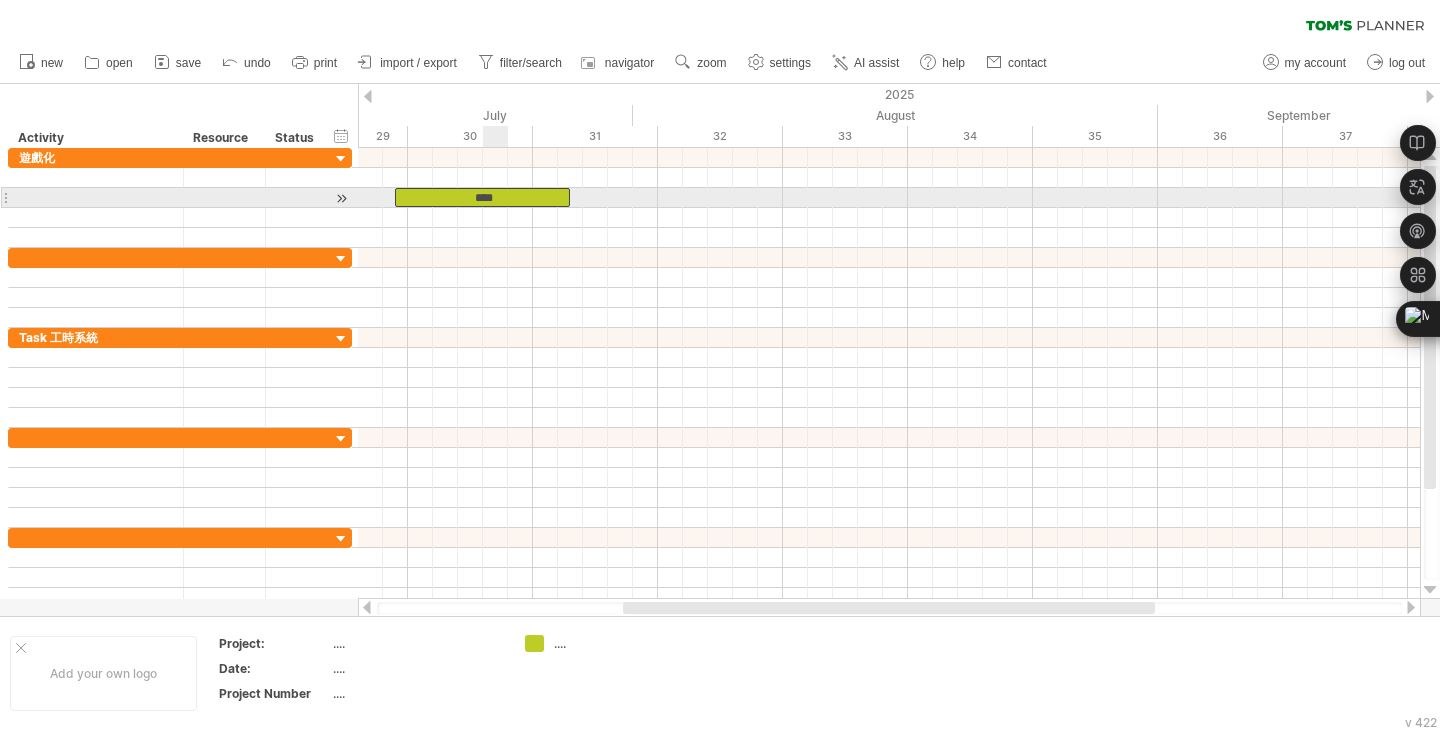 click on "****" at bounding box center (482, 197) 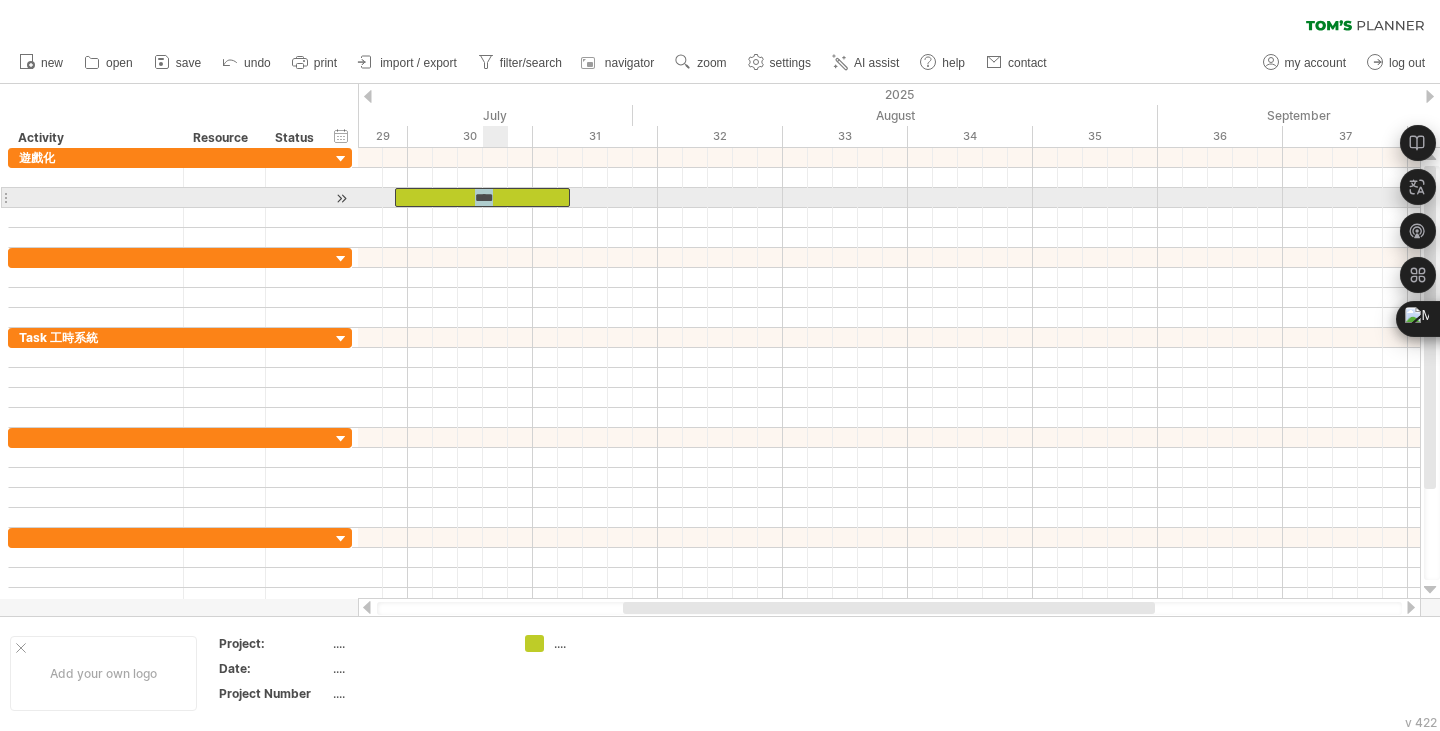 click on "****" at bounding box center (482, 197) 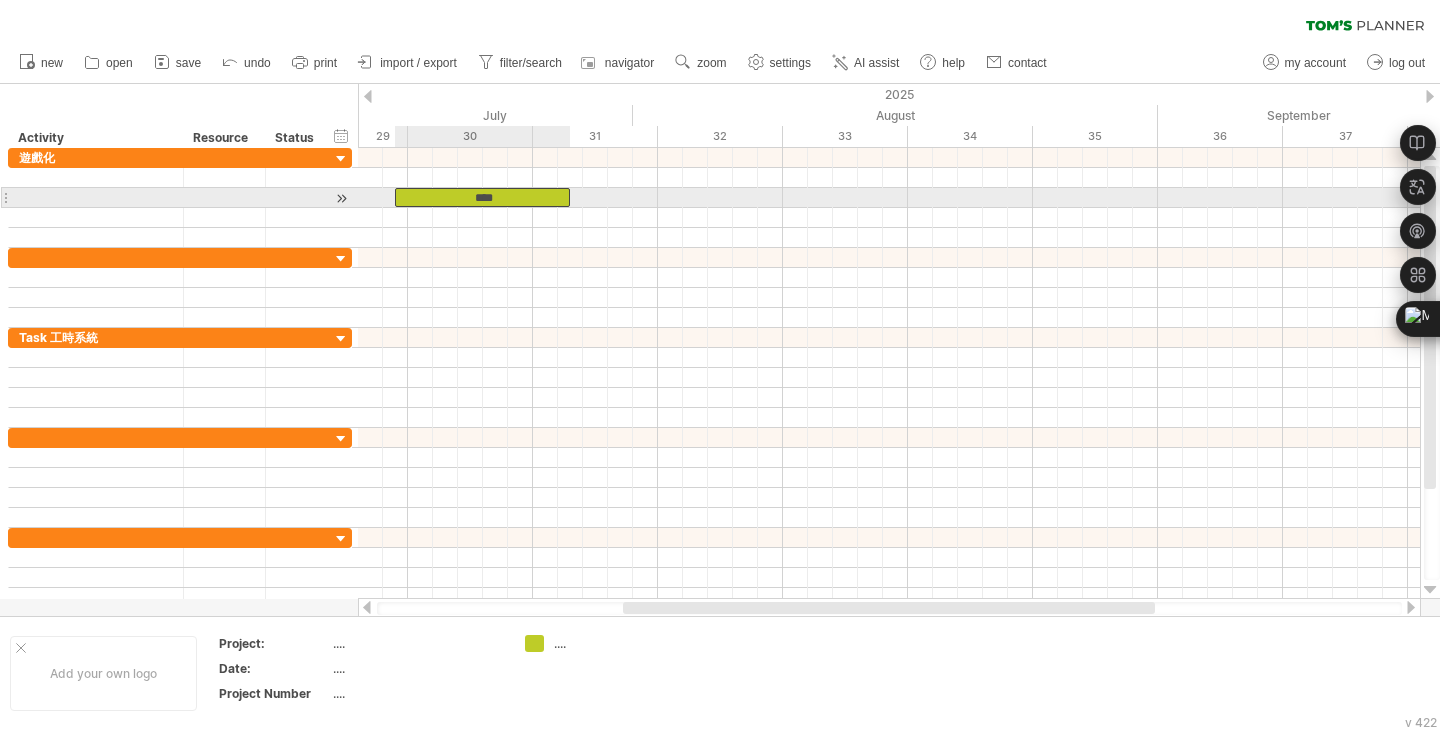 click on "****" at bounding box center [482, 197] 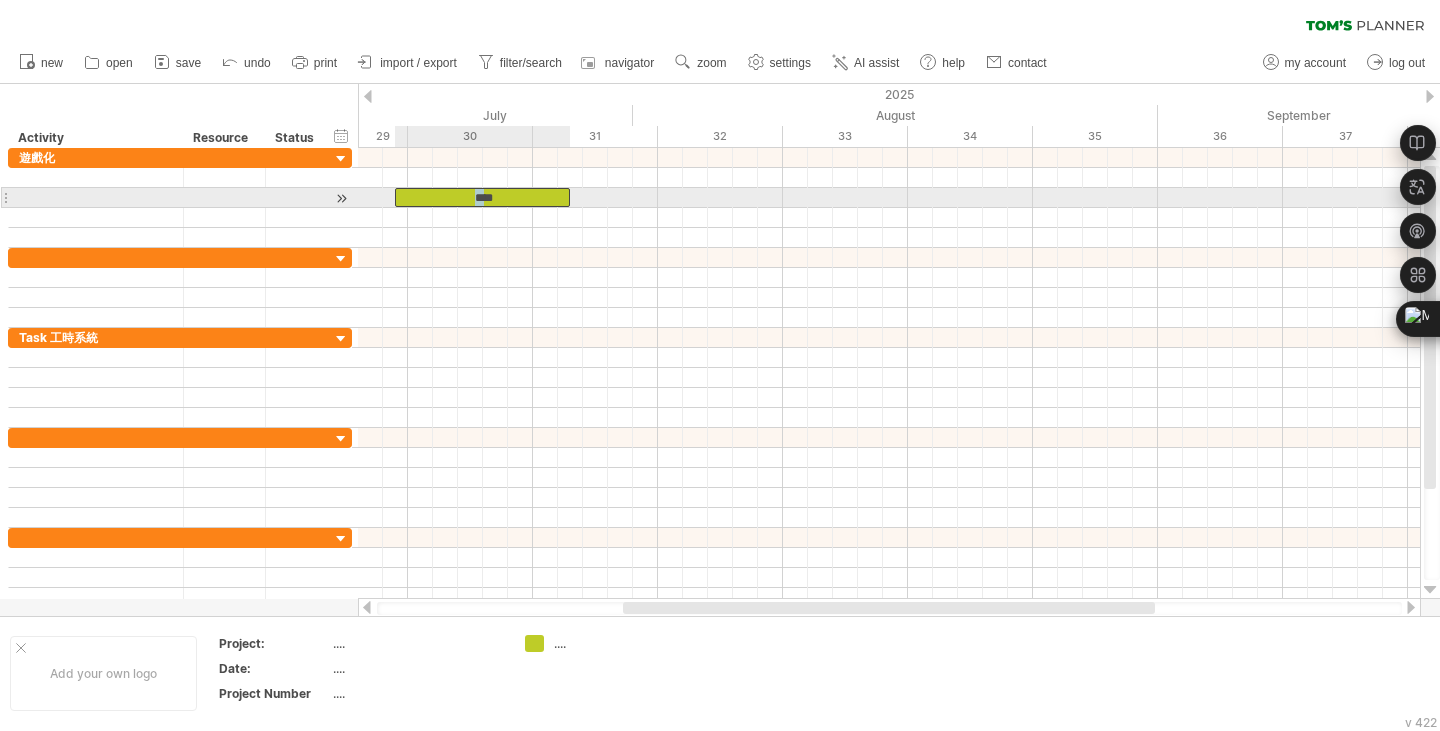 click on "****" at bounding box center (482, 197) 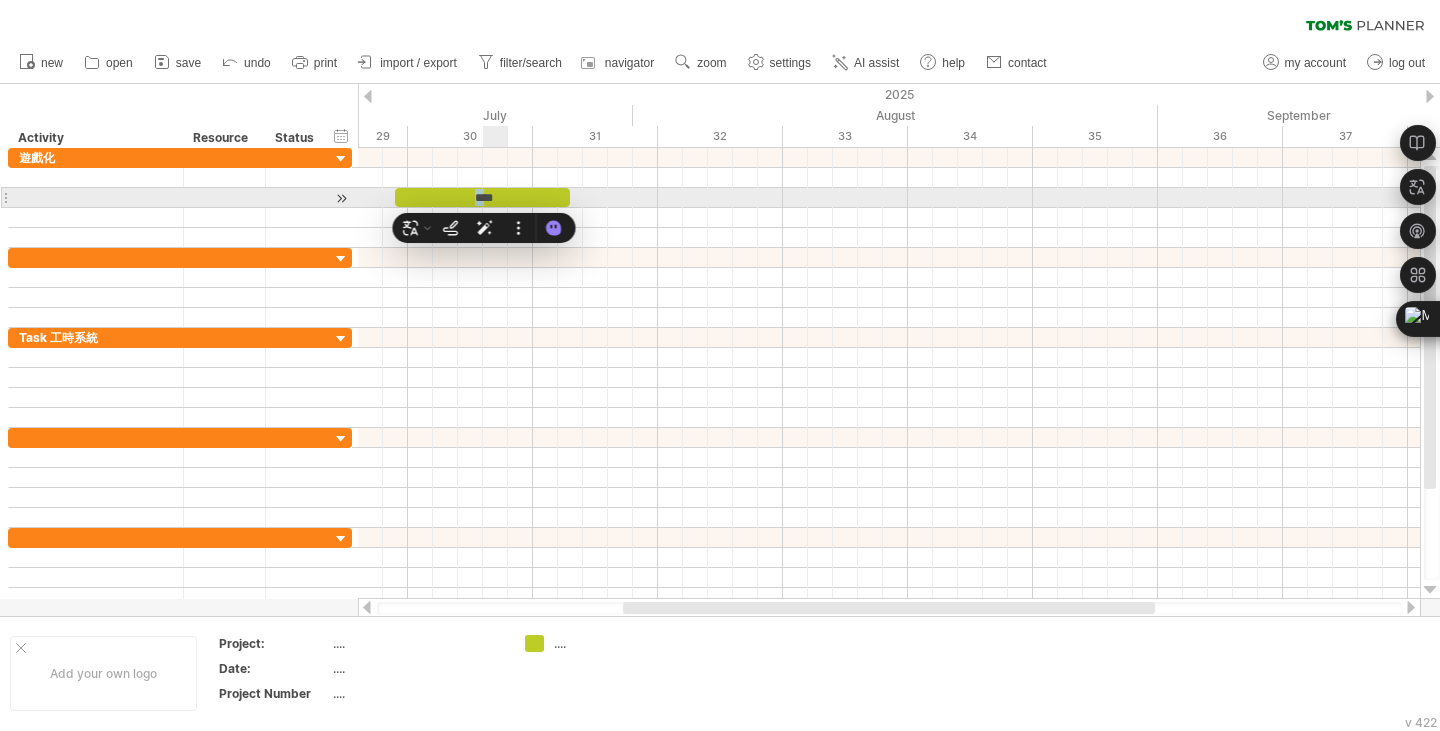 click on "****" at bounding box center [482, 197] 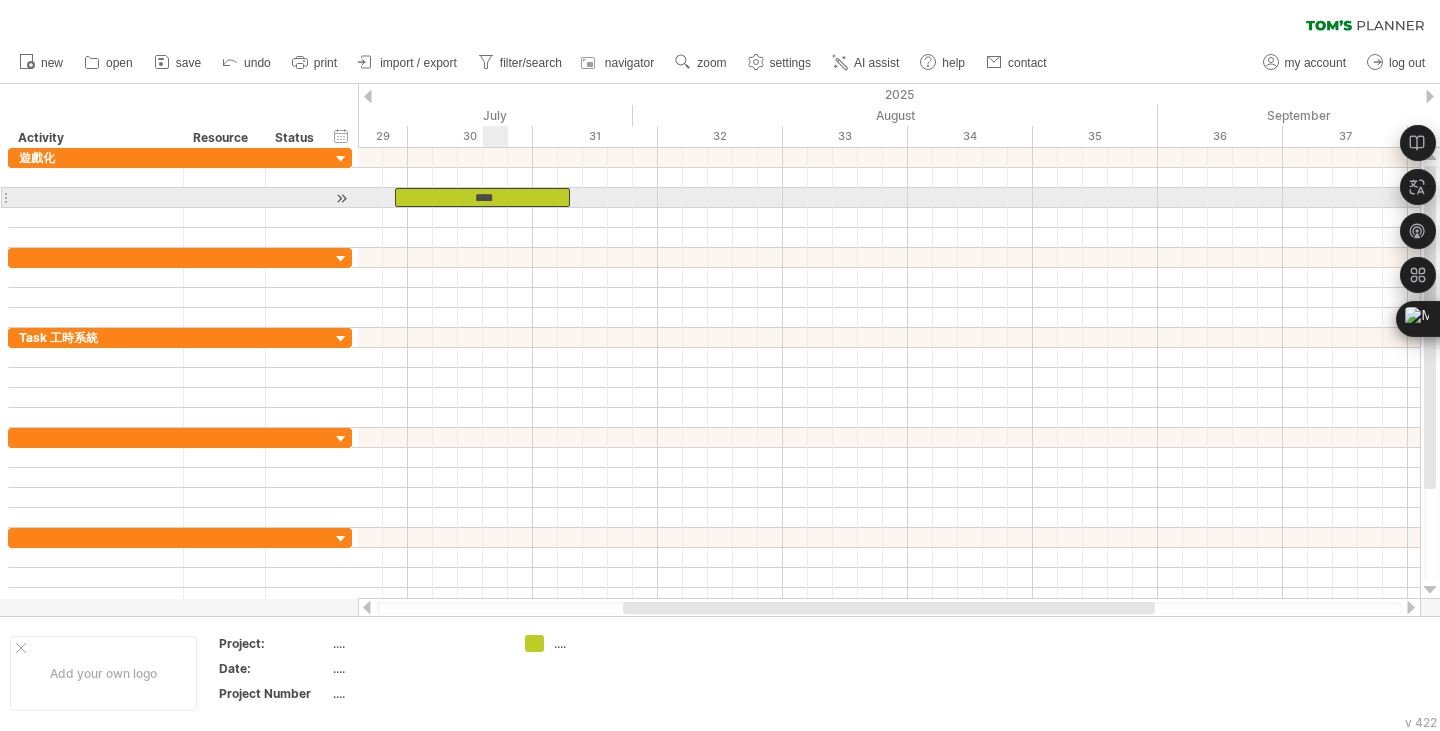 click on "****" at bounding box center [482, 197] 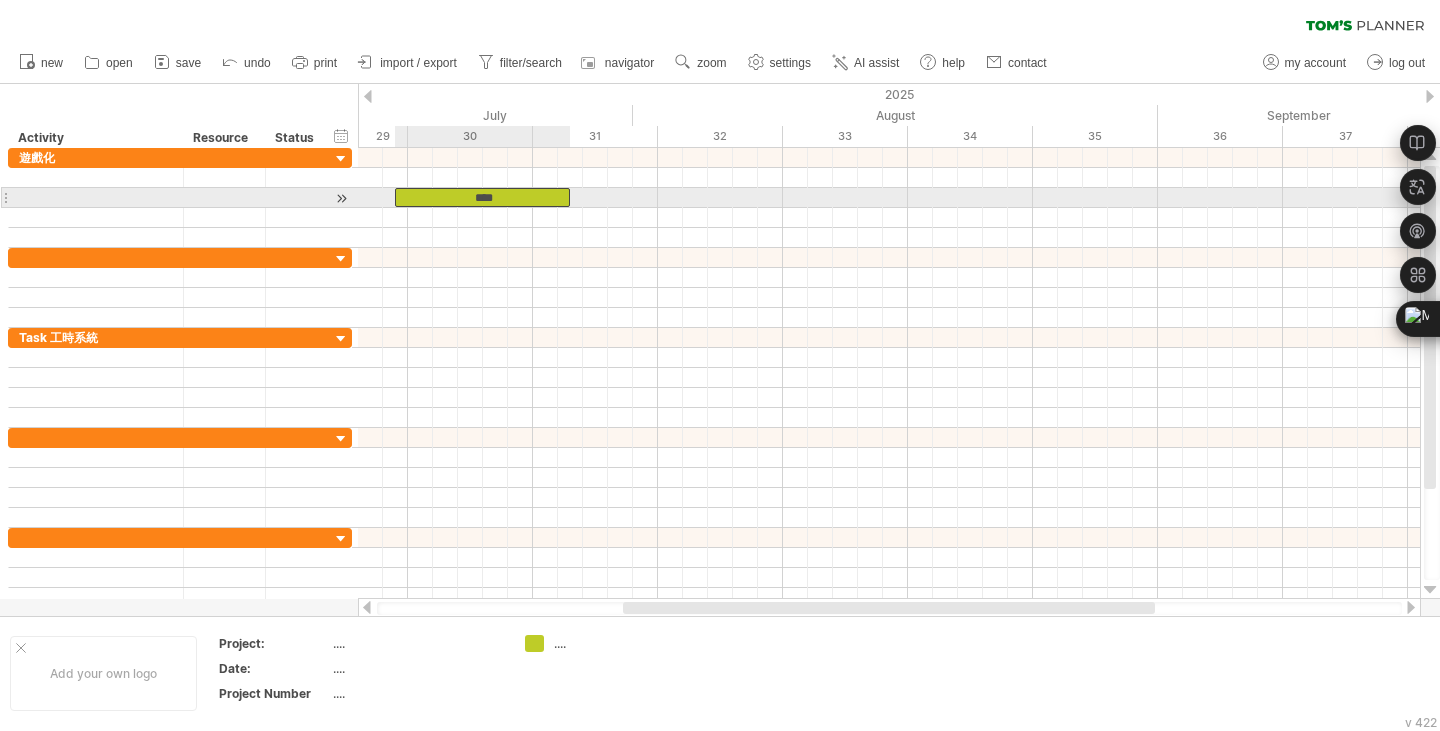 click on "****" at bounding box center [482, 197] 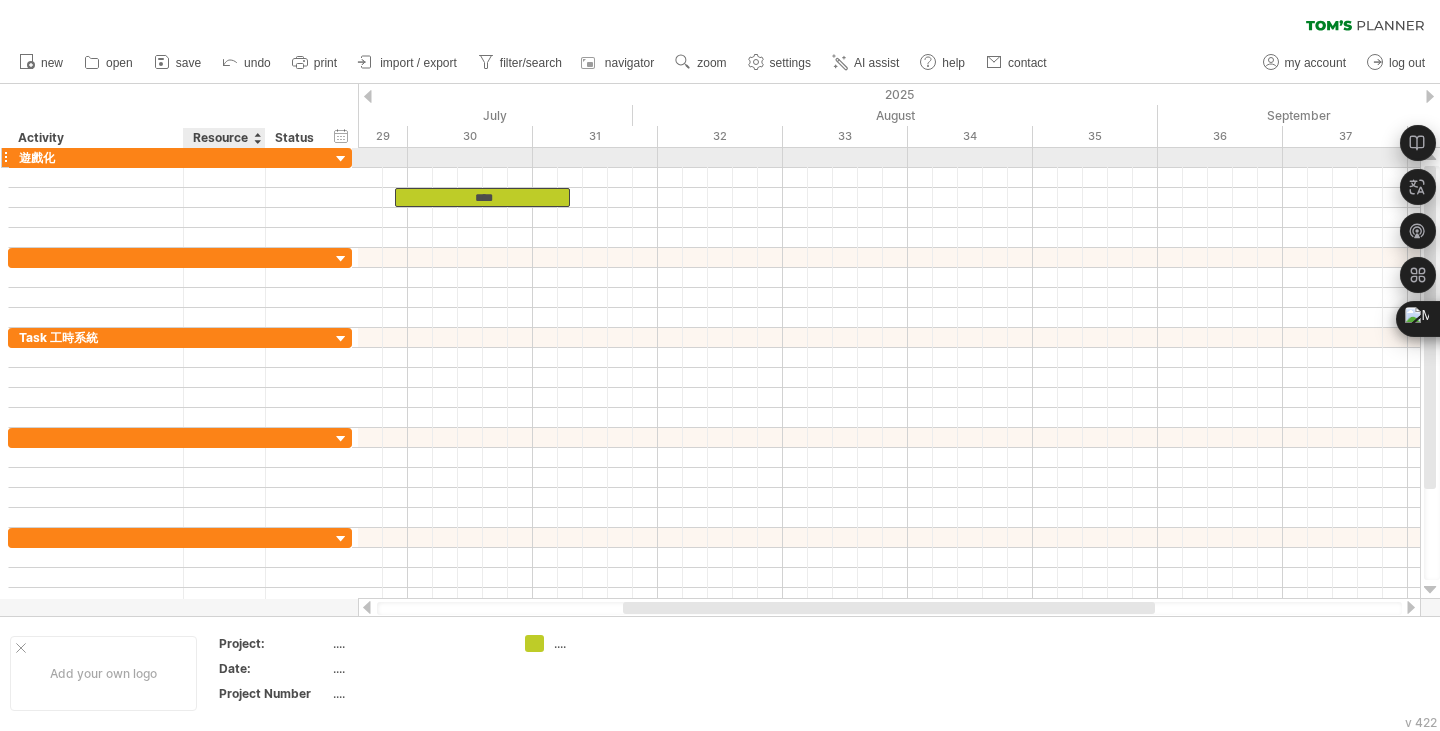 click at bounding box center (225, 157) 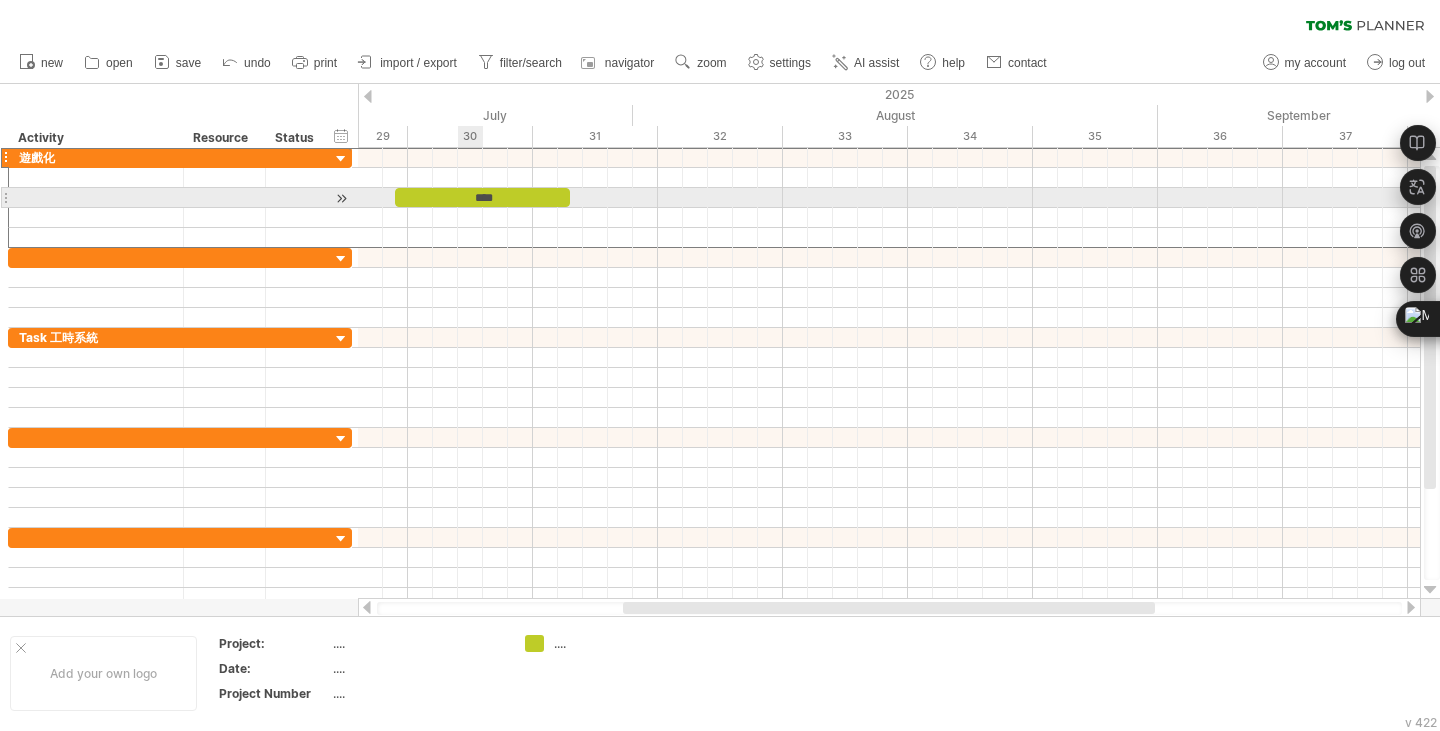 click on "****" at bounding box center [482, 197] 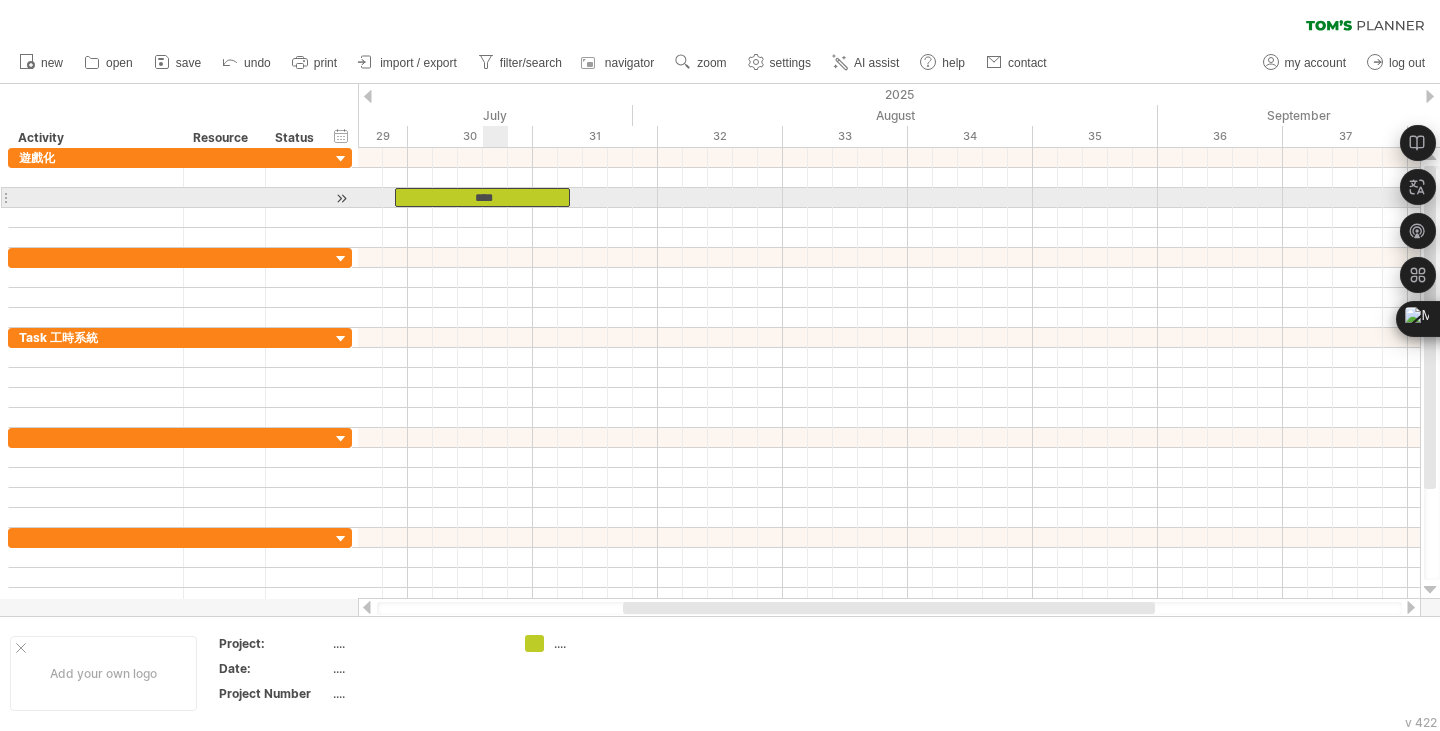 click on "****" at bounding box center [482, 197] 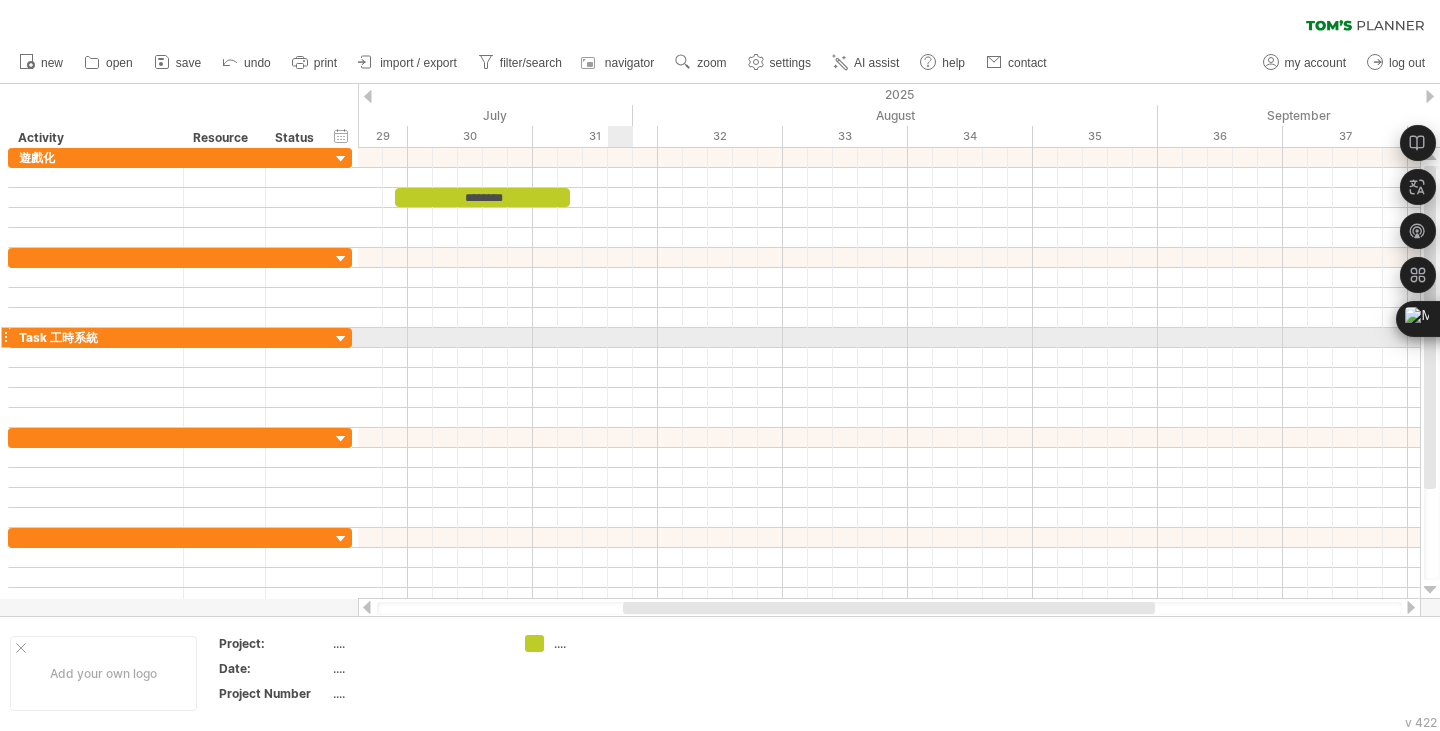 click at bounding box center (889, 338) 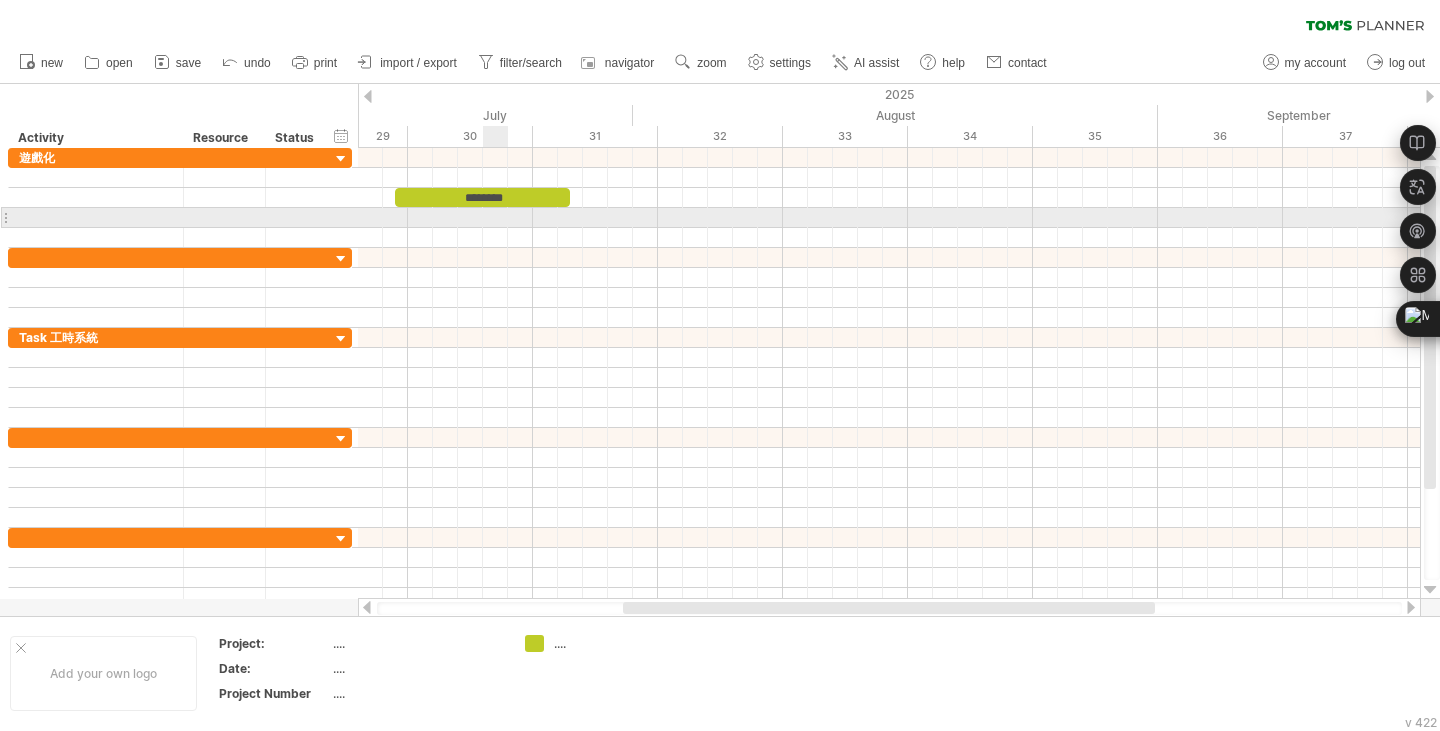 click at bounding box center [889, 198] 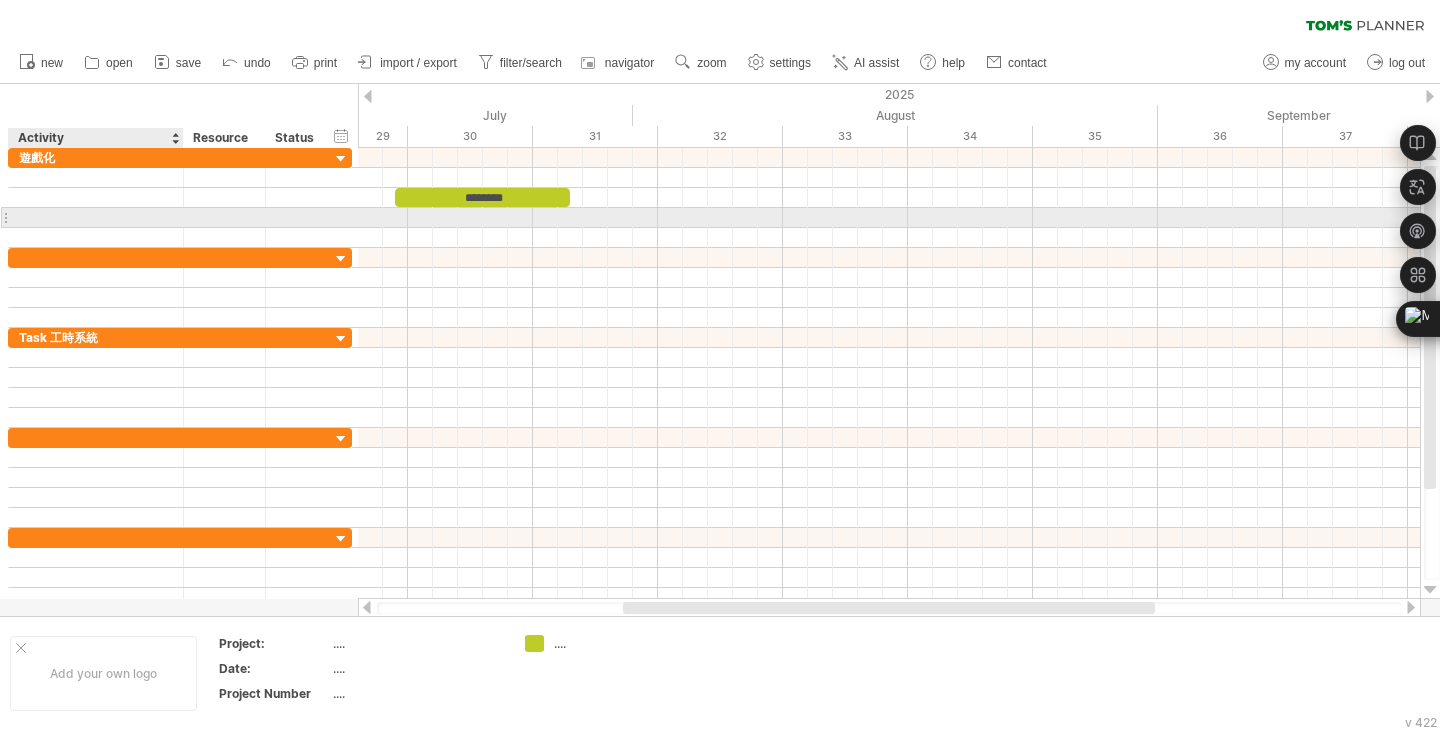click at bounding box center (96, 217) 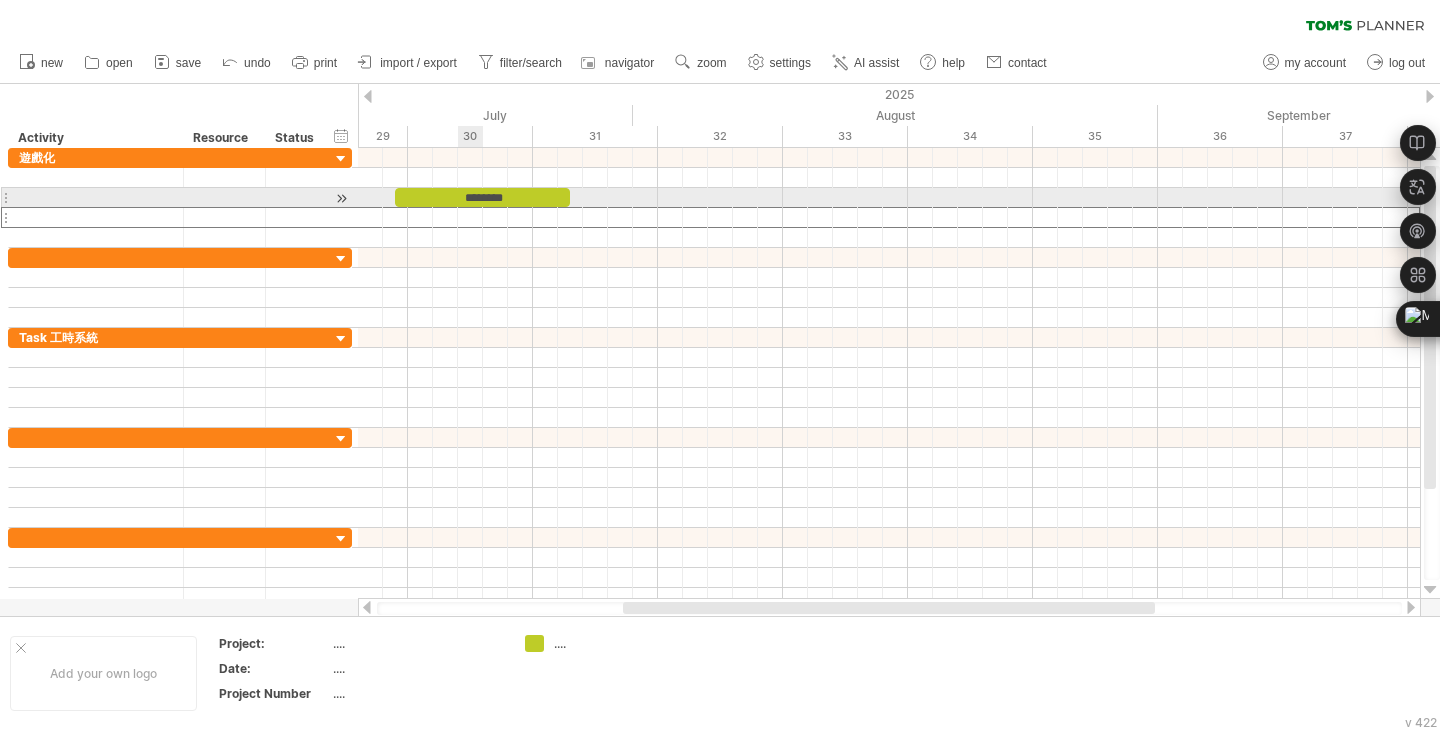 click on "********" at bounding box center [482, 197] 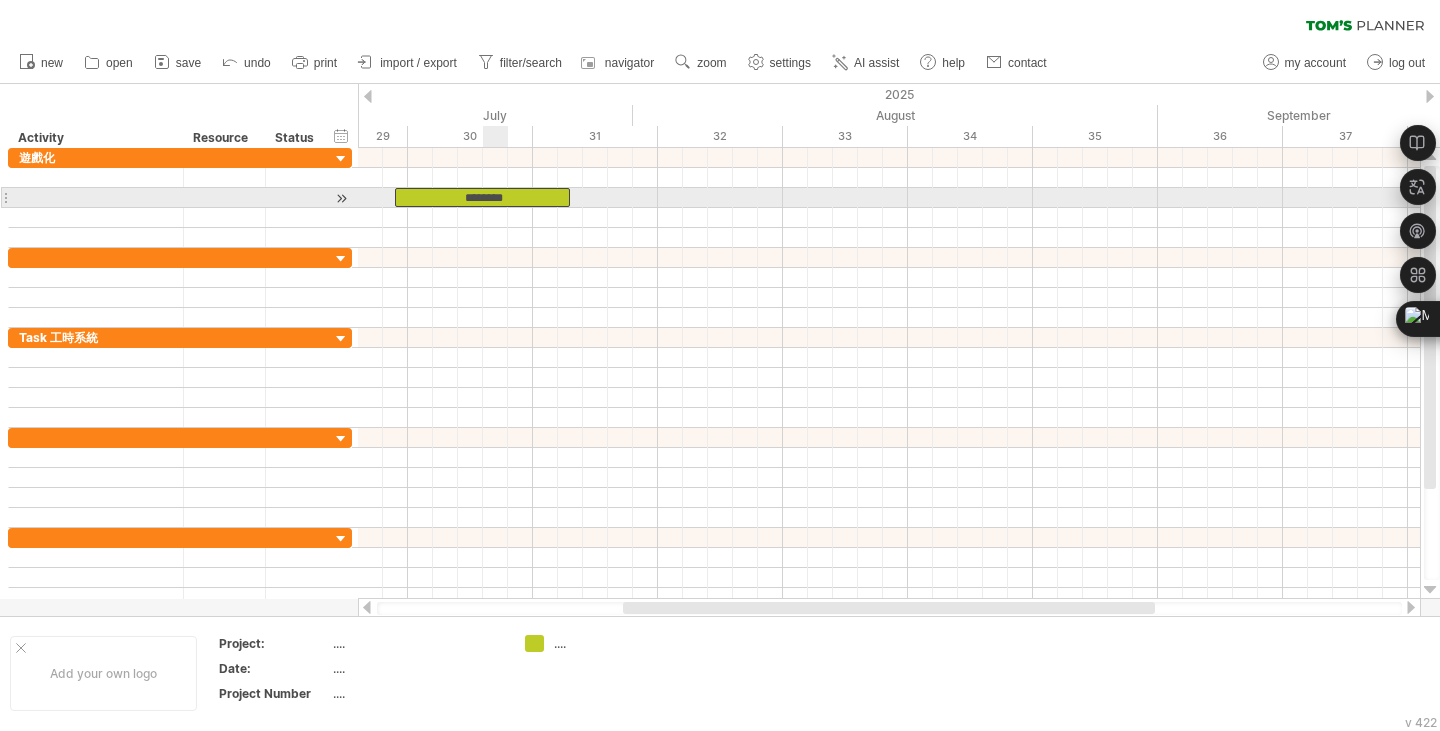 click on "********" at bounding box center (482, 197) 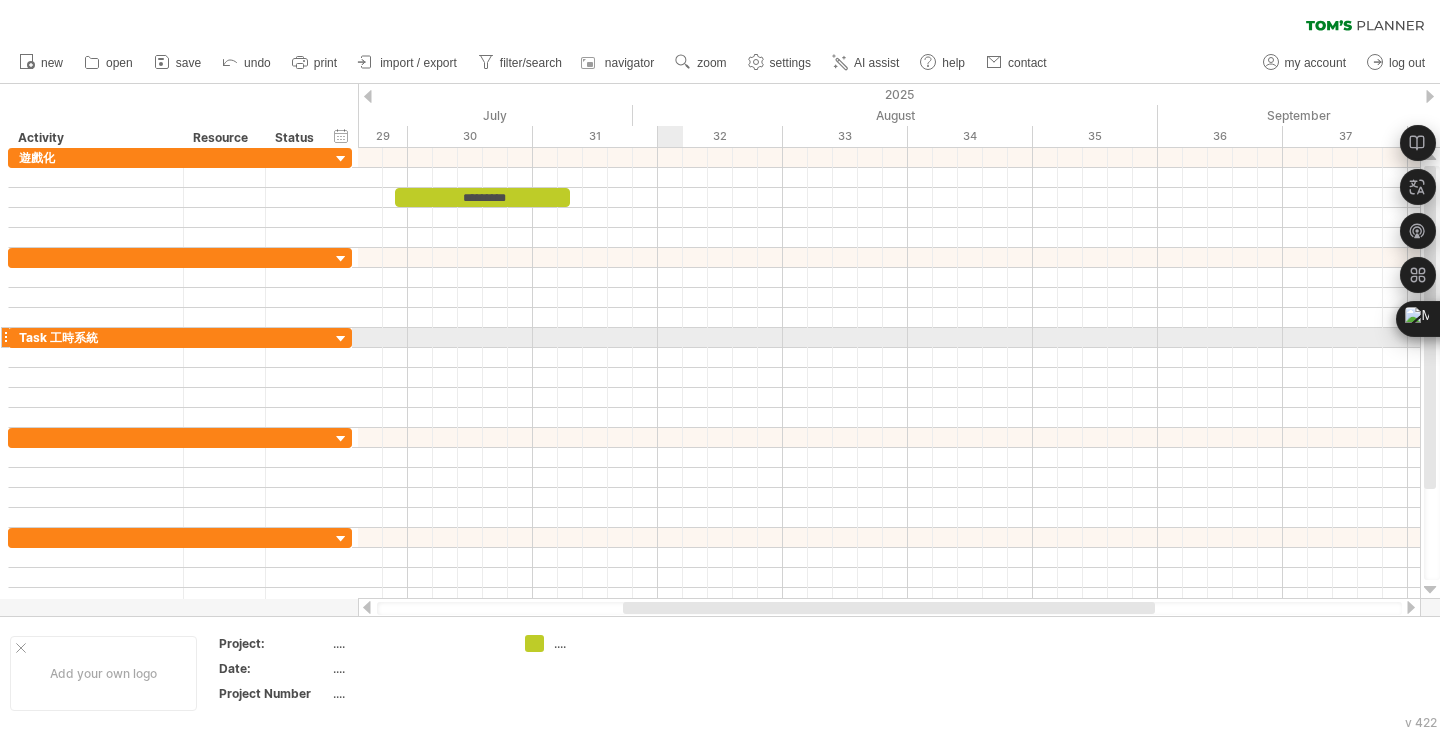 click at bounding box center [889, 338] 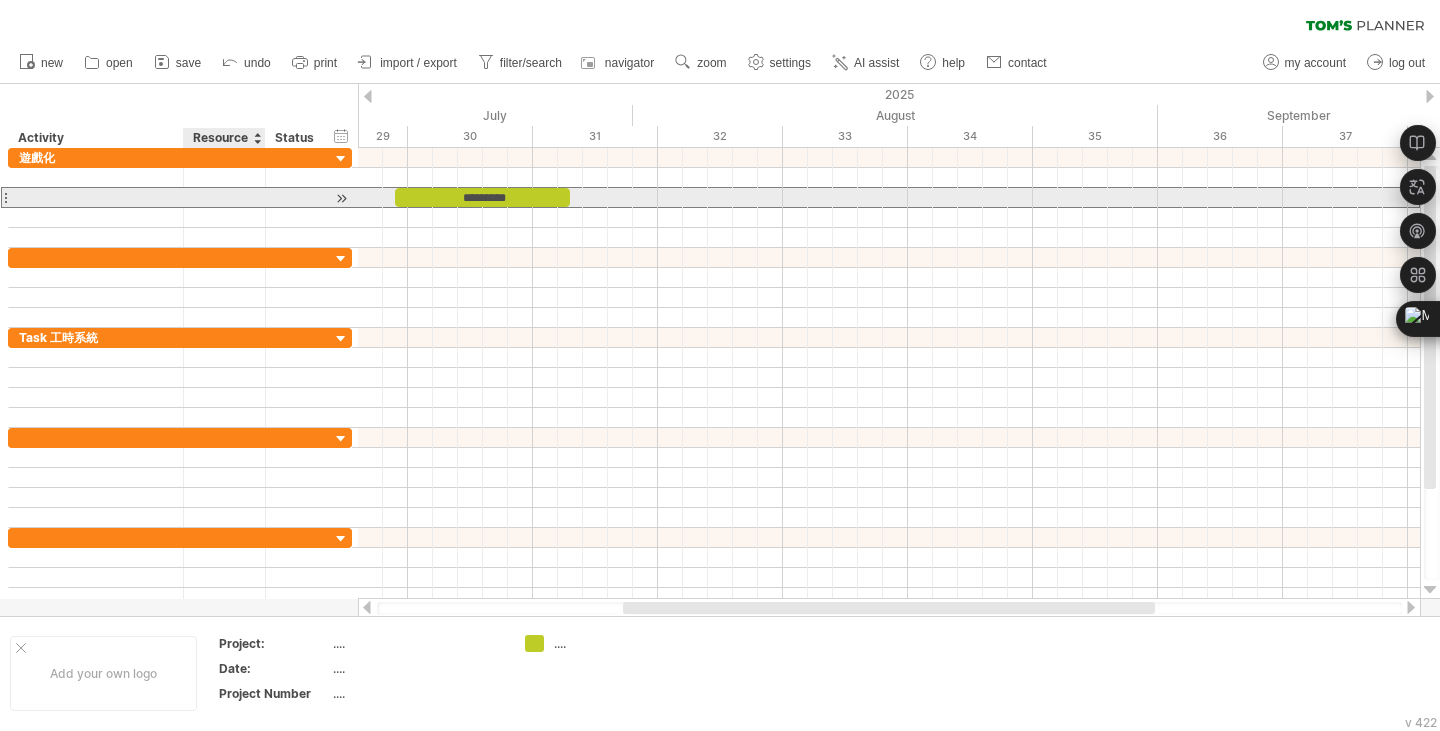 click at bounding box center (224, 197) 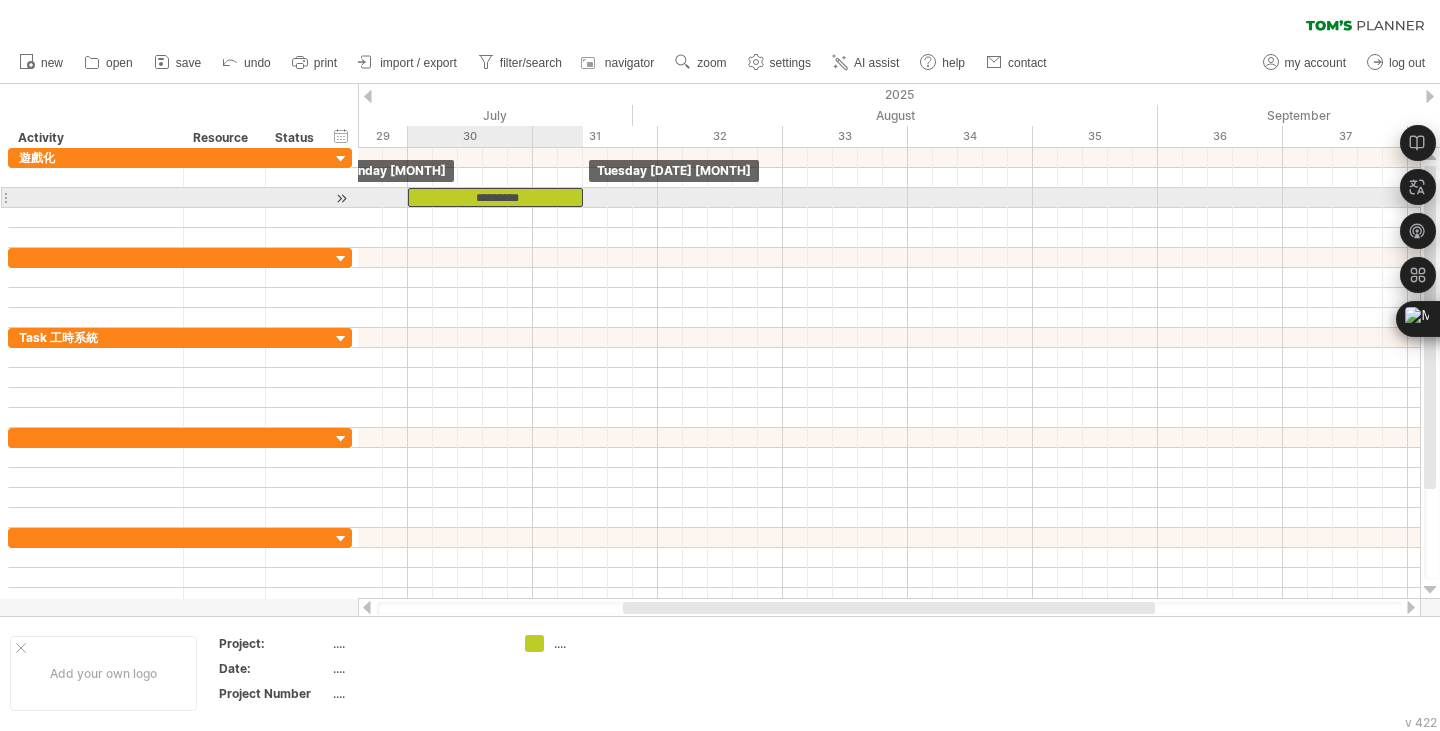 drag, startPoint x: 462, startPoint y: 196, endPoint x: 474, endPoint y: 200, distance: 12.649111 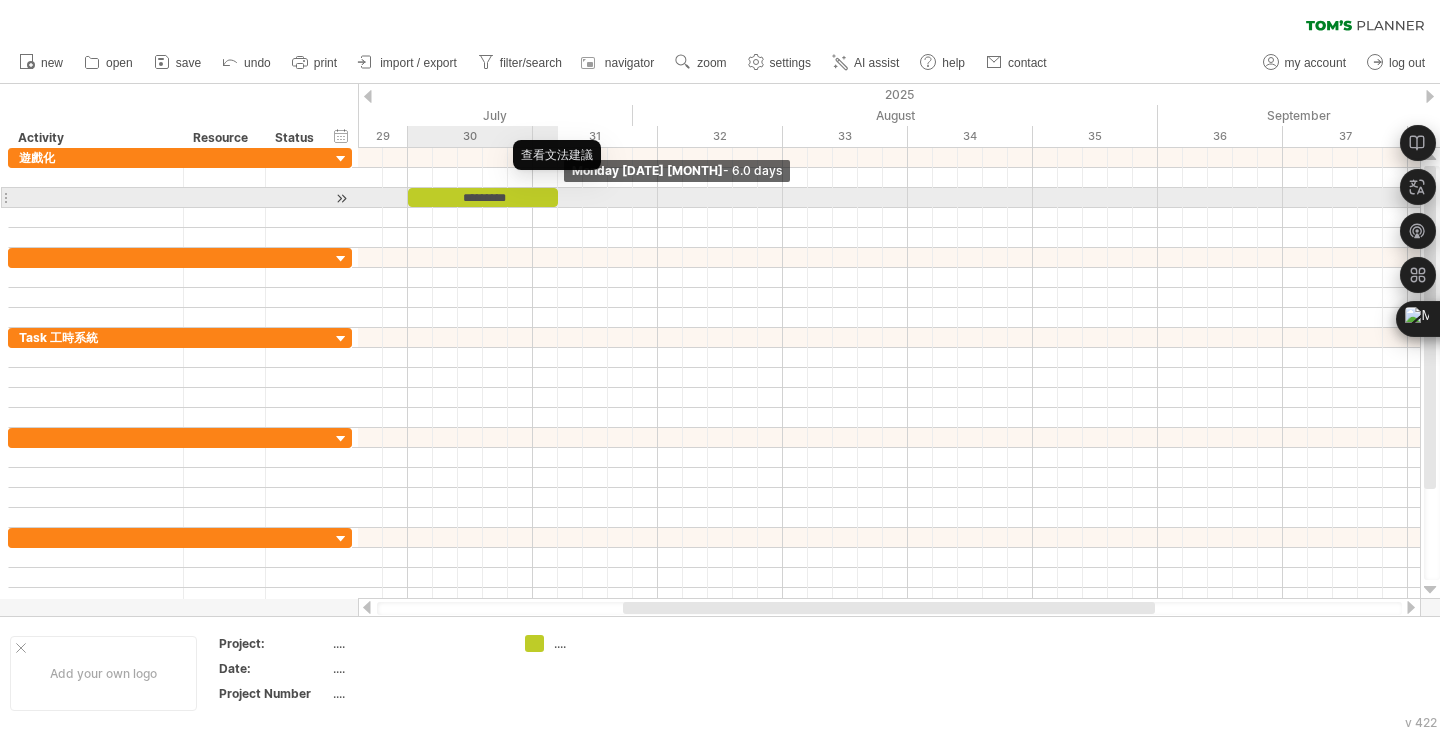 drag, startPoint x: 579, startPoint y: 196, endPoint x: 550, endPoint y: 198, distance: 29.068884 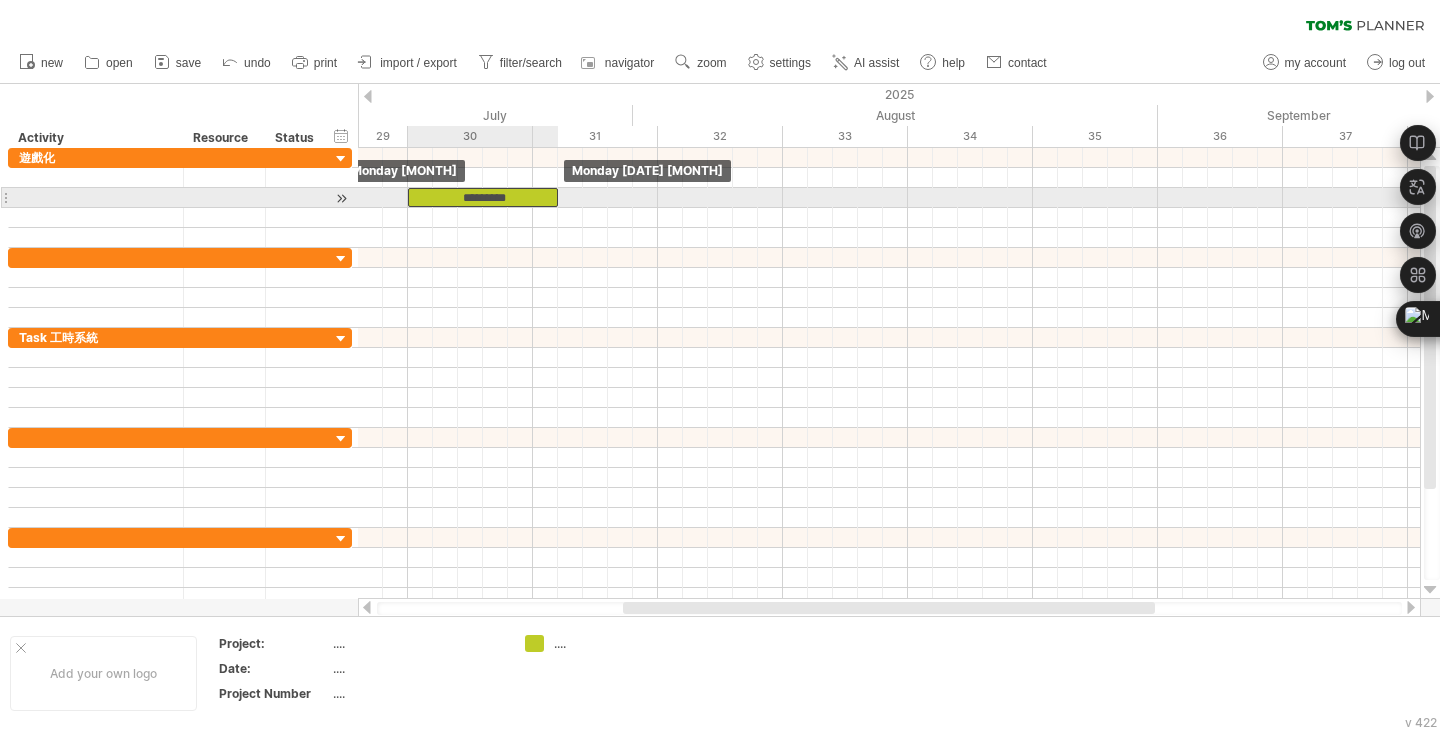 click on "*********" at bounding box center (483, 197) 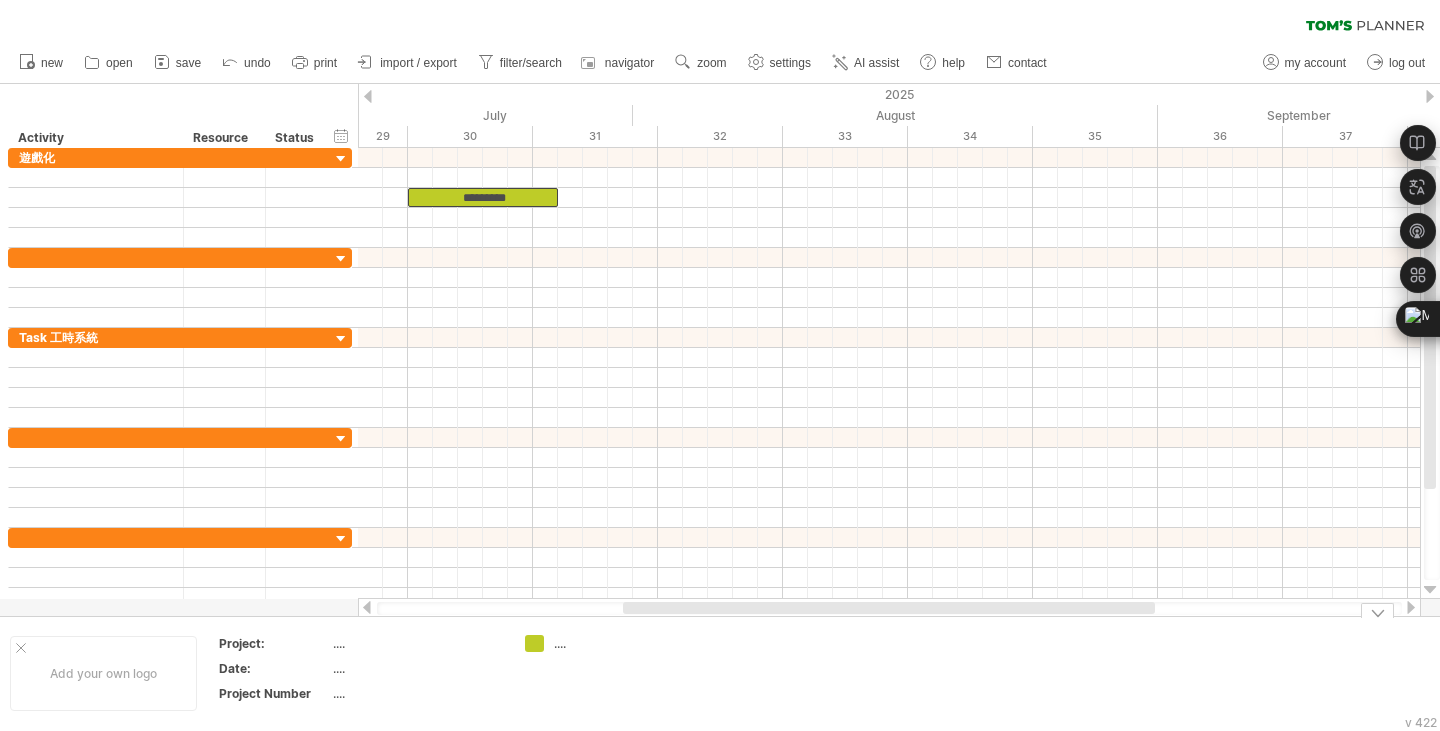 click on "...." at bounding box center (608, 643) 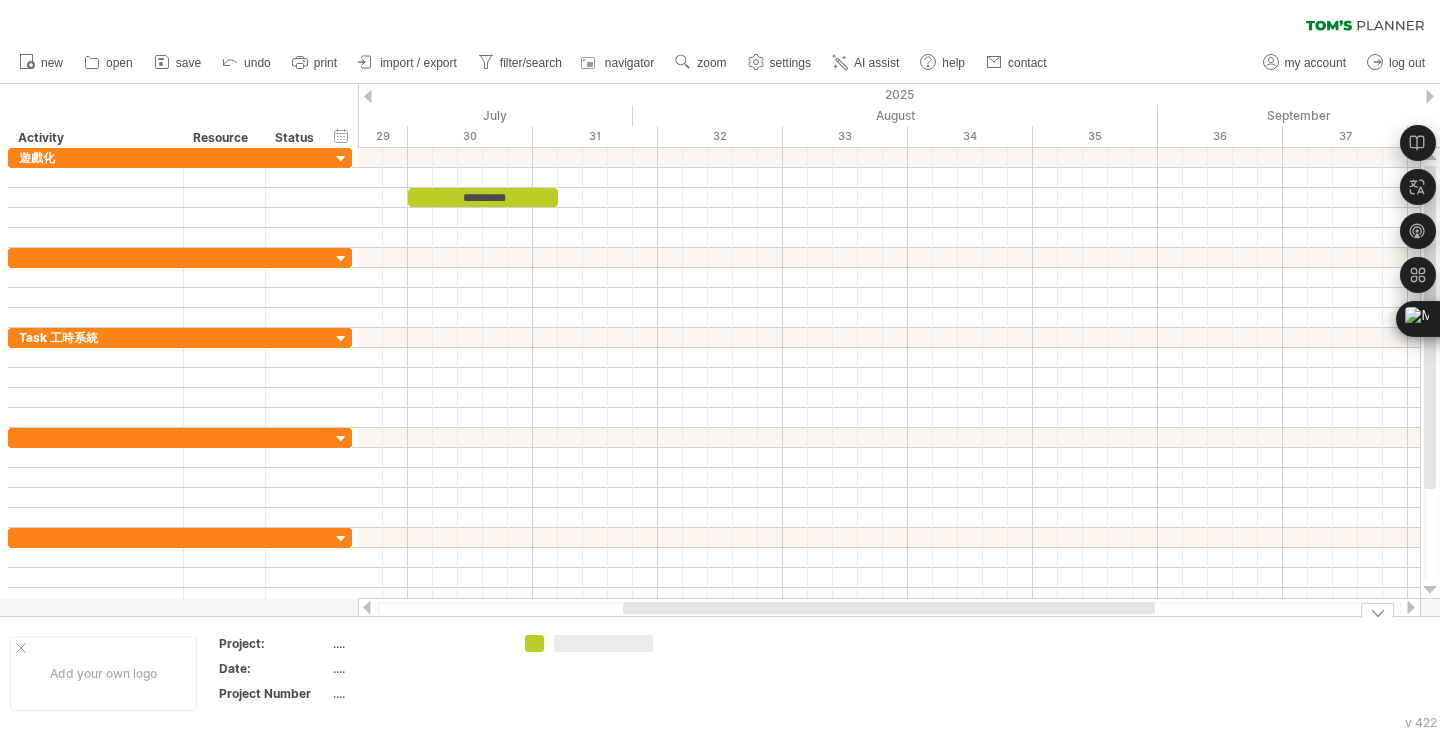 click on "Trying to reach plan.tomsplanner.com
Connected again...
0%
clear filter
new" at bounding box center [720, 365] 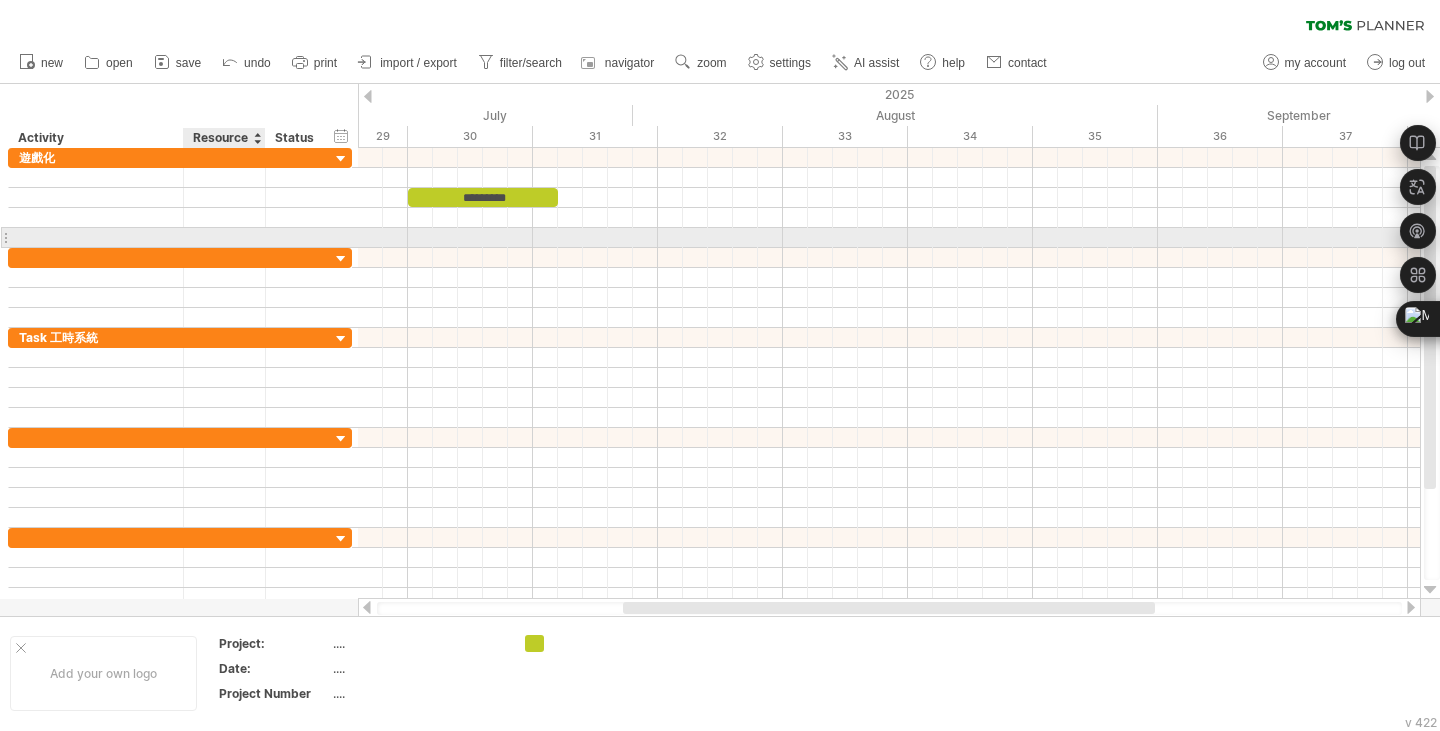 click at bounding box center (225, 237) 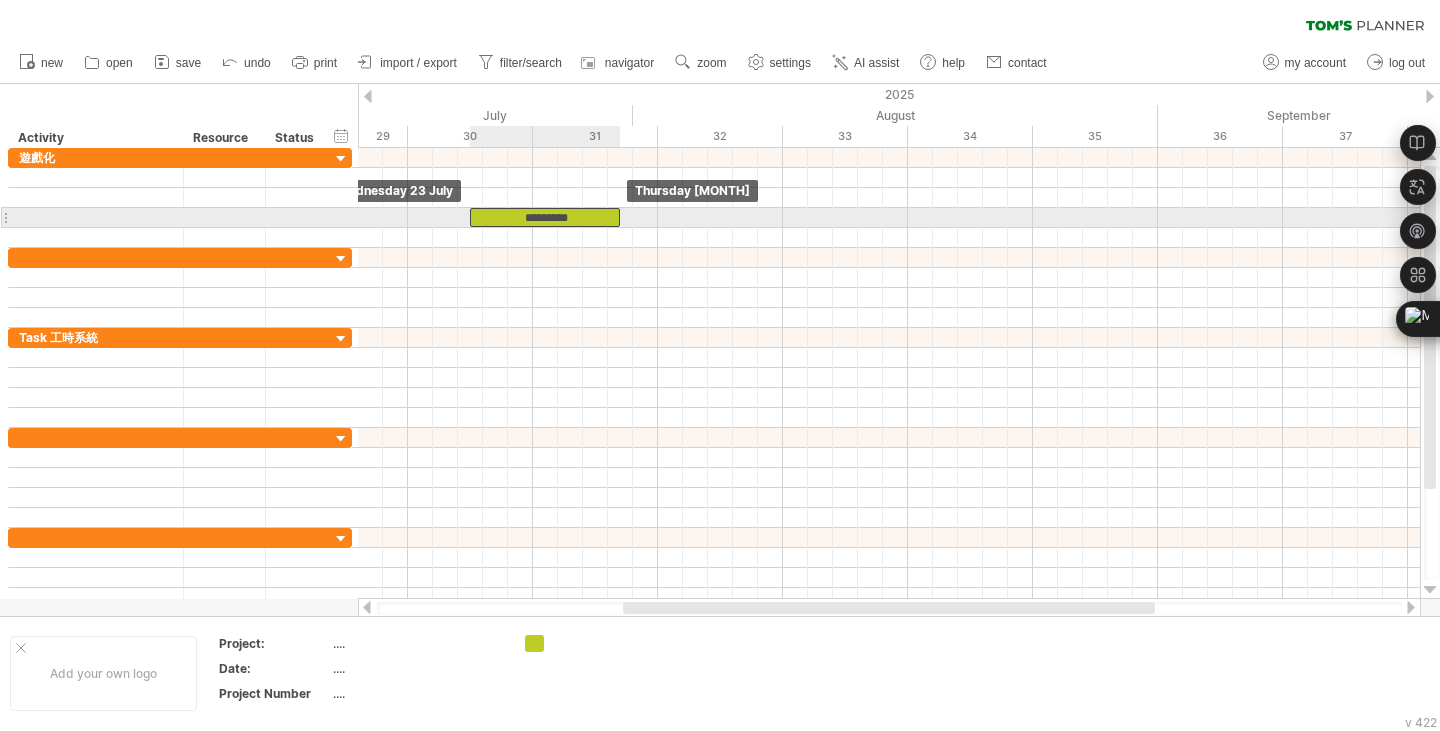 drag, startPoint x: 429, startPoint y: 190, endPoint x: 490, endPoint y: 213, distance: 65.192024 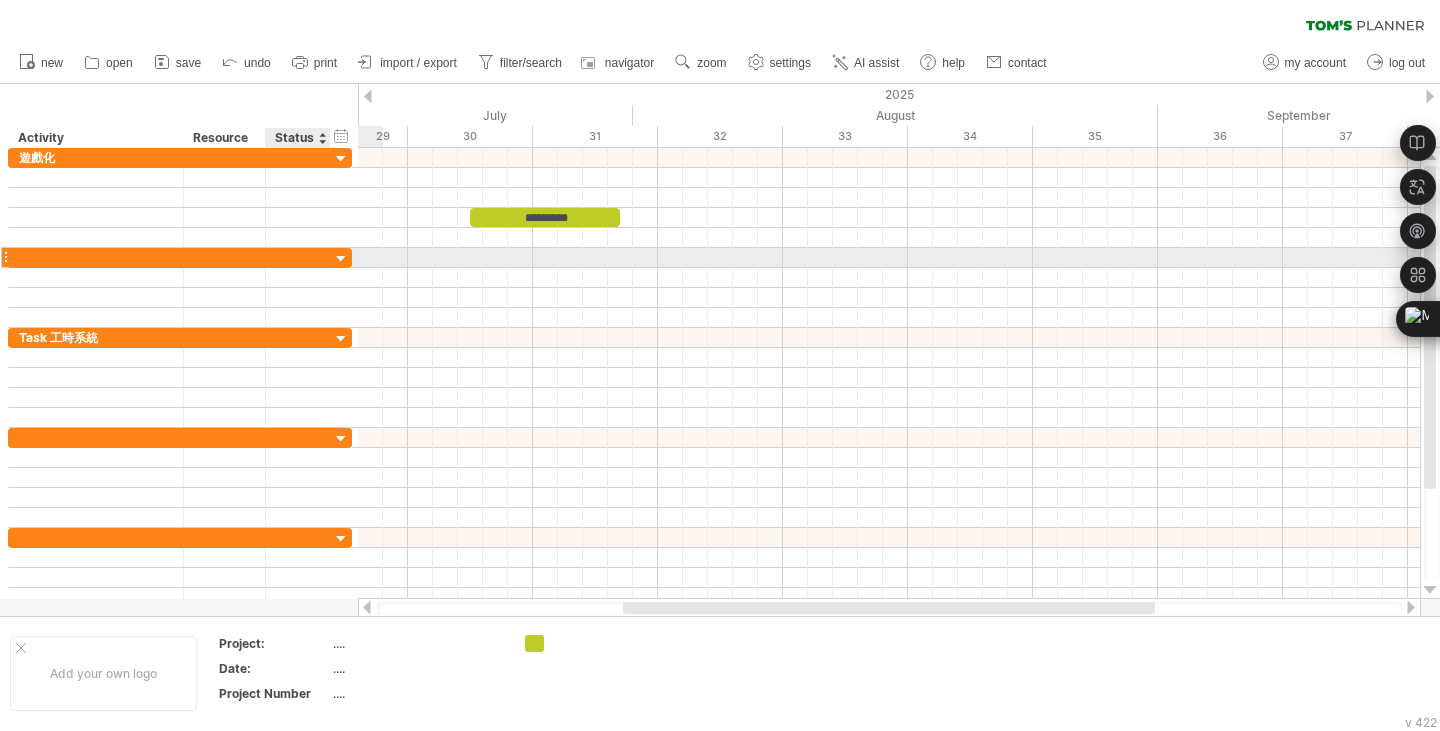 click at bounding box center (341, 259) 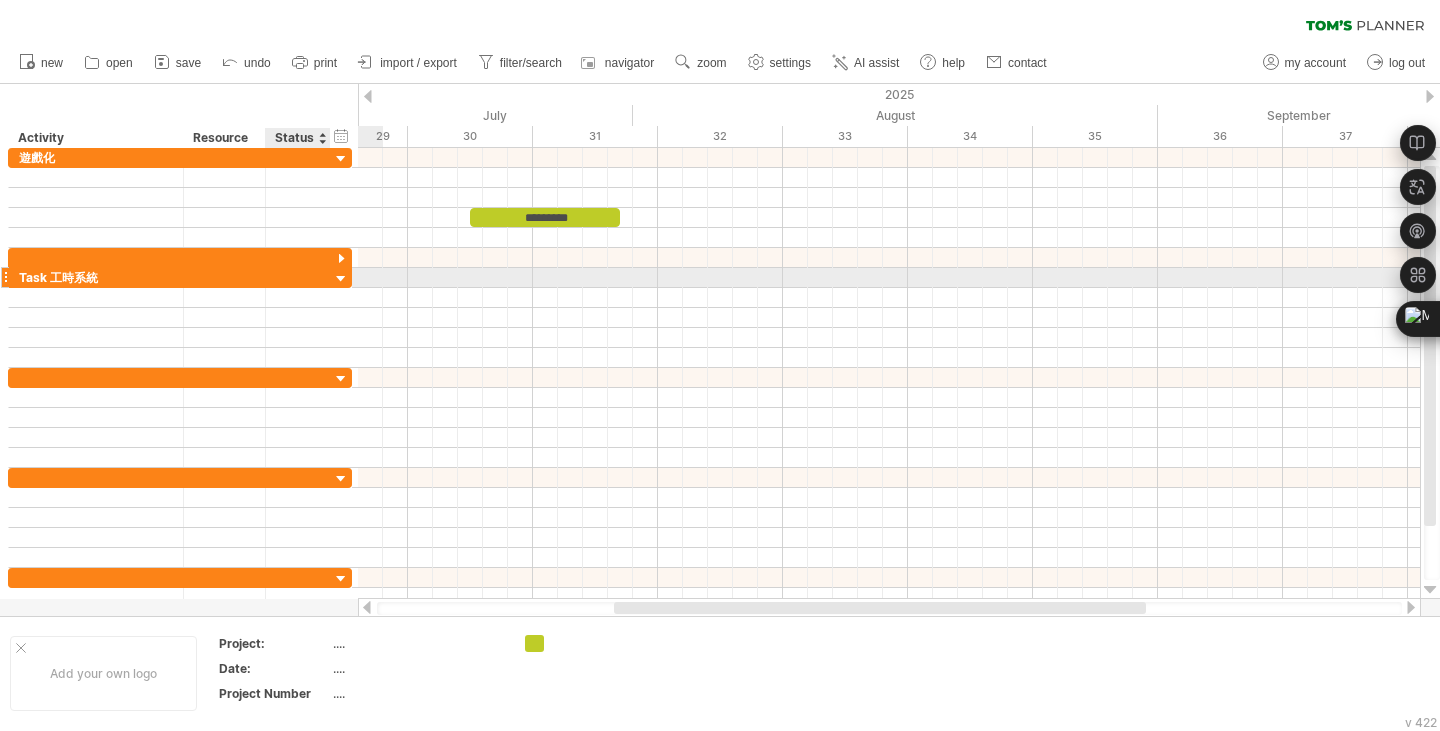 click at bounding box center (341, 279) 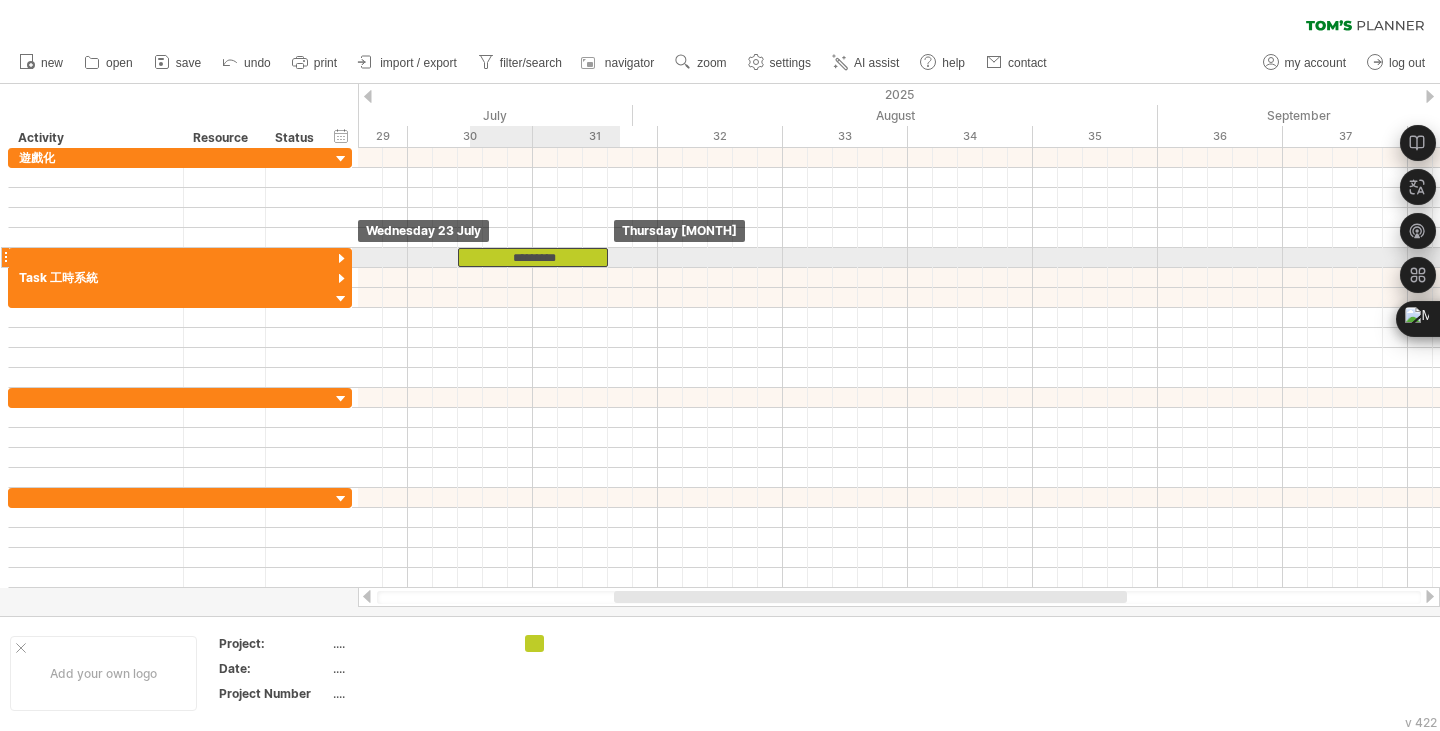 drag, startPoint x: 494, startPoint y: 216, endPoint x: 487, endPoint y: 256, distance: 40.60788 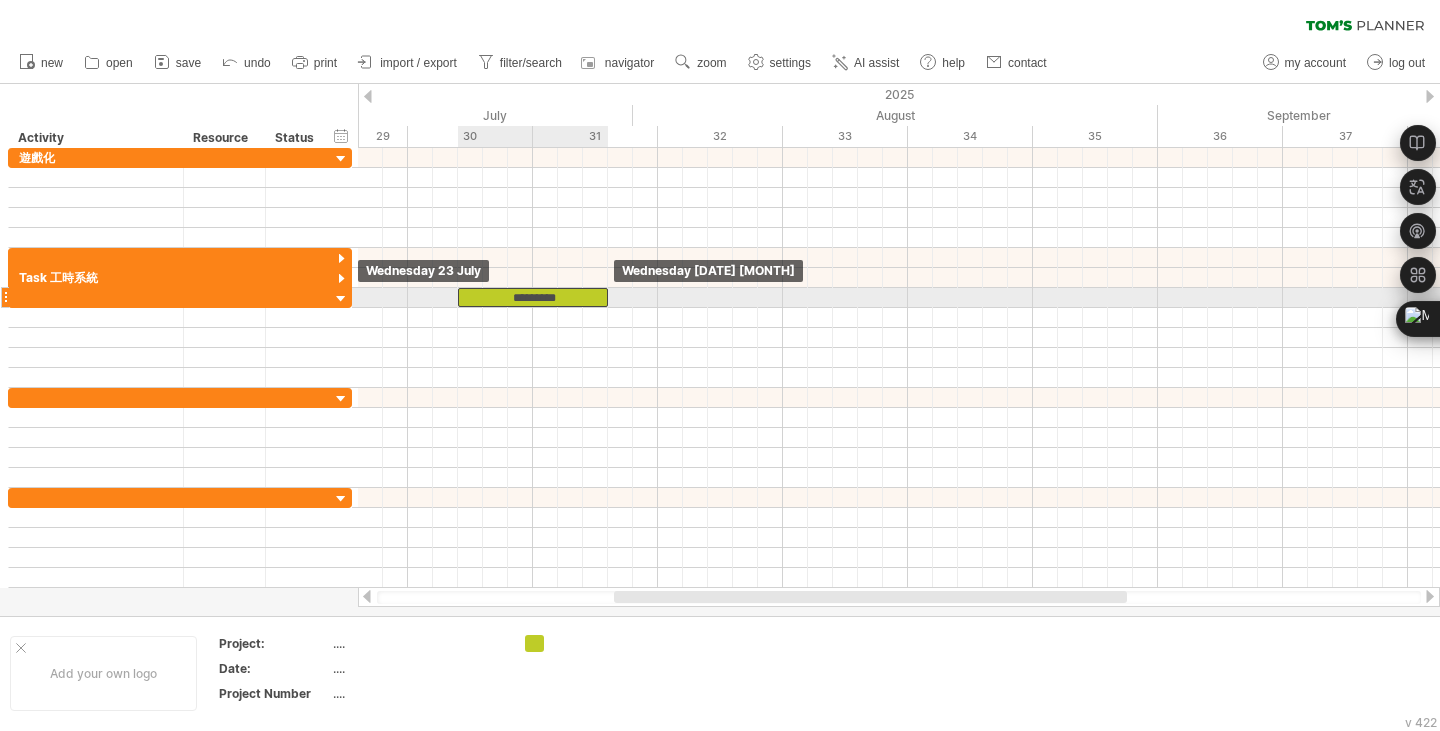 drag, startPoint x: 463, startPoint y: 266, endPoint x: 469, endPoint y: 301, distance: 35.510563 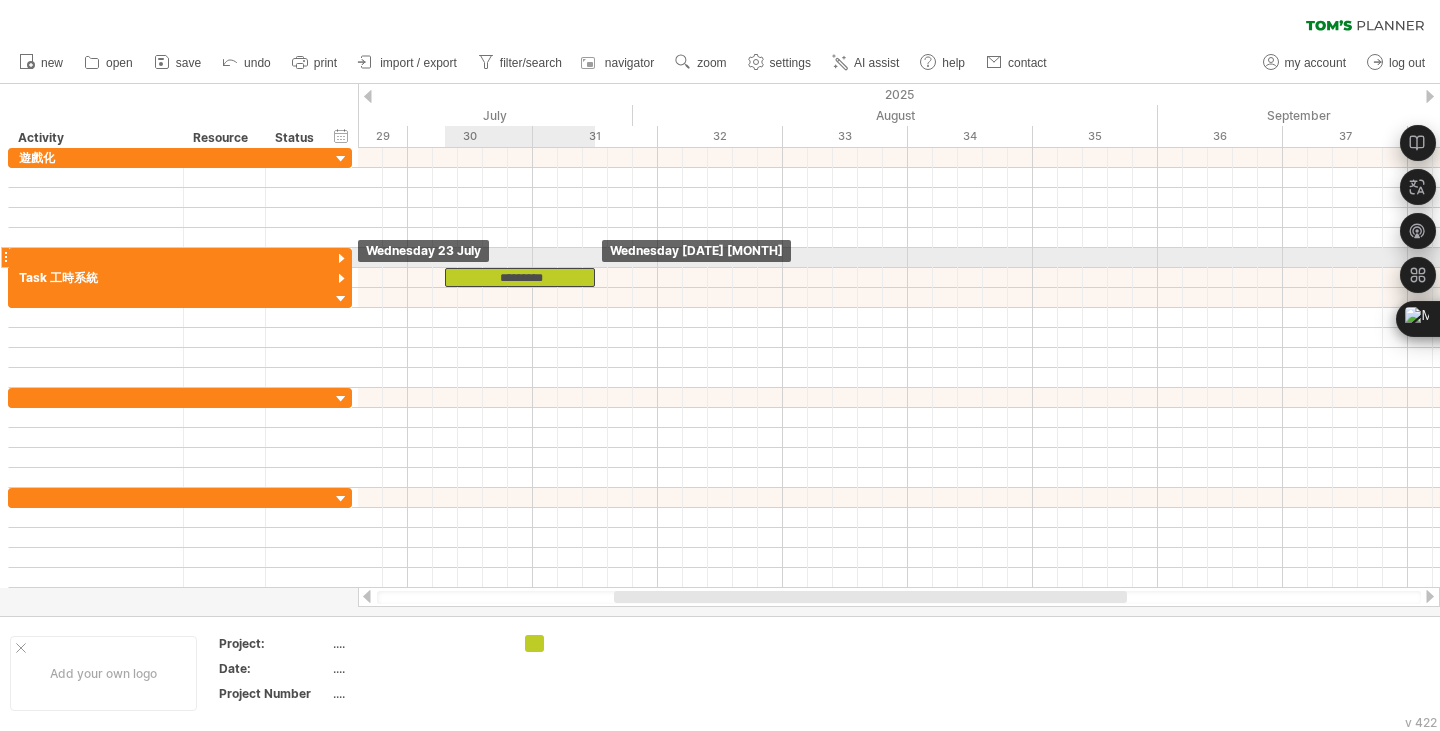 drag, startPoint x: 469, startPoint y: 293, endPoint x: 423, endPoint y: 263, distance: 54.91812 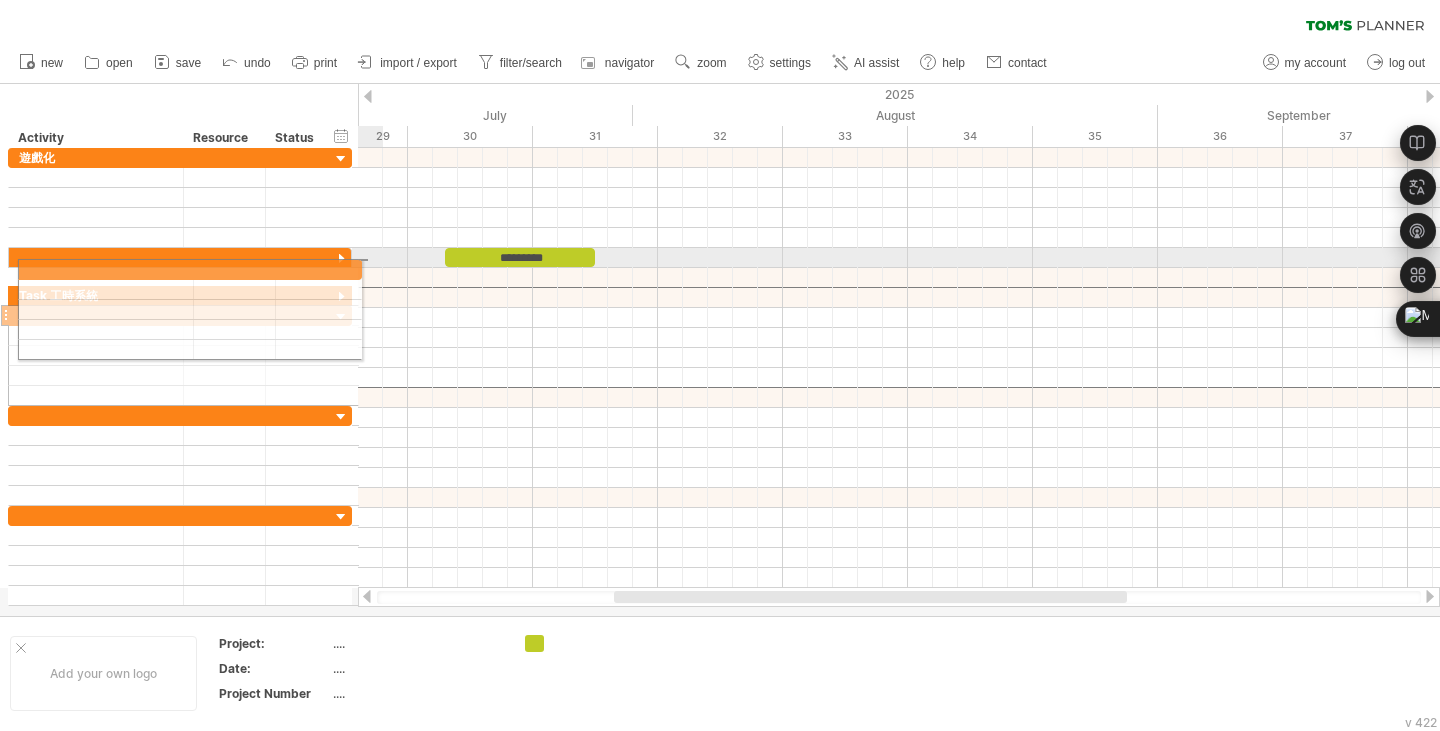 drag, startPoint x: 5, startPoint y: 297, endPoint x: 13, endPoint y: 266, distance: 32.01562 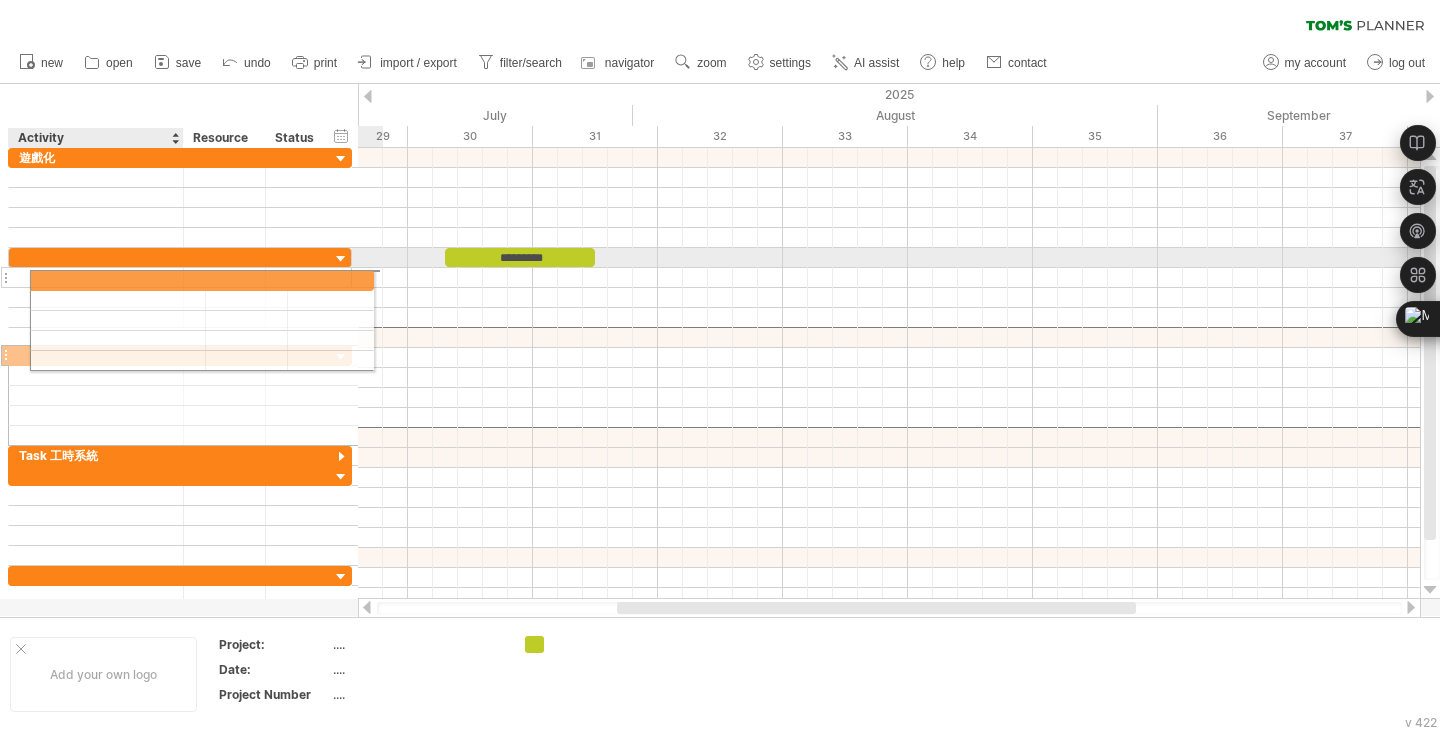 drag, startPoint x: 66, startPoint y: 339, endPoint x: 84, endPoint y: 277, distance: 64.56005 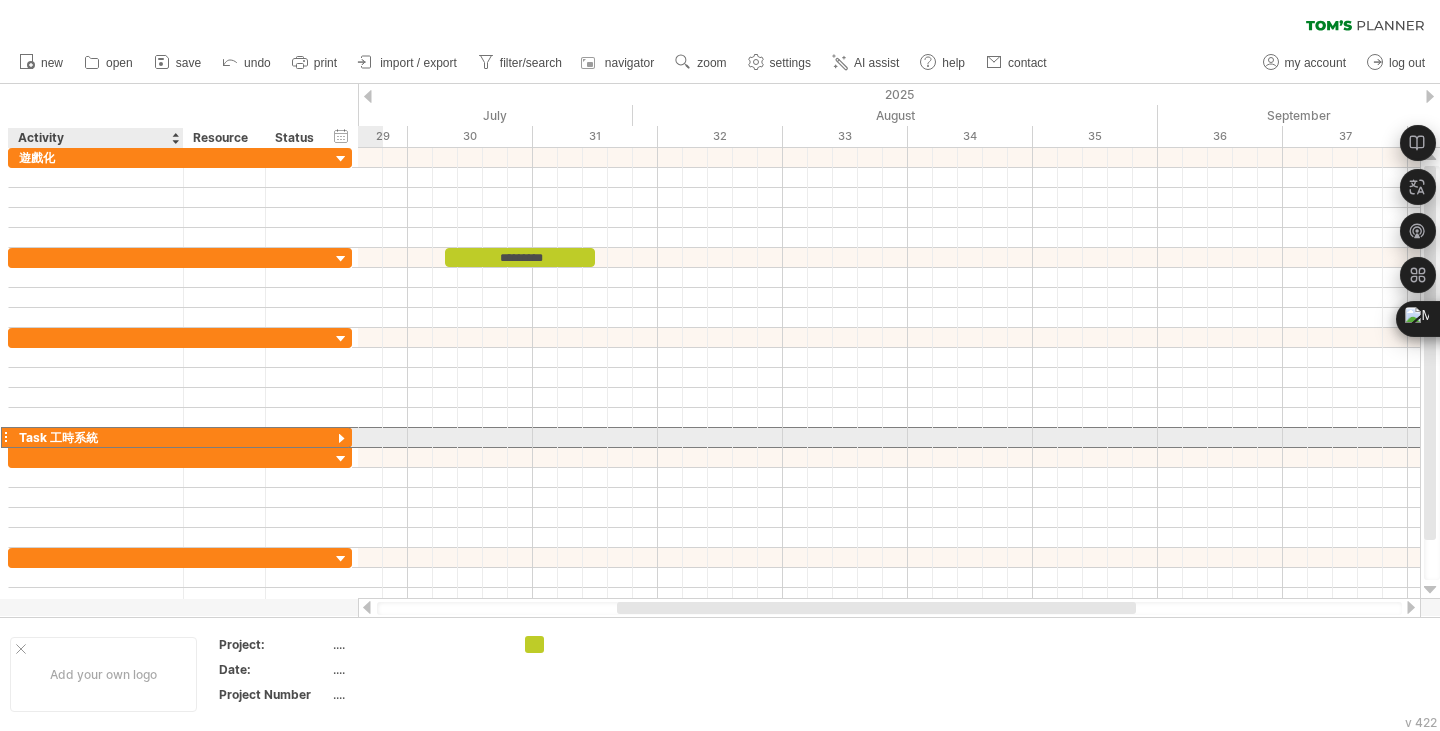 click on "Task 工時系統" at bounding box center (96, 437) 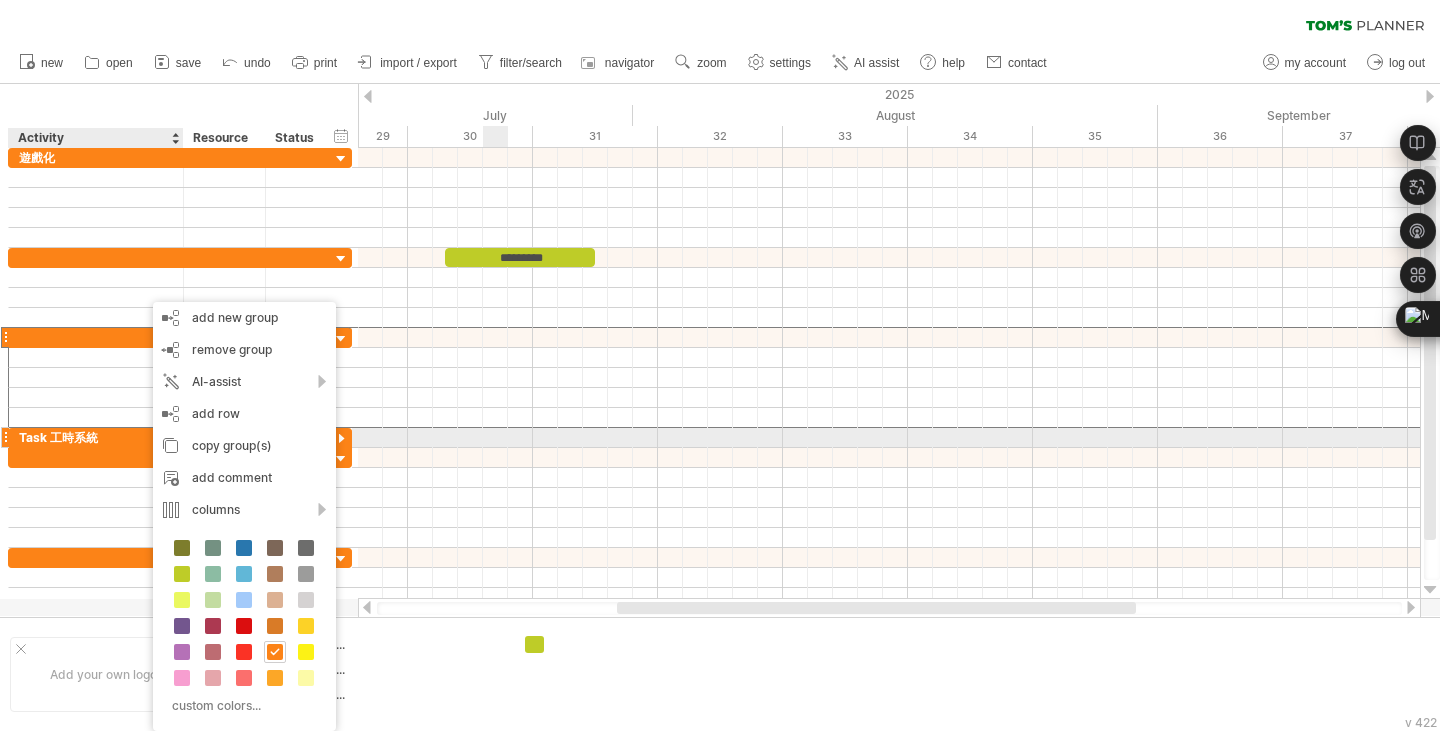 click at bounding box center [889, 438] 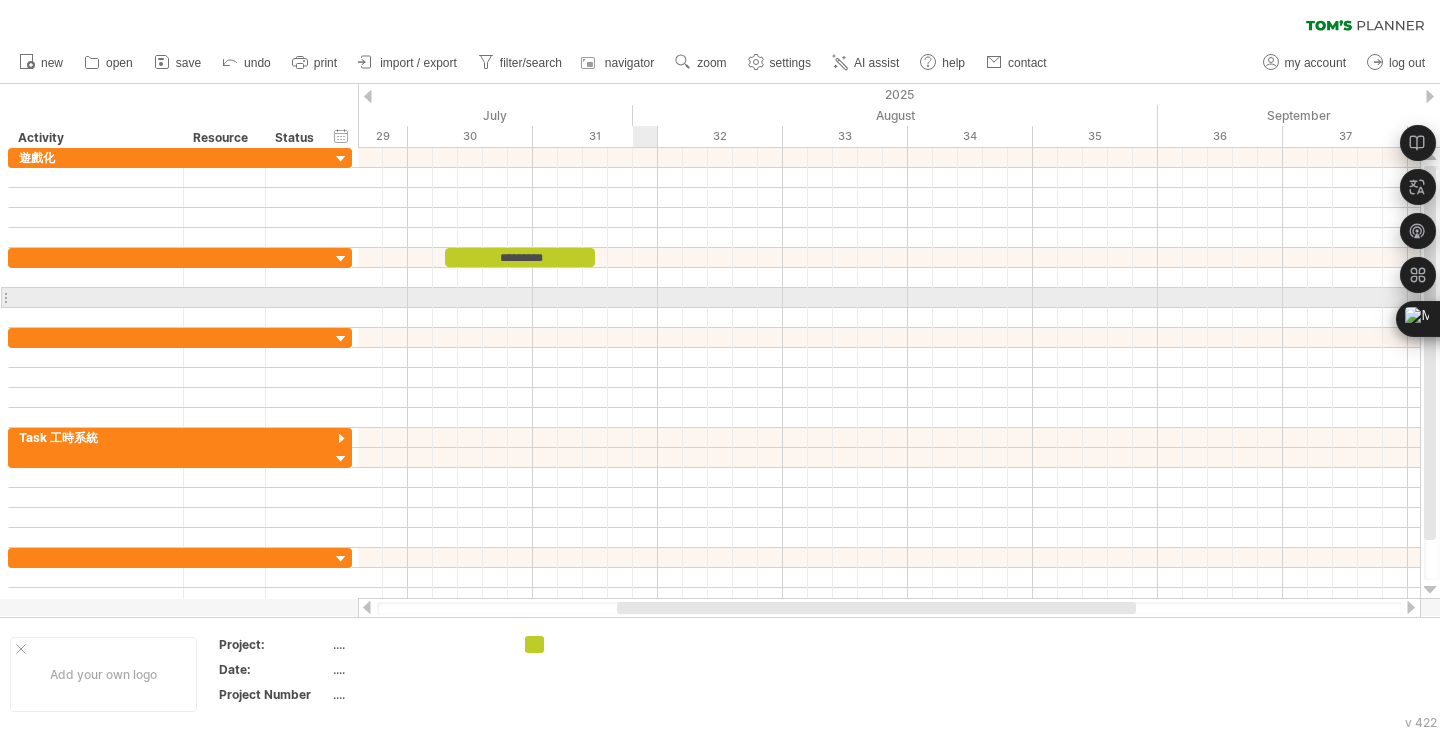 click at bounding box center (889, 298) 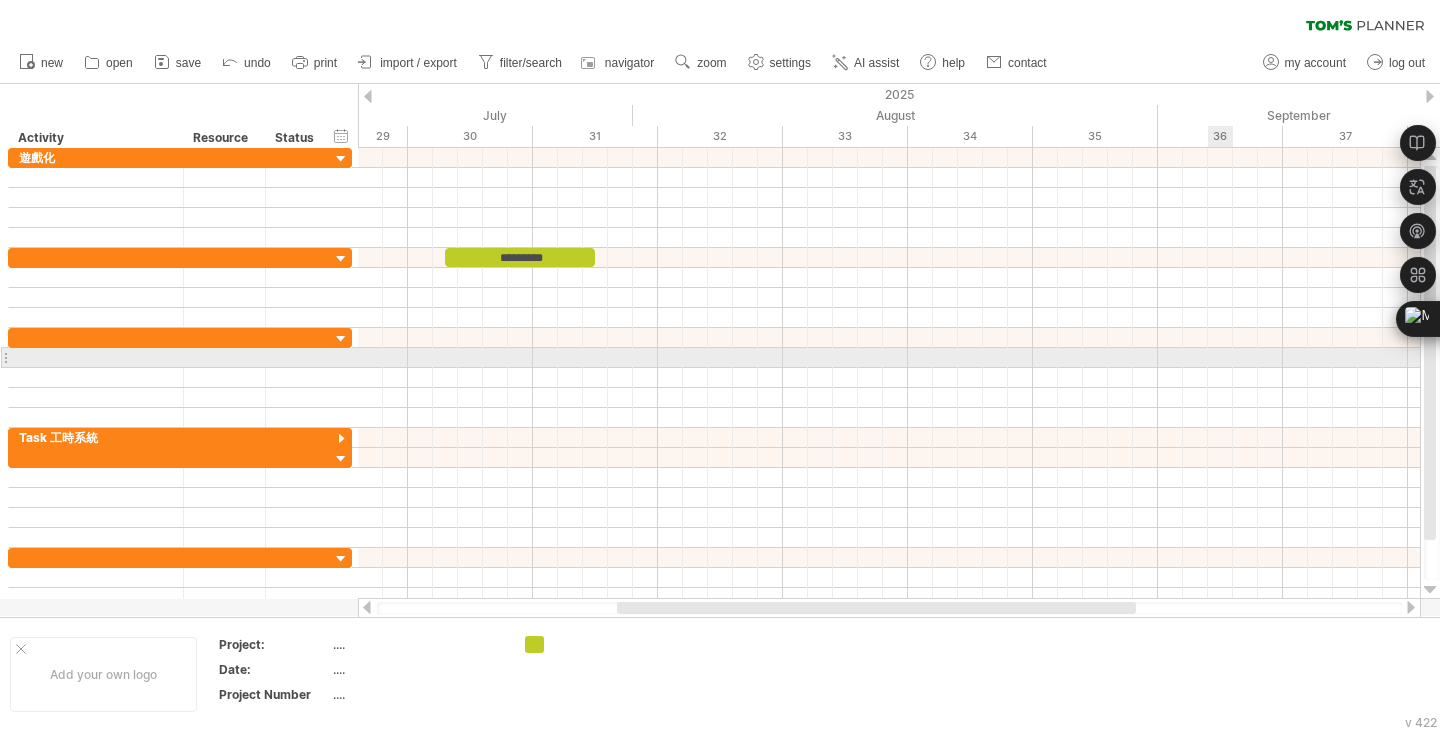 click at bounding box center (889, 378) 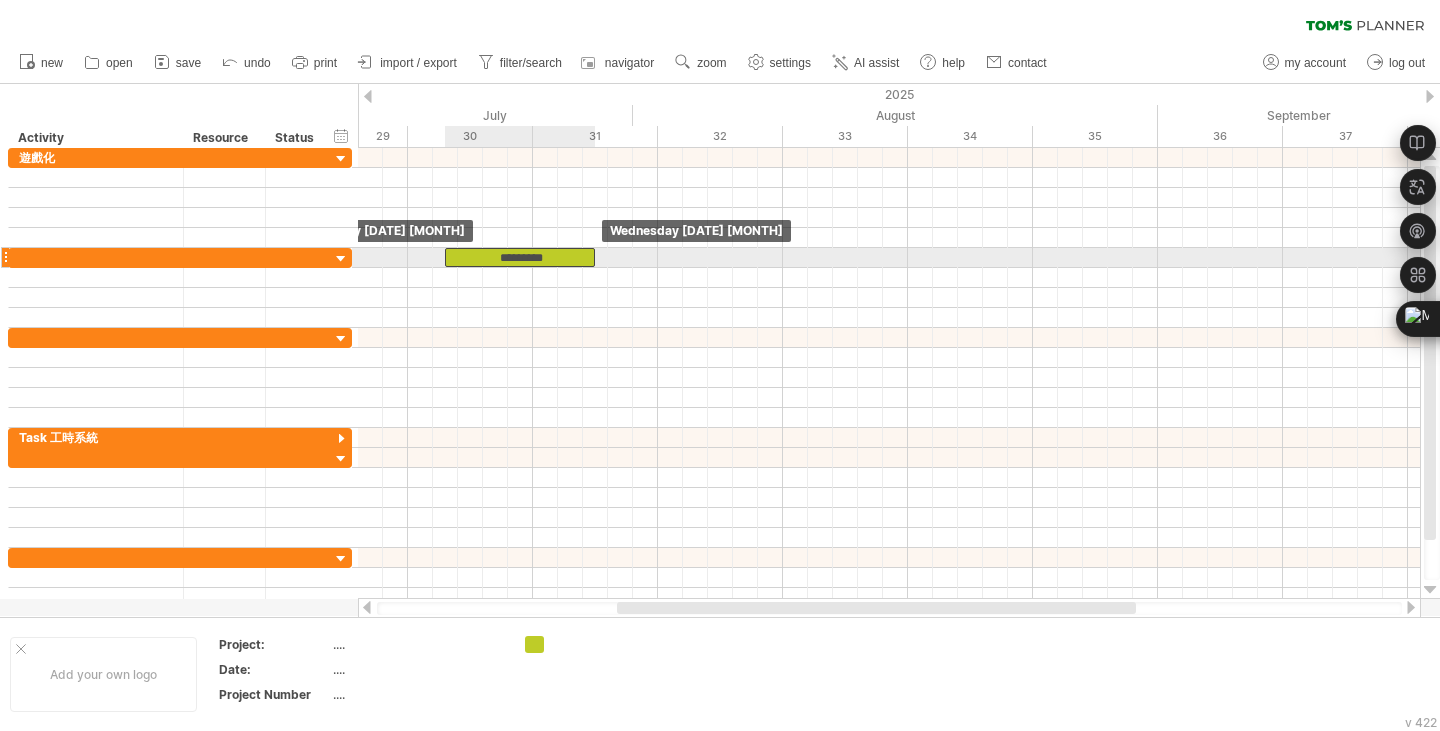 click on "*********" at bounding box center (520, 257) 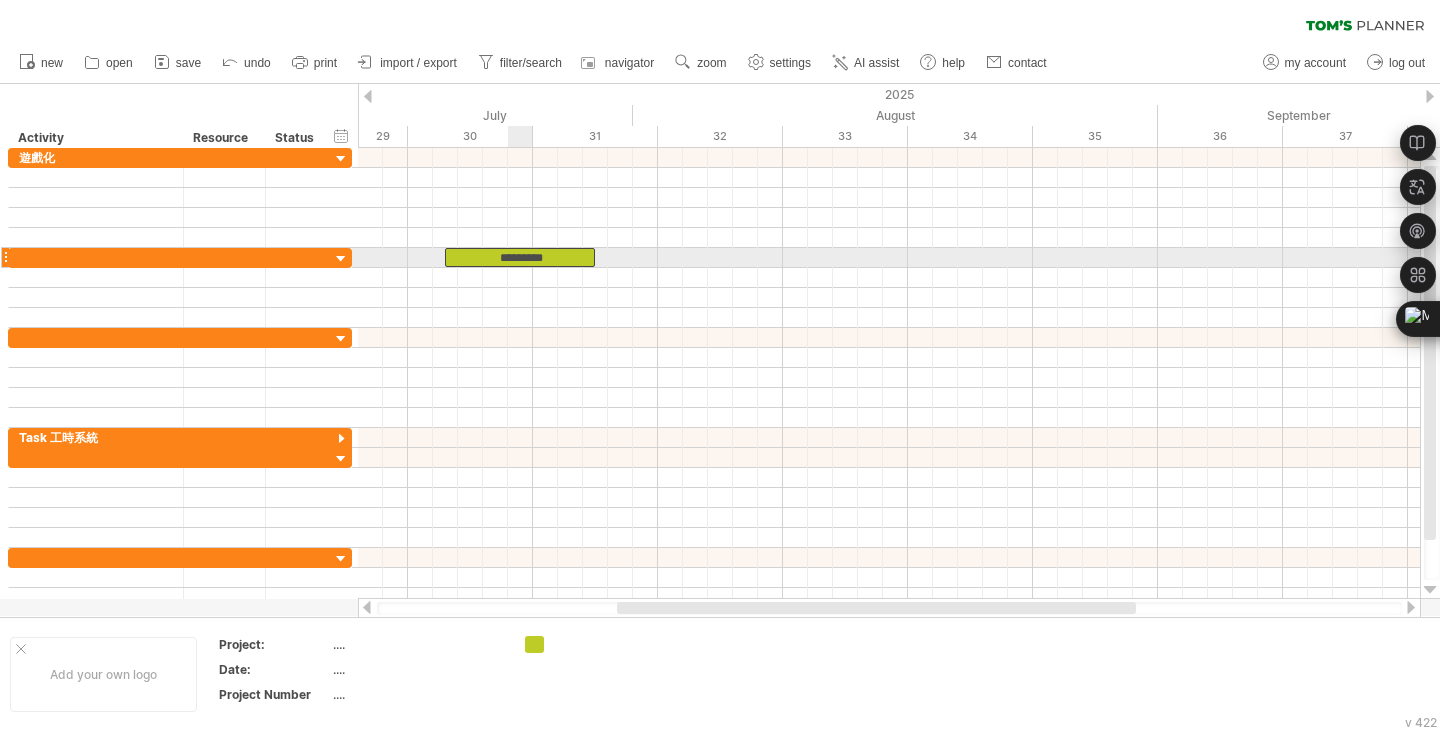 click on "*********" at bounding box center [520, 257] 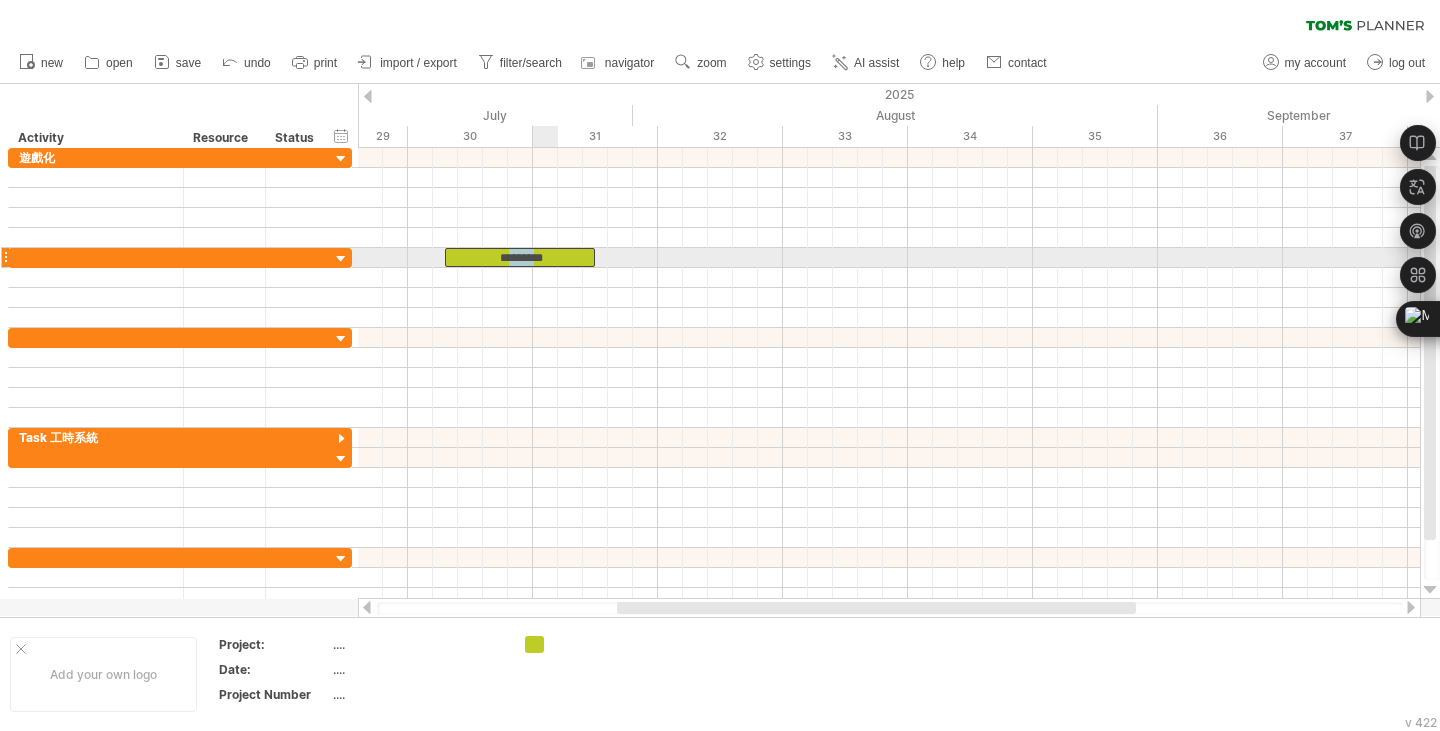 drag, startPoint x: 507, startPoint y: 257, endPoint x: 535, endPoint y: 259, distance: 28.071337 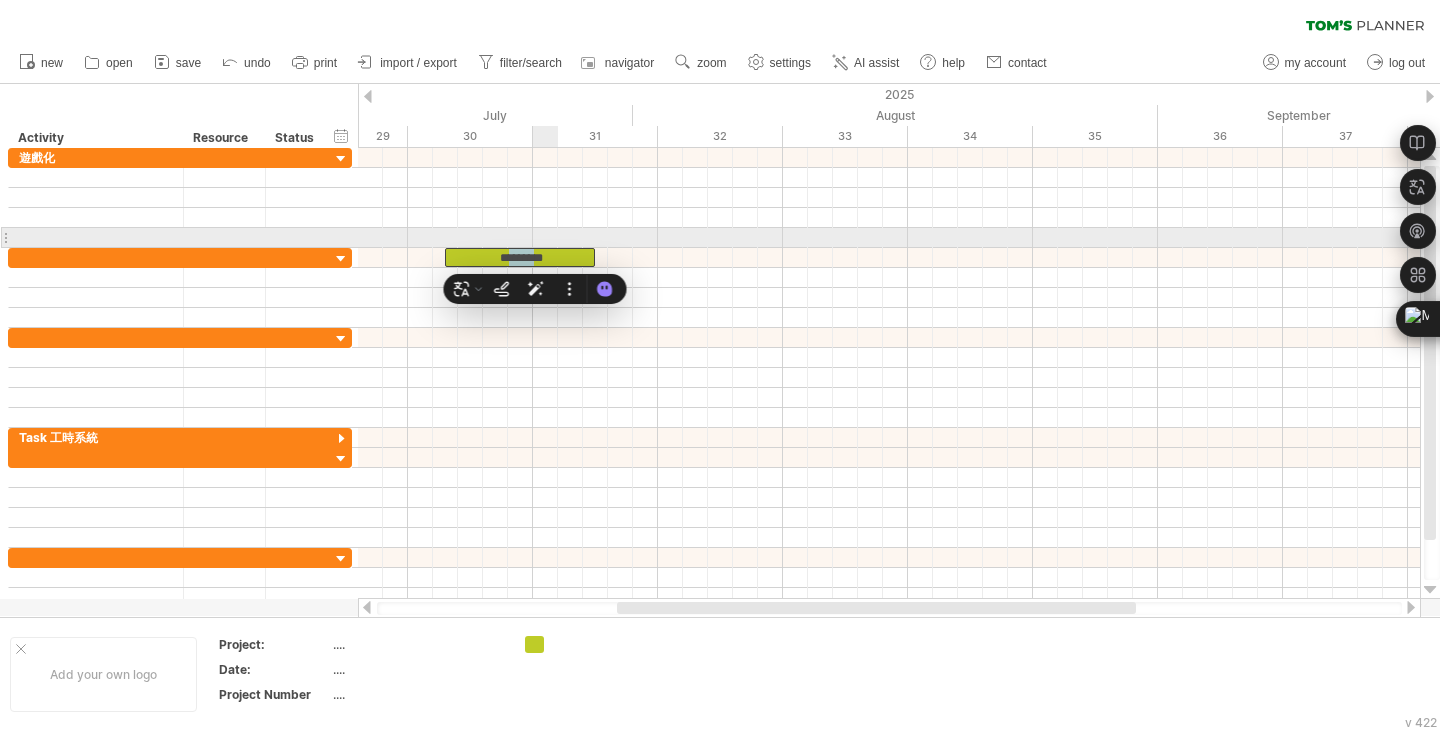 type 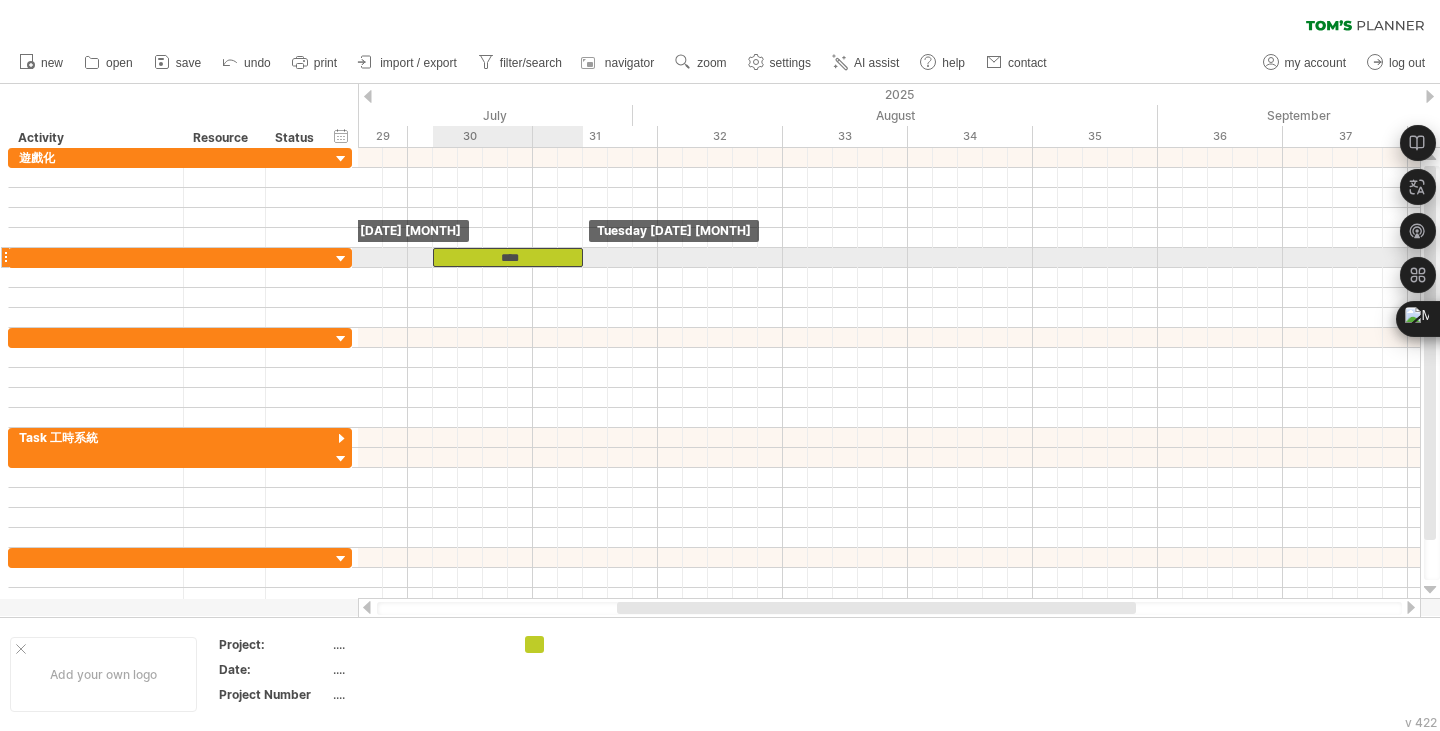 click on "****" at bounding box center [508, 257] 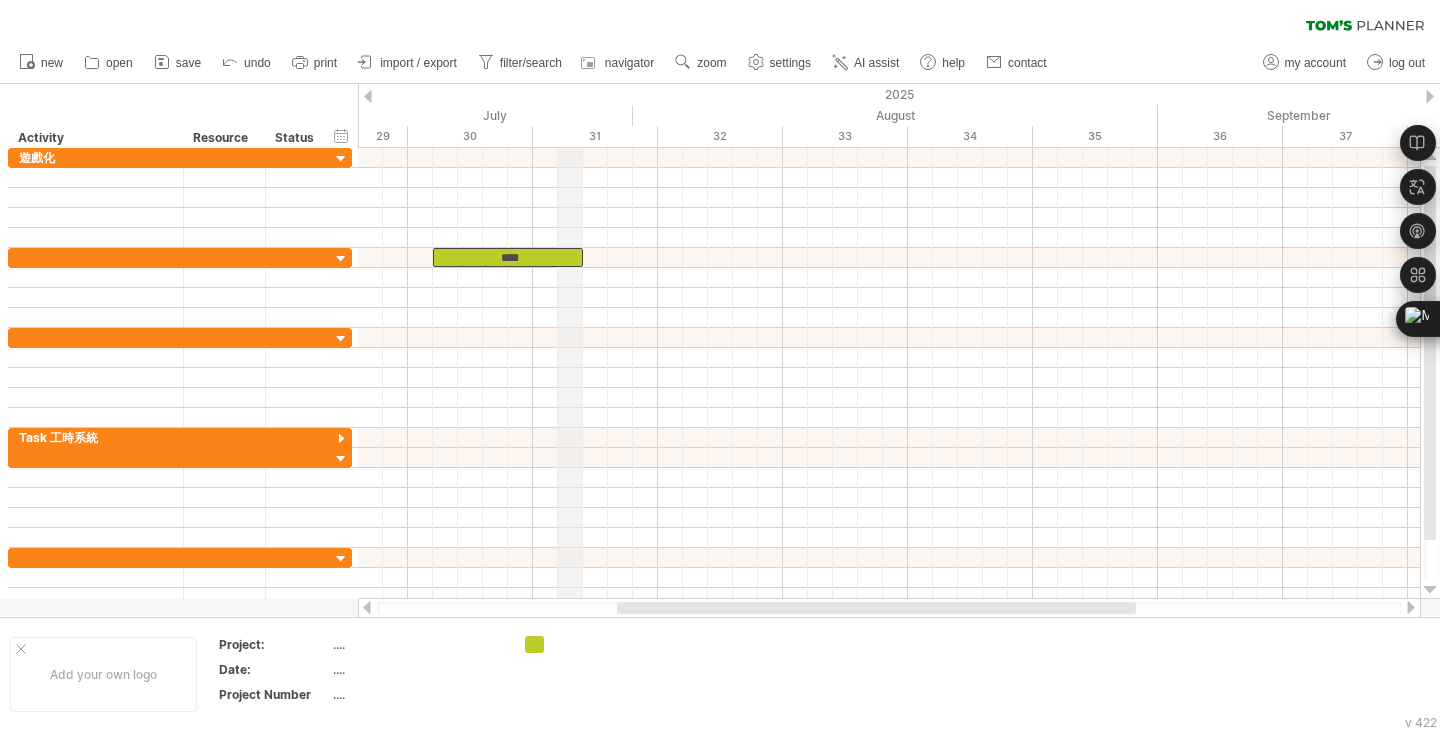 click on "July" at bounding box center [345, 115] 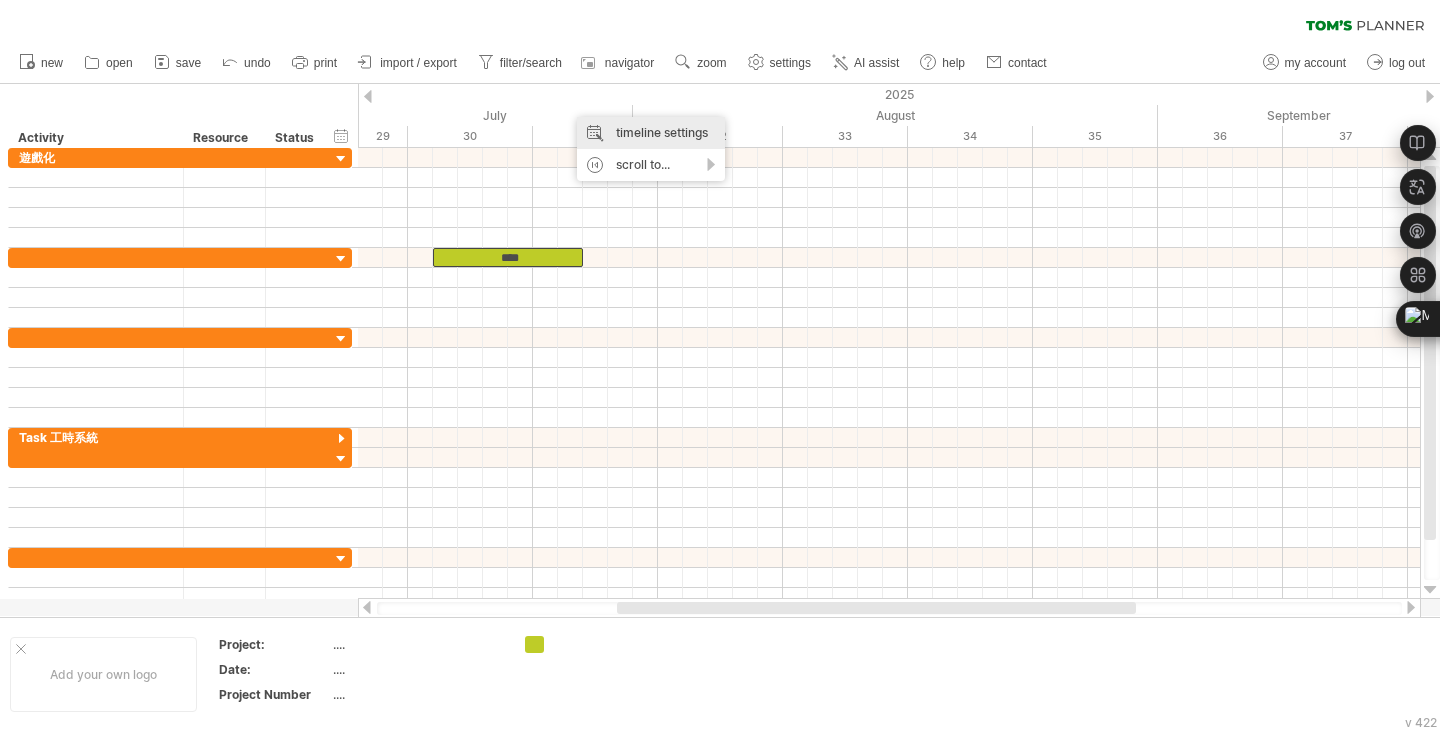 click on "timeline settings" at bounding box center [651, 133] 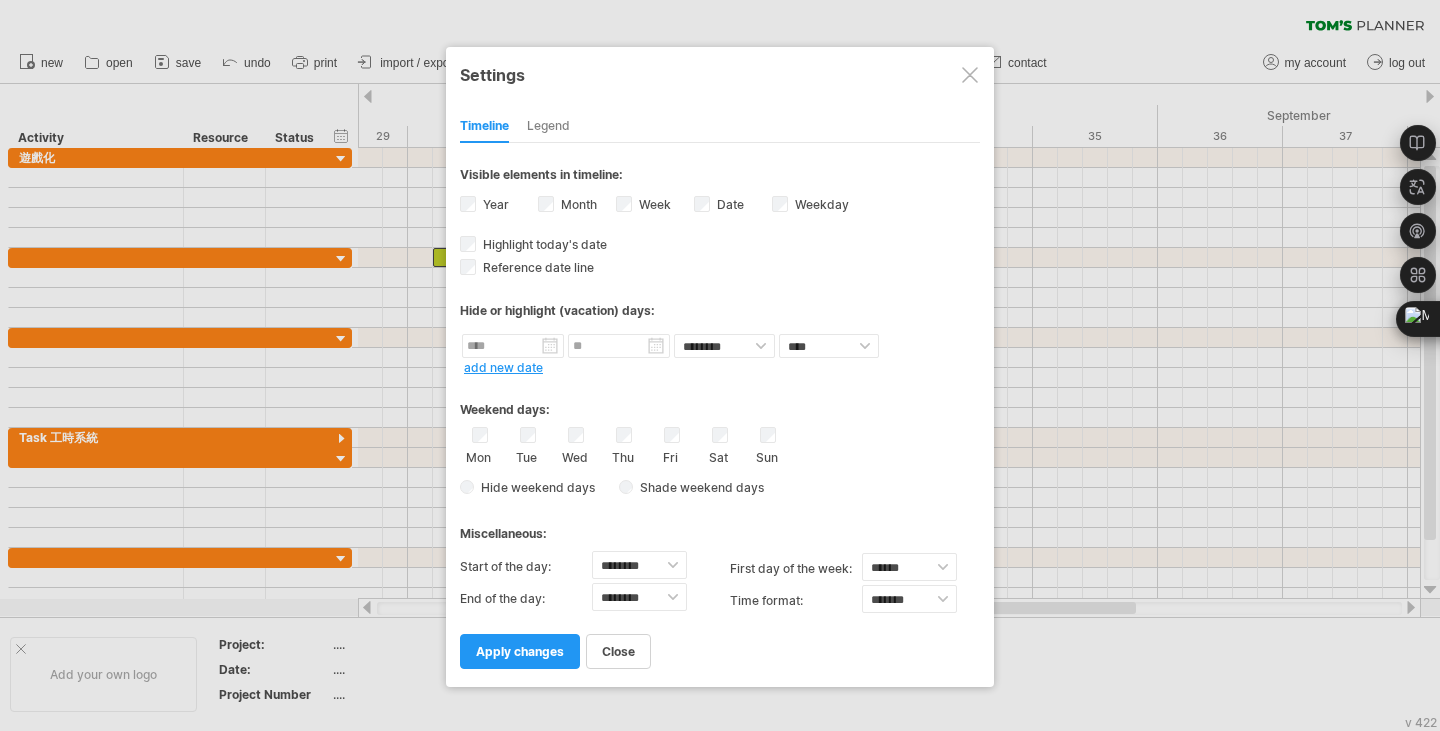 click on "Legend" at bounding box center (548, 127) 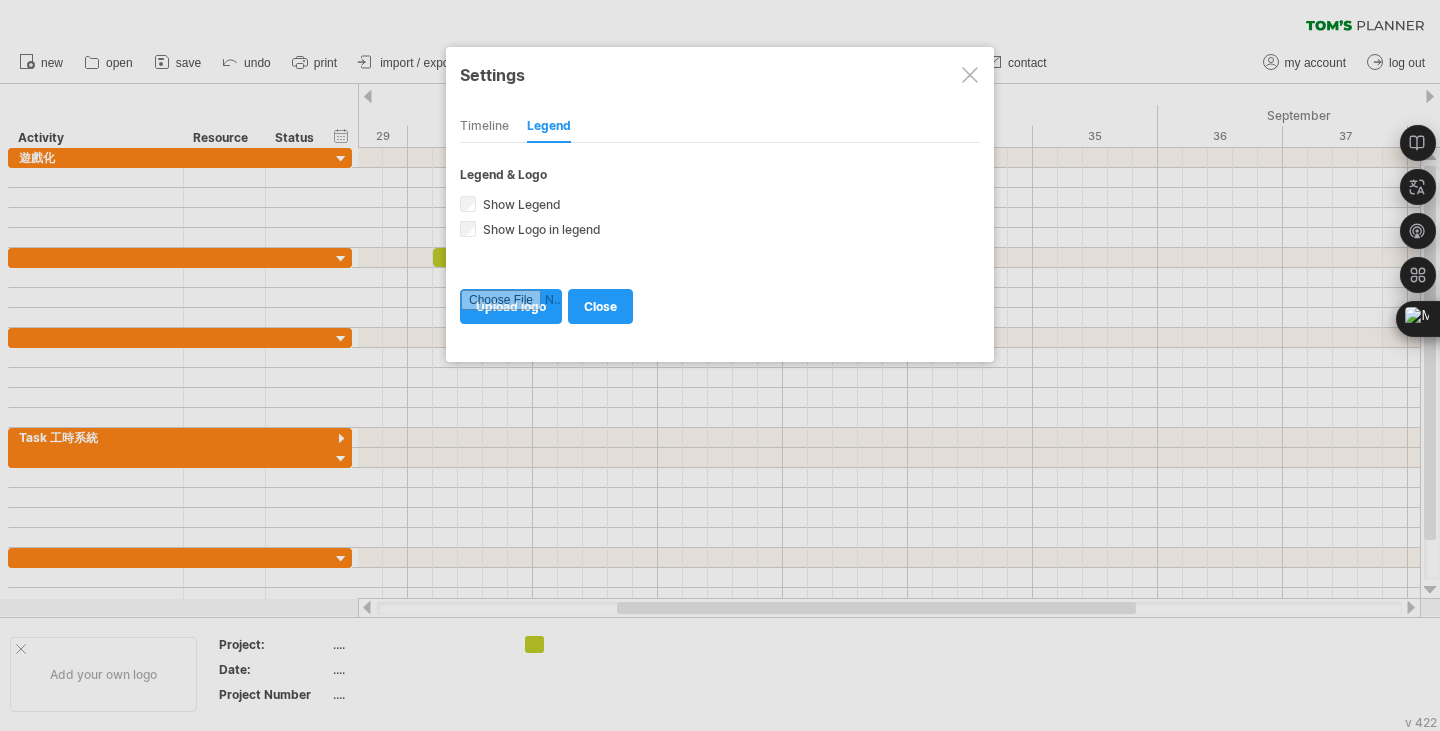 click on "Timeline" at bounding box center (484, 127) 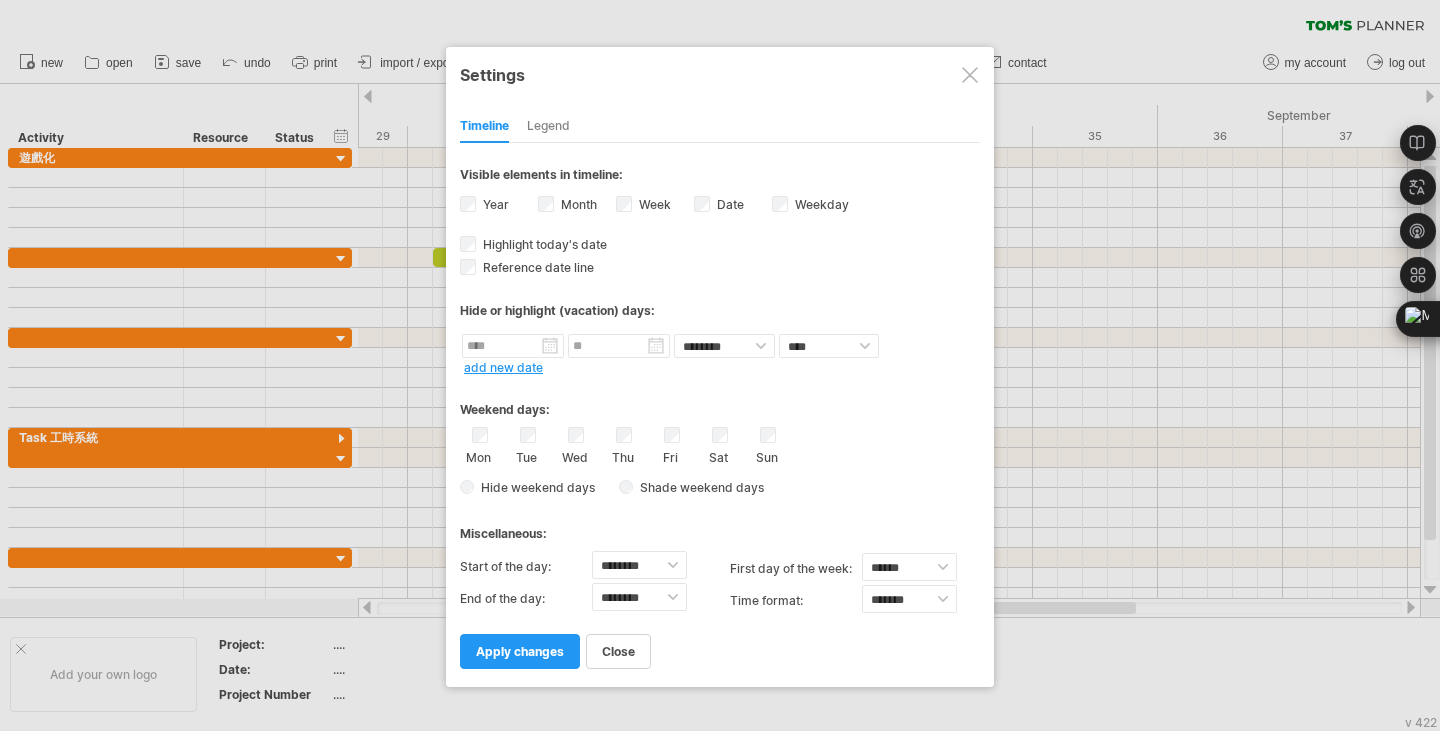 click on "Date
visibility of date
Currently there is not enough space horizontally to display the dates in the timeline. However if you zoom in on your schedule the dates will be displayed when possible." at bounding box center (728, 204) 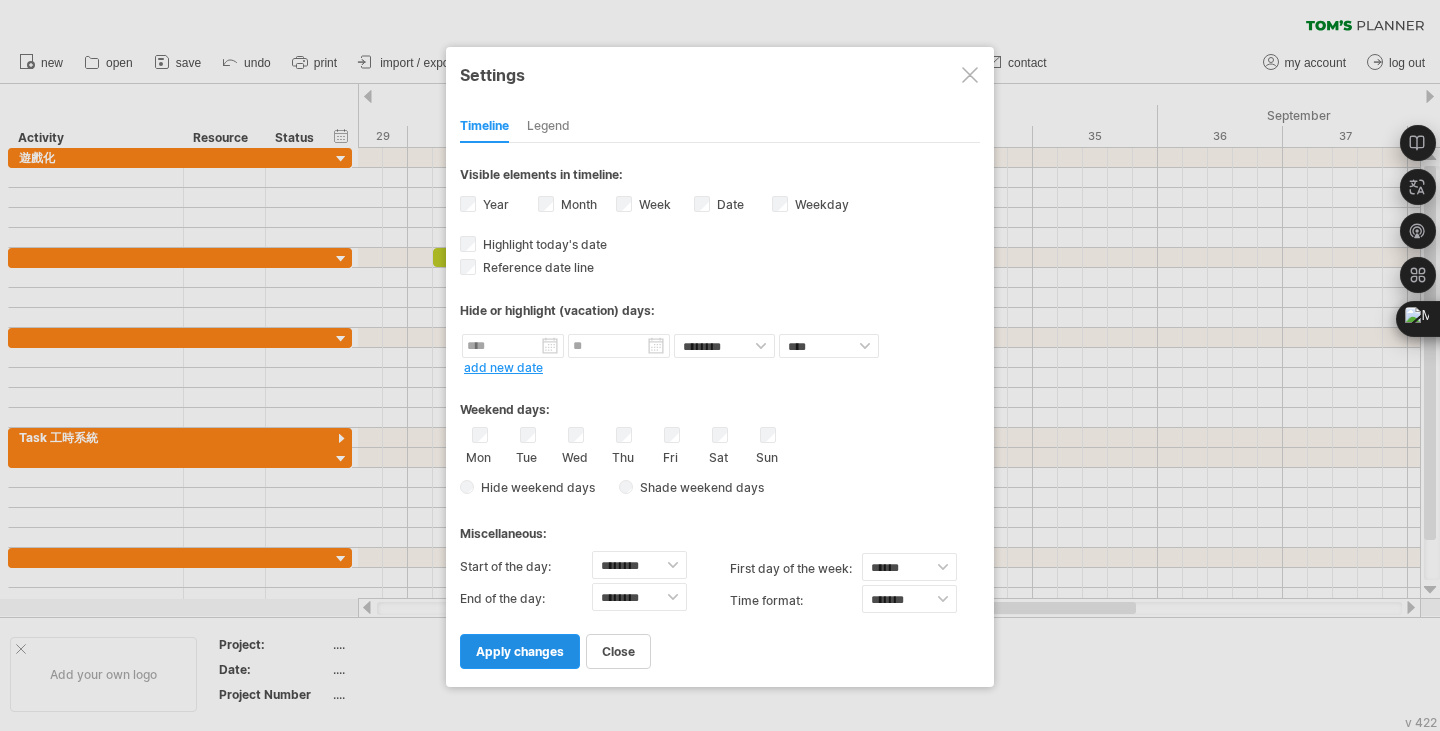 click on "apply changes" at bounding box center [520, 651] 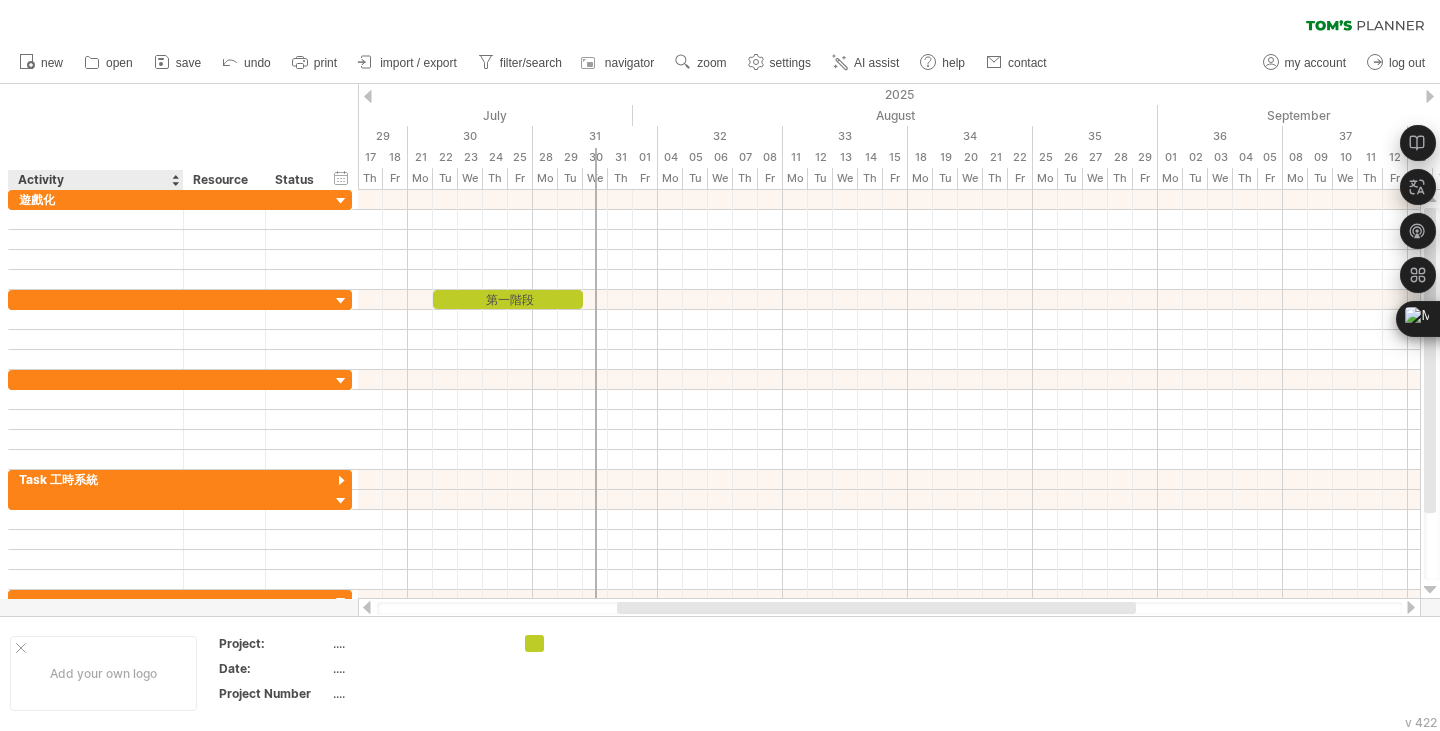 click on "hide start/end/duration show start/end/duration
******** Activity ******** Resource ****** Status" at bounding box center (179, 137) 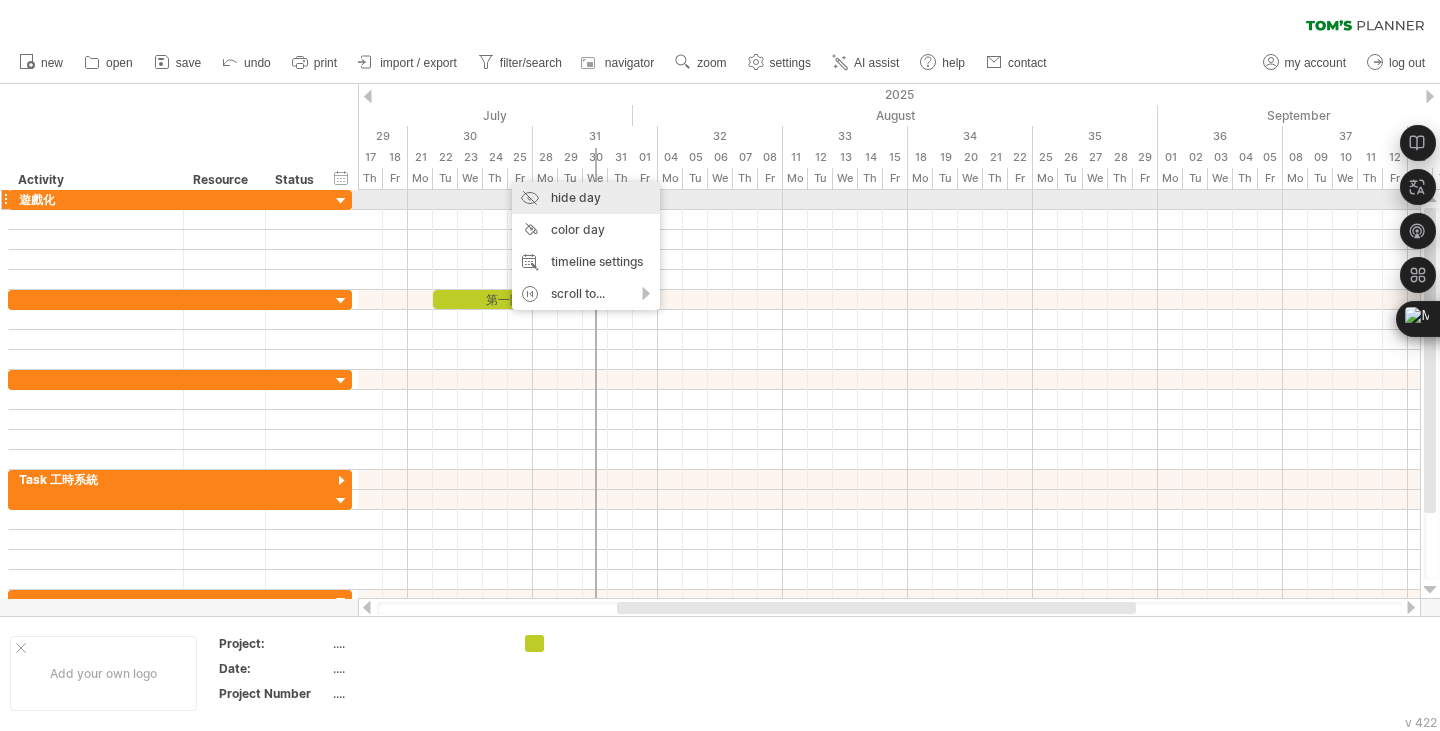 click on "hide day" at bounding box center (586, 198) 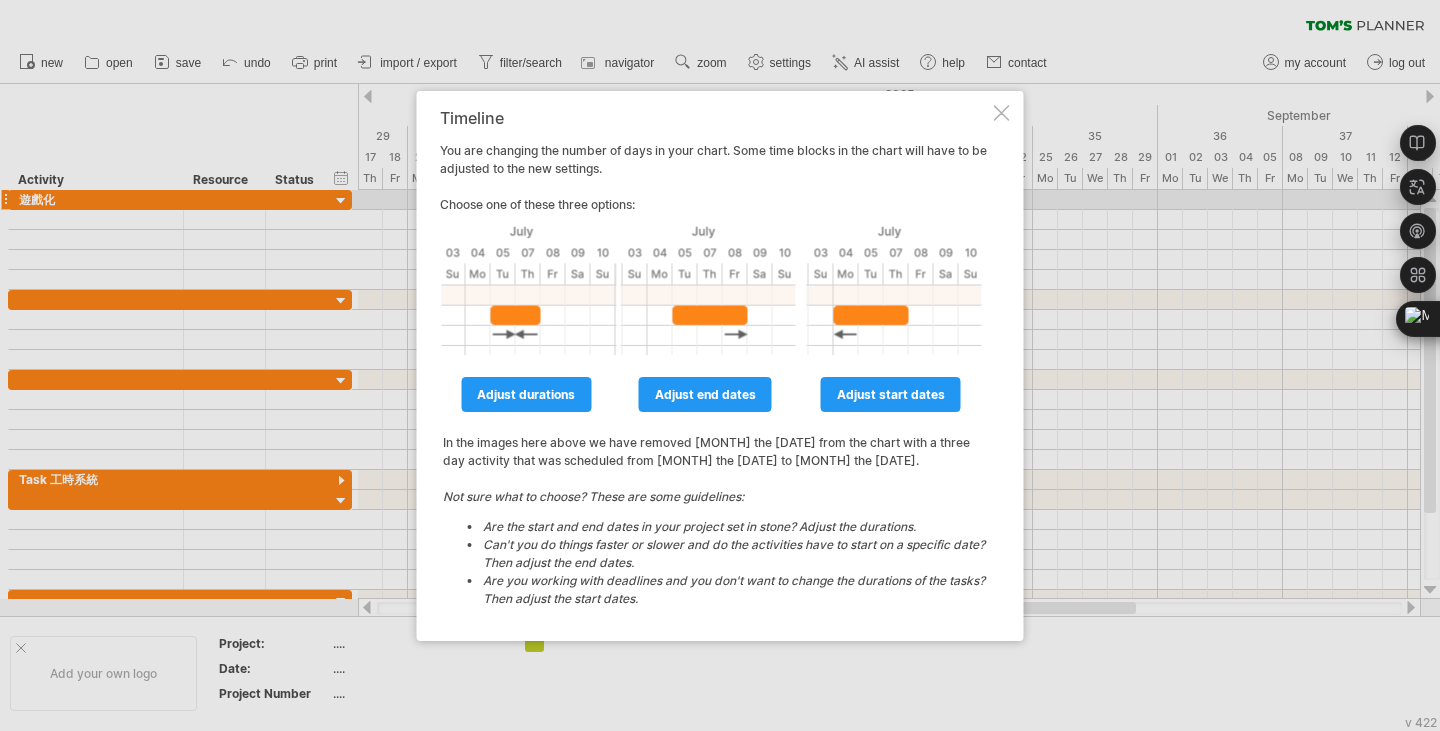 click on "Timeline You are changing the number of days in your chart. Some time blocks in the chart will have to be adjusted to the new settings. Choose one of these three options: adjust durations adjust end dates adjust start dates In the images here above we have removed [MONTH] the 6th from the chart with a three day activity that was scheduled from [MONTH] the 5th to [MONTH] the 7th. Not sure what to choose? These are some guidelines: Are the start and end dates in your project set in stone? Adjust the durations. Can't you do things faster or slower and do the activities have to start on a specific date? Then adjust the end dates. Are you working with deadlines and you don't want to change the durations of the tasks? Then adjust the start dates." at bounding box center [720, 366] 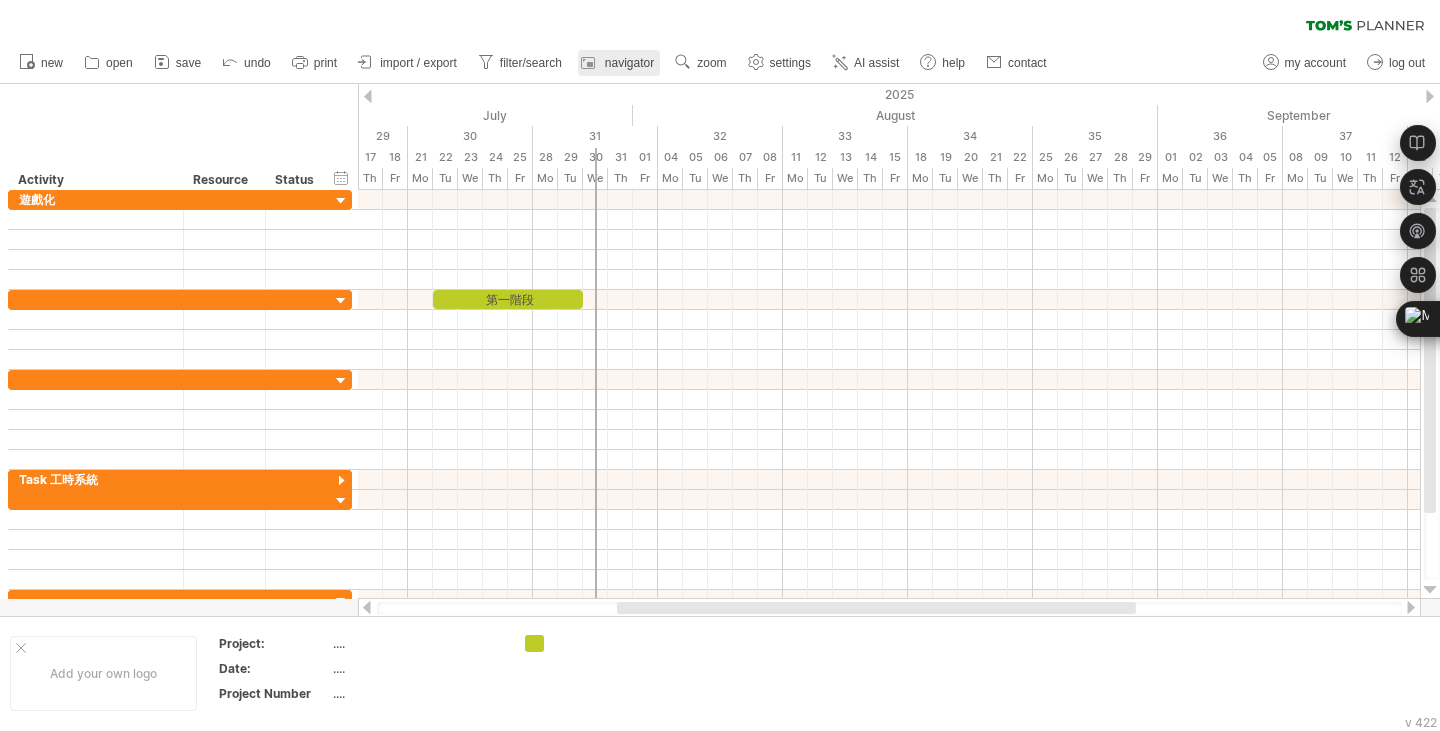 click on "navigator" at bounding box center (619, 63) 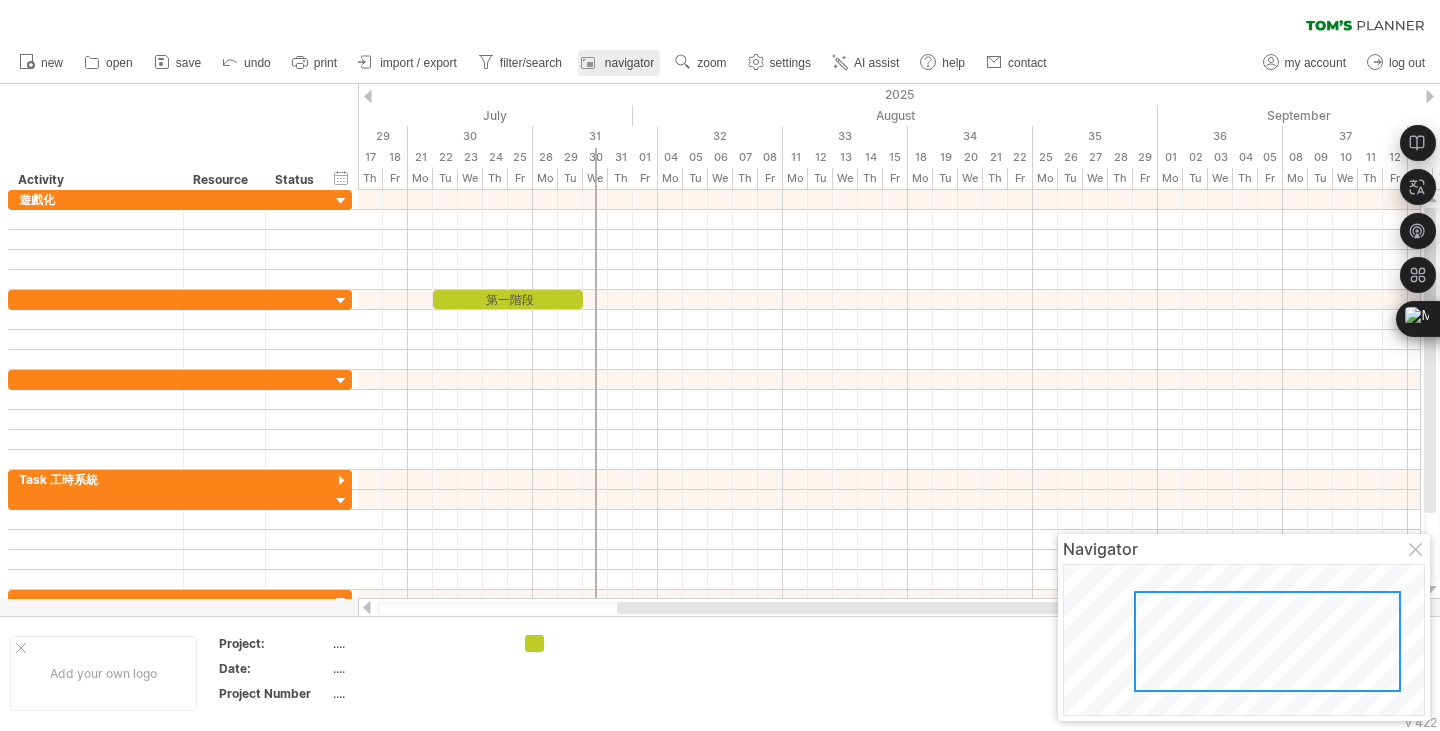 click on "navigator" at bounding box center (619, 63) 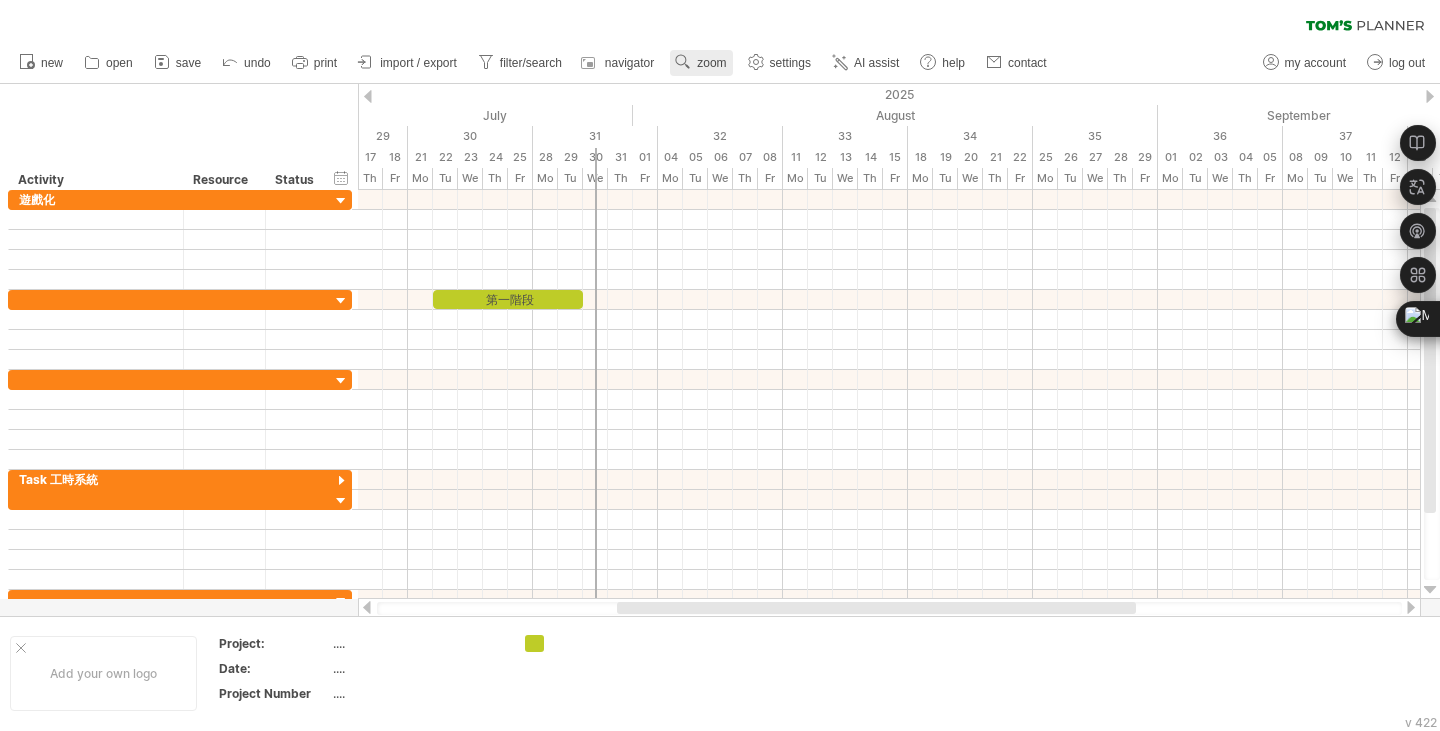 click on "zoom" at bounding box center [701, 63] 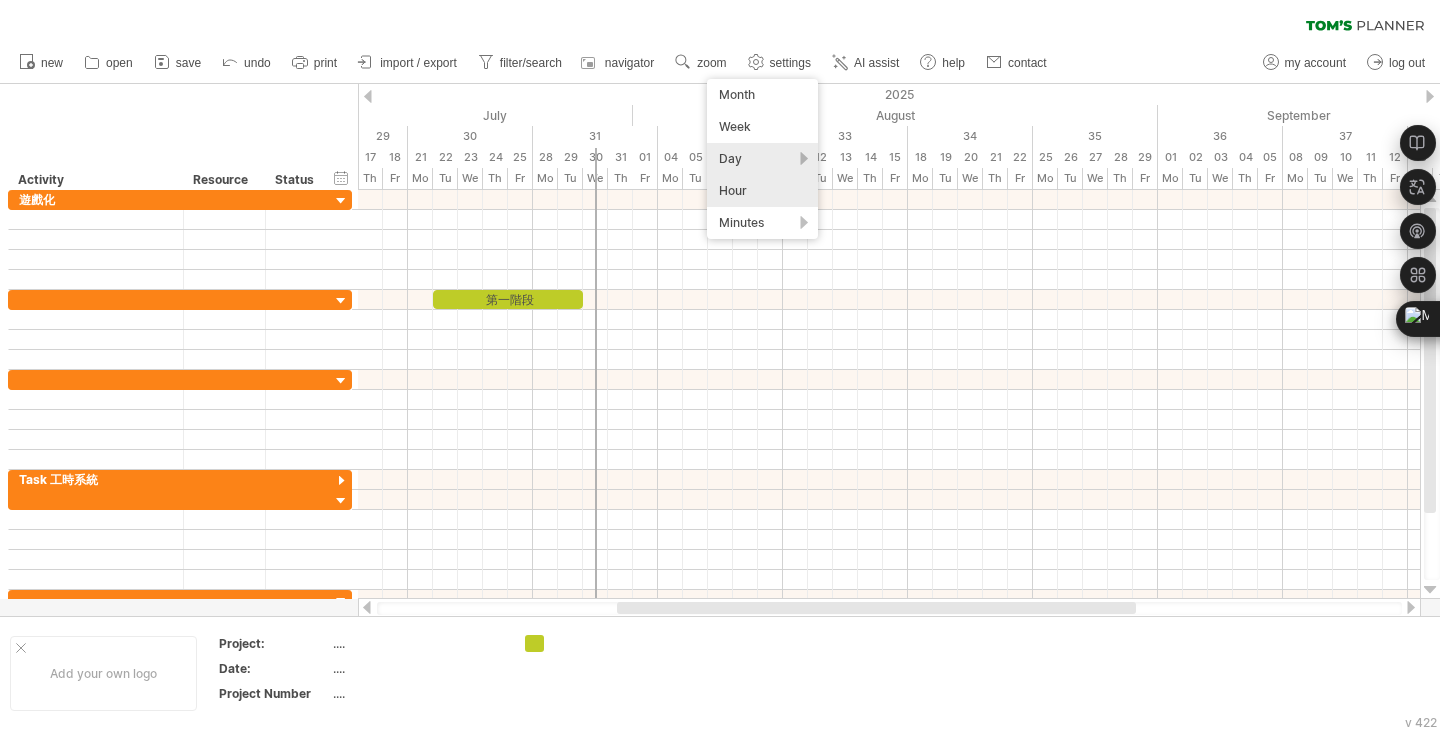 click on "Hour" at bounding box center [762, 191] 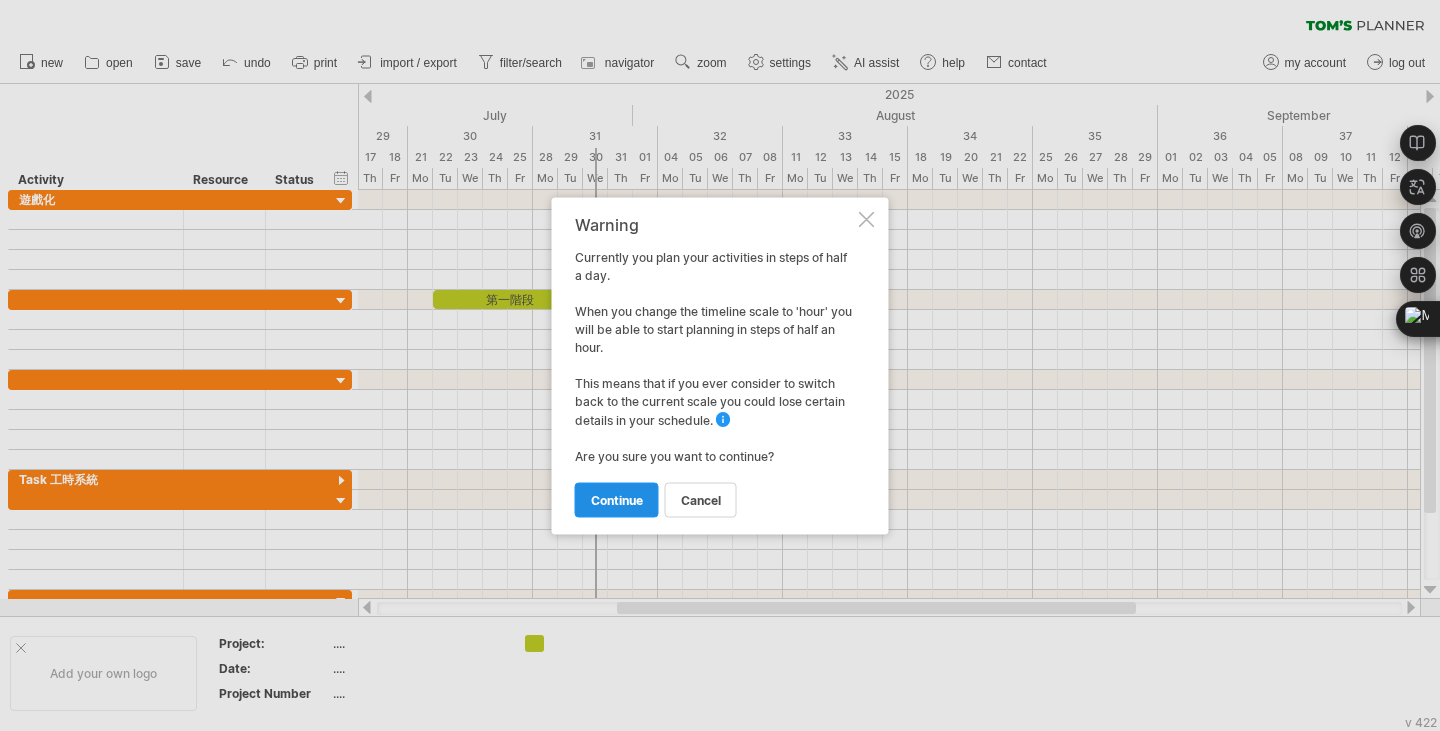 click on "continue" at bounding box center [617, 499] 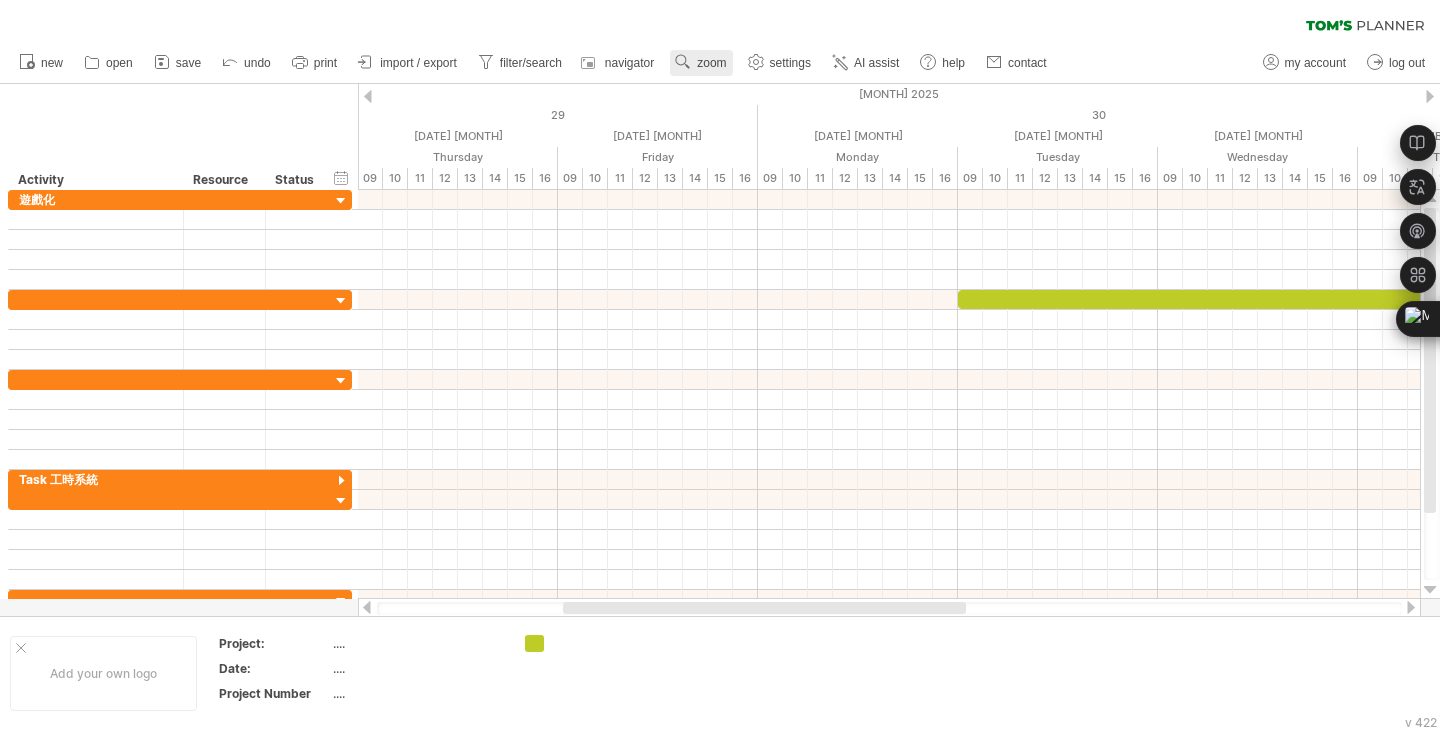 click 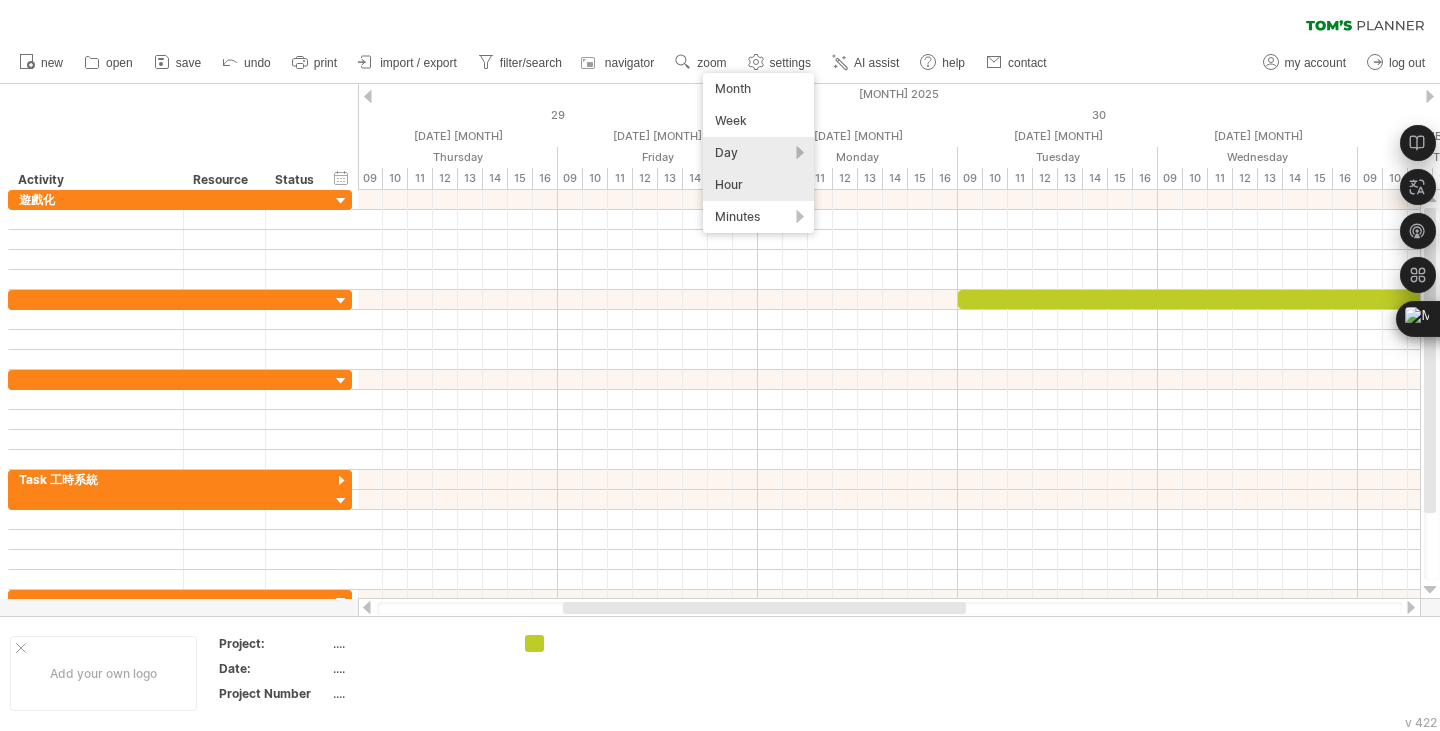 click on "Day" at bounding box center (758, 153) 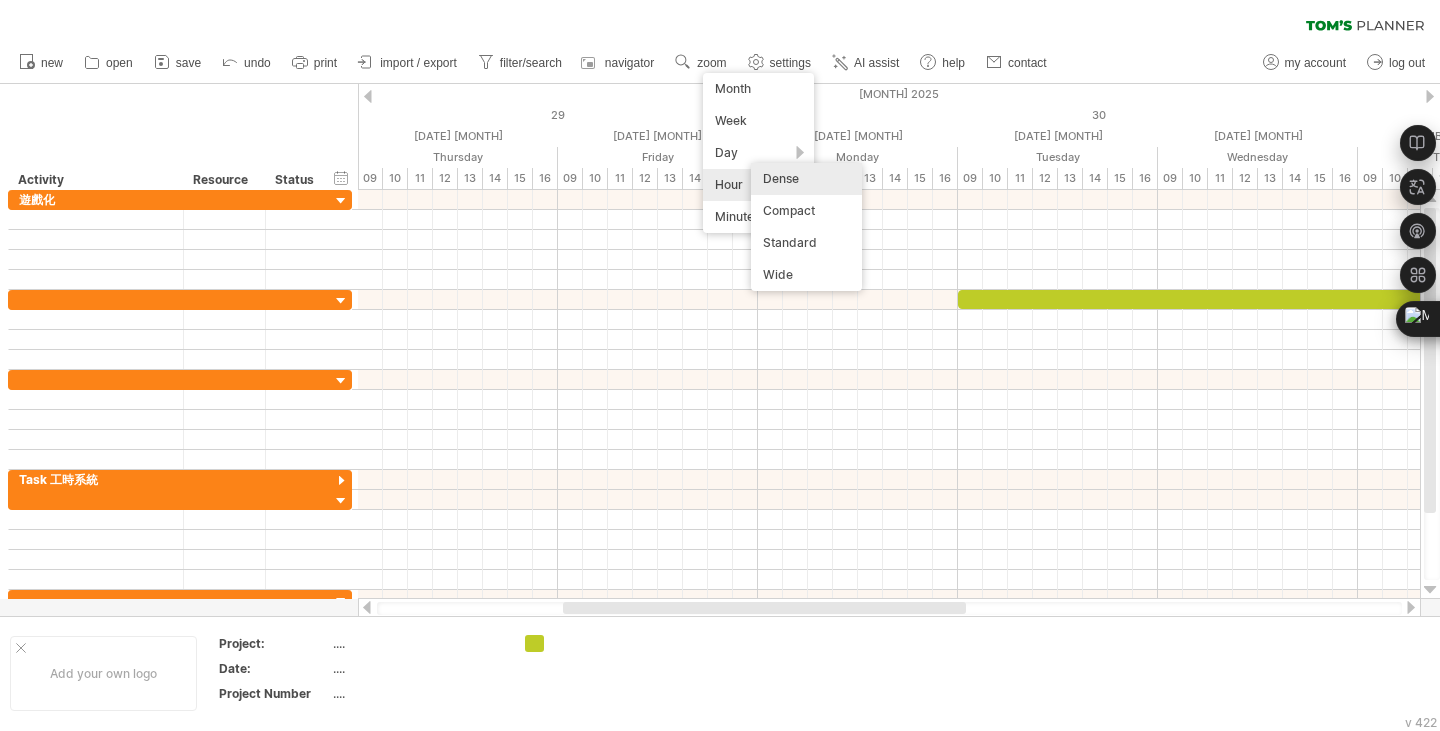 click on "Dense" at bounding box center (806, 179) 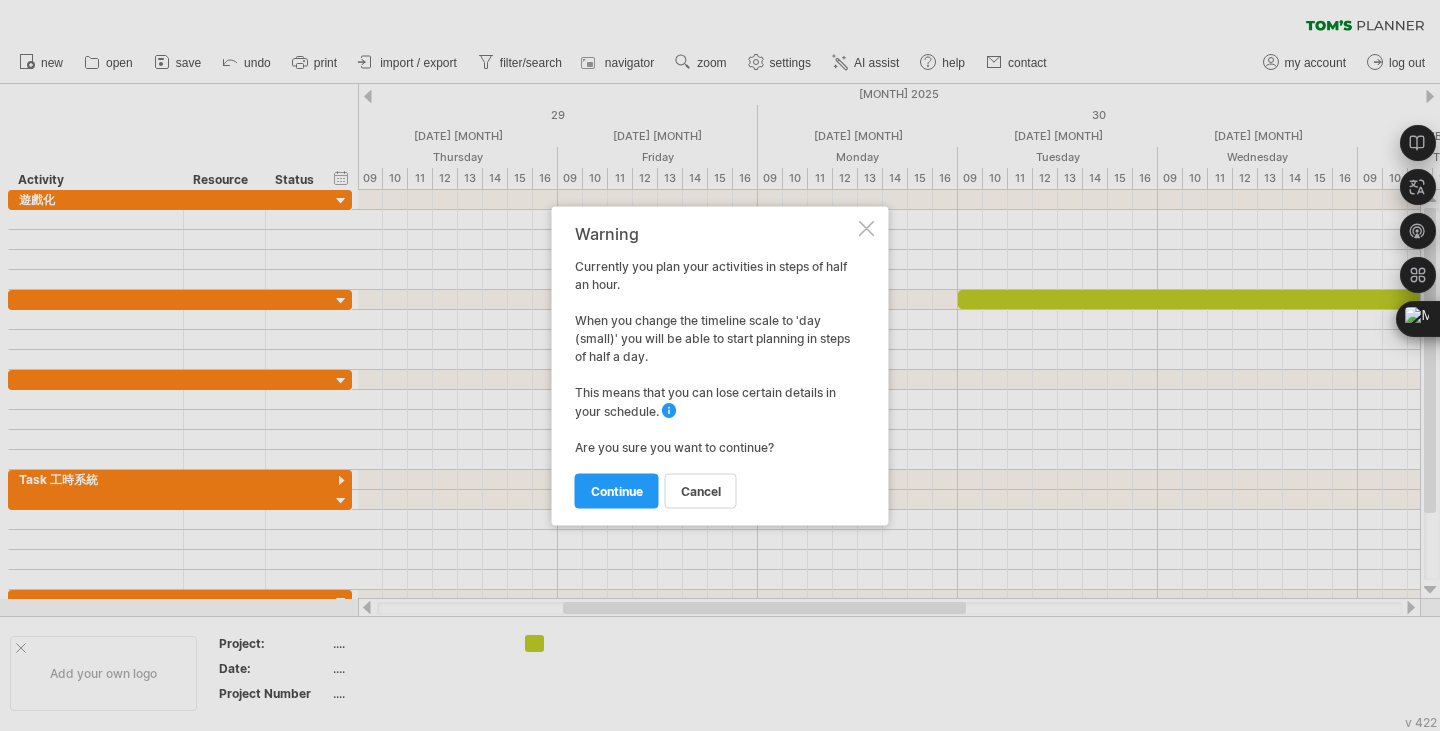 click on "Warning Currently you plan your activities in steps of half an hour.  When you change the timeline scale to 'day (small)' you will be able to start planning in steps of half a day. This means that you can lose certain details in your schedule.
Zooming out
When you zoom out some details can disappear.
This is a schedule with an hourly scale and four activities. Each activity takes two hours.
After zooming out to a daily scale the duration of each activity will be rounded up to half a day (the minimum step size on a daily scale). The small time block will overlap and two of them will disappear from view.
Are you sure you want to continue? cancel continue" at bounding box center [720, 365] 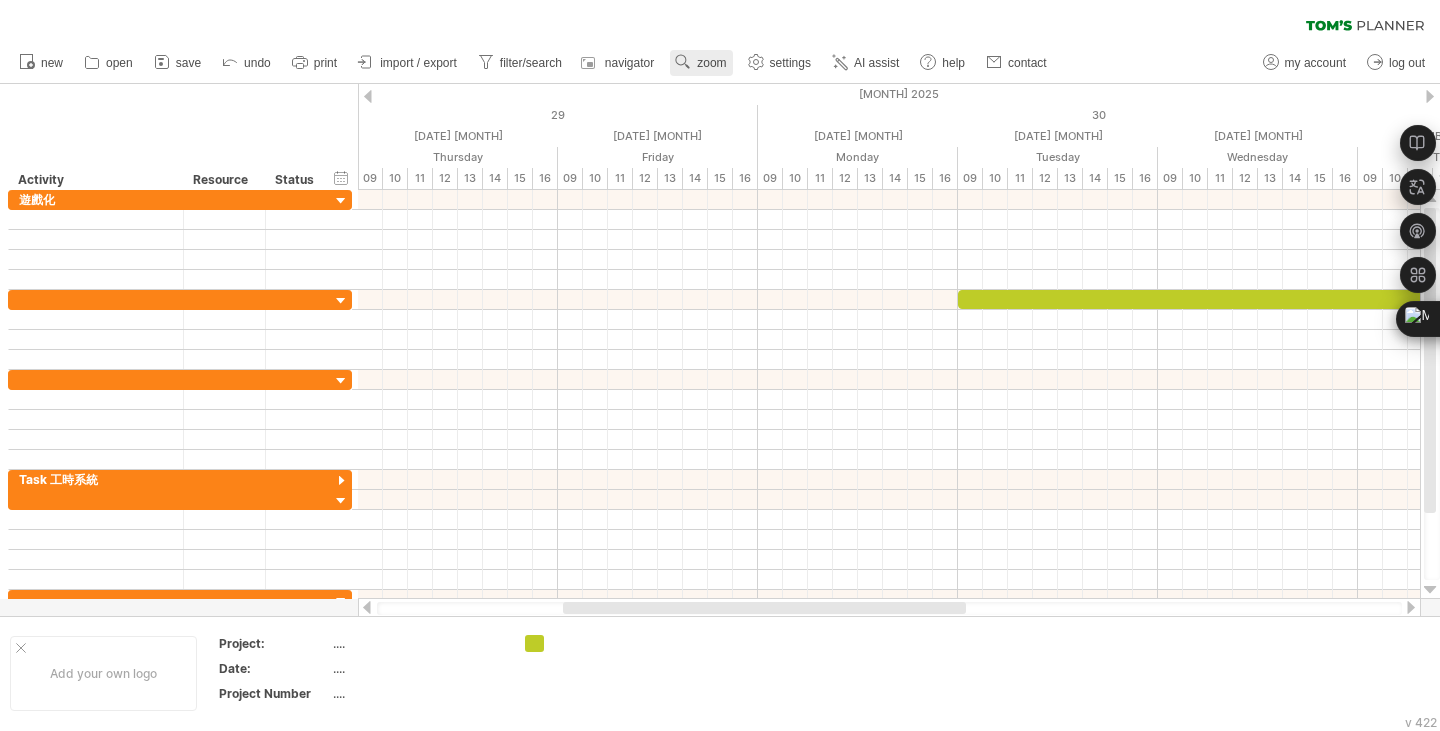 click on "zoom" at bounding box center (711, 63) 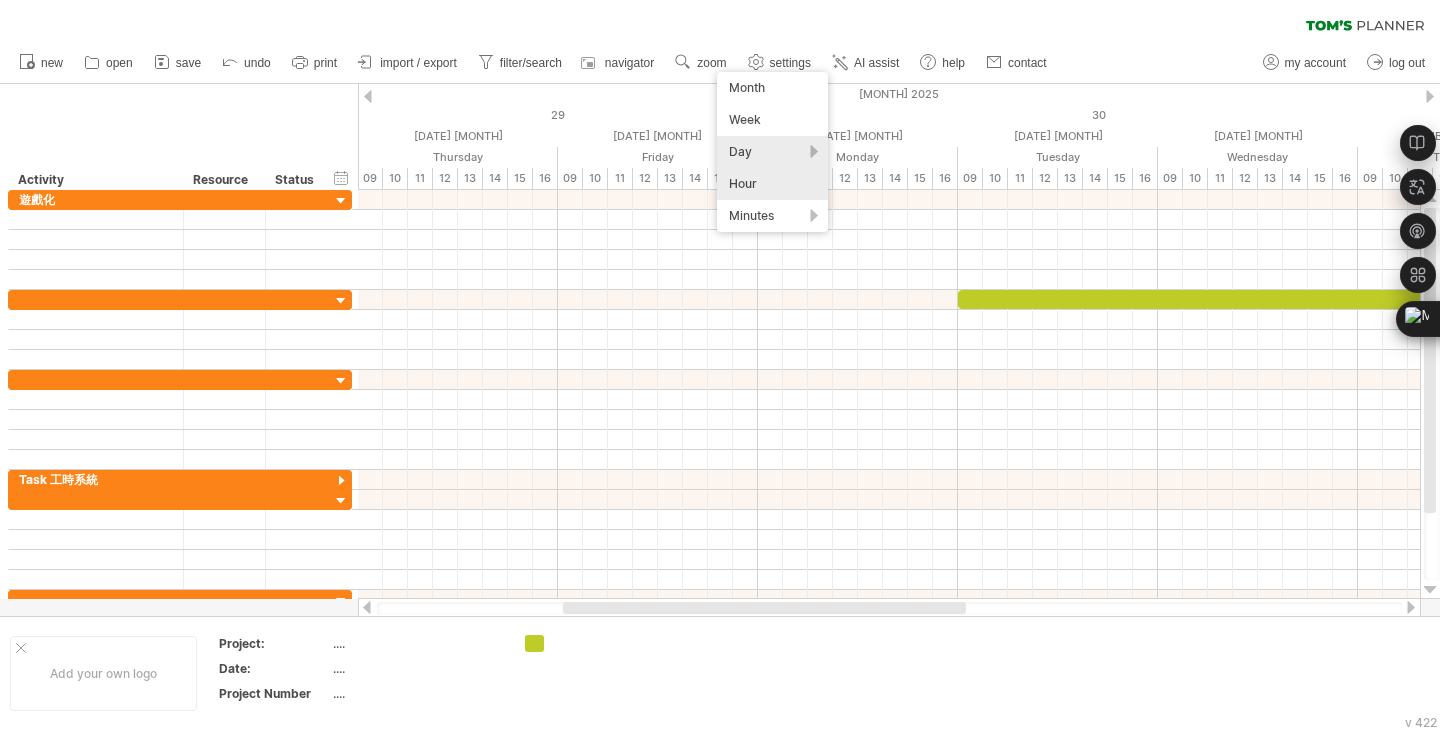 click on "Day" at bounding box center [772, 152] 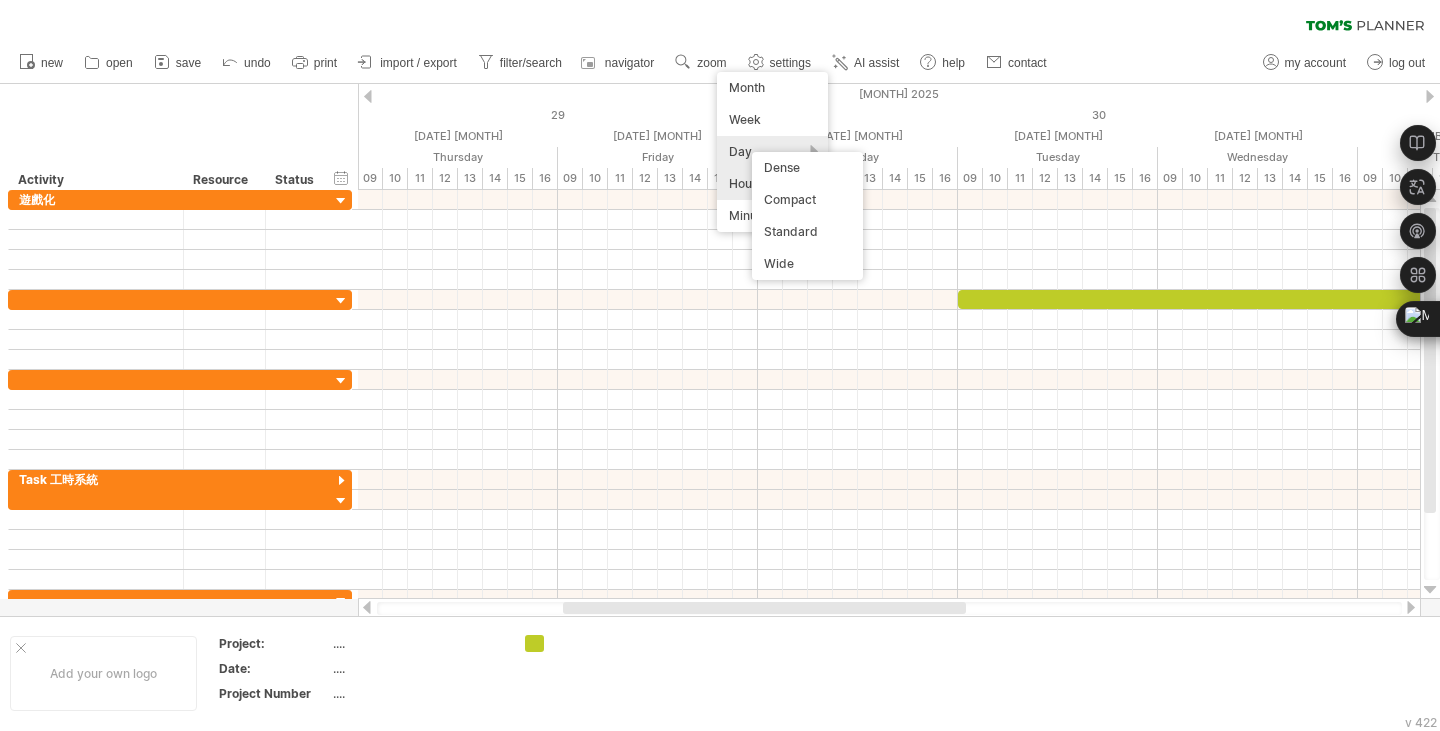 click on "Day" at bounding box center (772, 152) 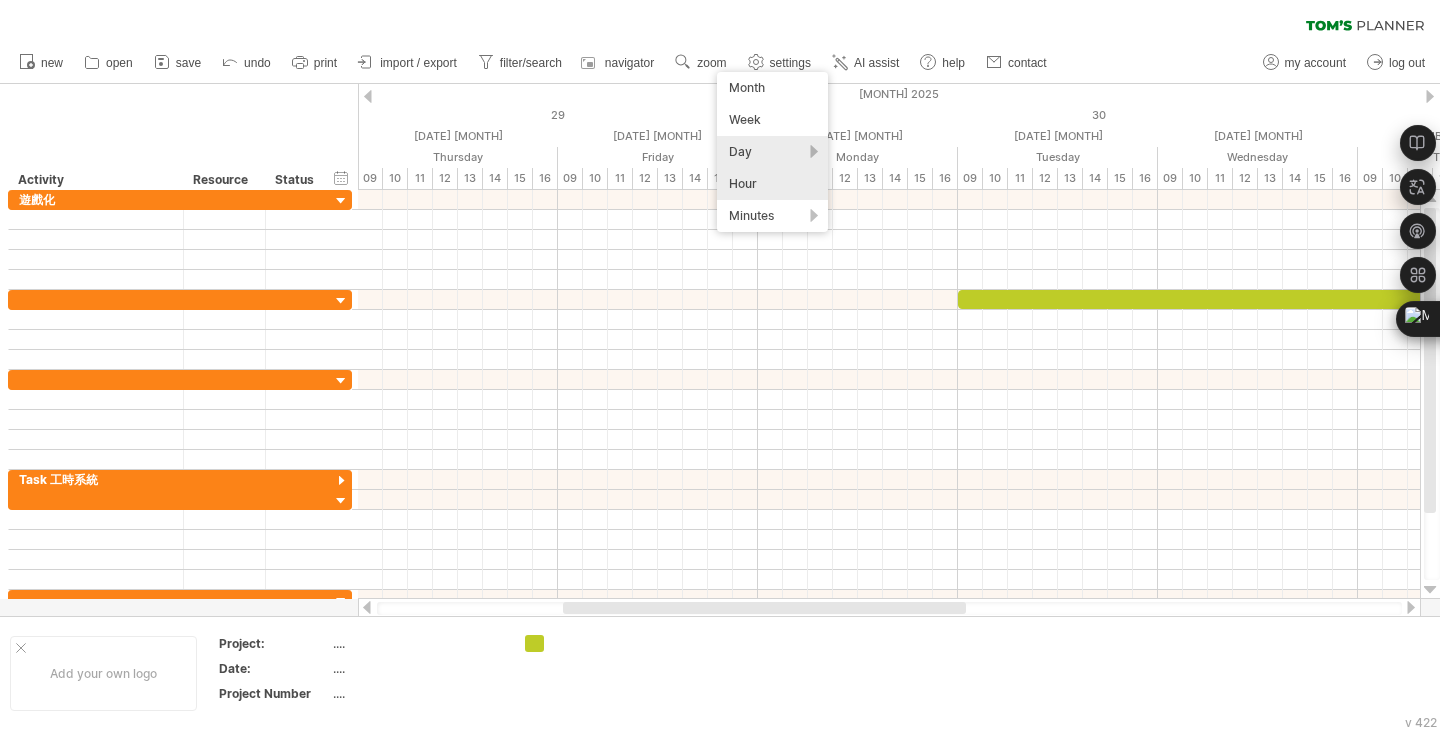 click on "Day" at bounding box center [772, 152] 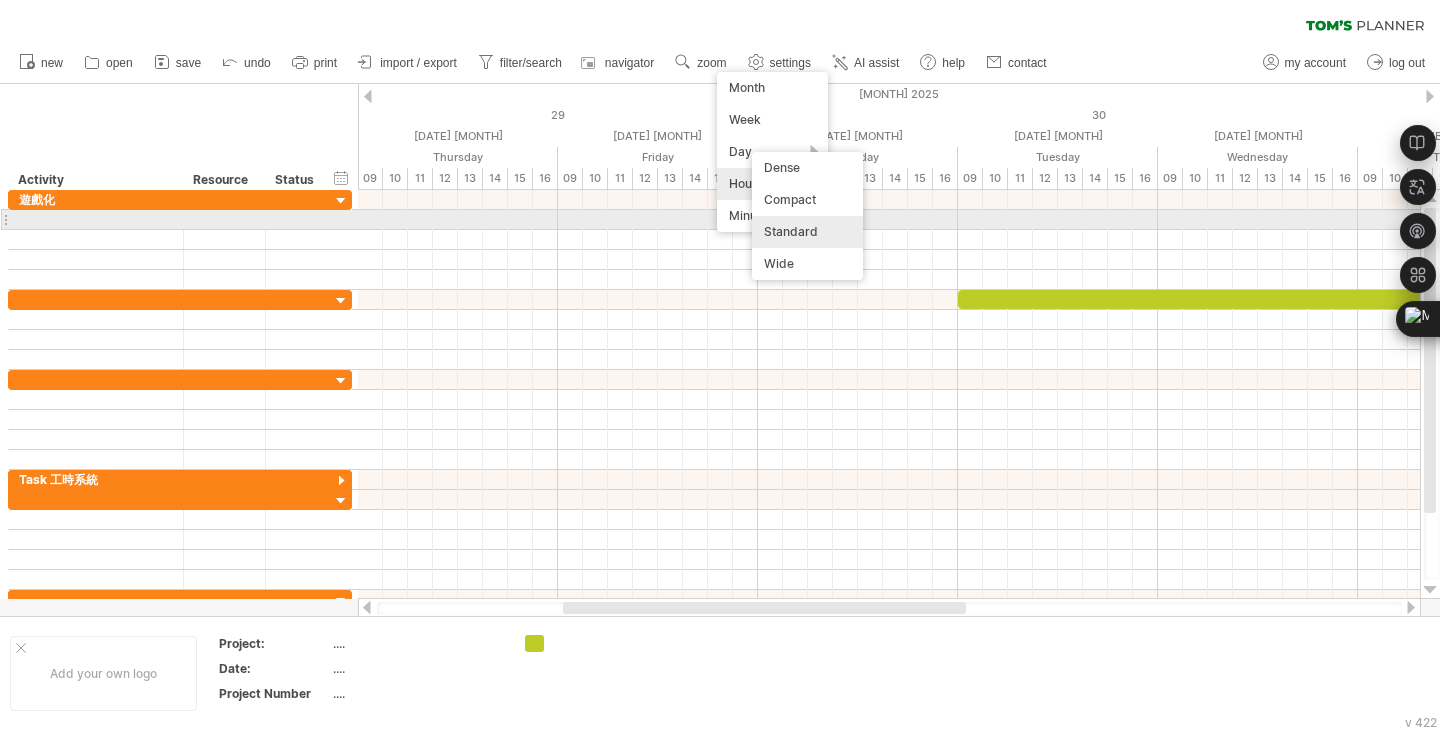 click on "Standard" at bounding box center (807, 232) 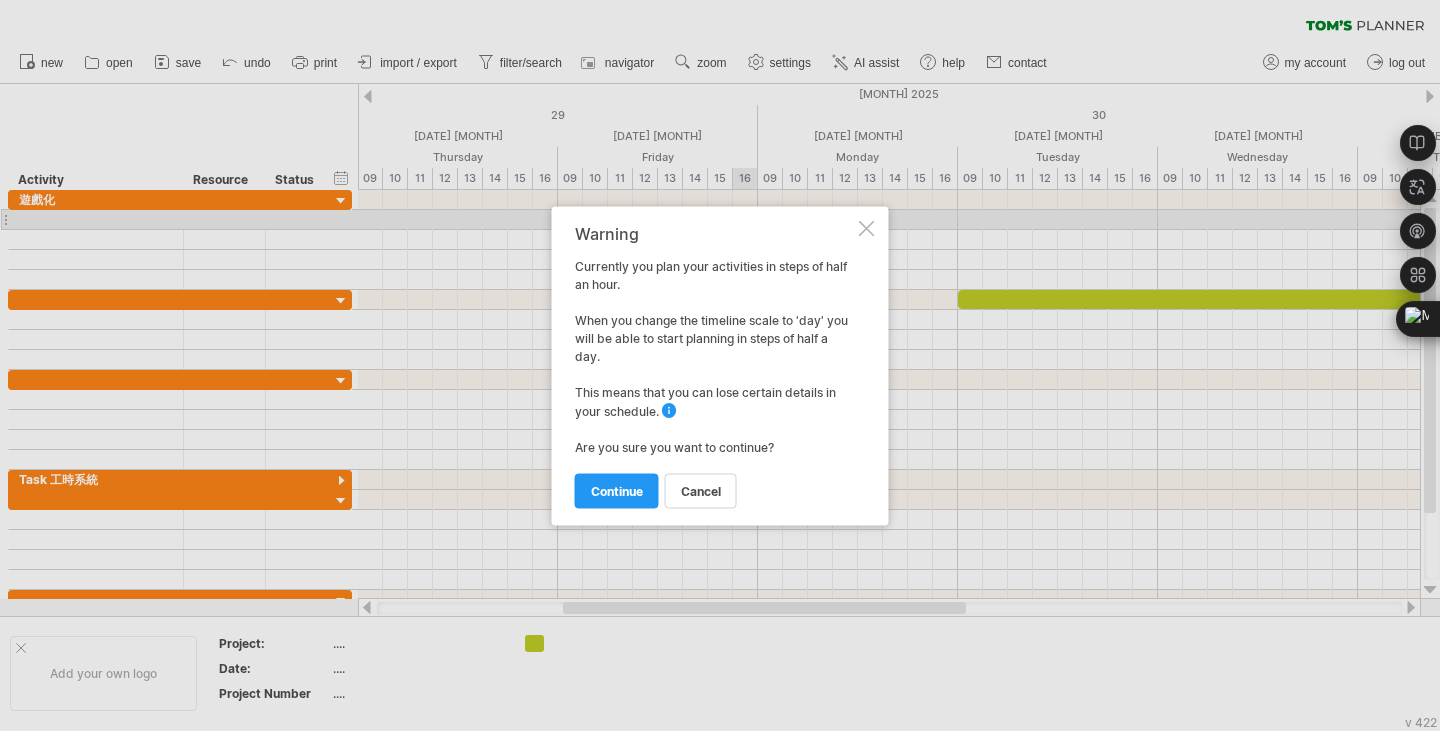 drag, startPoint x: 621, startPoint y: 482, endPoint x: 540, endPoint y: 239, distance: 256.1445 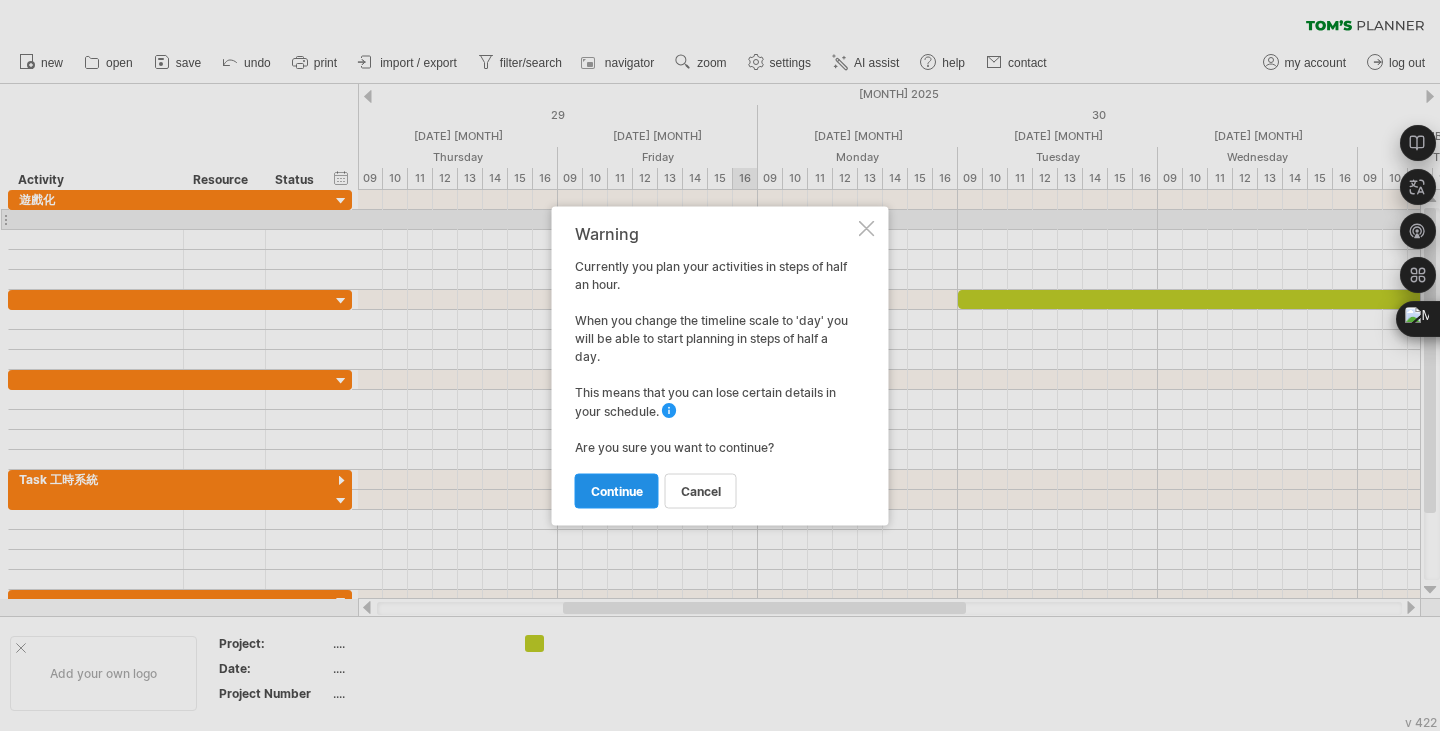 click on "continue" at bounding box center [617, 490] 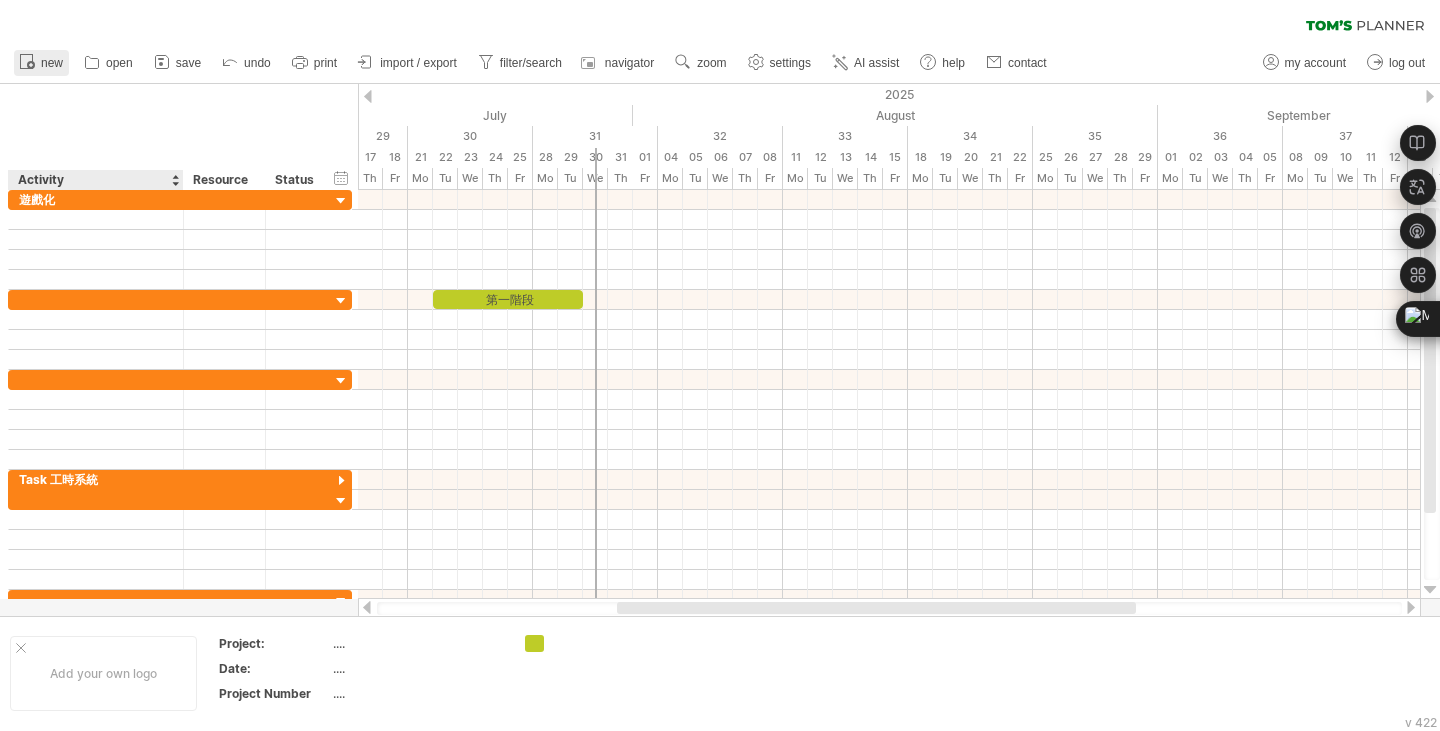 click on "new" at bounding box center (41, 63) 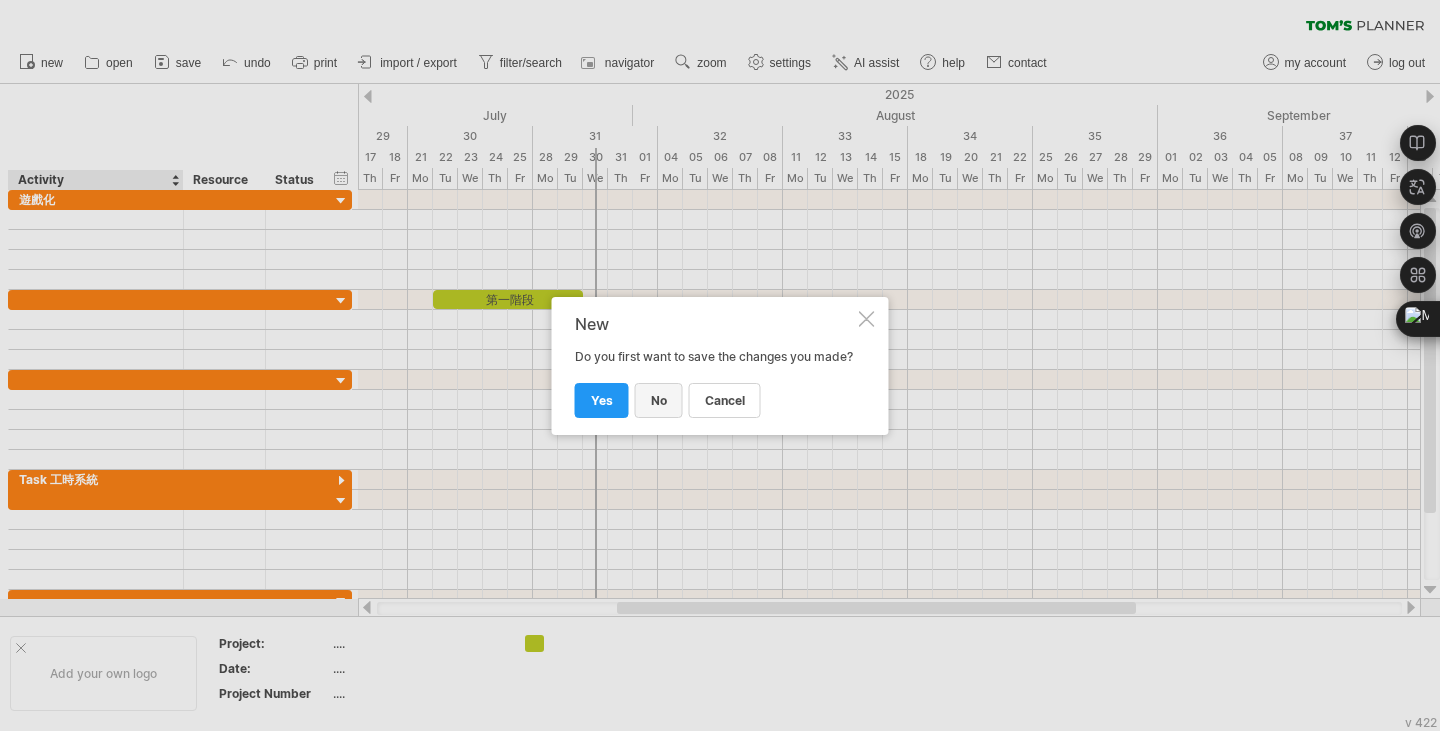 click on "no" at bounding box center (659, 400) 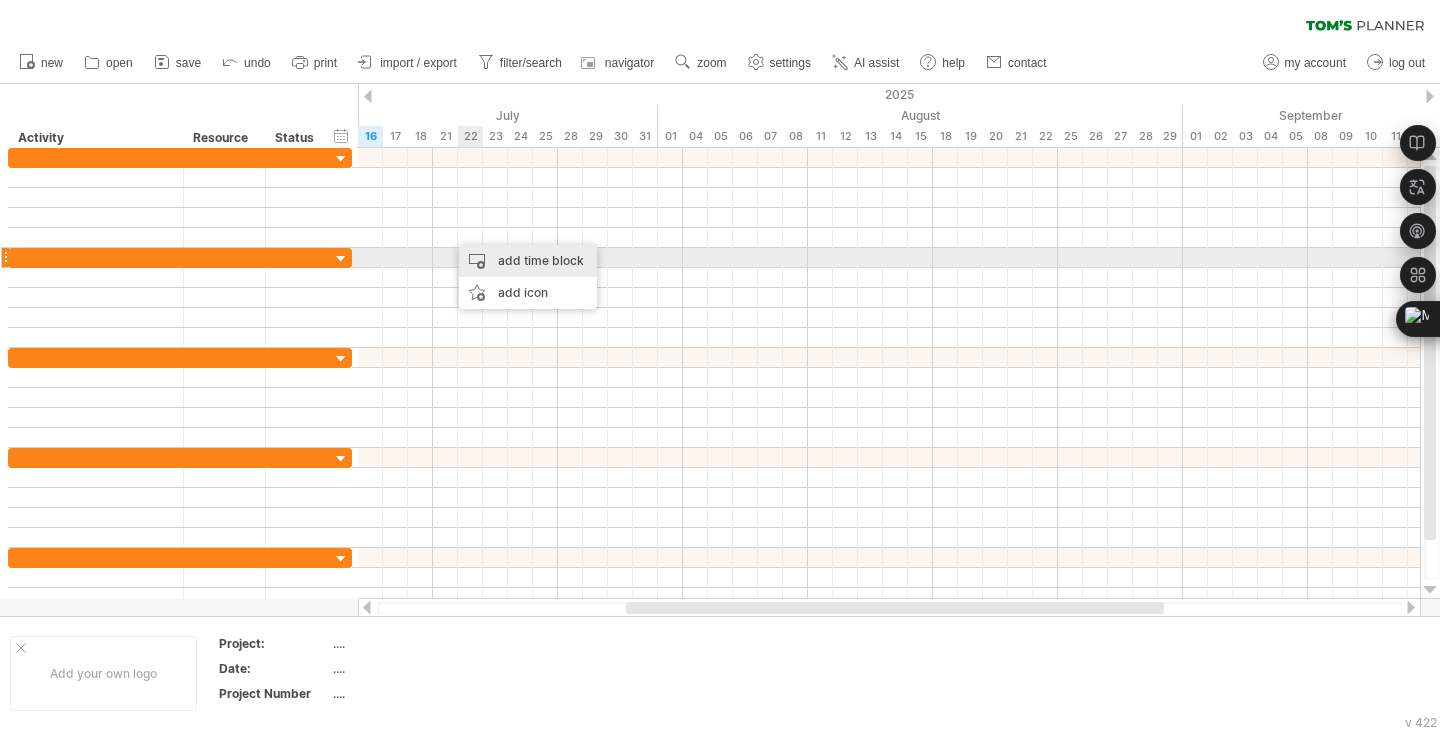 click on "add time block" at bounding box center [528, 261] 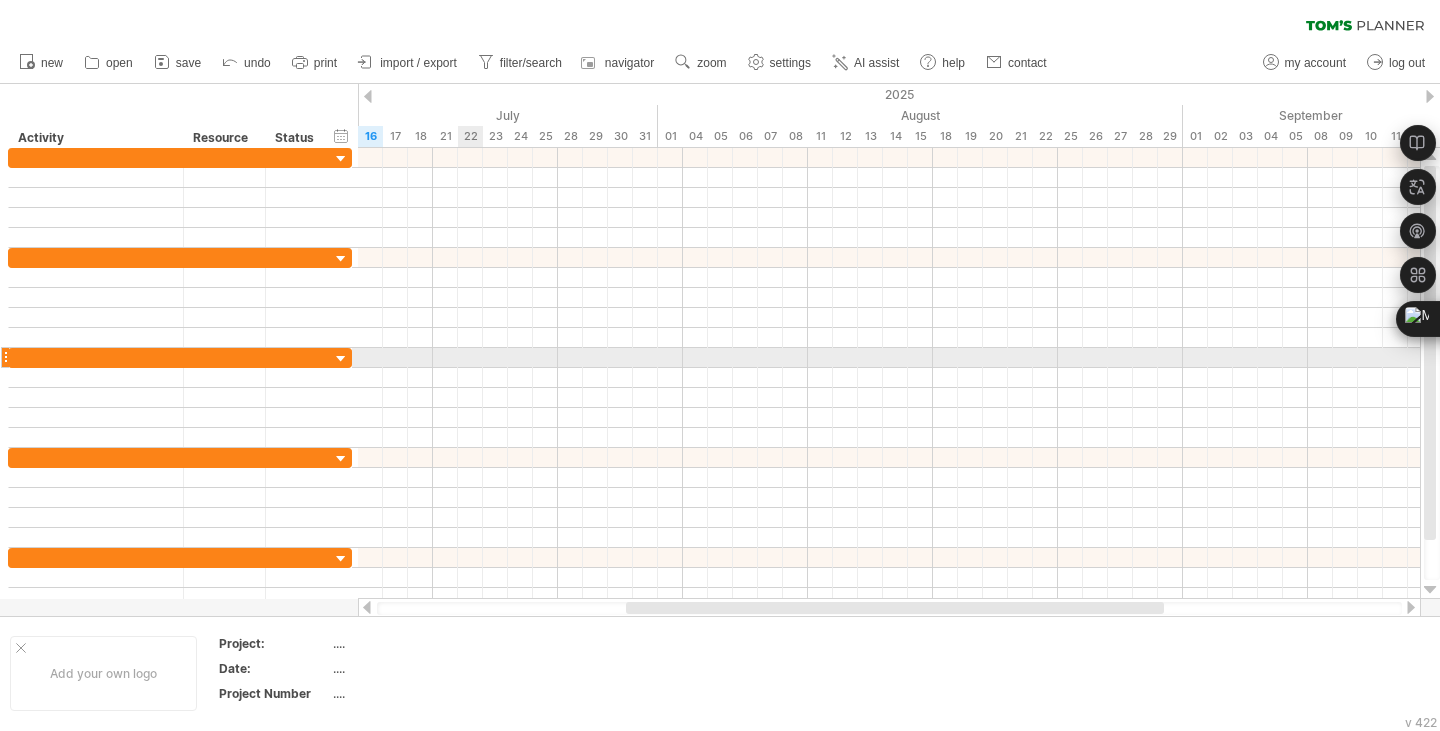 click at bounding box center [889, 358] 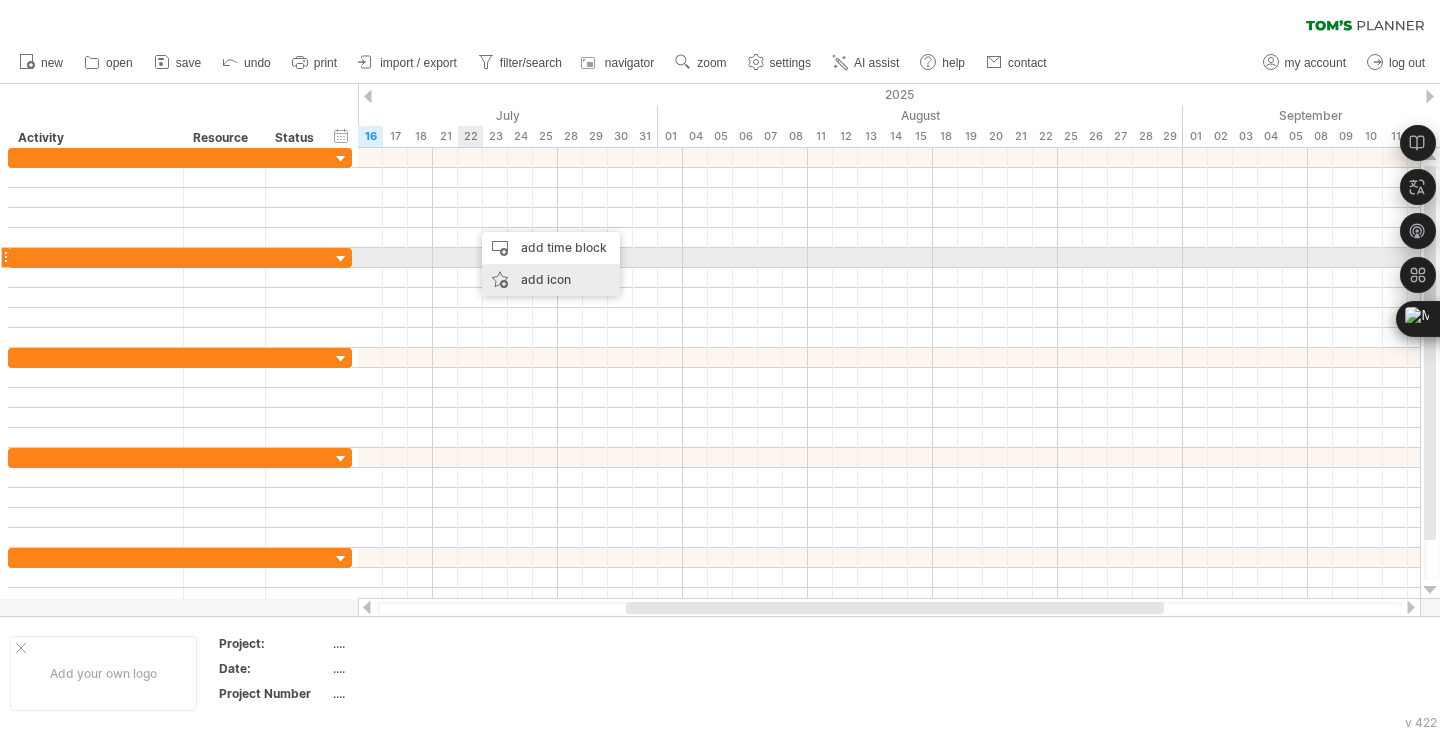click on "add icon" at bounding box center (551, 280) 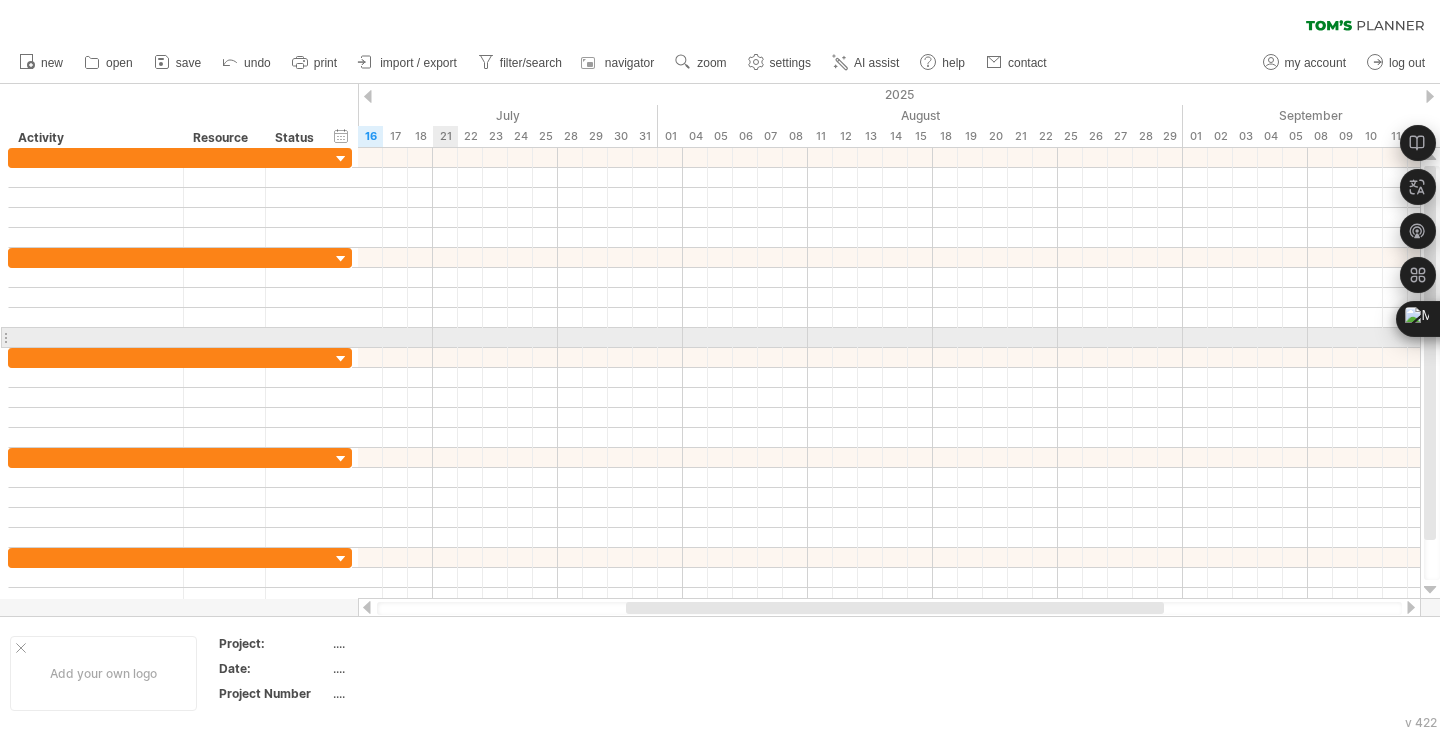 click at bounding box center [889, 338] 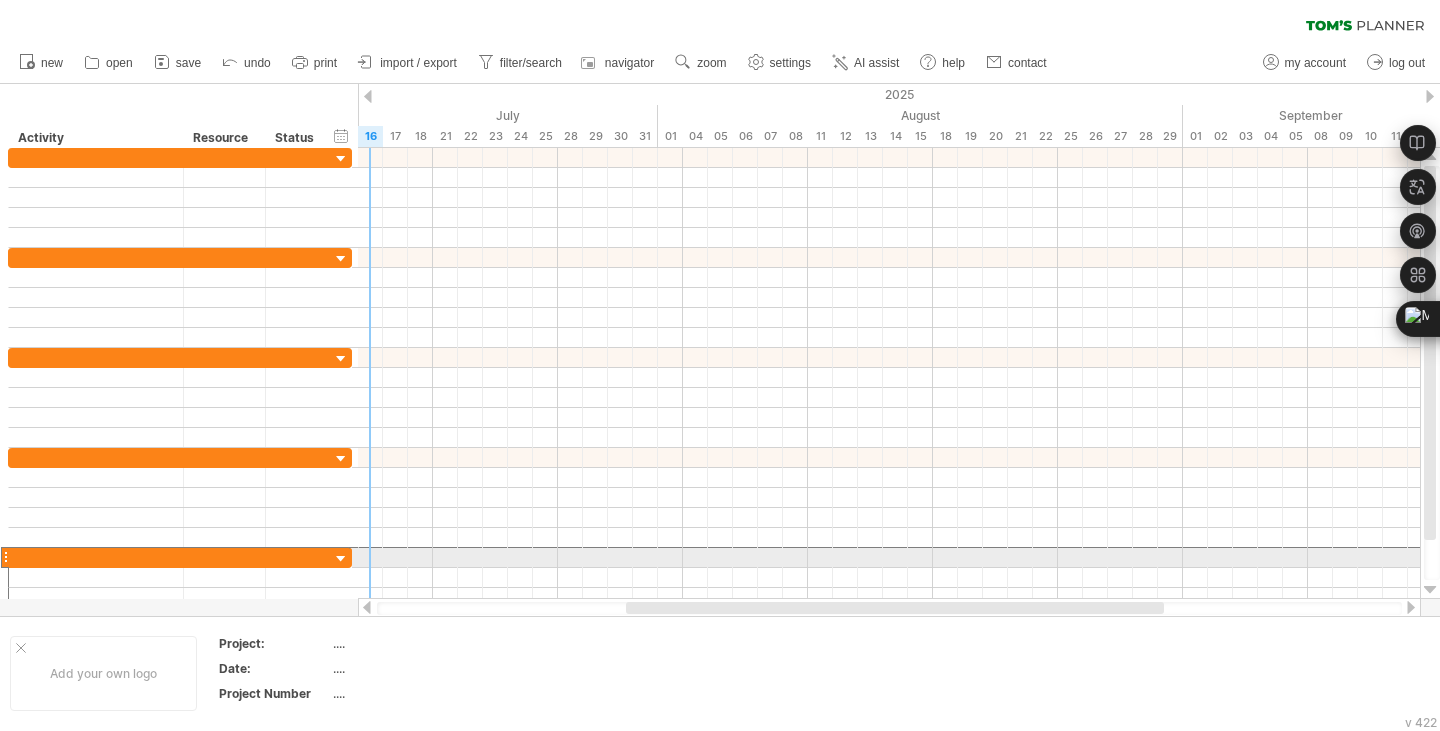 click at bounding box center (96, 557) 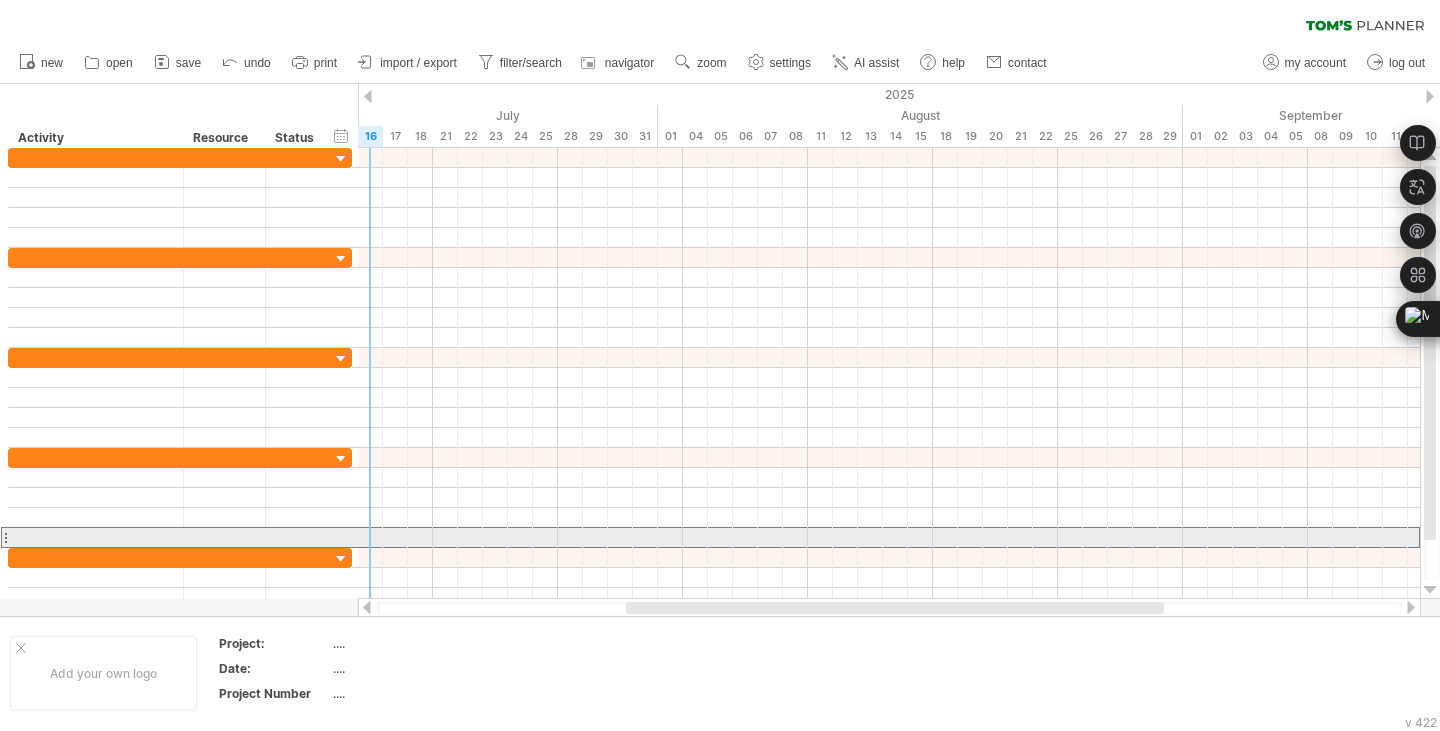 click at bounding box center [5, 537] 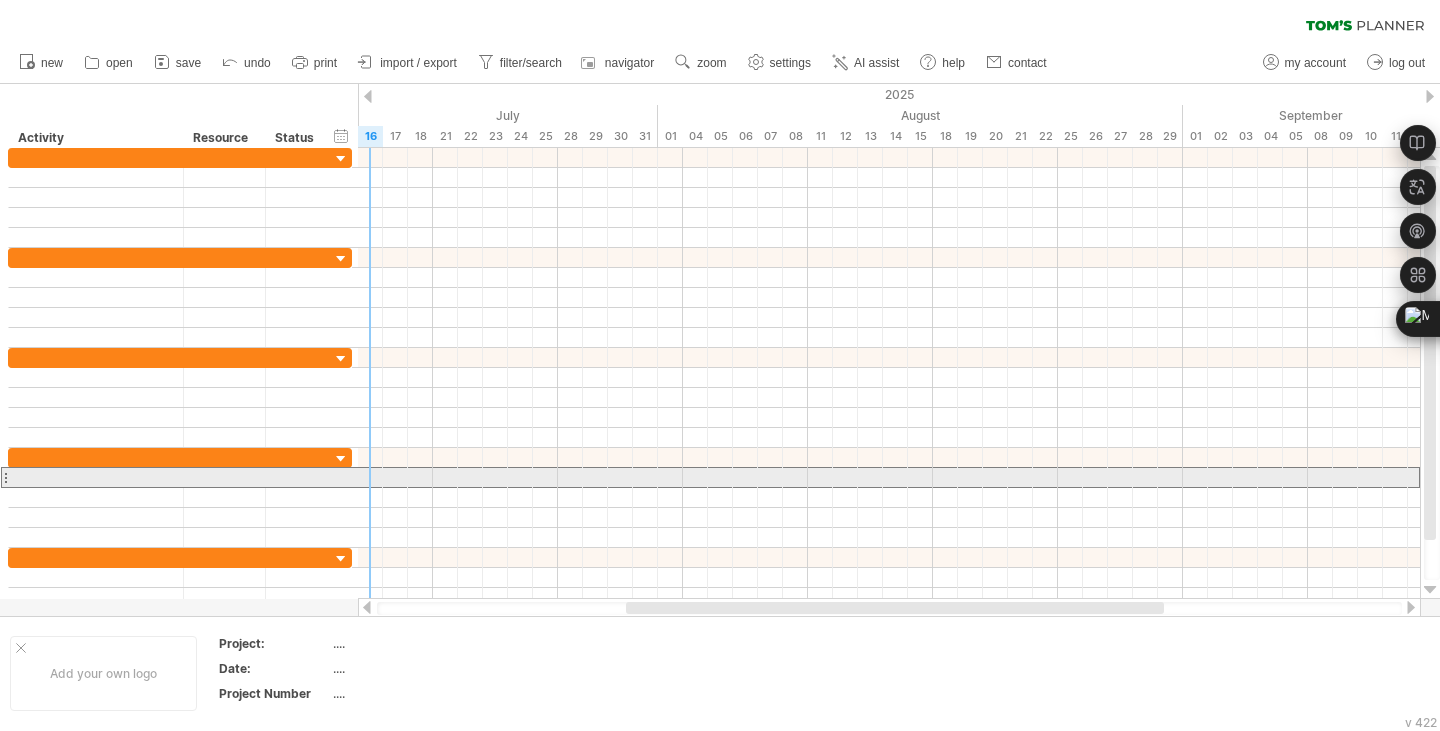 click at bounding box center [5, 477] 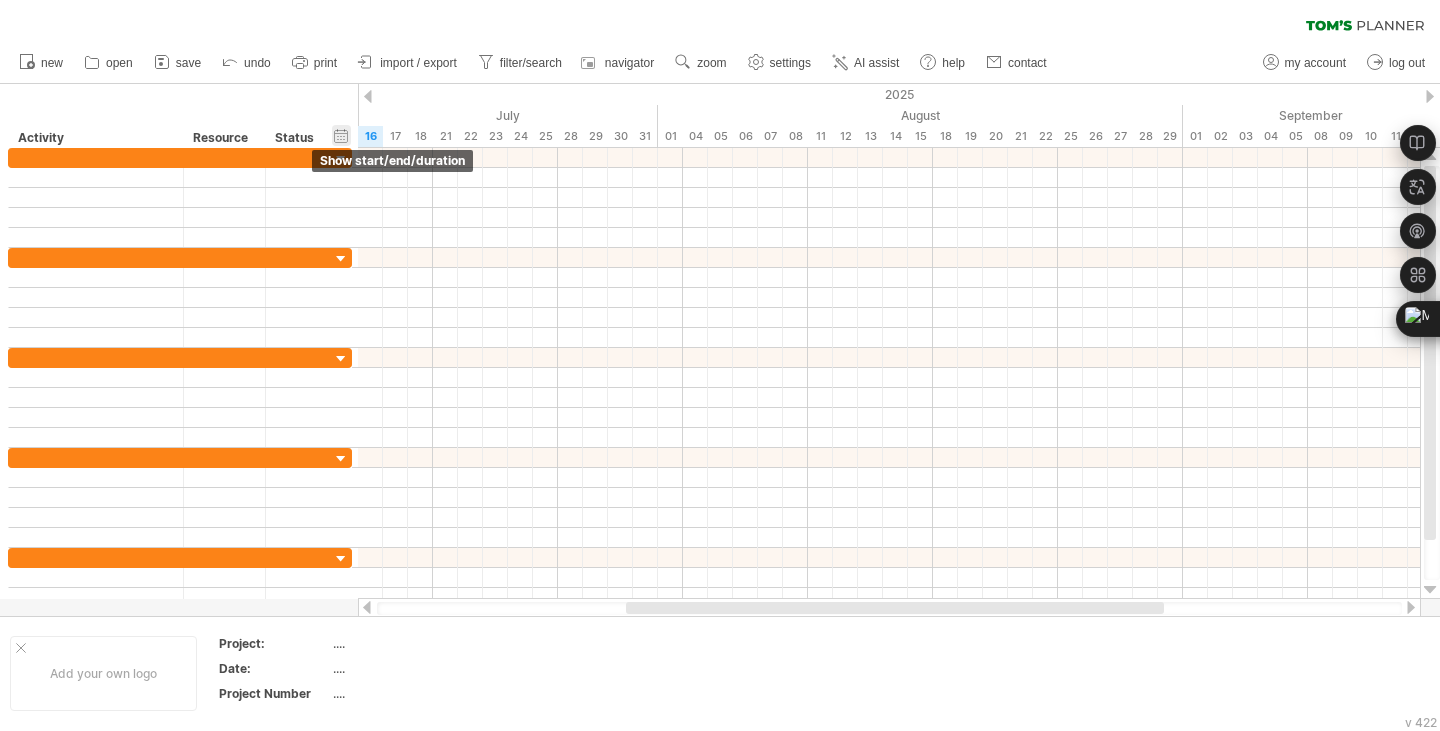 click on "hide start/end/duration show start/end/duration" at bounding box center (341, 135) 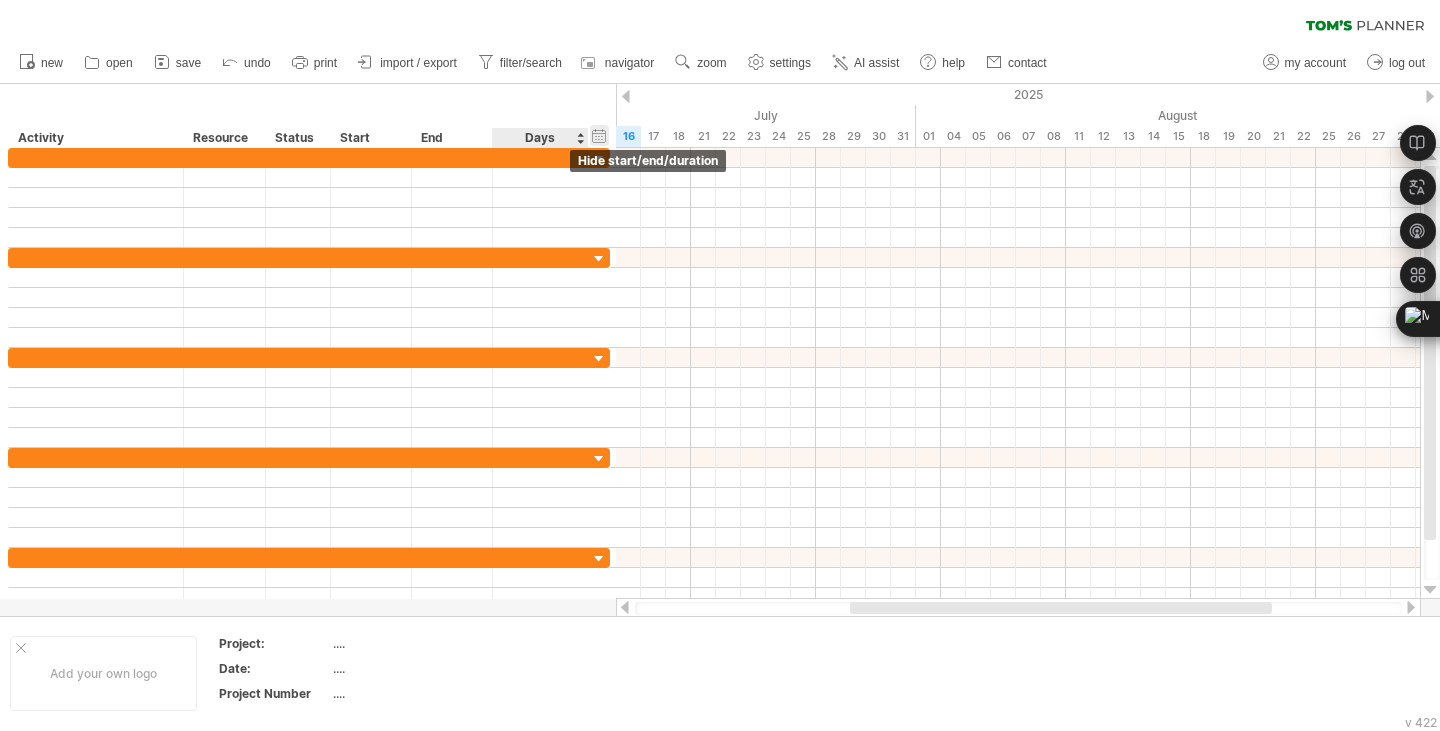 click on "hide start/end/duration show start/end/duration" at bounding box center [599, 135] 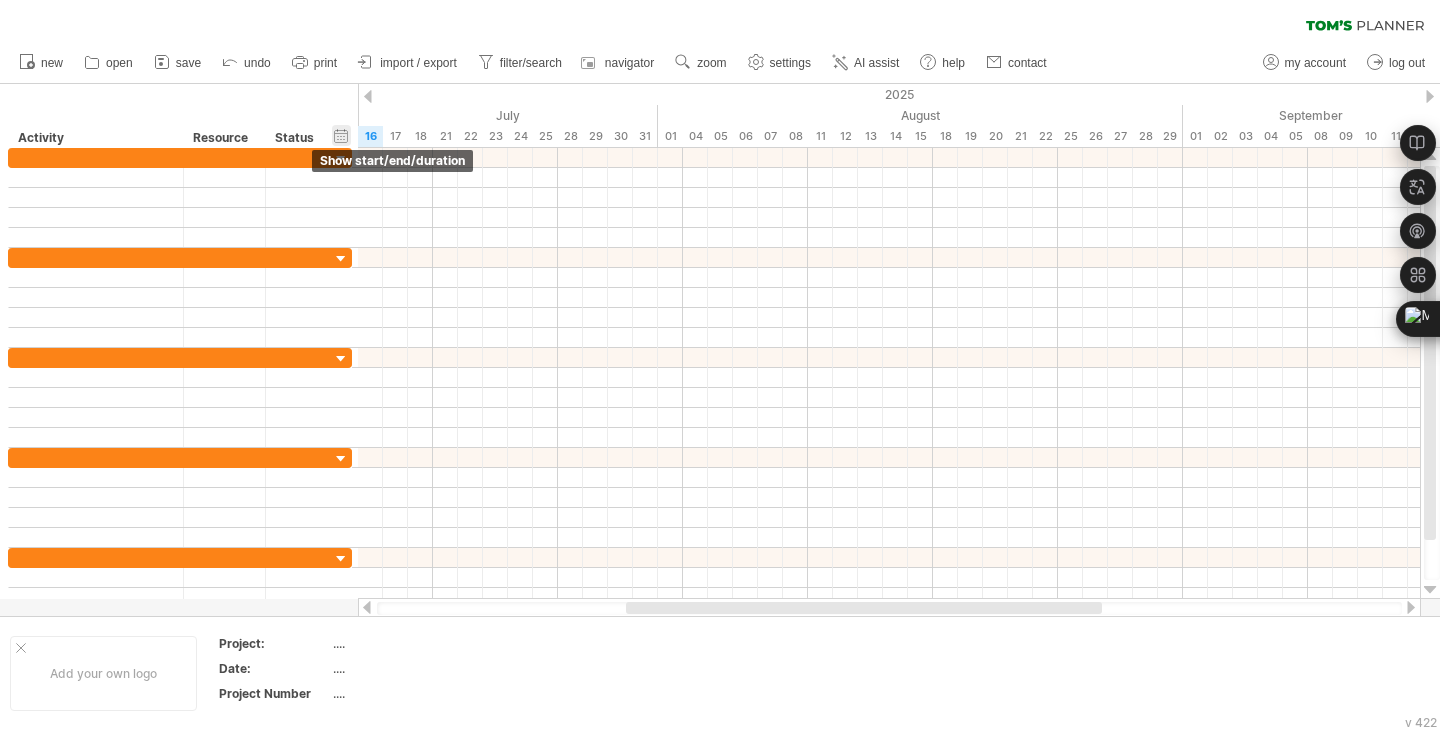 click on "hide start/end/duration show start/end/duration" at bounding box center (341, 135) 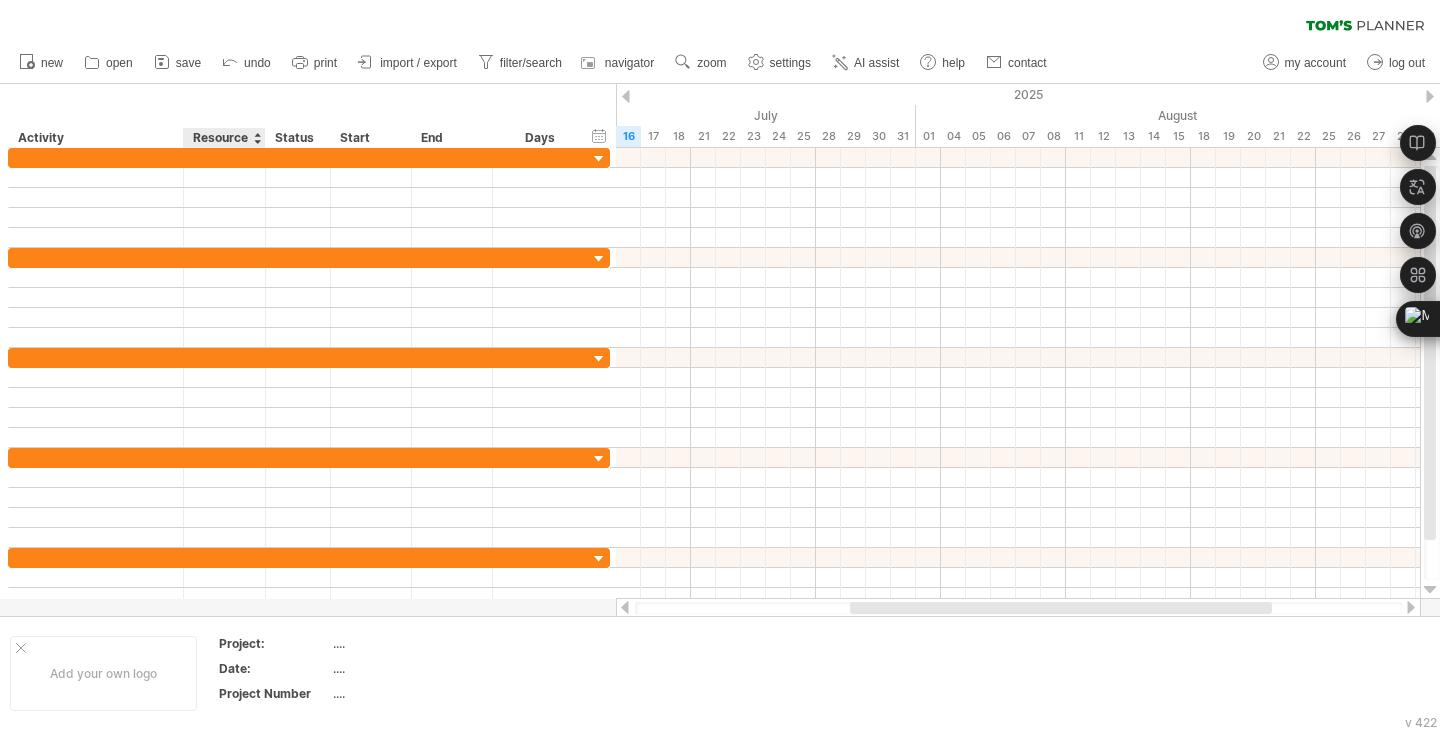 click on "Resource" at bounding box center (223, 138) 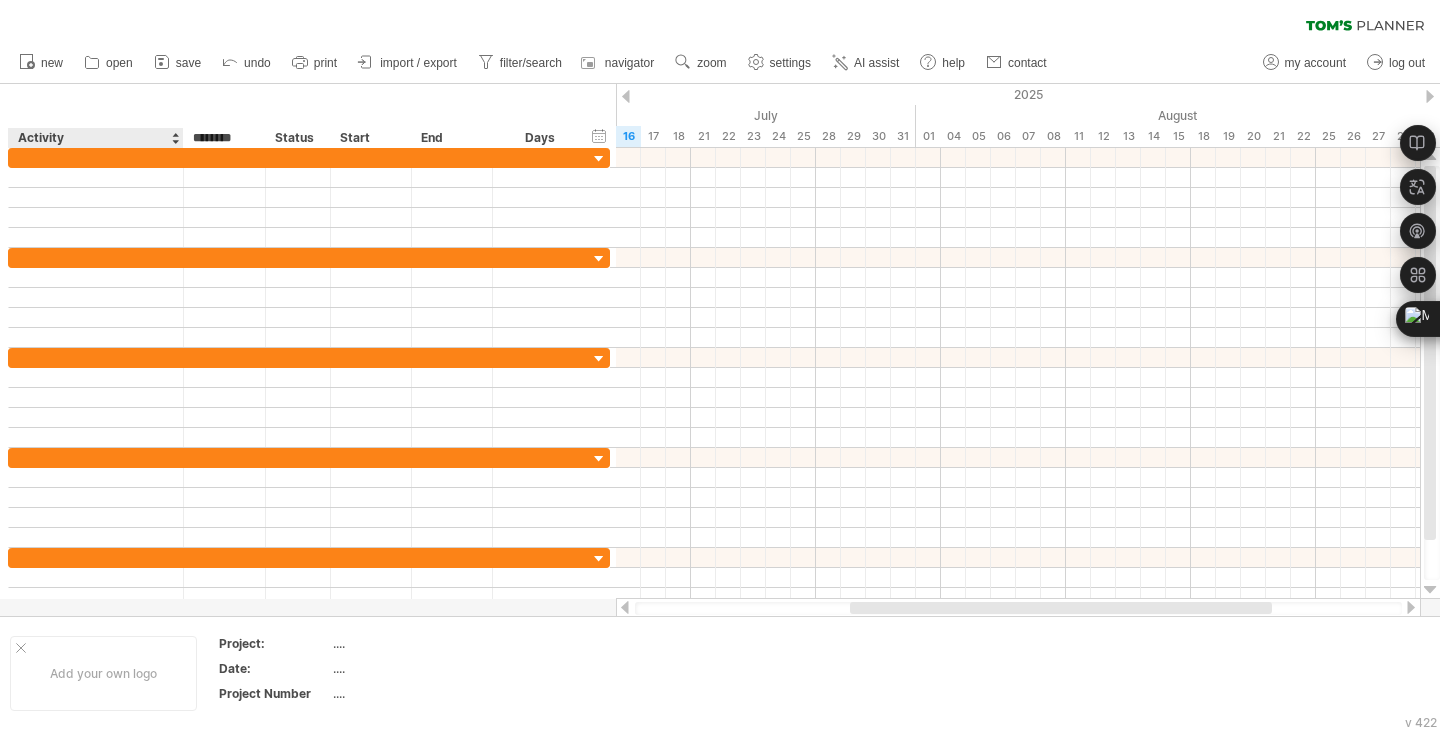 click on "Activity" at bounding box center [95, 138] 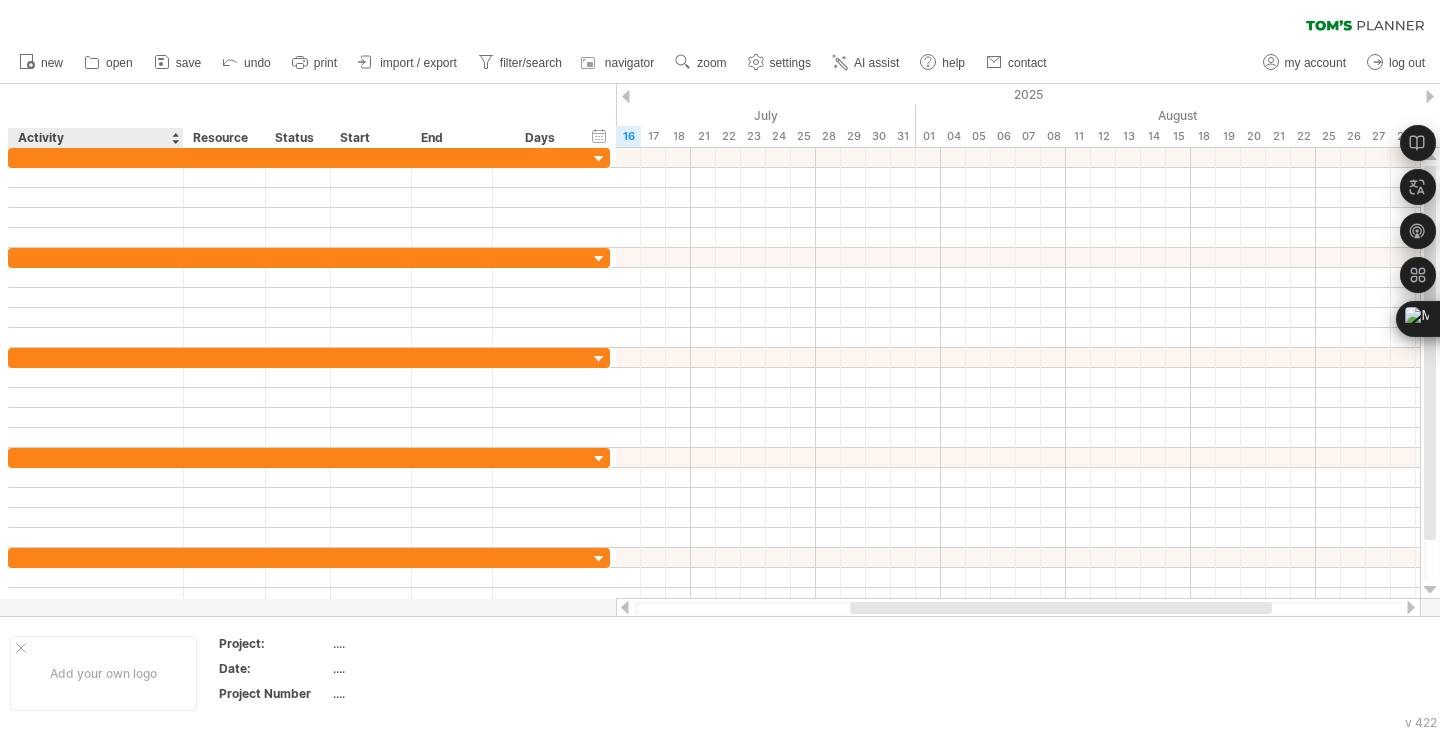 click at bounding box center (175, 138) 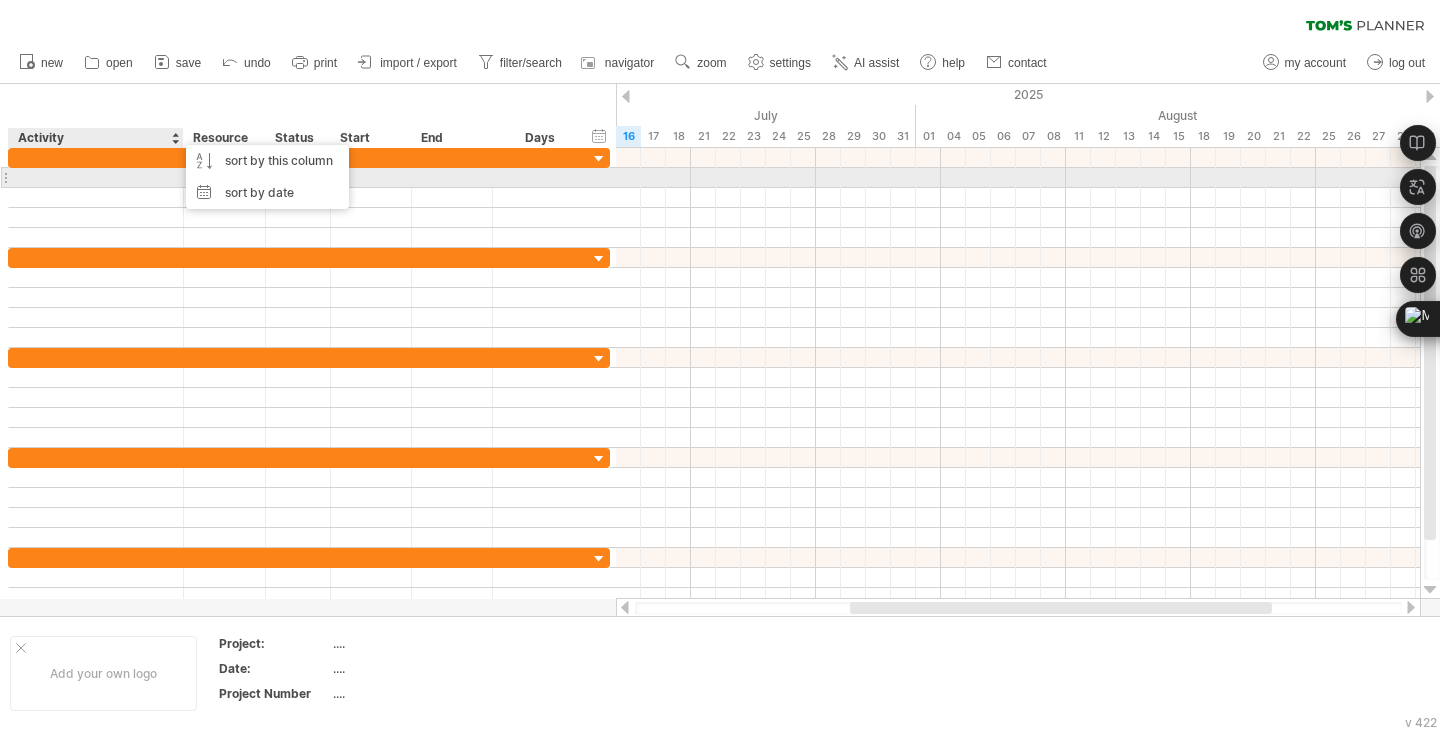 click at bounding box center [371, 177] 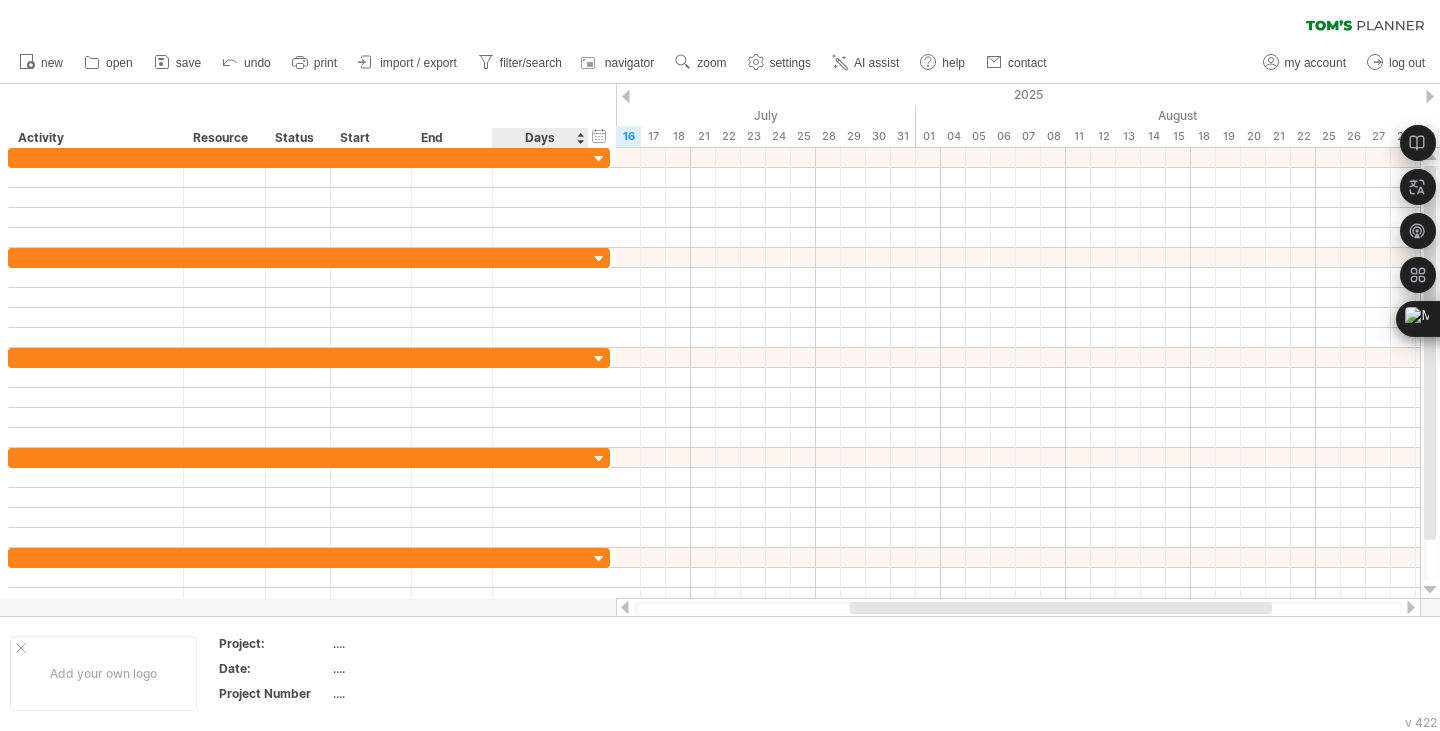 click on "Days" at bounding box center (539, 138) 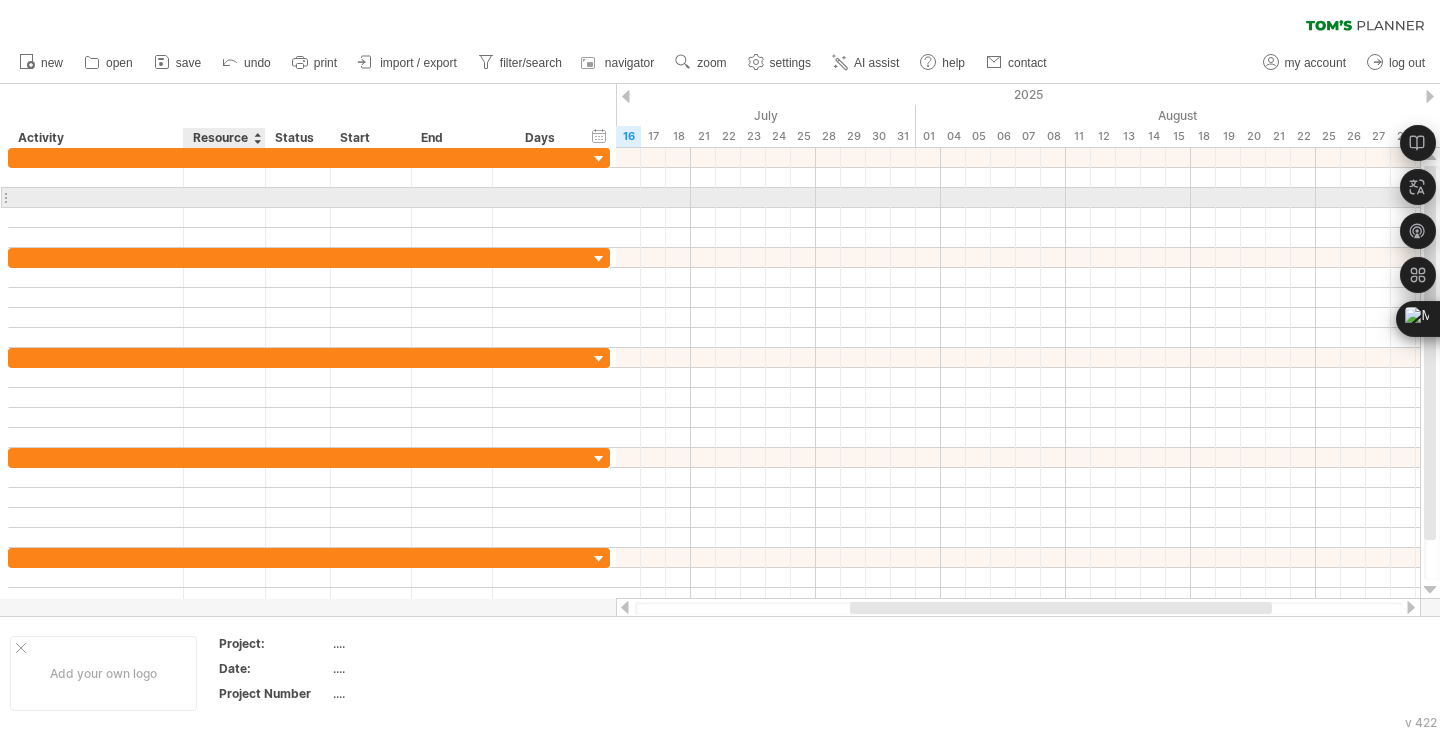click at bounding box center [225, 197] 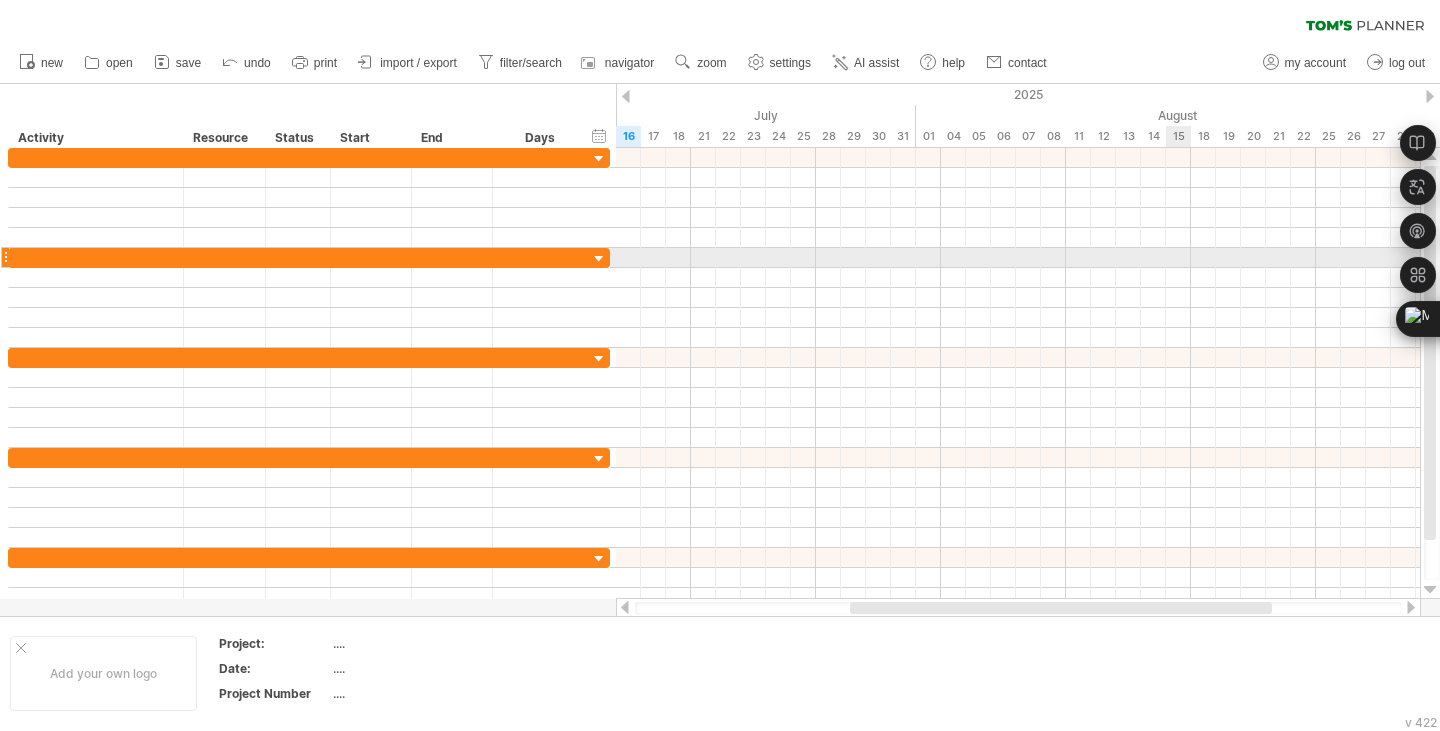drag, startPoint x: 1182, startPoint y: 262, endPoint x: 1168, endPoint y: 262, distance: 14 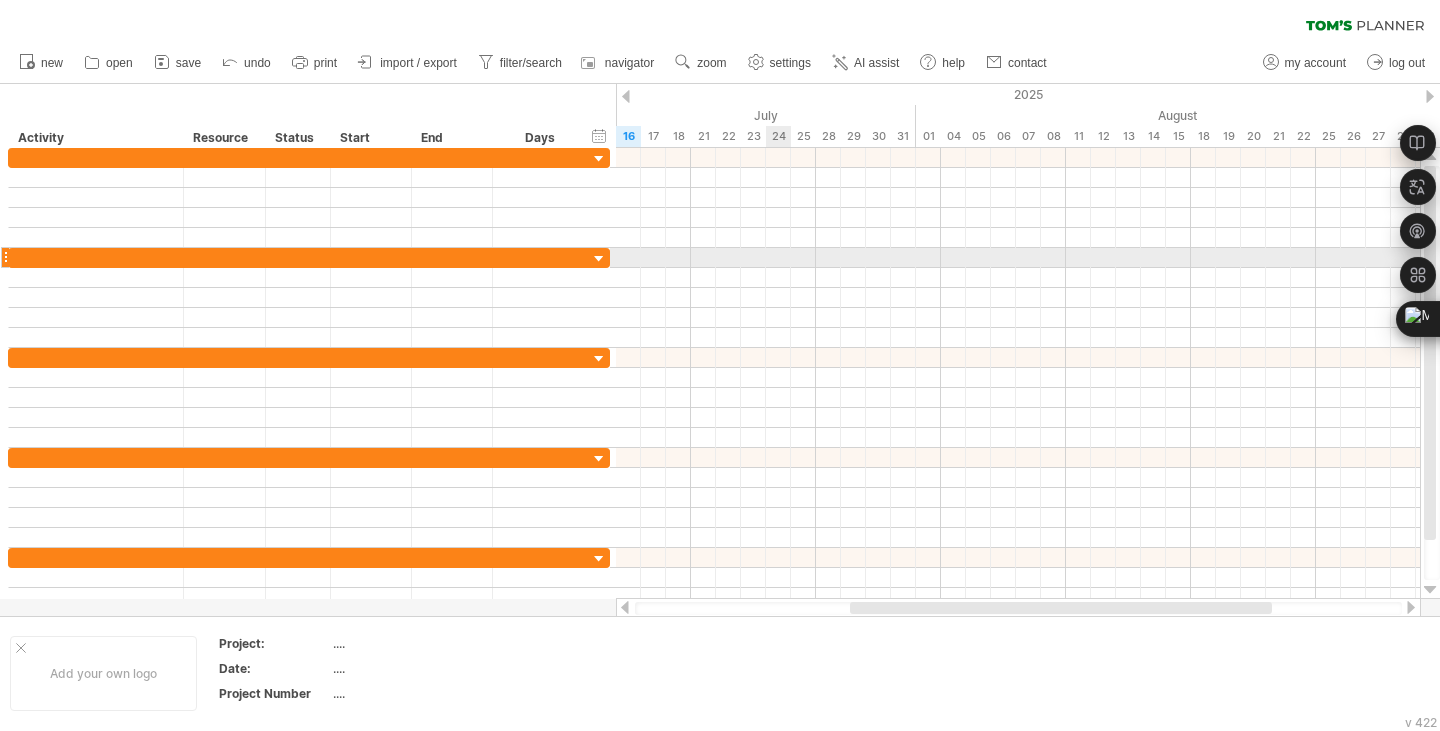 click at bounding box center (1018, 258) 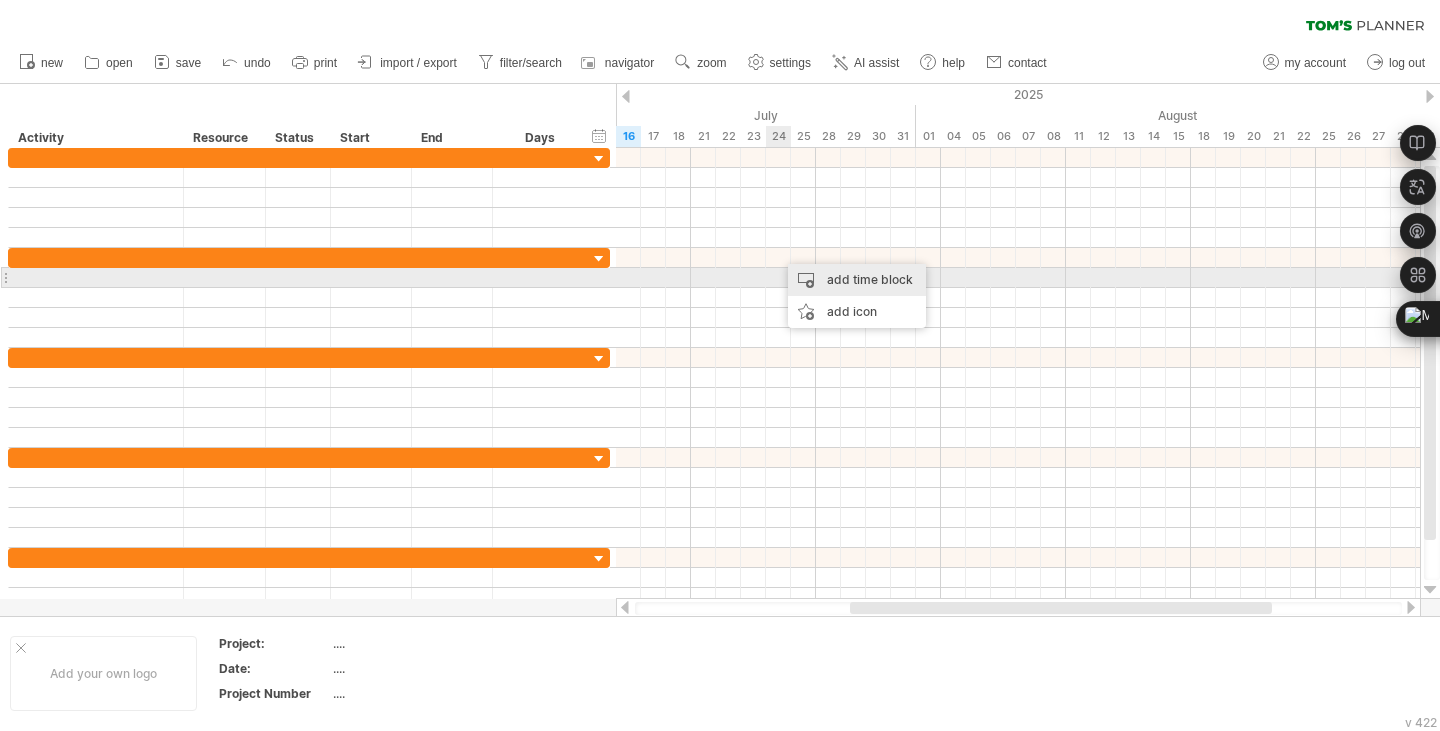 click on "add time block" at bounding box center (857, 280) 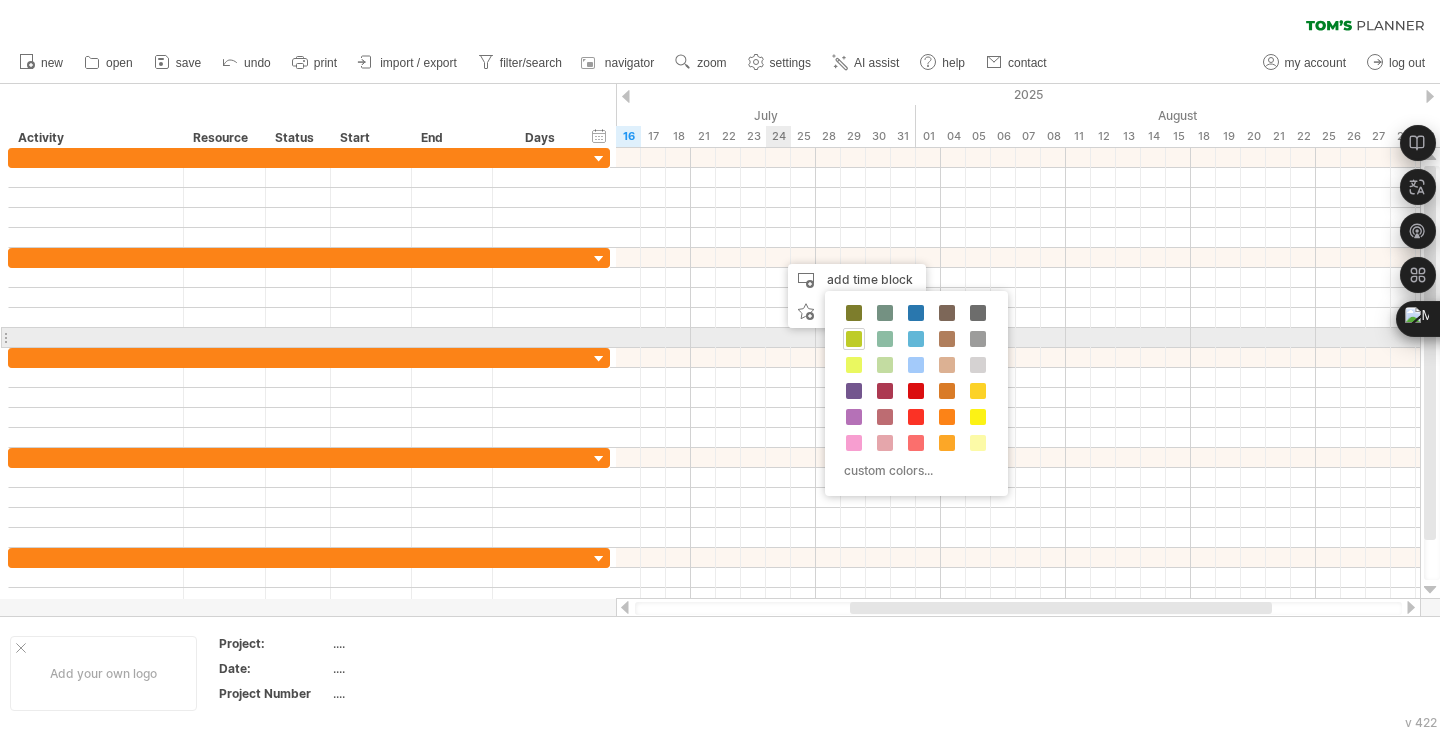 click at bounding box center [854, 339] 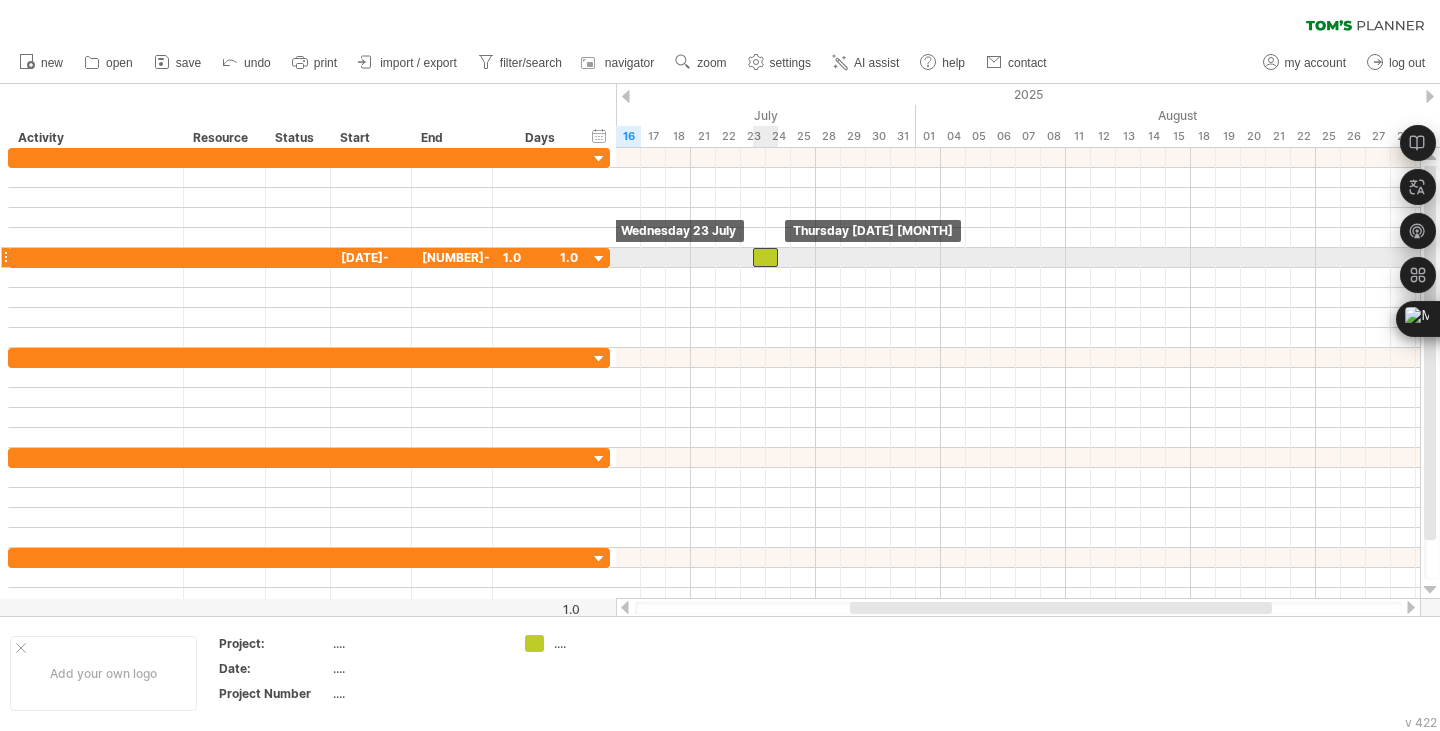 drag, startPoint x: 797, startPoint y: 261, endPoint x: 771, endPoint y: 264, distance: 26.172504 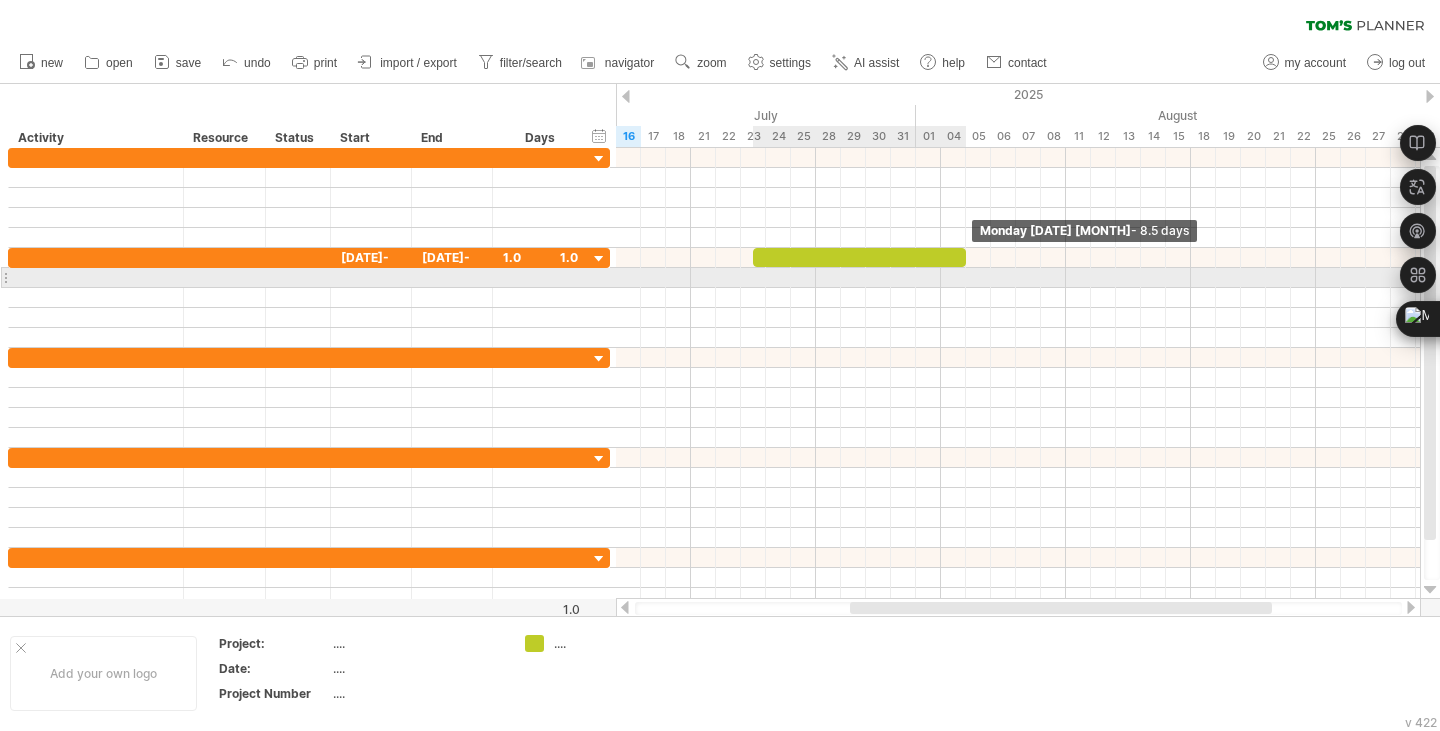 drag, startPoint x: 780, startPoint y: 258, endPoint x: 962, endPoint y: 272, distance: 182.53767 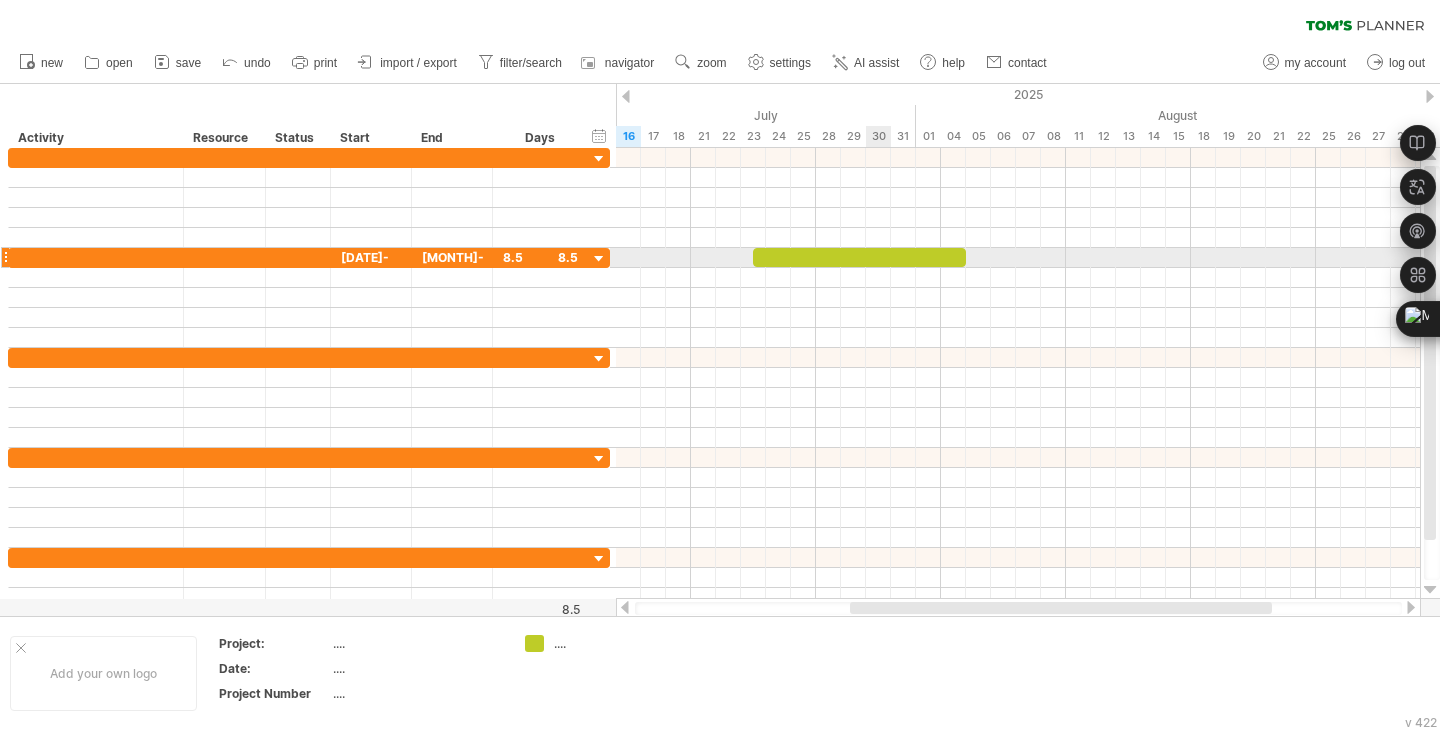 click at bounding box center [859, 257] 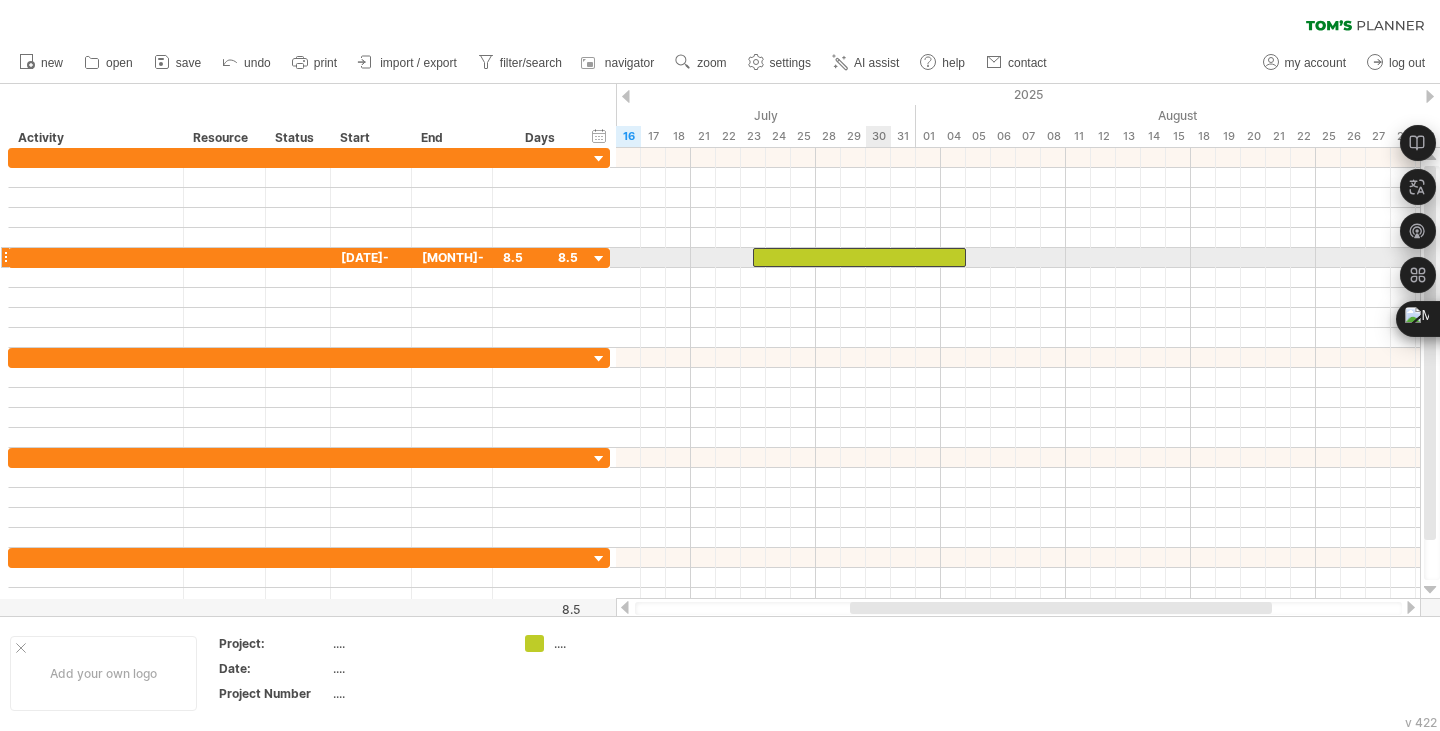 type 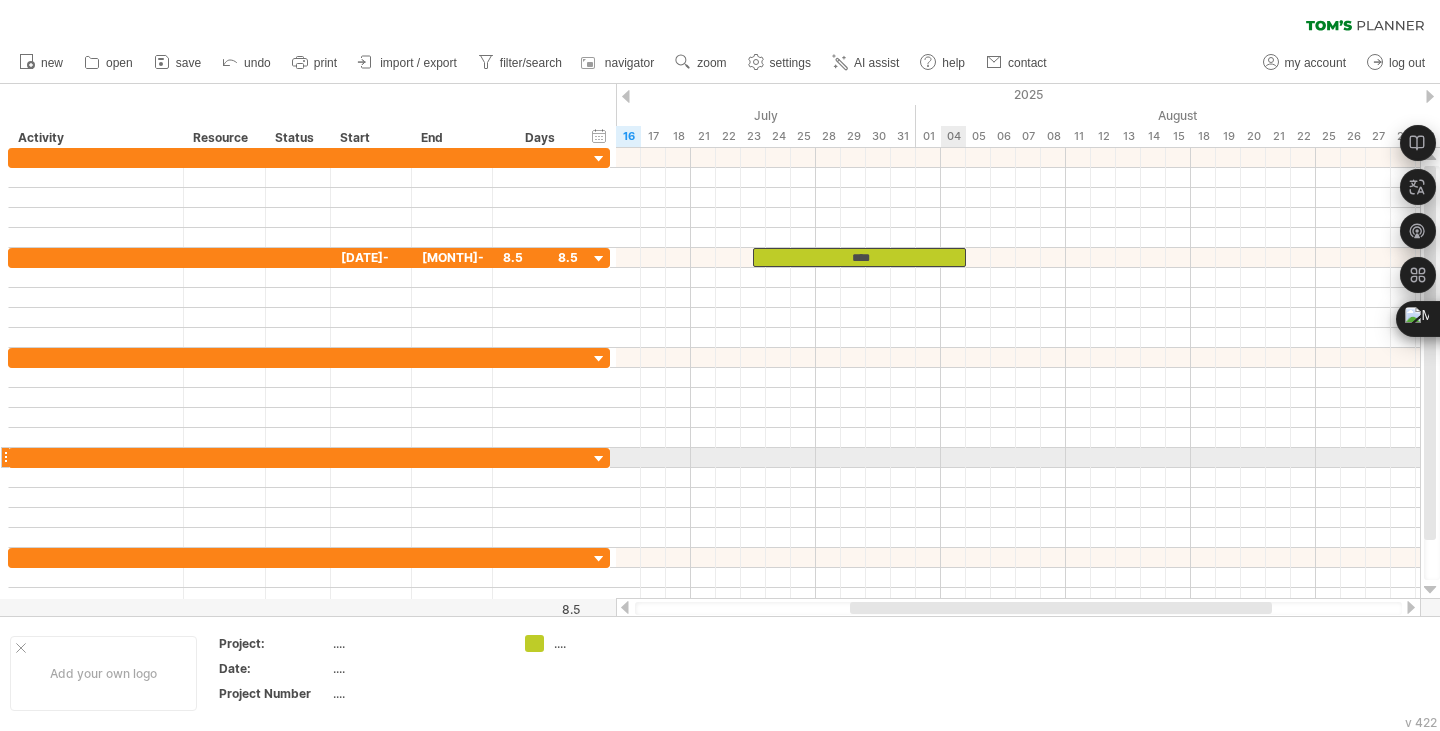 click at bounding box center [1018, 438] 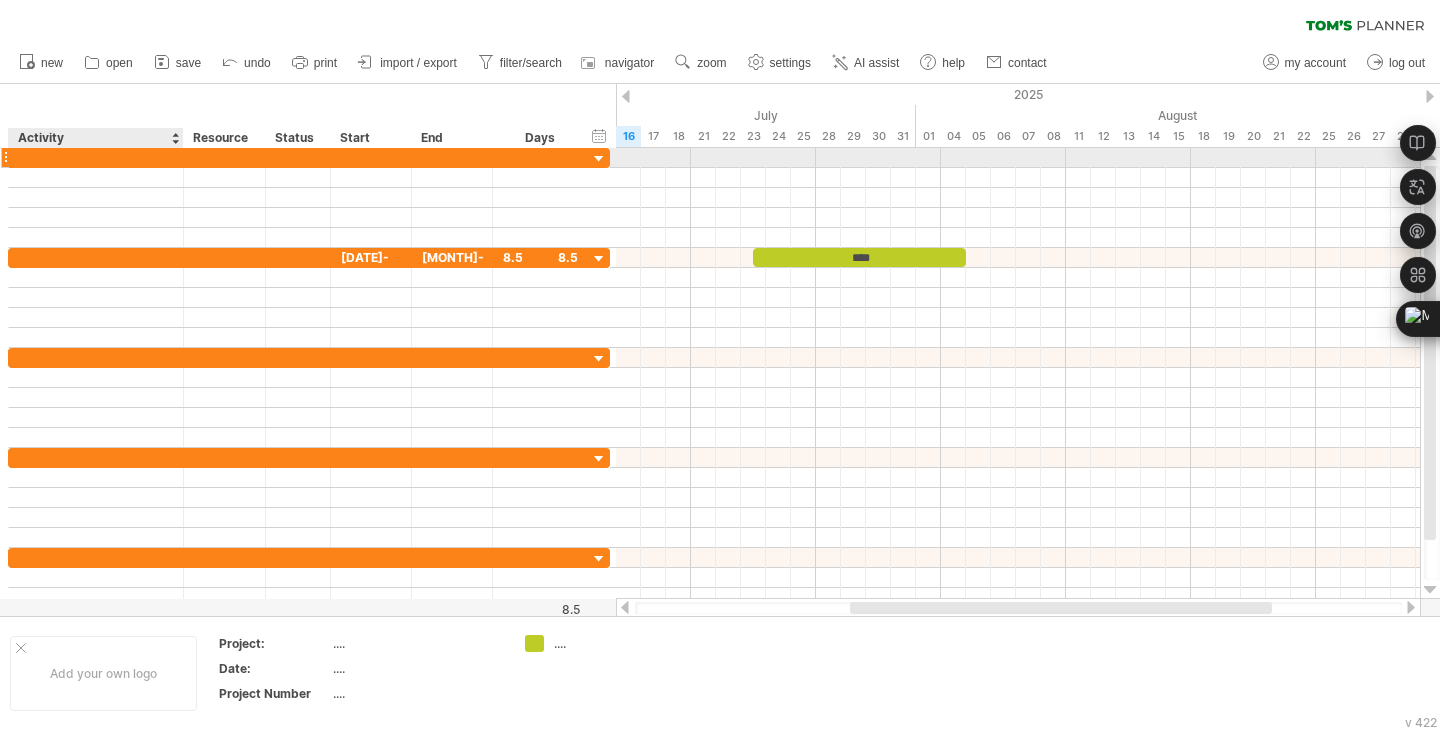 click at bounding box center [96, 157] 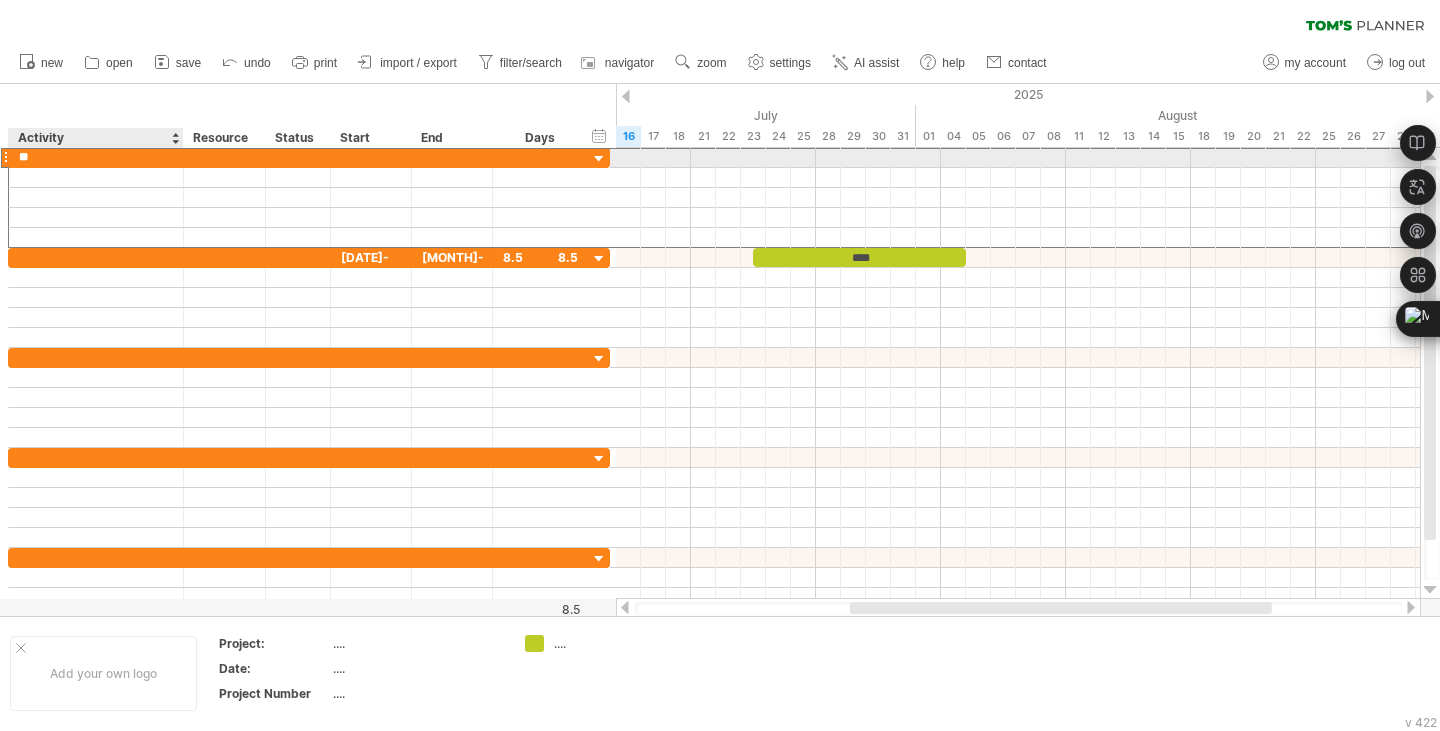 type on "*" 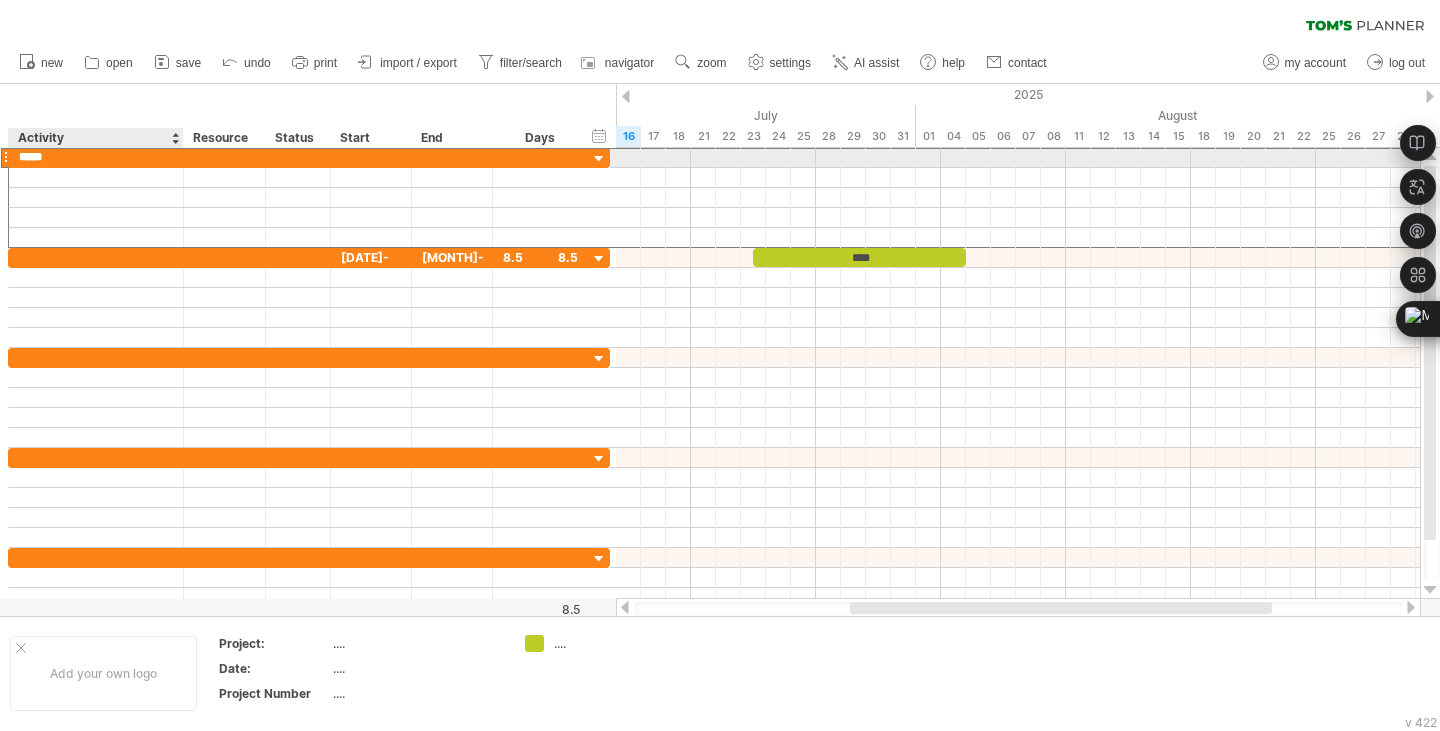 type on "****" 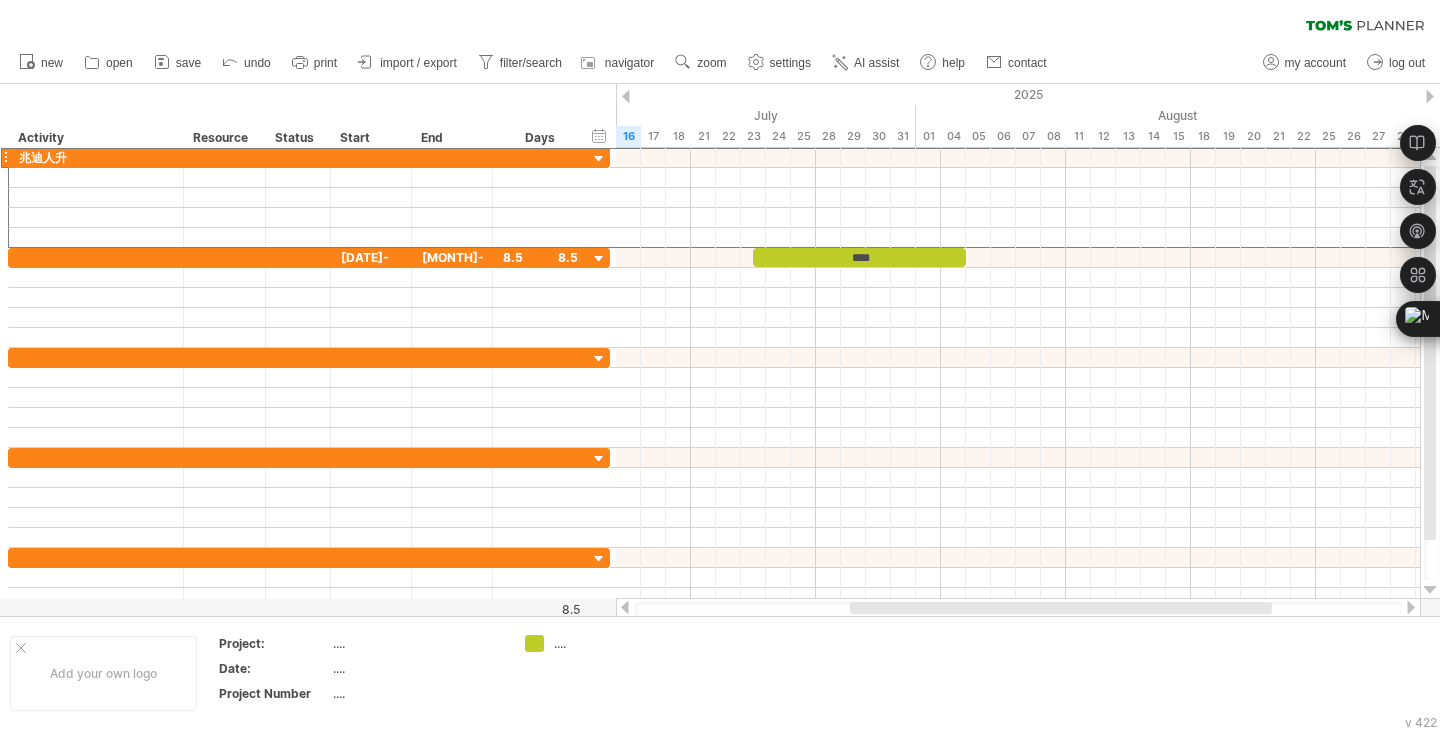 drag, startPoint x: 624, startPoint y: 100, endPoint x: 610, endPoint y: 122, distance: 26.076809 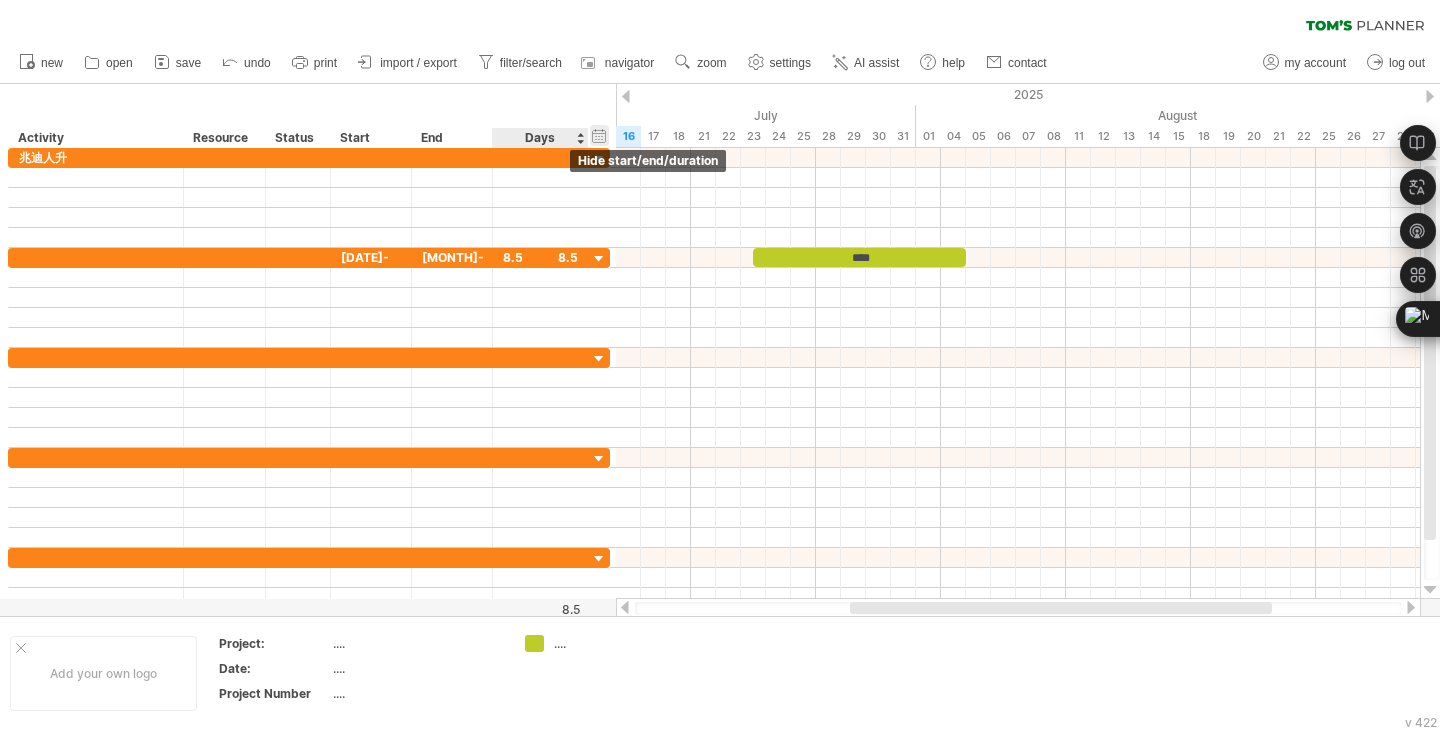 click on "hide start/end/duration show start/end/duration" at bounding box center (599, 135) 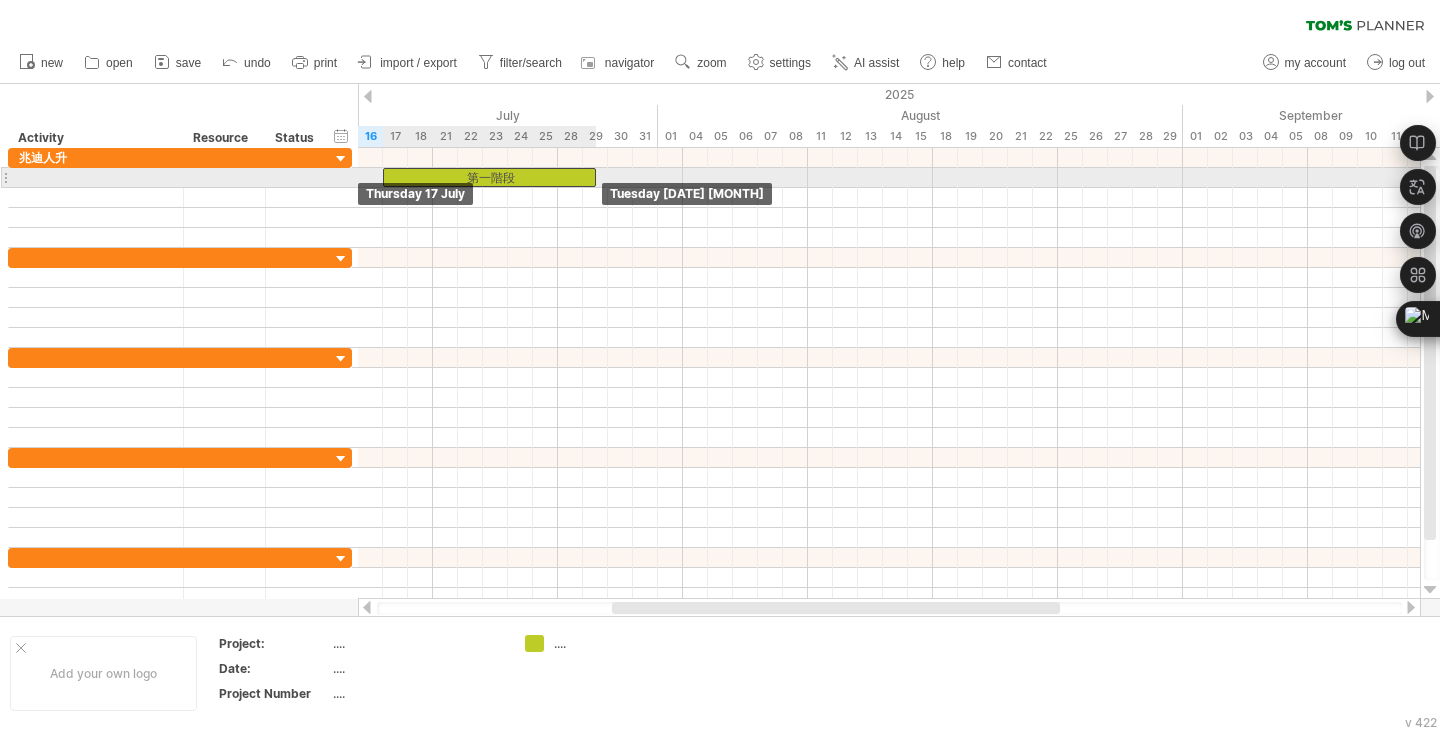 drag, startPoint x: 528, startPoint y: 261, endPoint x: 410, endPoint y: 177, distance: 144.84474 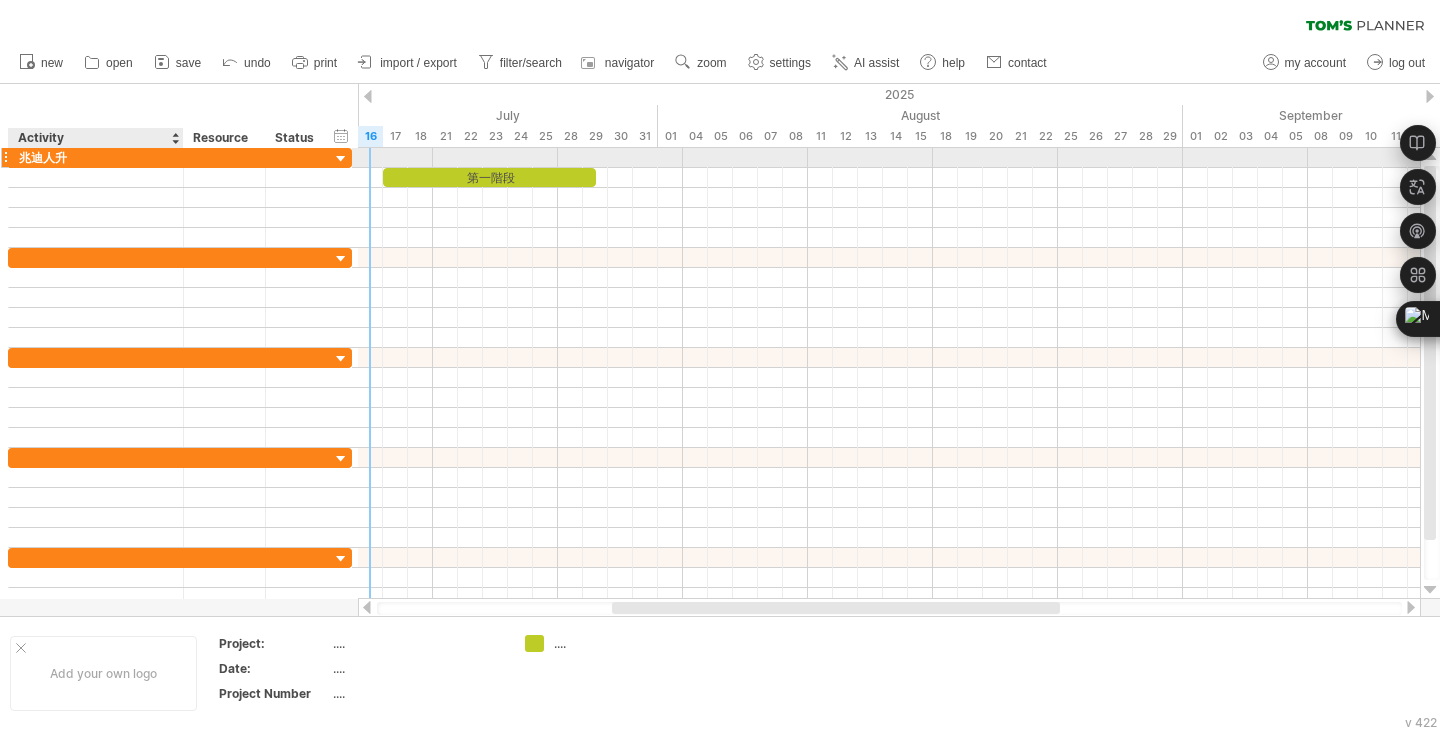 click on "**** 兆迪人升" at bounding box center [180, 158] 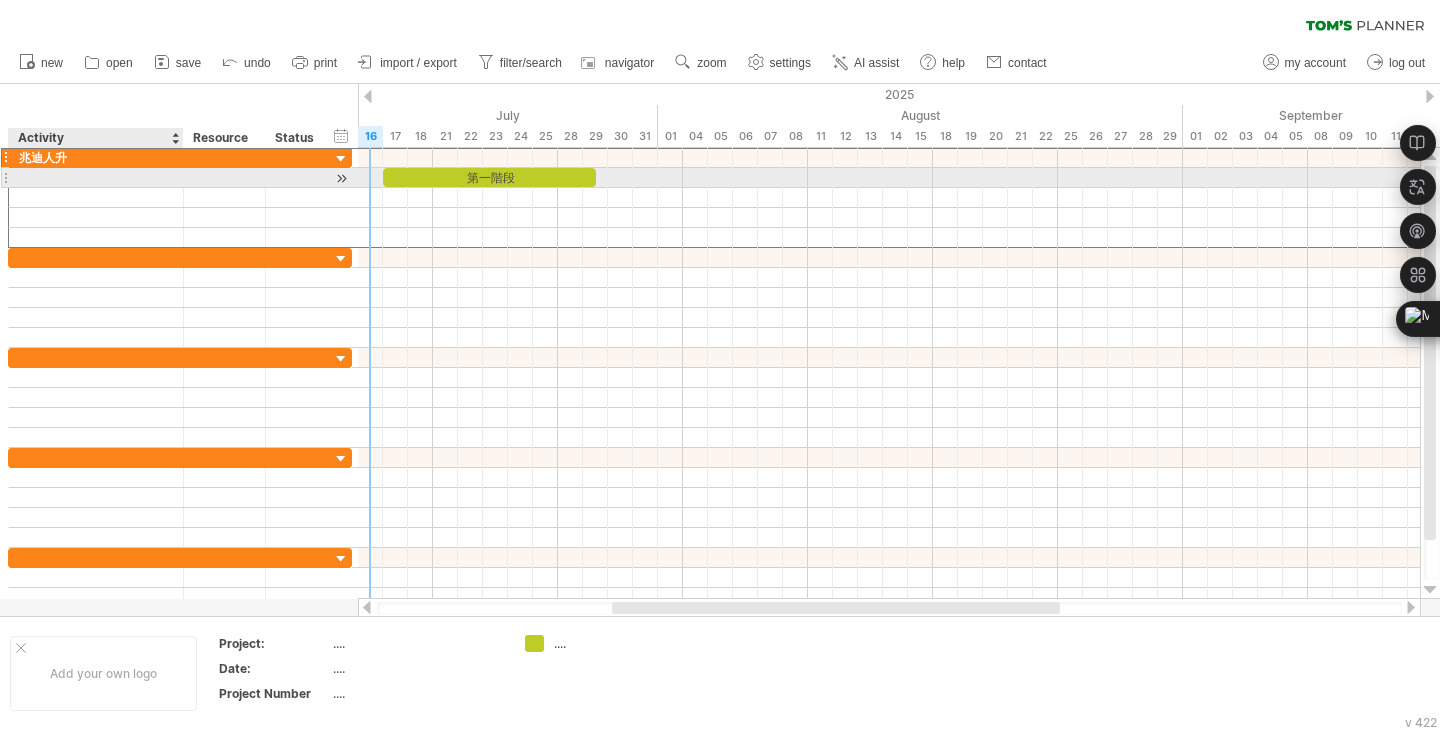 click at bounding box center (96, 177) 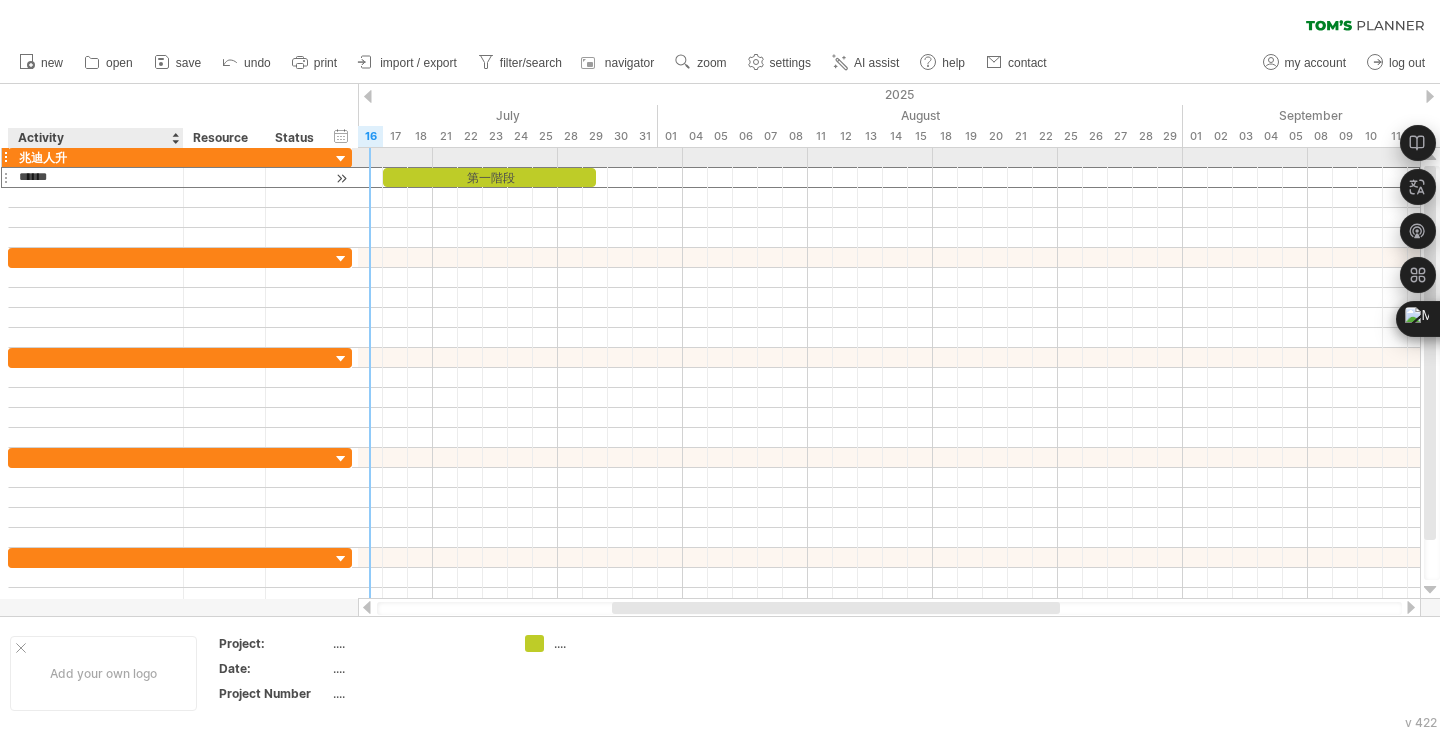 type on "****" 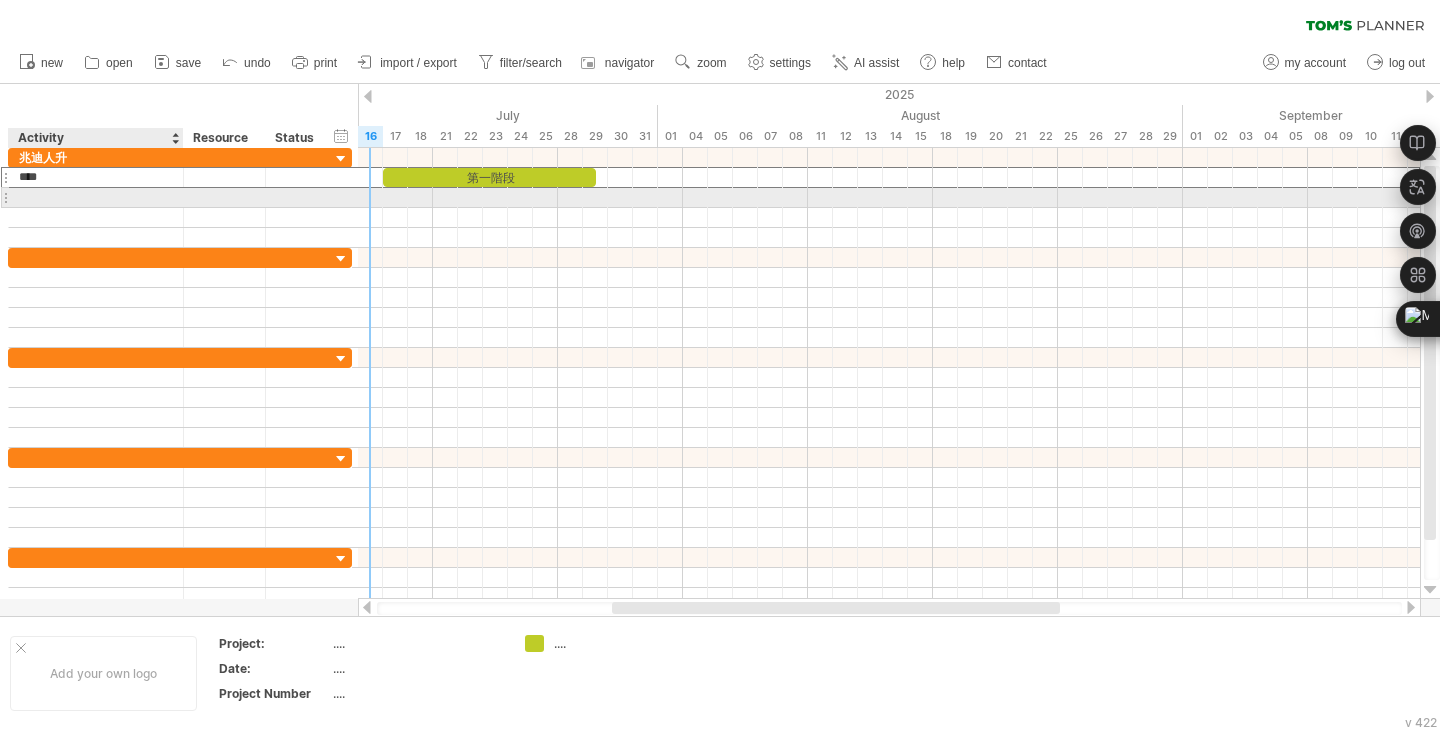 click at bounding box center (96, 197) 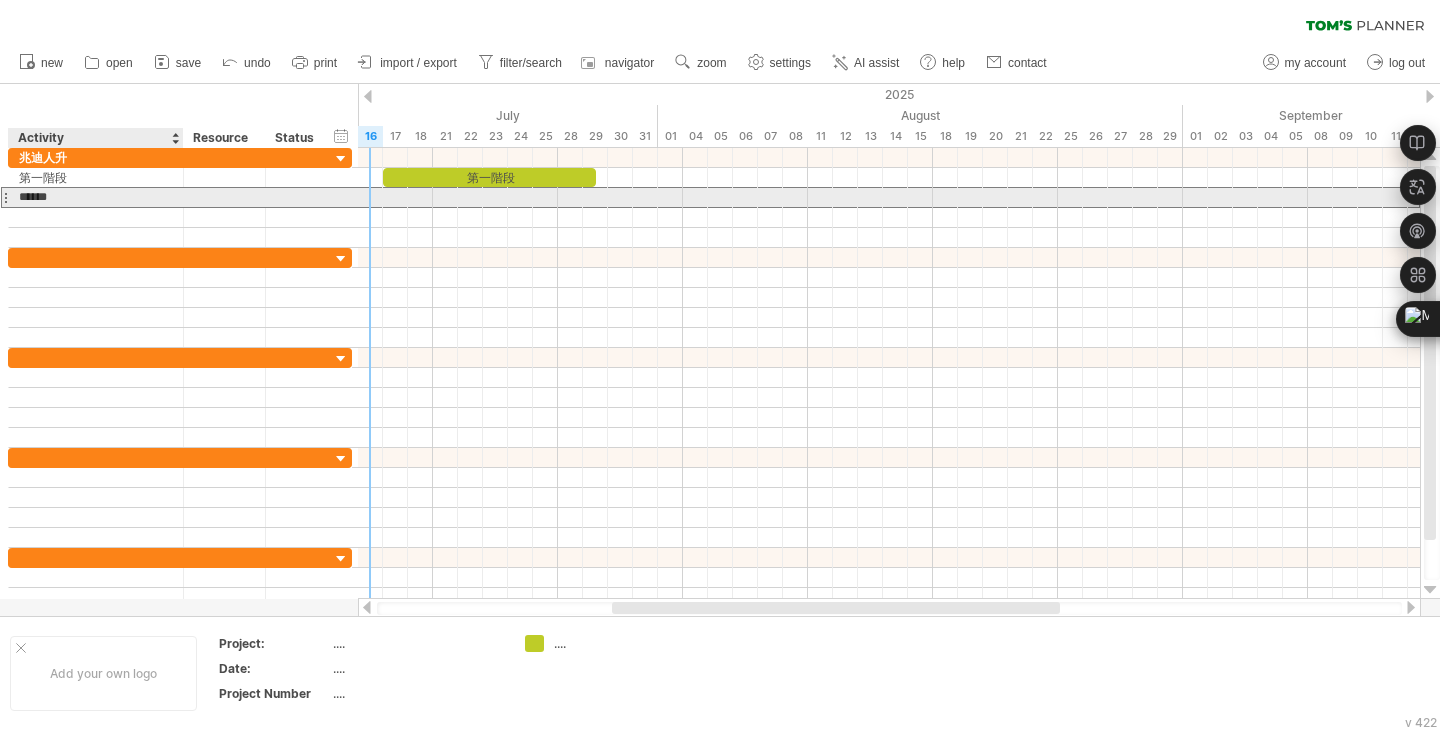 type on "****" 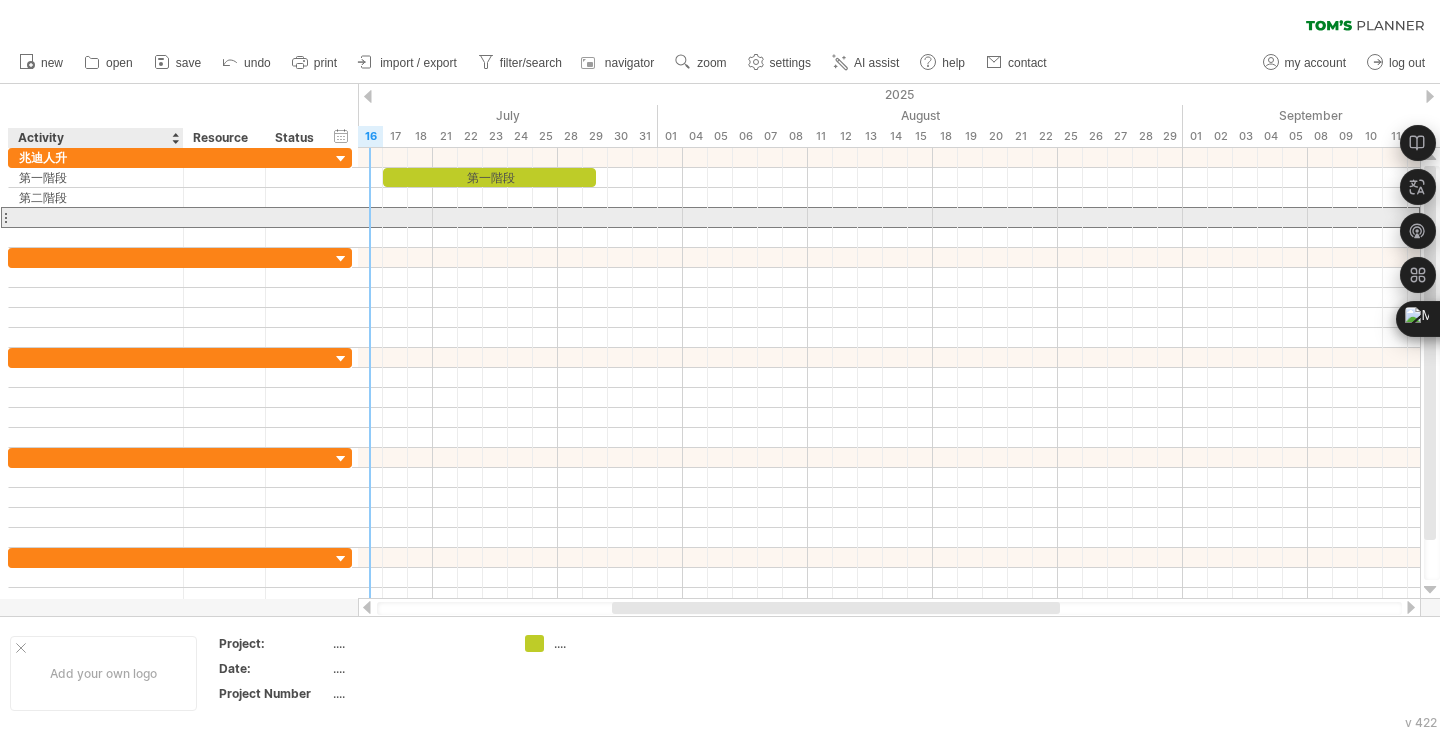click at bounding box center [96, 217] 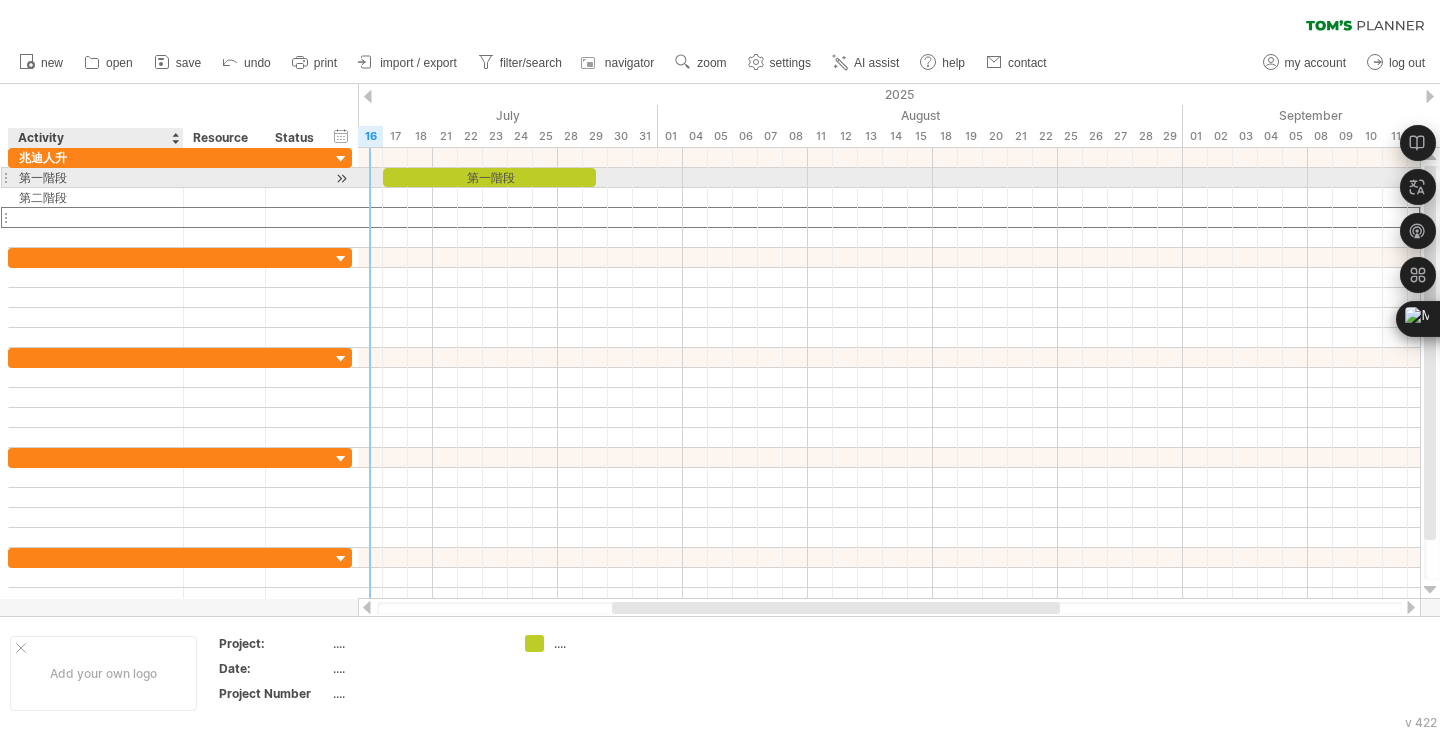click on "第一階段" at bounding box center [96, 177] 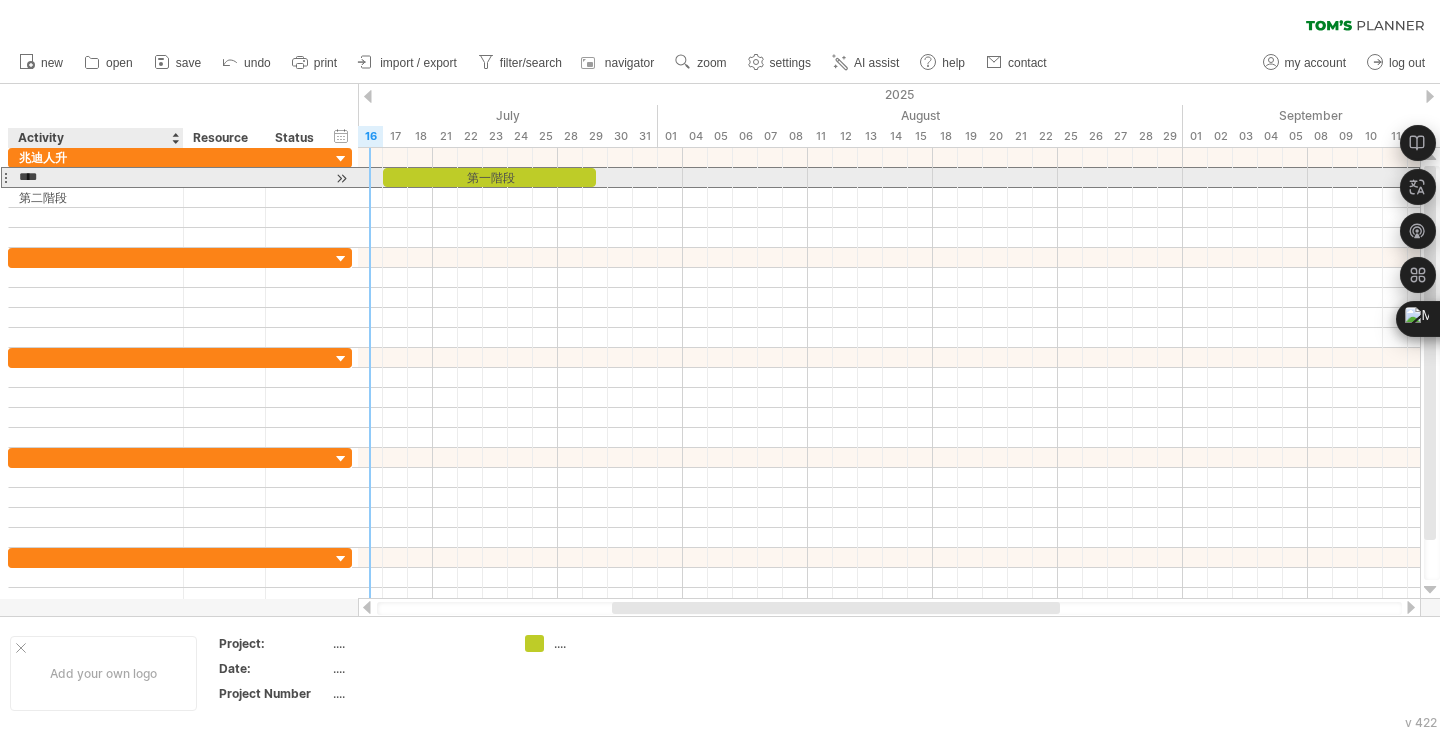 click on "**** 第一階段" at bounding box center (96, 177) 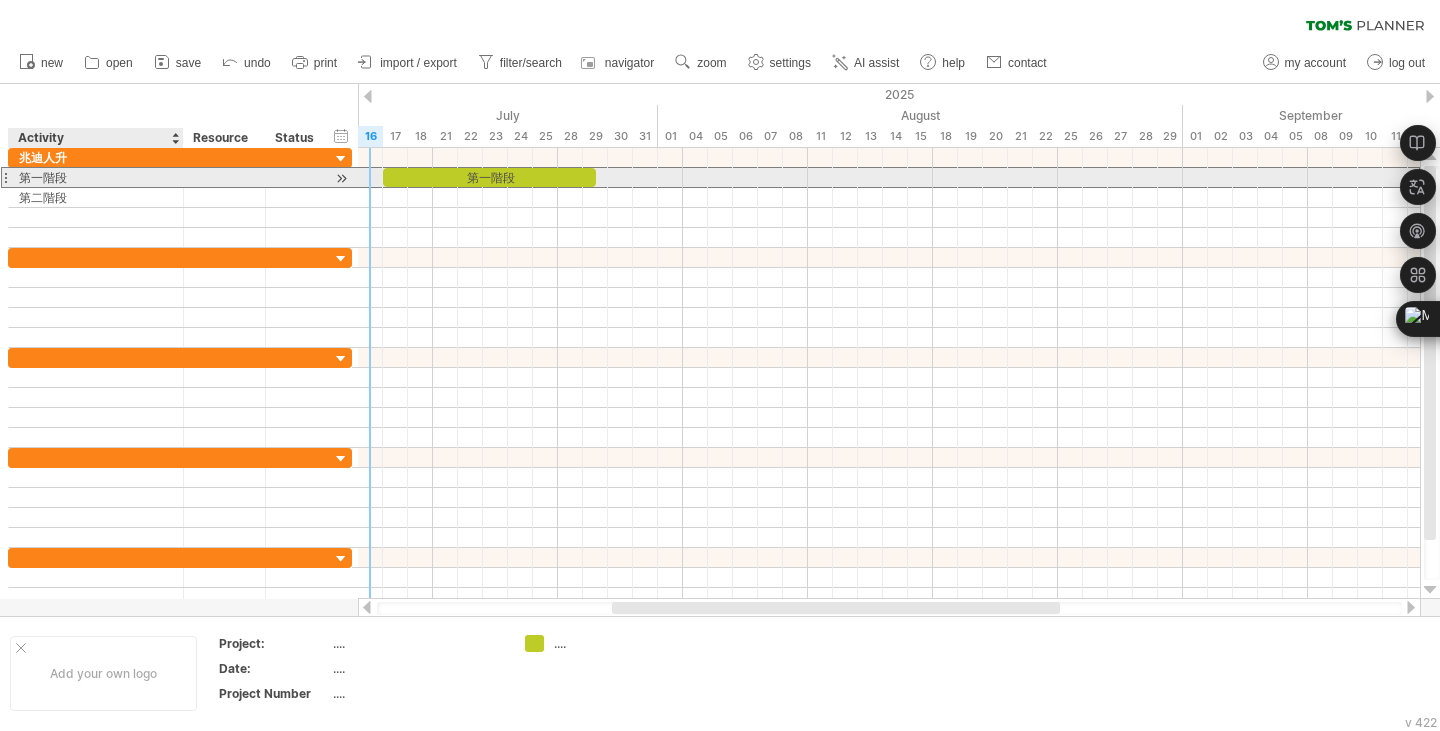 click on "第一階段" at bounding box center [96, 177] 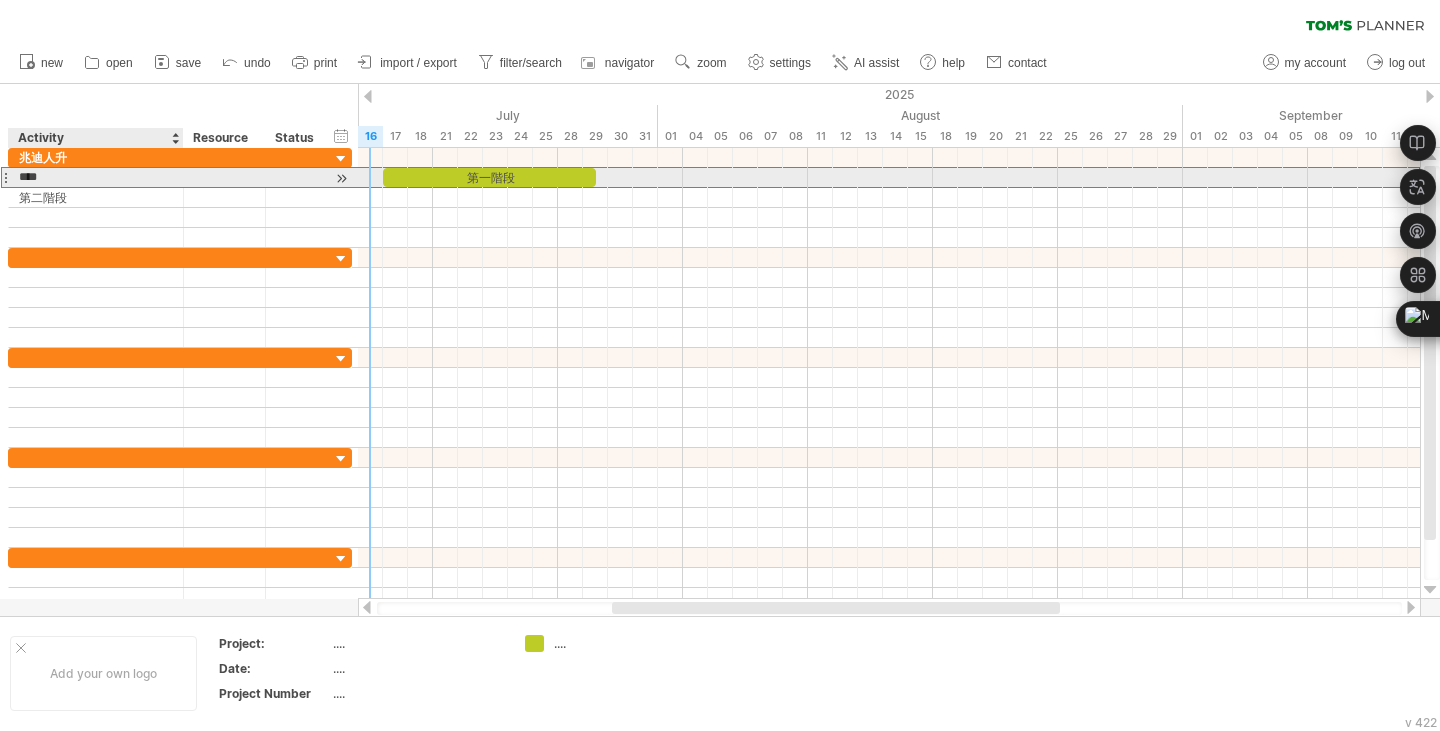 click on "****" at bounding box center [96, 177] 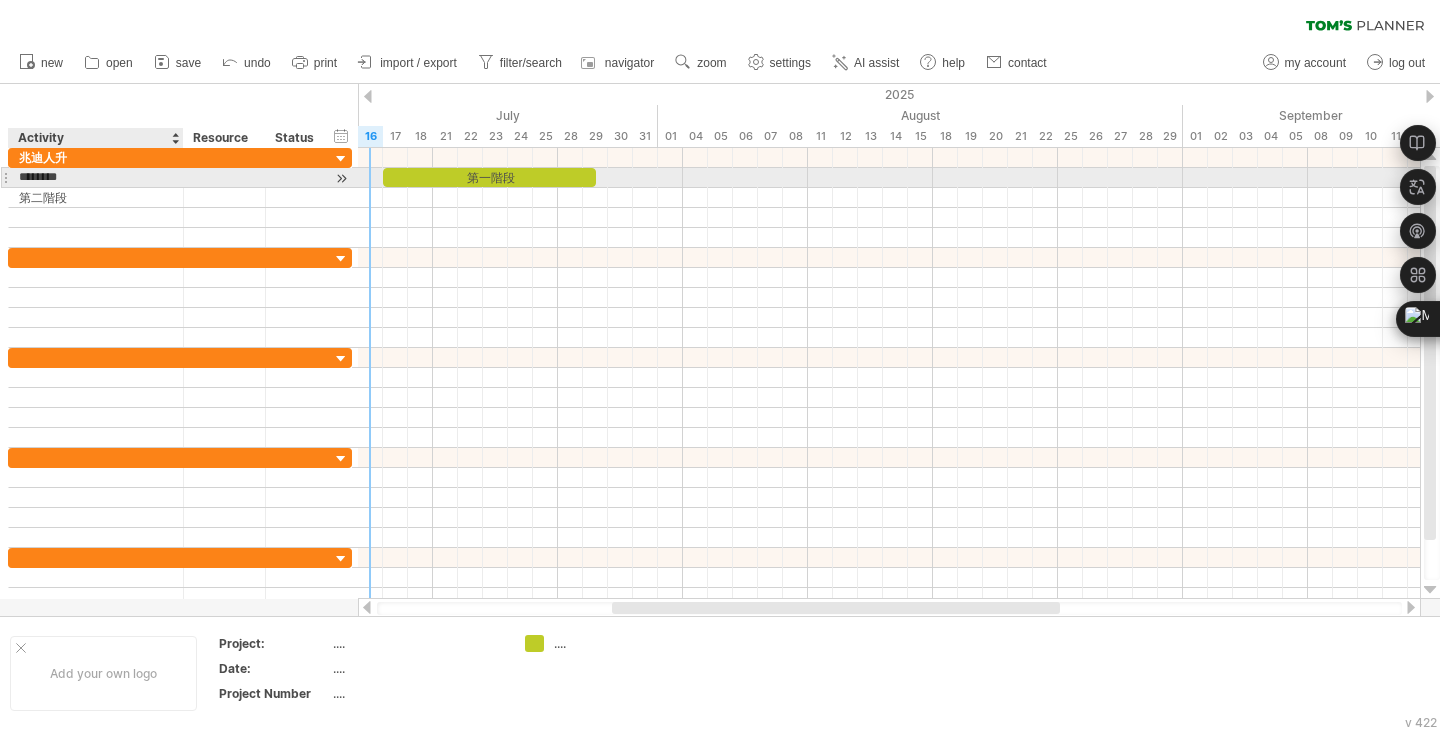 type on "********" 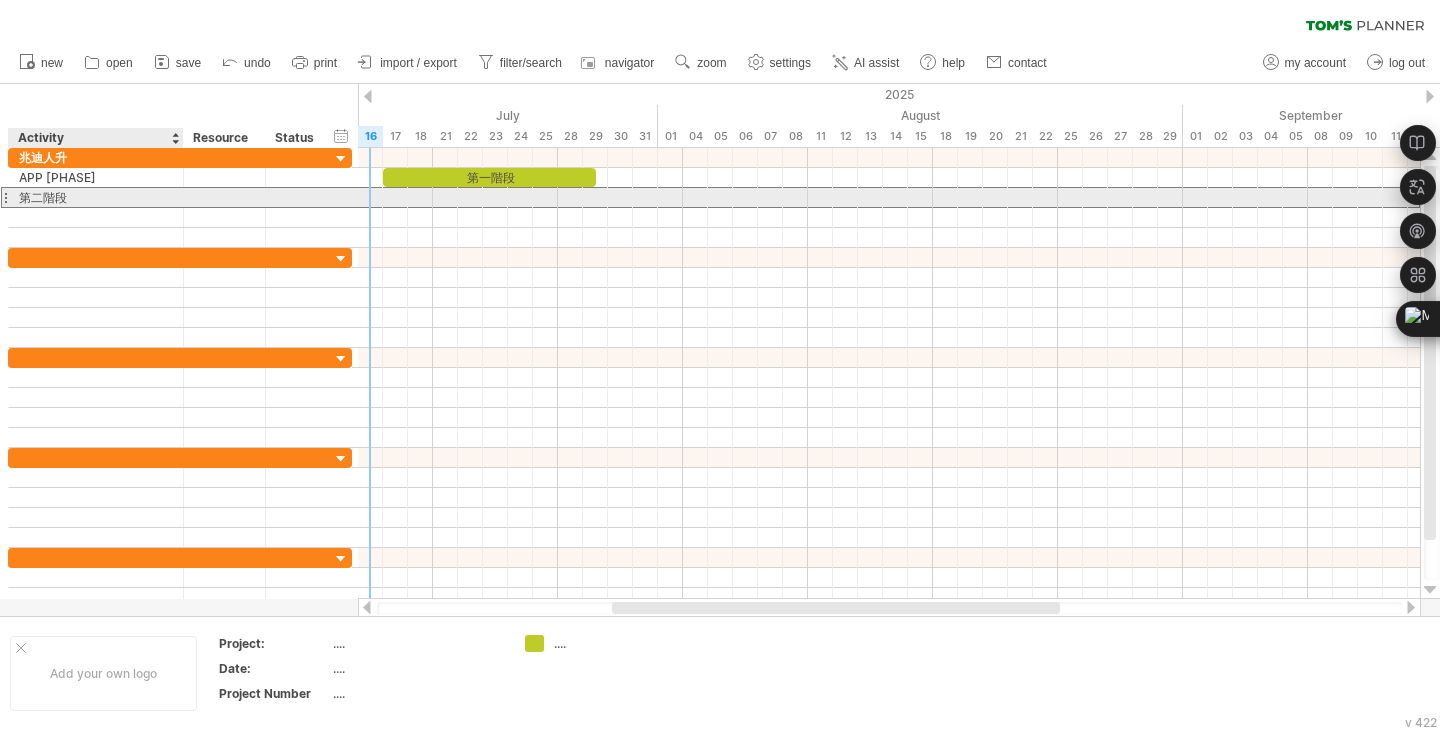 click on "第二階段" at bounding box center [96, 197] 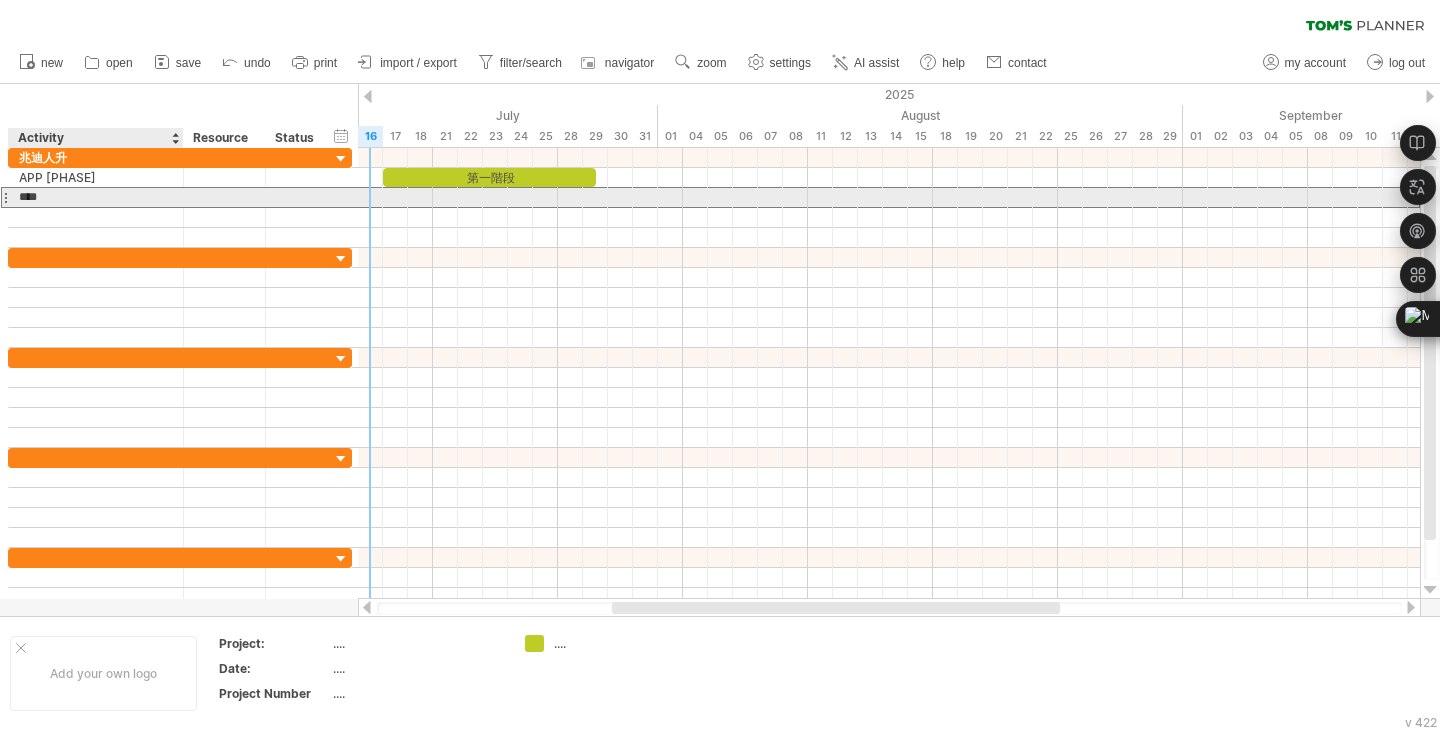 paste on "****" 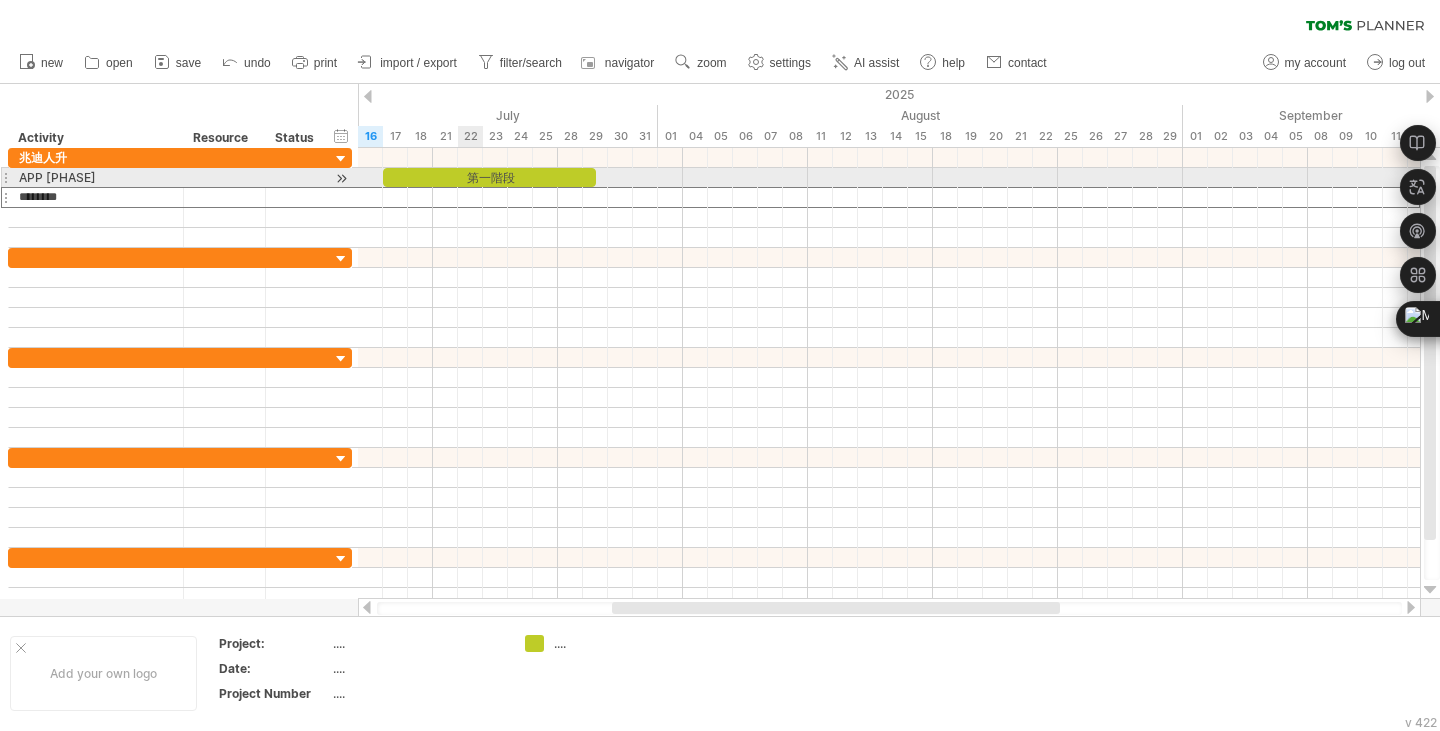 click on "第一階段" at bounding box center (489, 177) 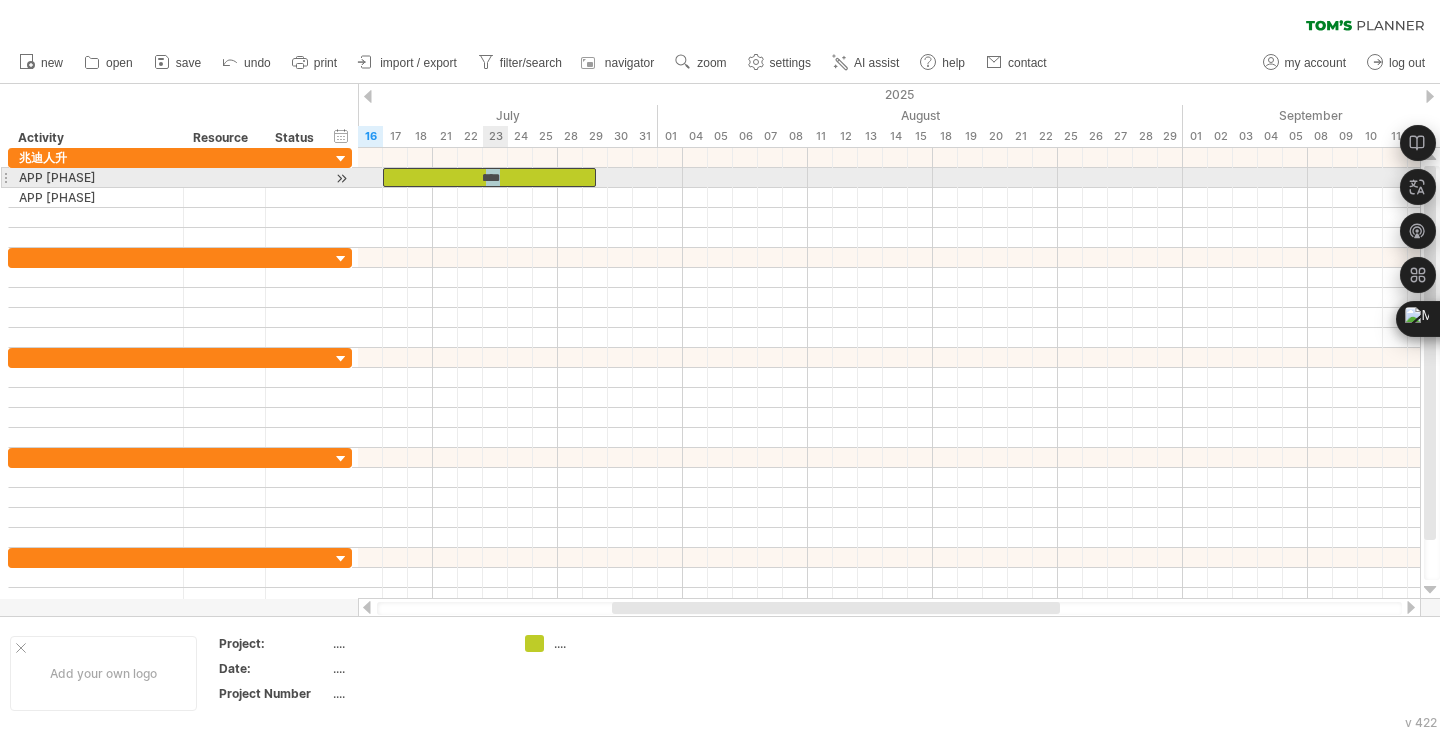drag, startPoint x: 509, startPoint y: 178, endPoint x: 484, endPoint y: 187, distance: 26.57066 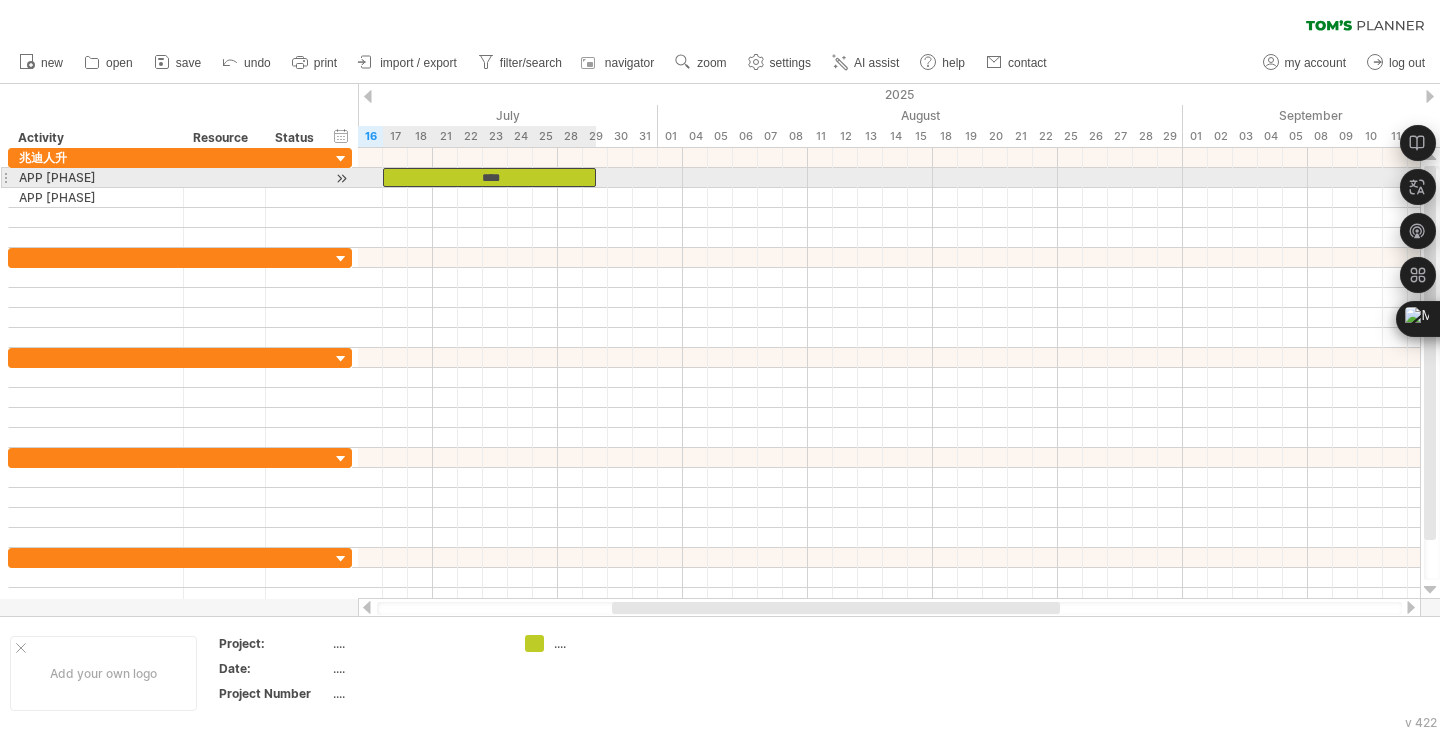click on "****" at bounding box center [489, 177] 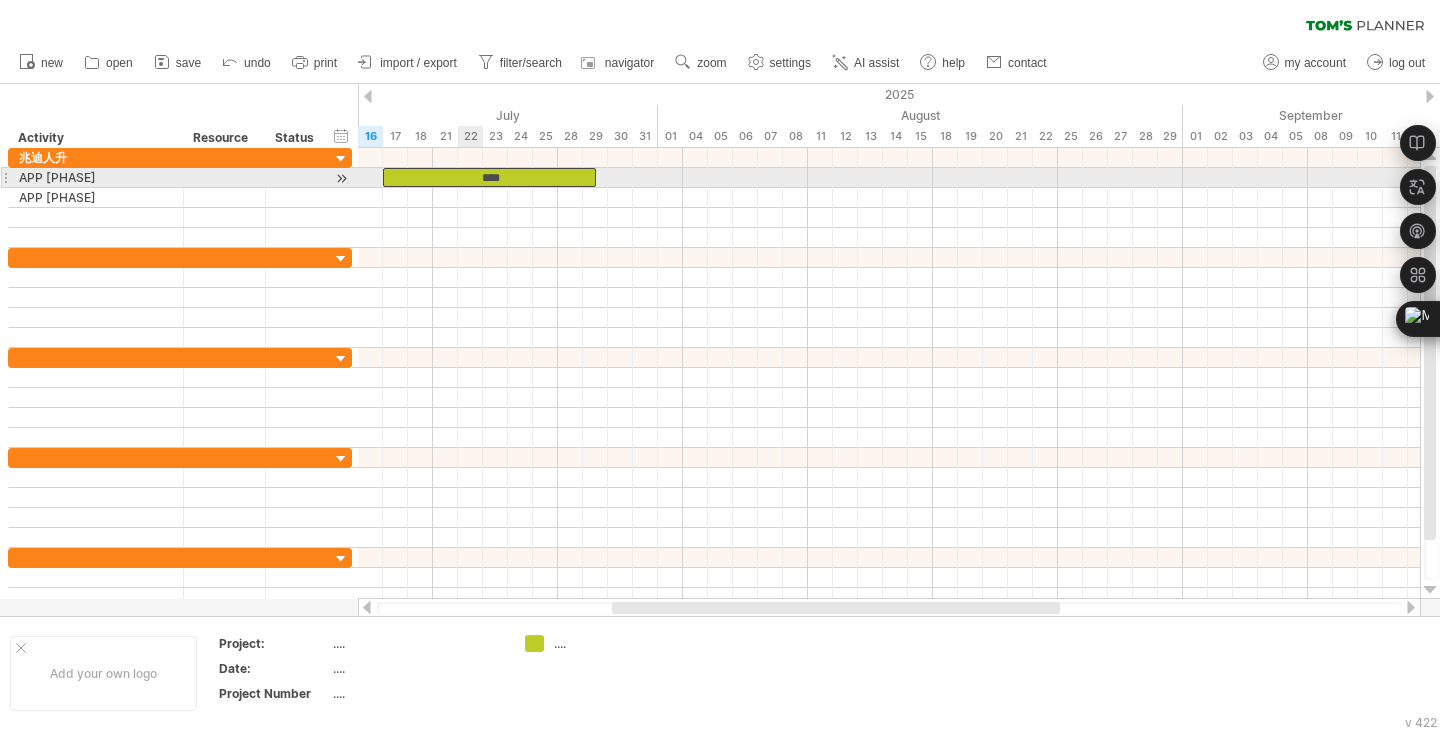 click on "****" at bounding box center (489, 177) 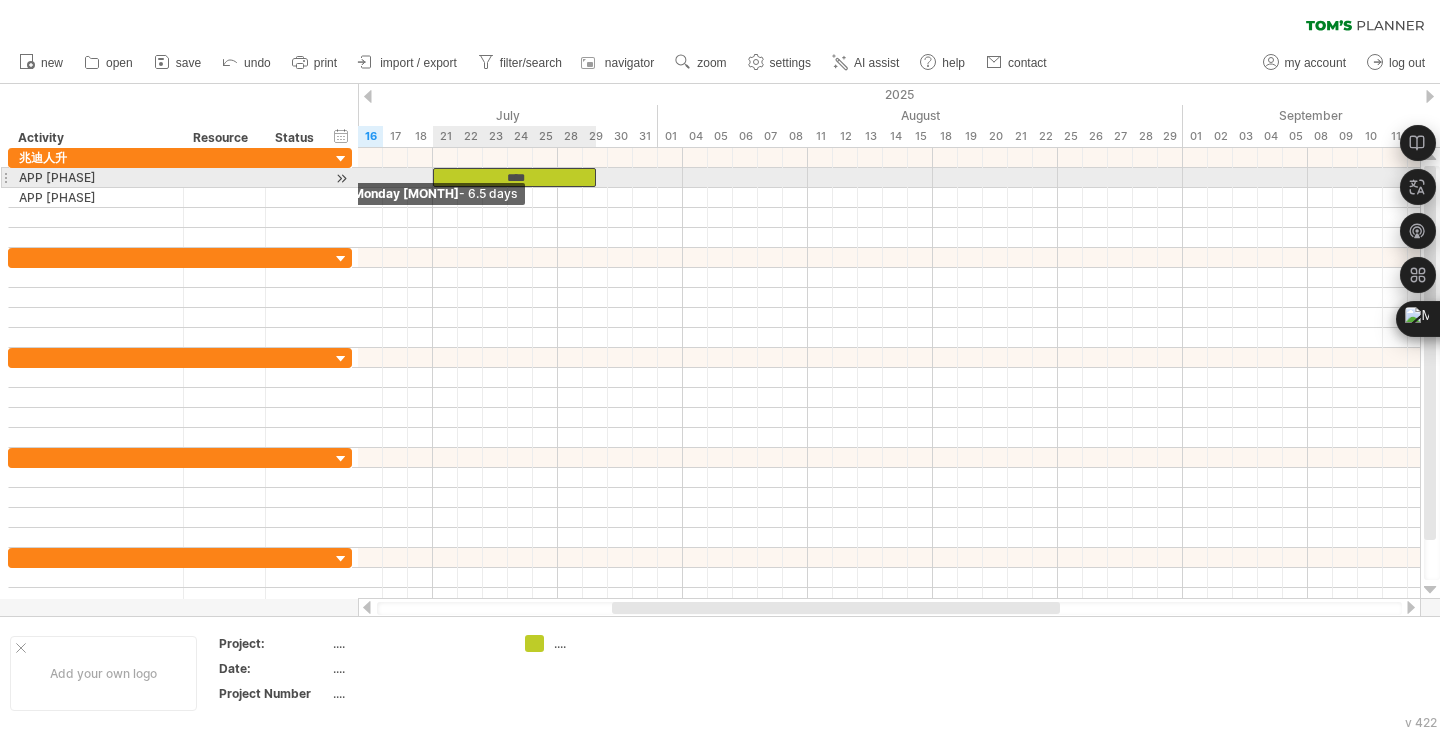 drag, startPoint x: 384, startPoint y: 173, endPoint x: 429, endPoint y: 169, distance: 45.17743 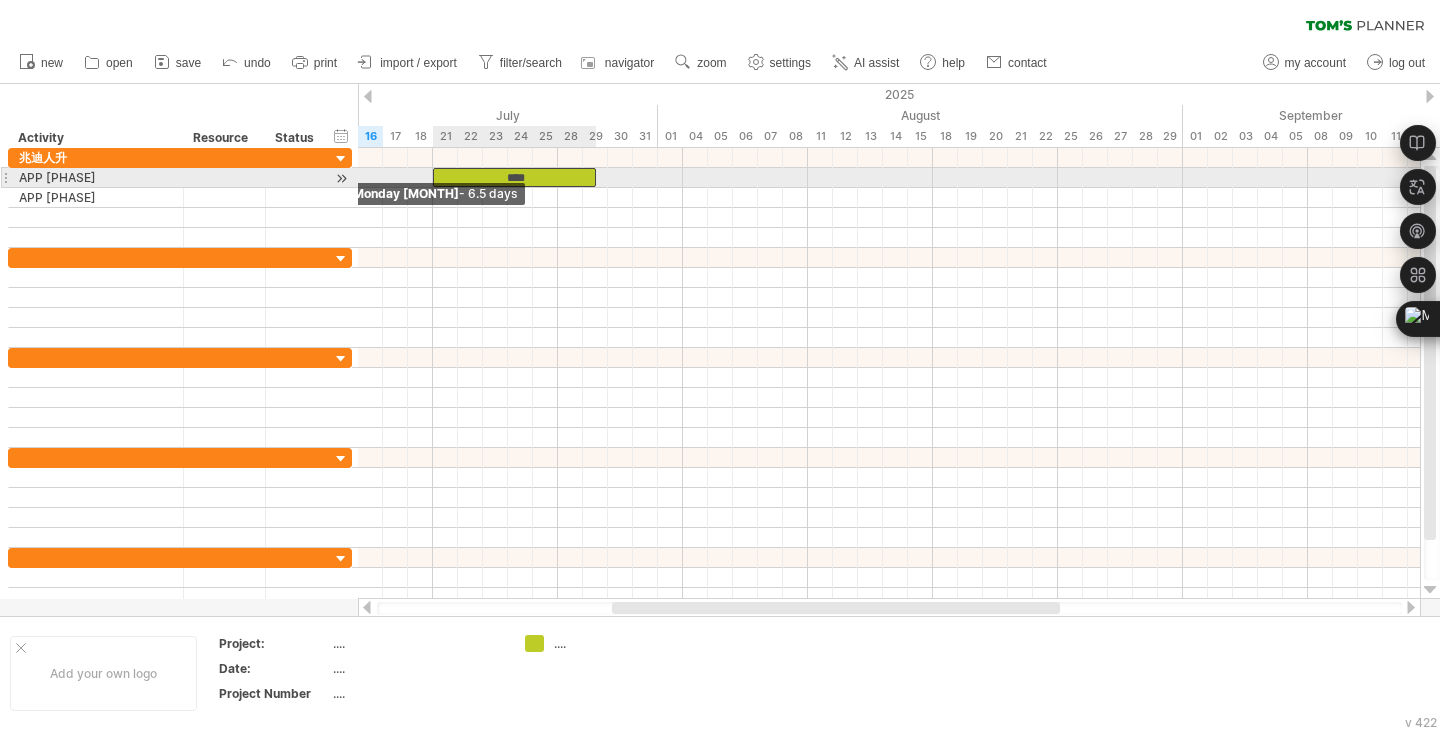 click at bounding box center (433, 177) 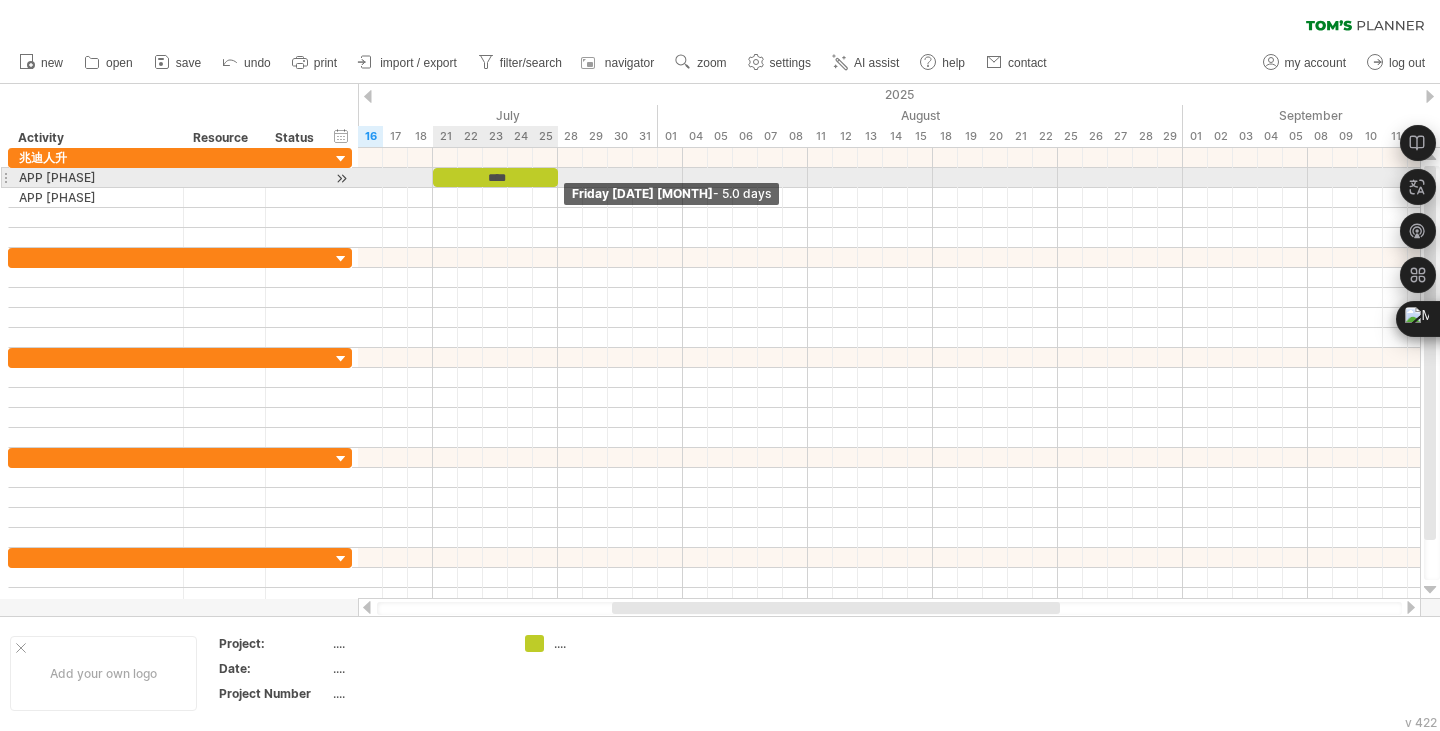 drag, startPoint x: 592, startPoint y: 178, endPoint x: 552, endPoint y: 181, distance: 40.112343 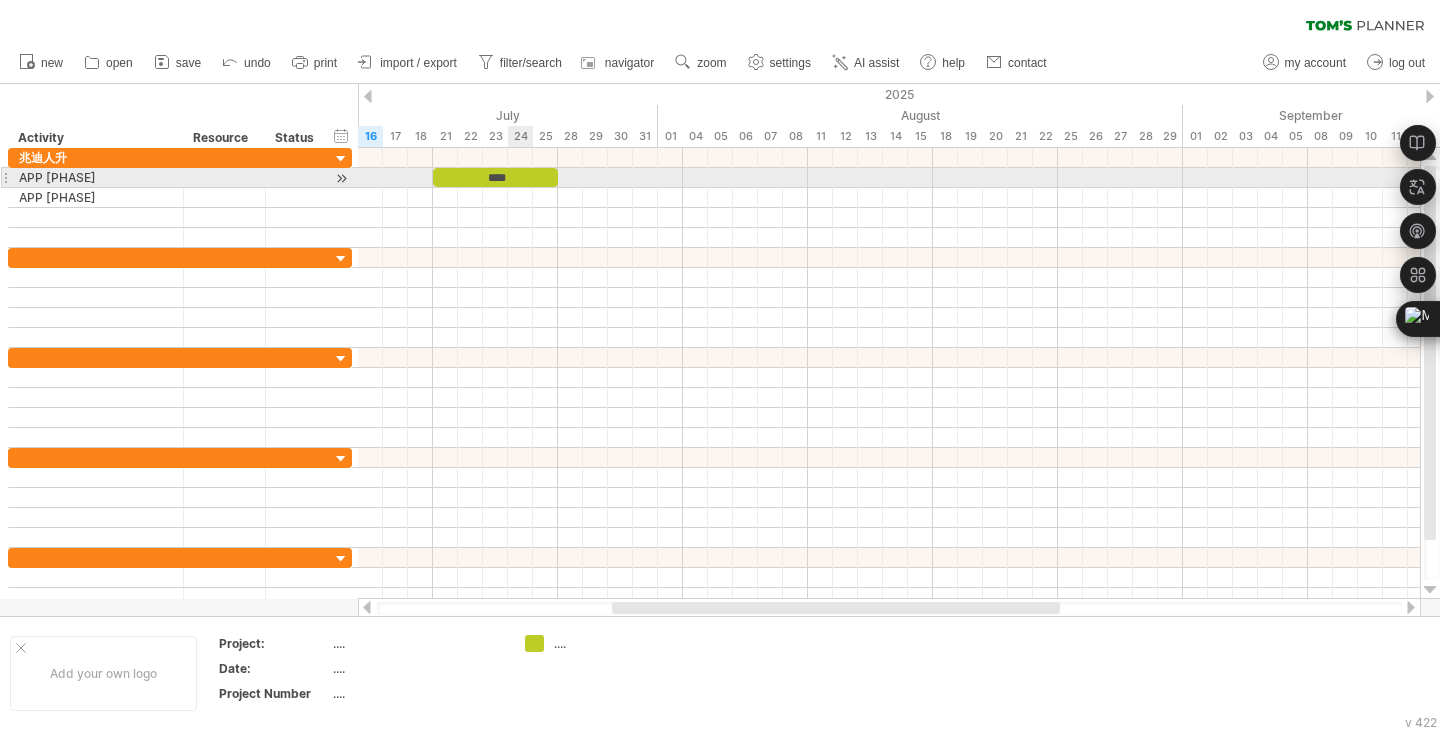 click on "****" at bounding box center [495, 177] 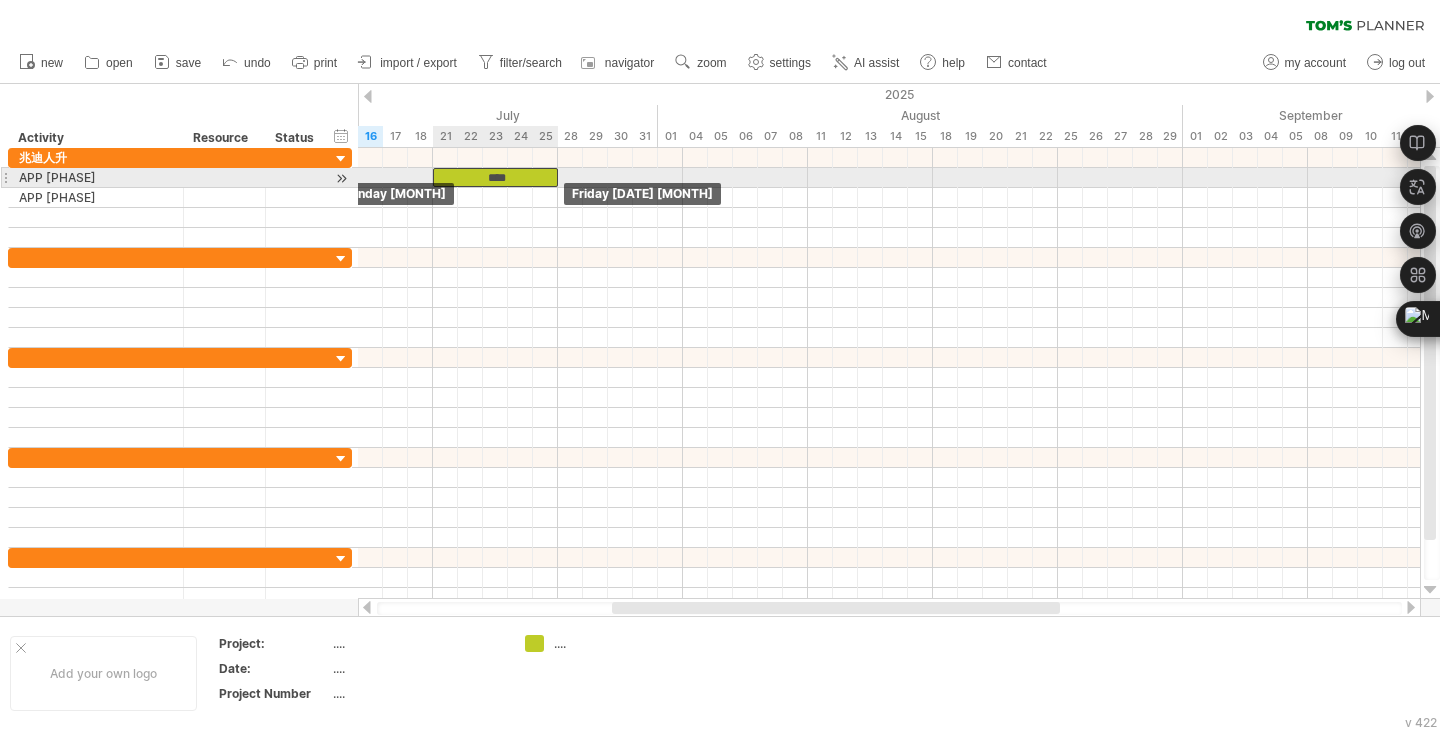 click on "****" at bounding box center (495, 177) 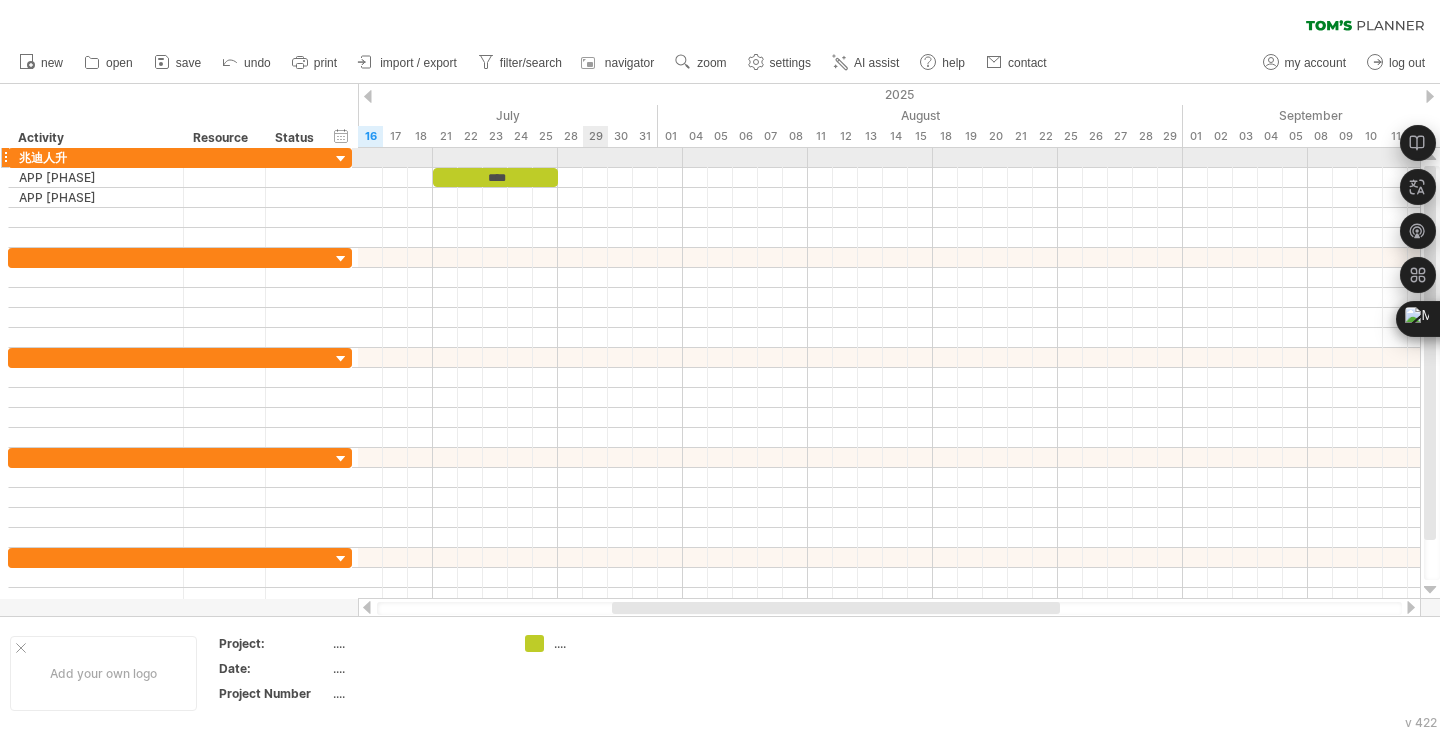 type 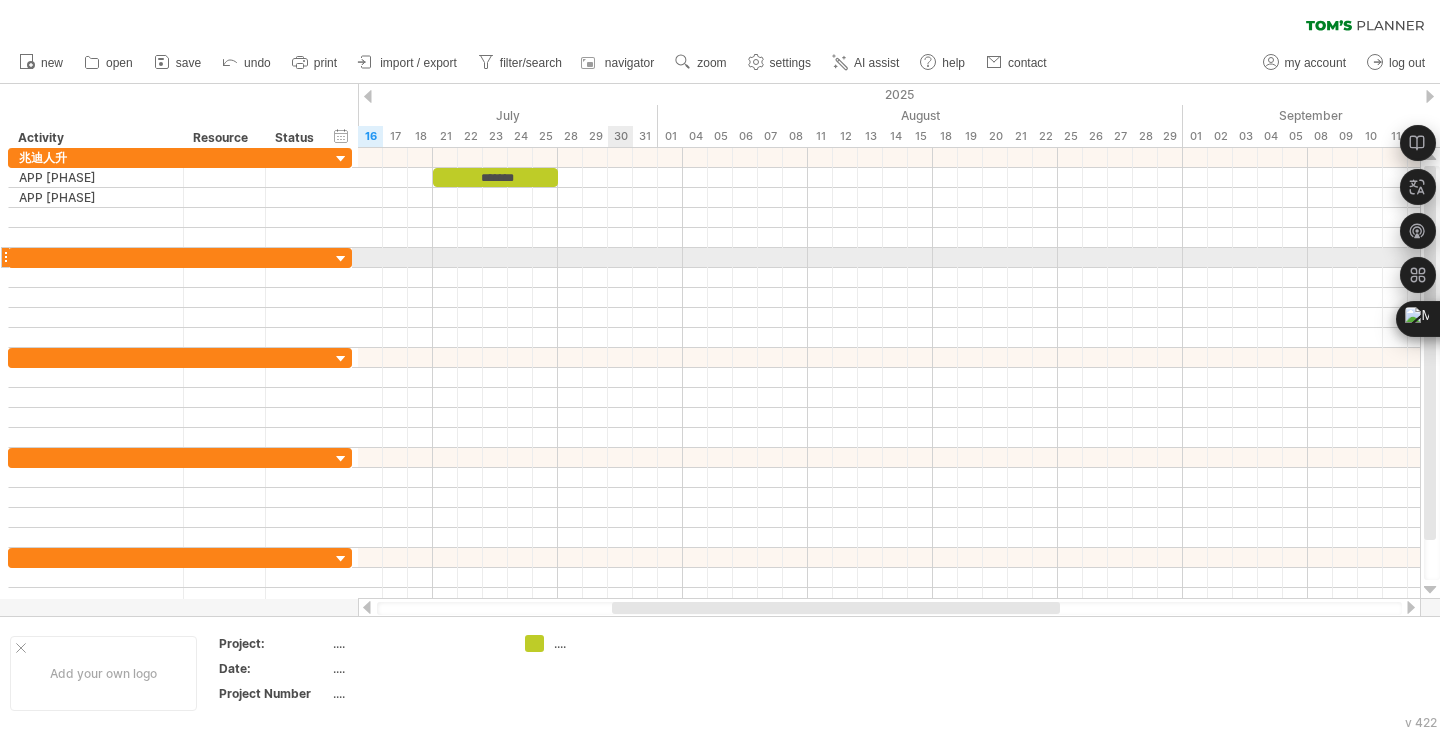 click at bounding box center [889, 258] 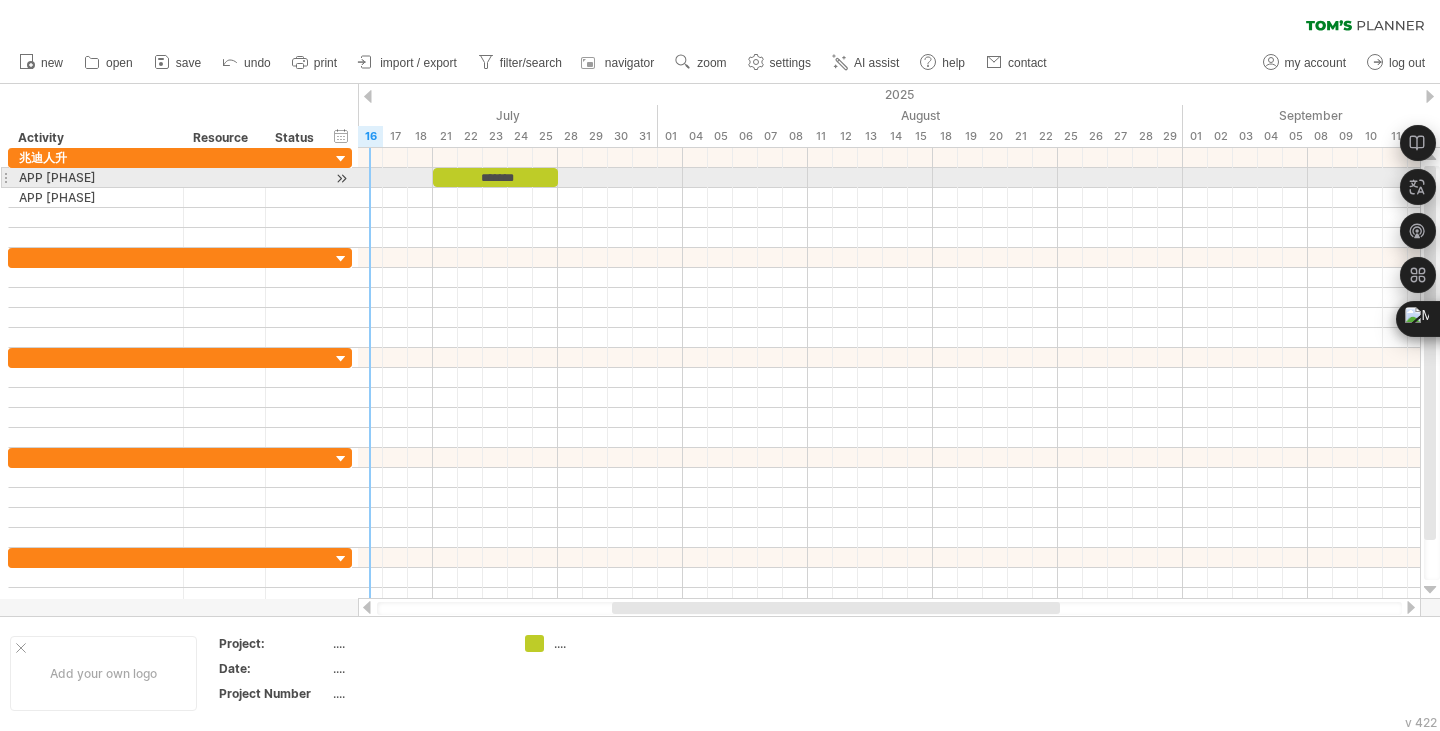 click at bounding box center [341, 178] 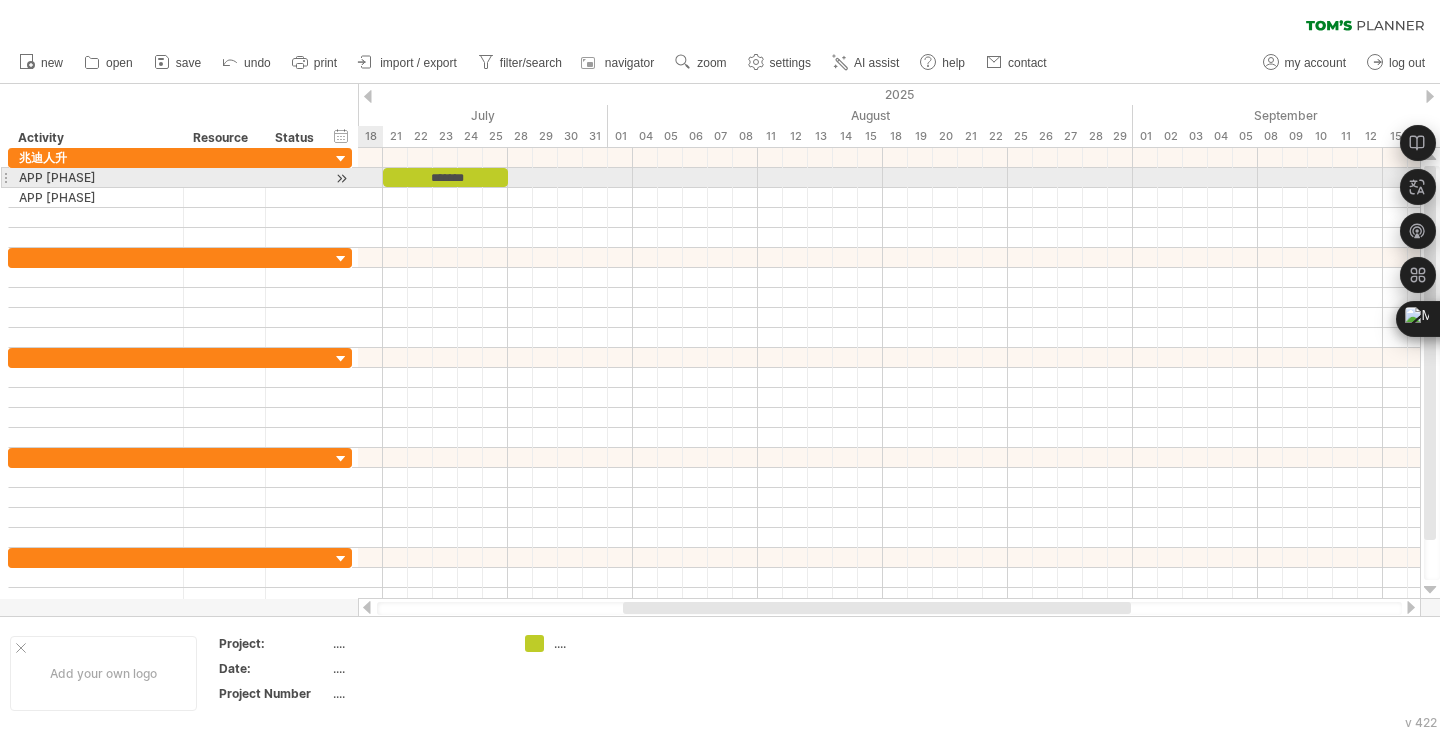 click at bounding box center [341, 178] 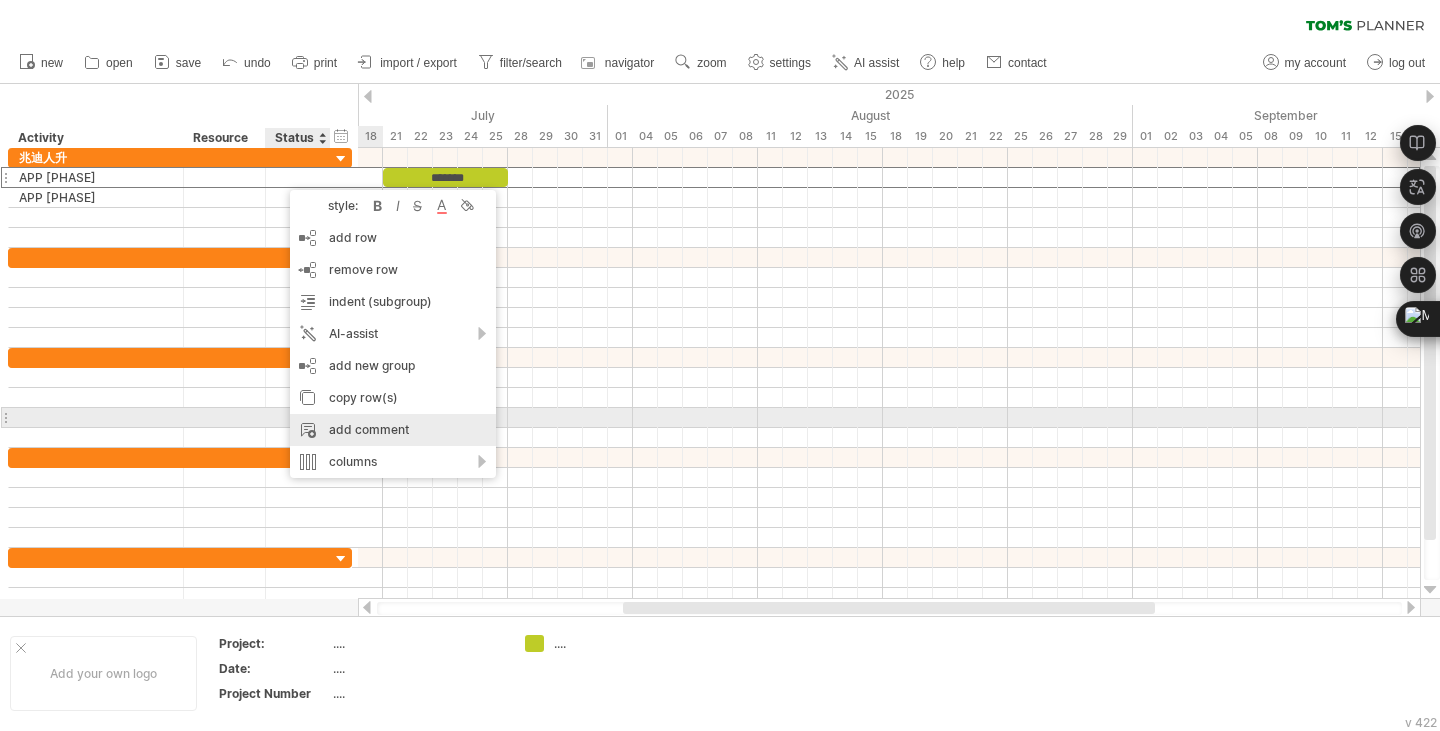click on "add comment" at bounding box center (393, 430) 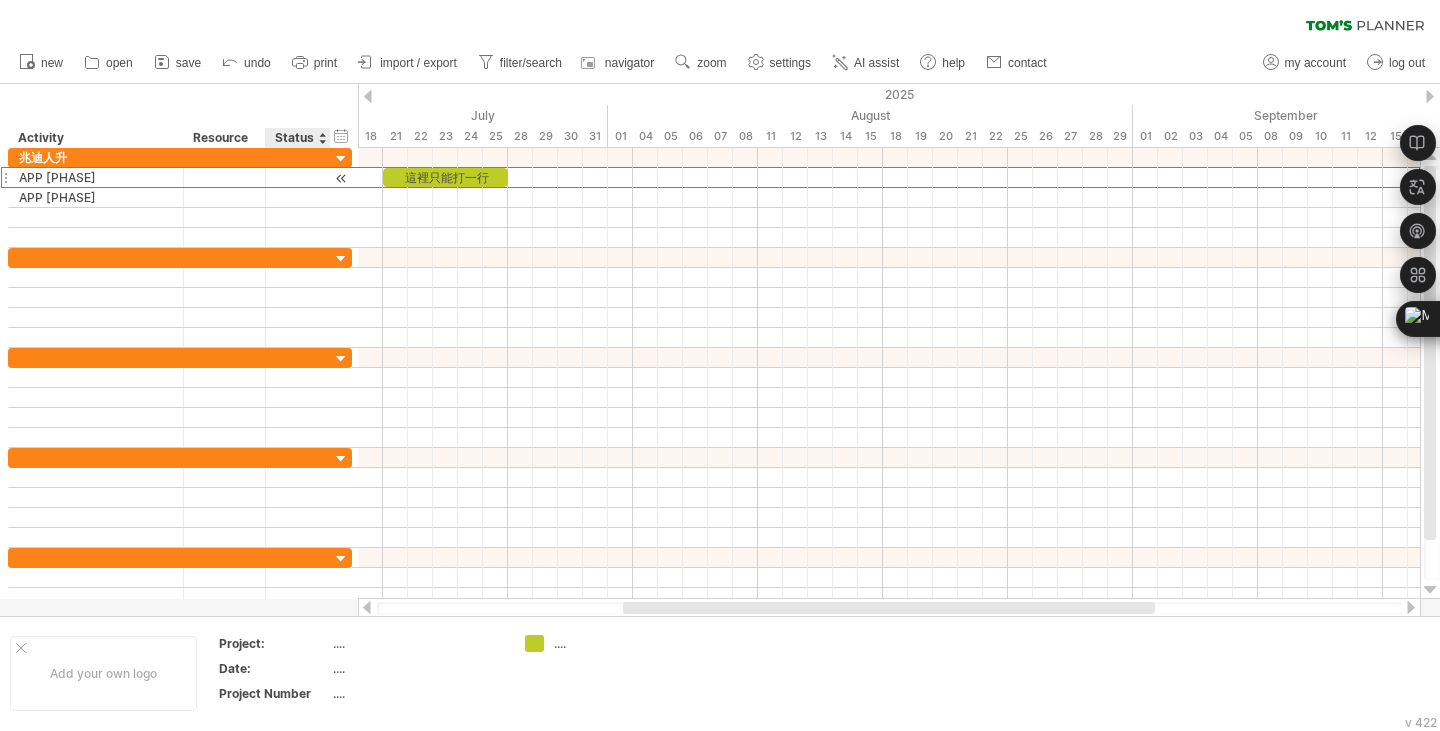 click at bounding box center (298, 177) 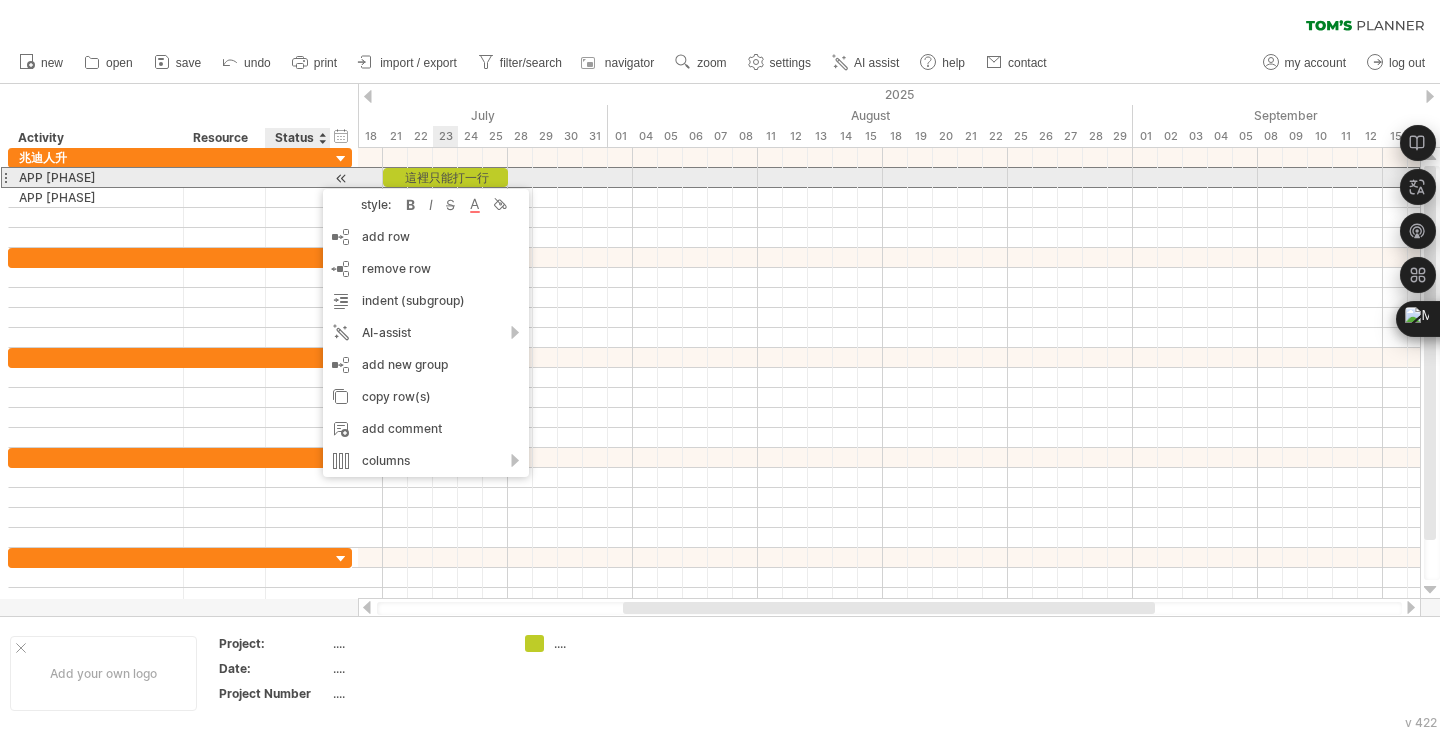 click at bounding box center [889, 158] 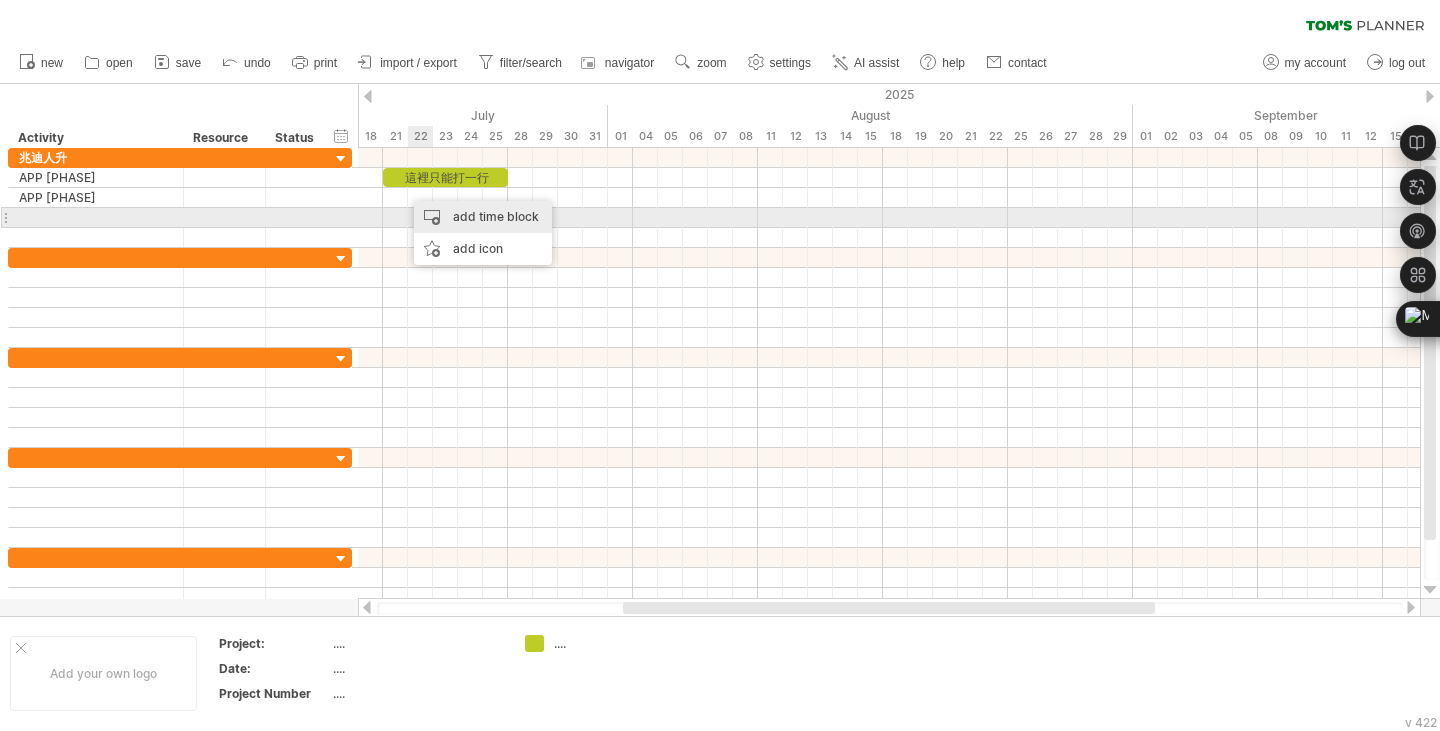 click on "add time block" at bounding box center [483, 217] 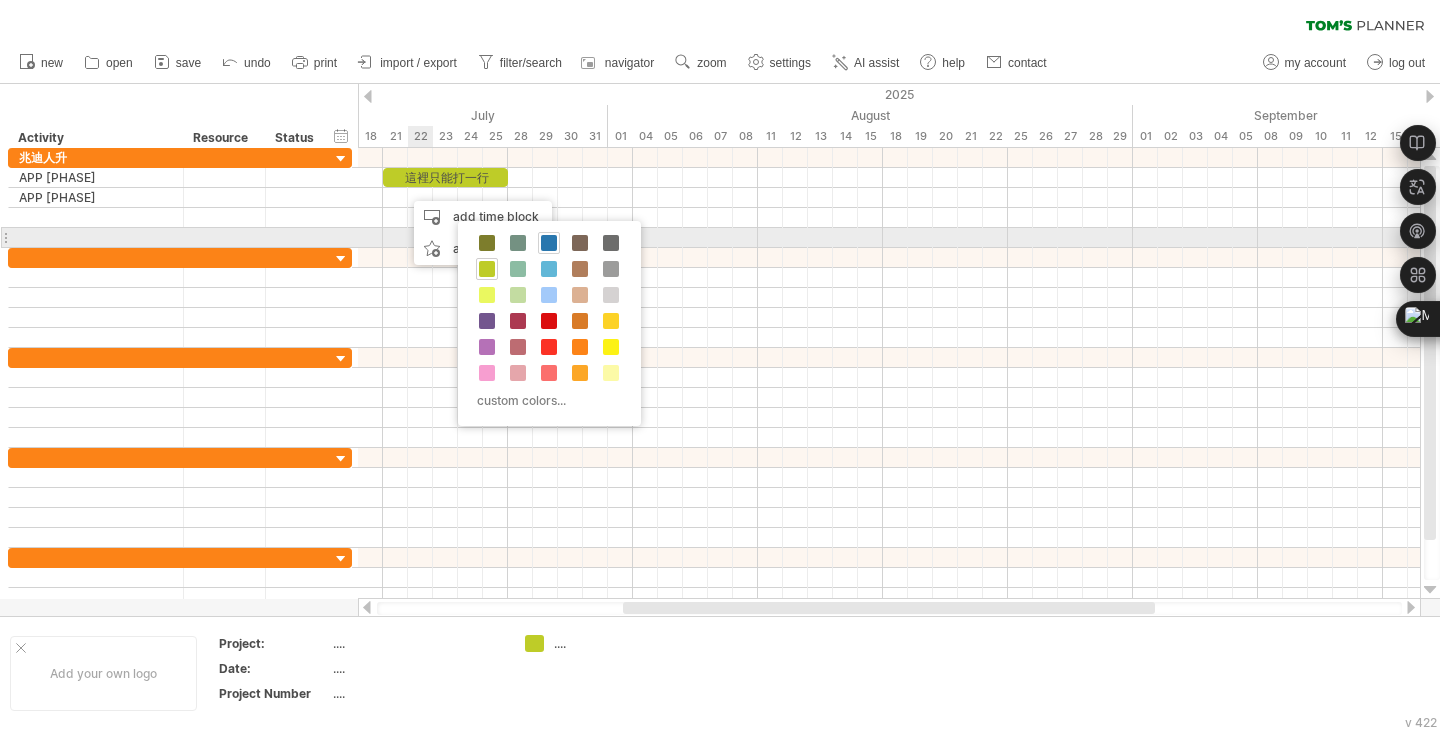 click at bounding box center (549, 243) 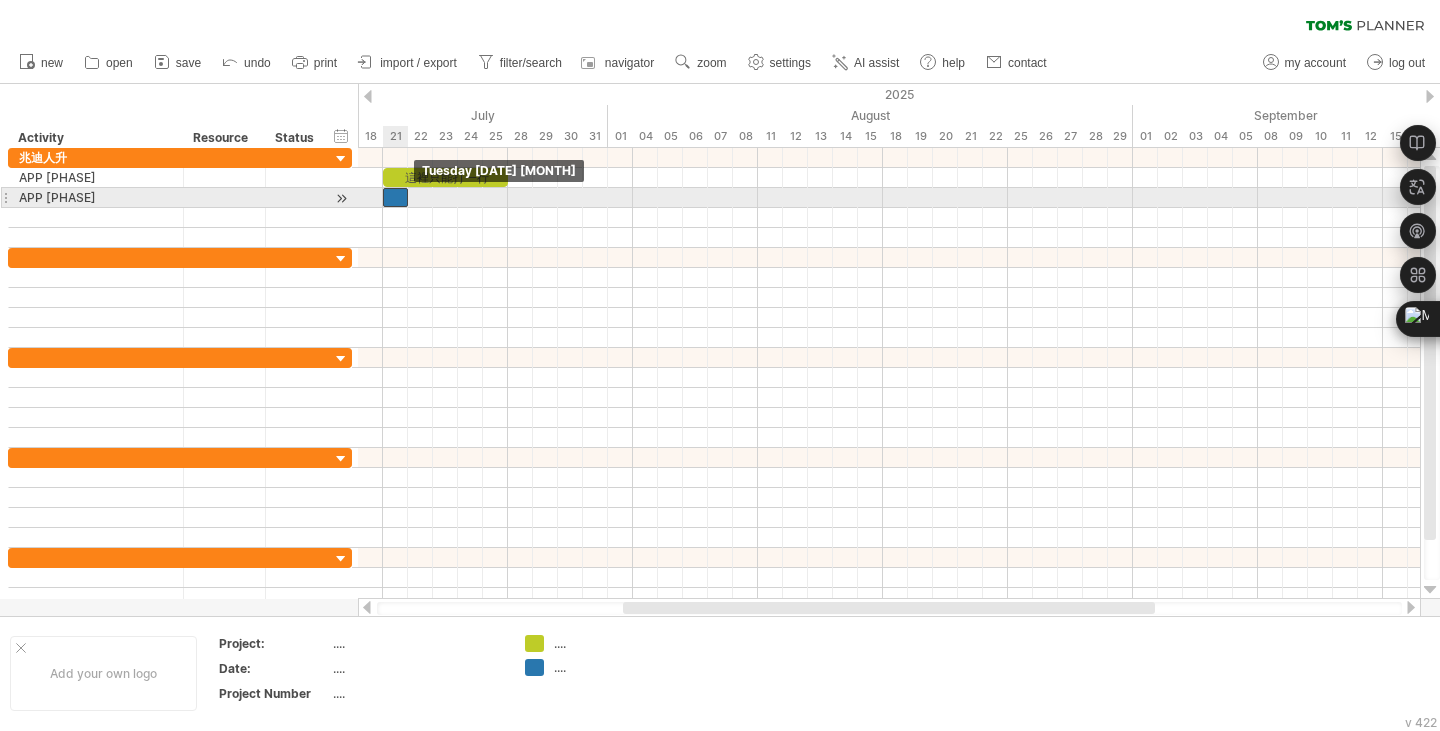 drag, startPoint x: 418, startPoint y: 195, endPoint x: 394, endPoint y: 199, distance: 24.33105 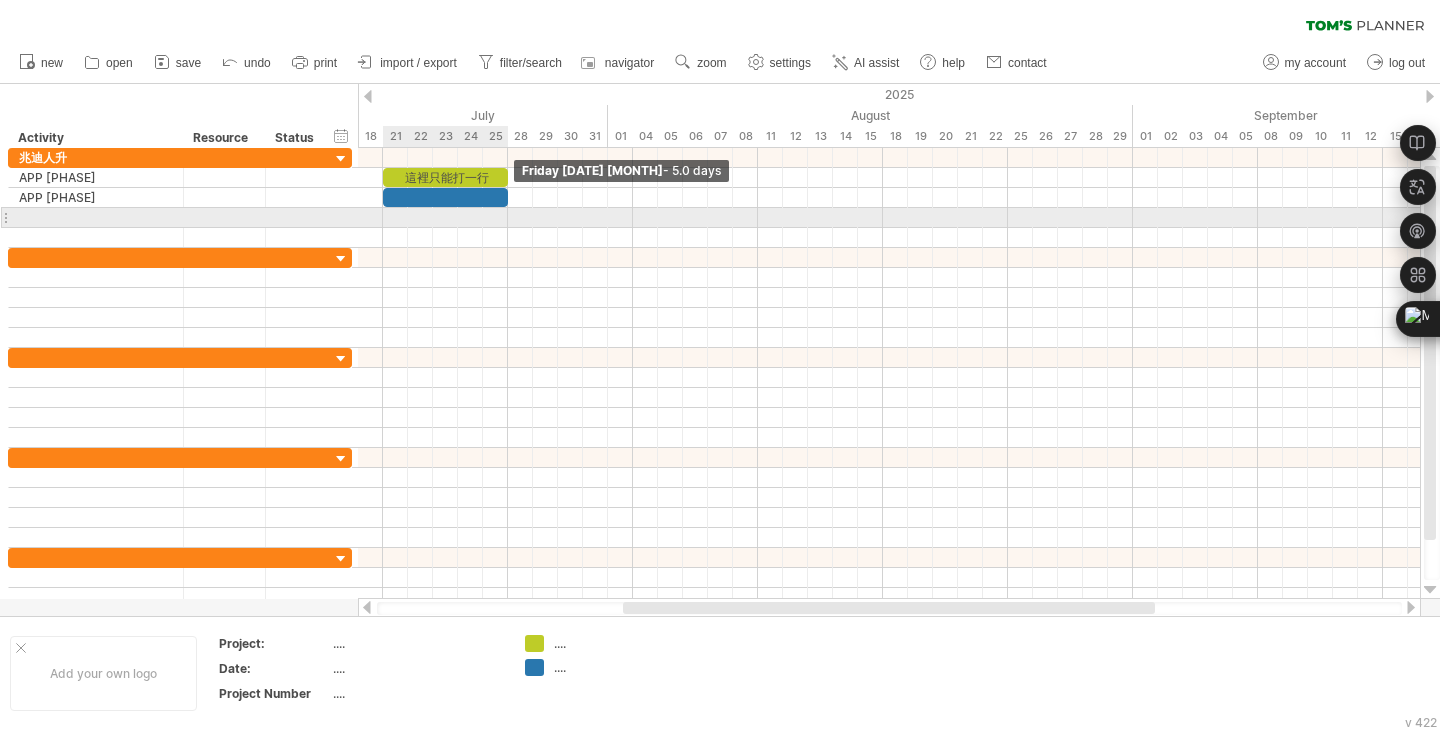 drag, startPoint x: 410, startPoint y: 199, endPoint x: 519, endPoint y: 214, distance: 110.02727 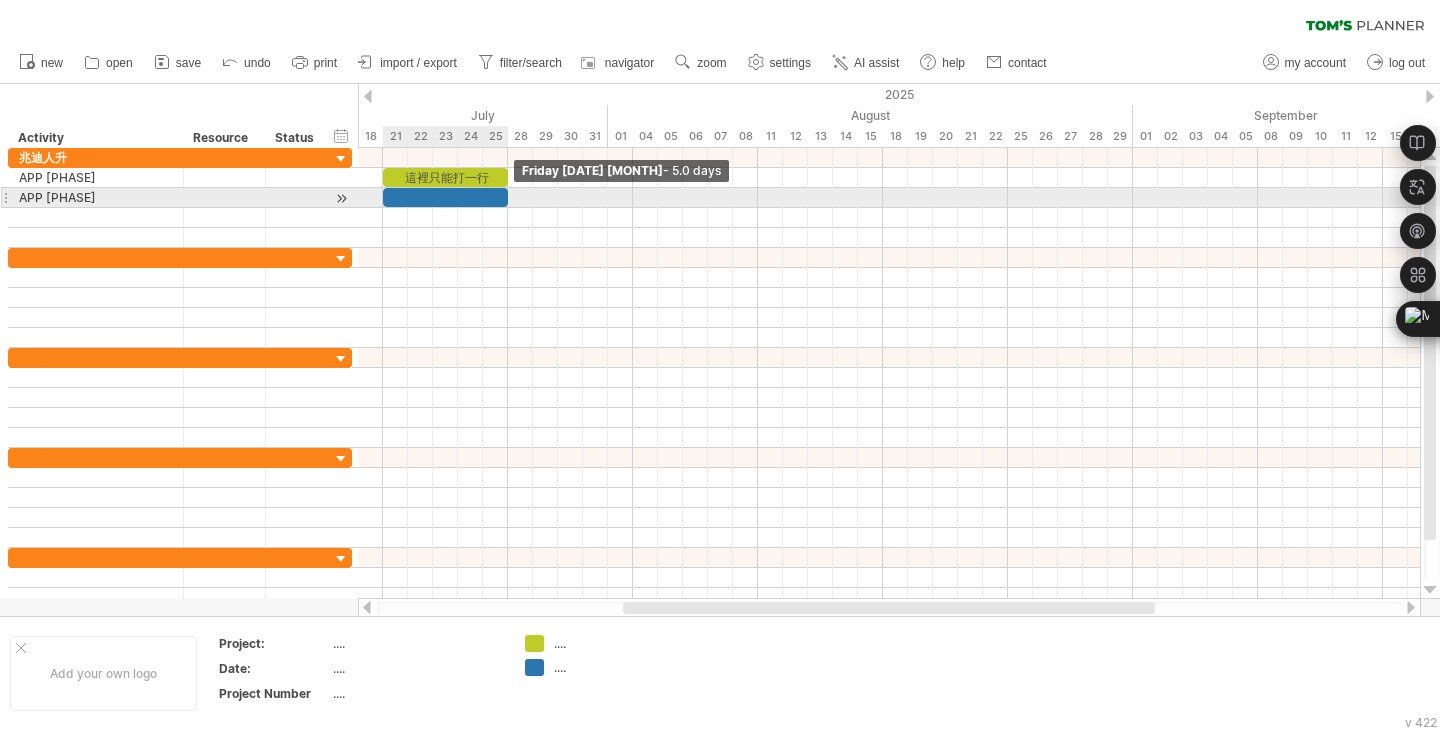 drag, startPoint x: 521, startPoint y: 202, endPoint x: 506, endPoint y: 201, distance: 15.033297 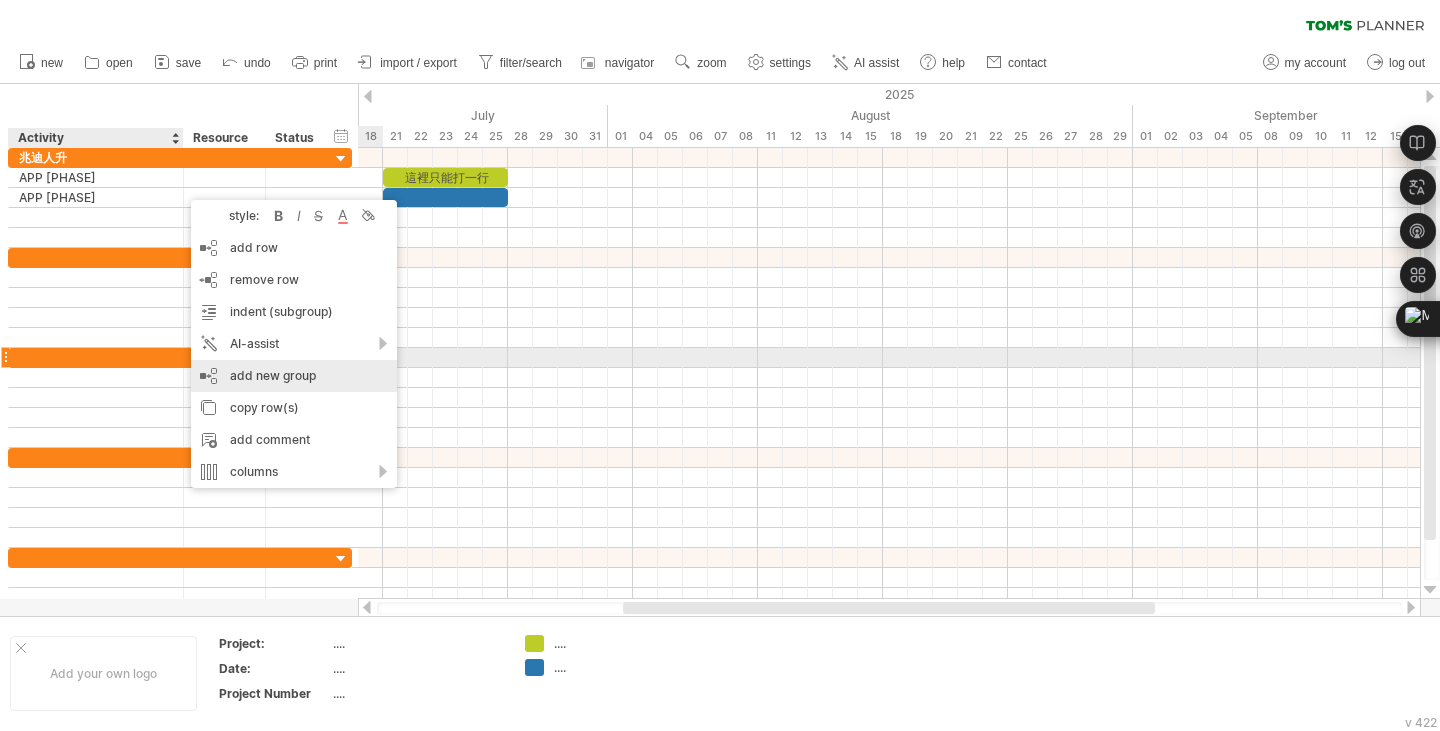 click on "add new group" at bounding box center [294, 376] 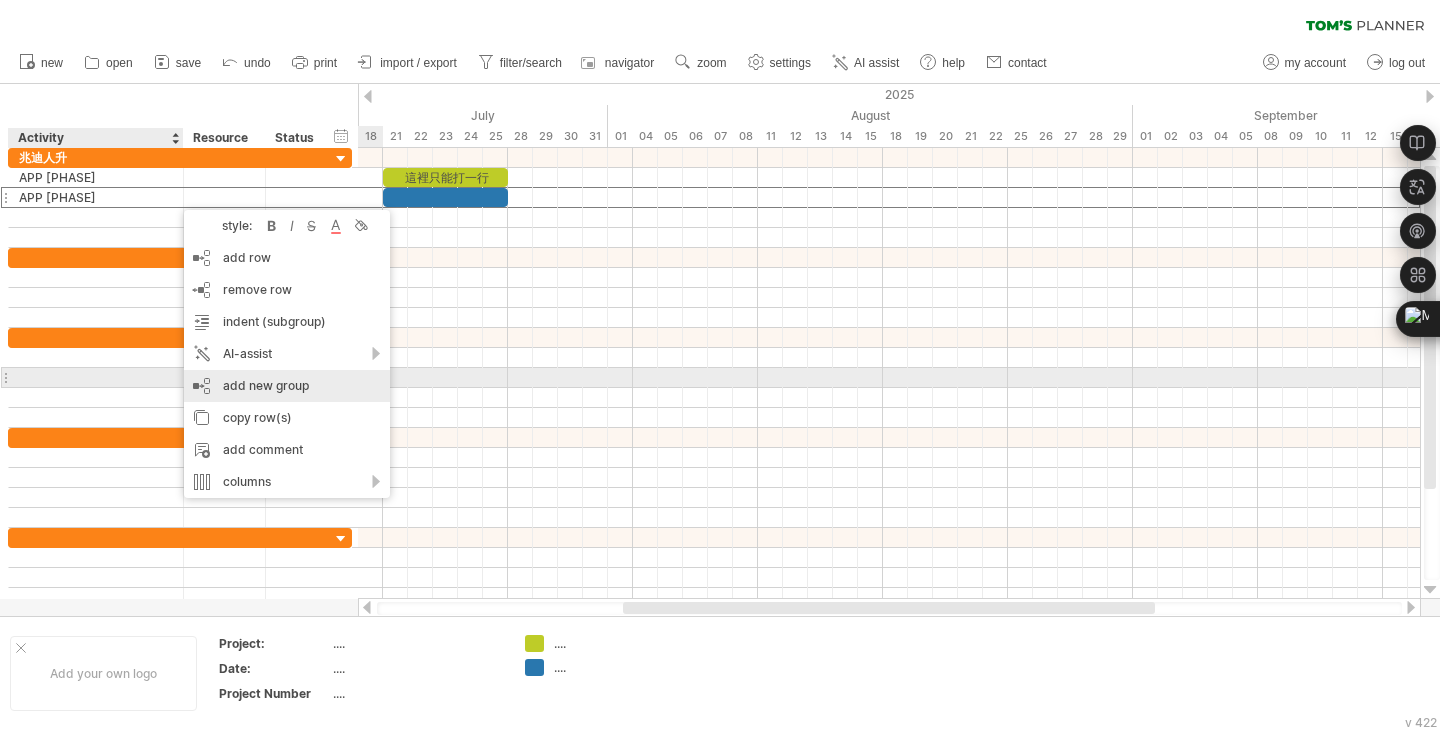 click on "add new group" at bounding box center [287, 386] 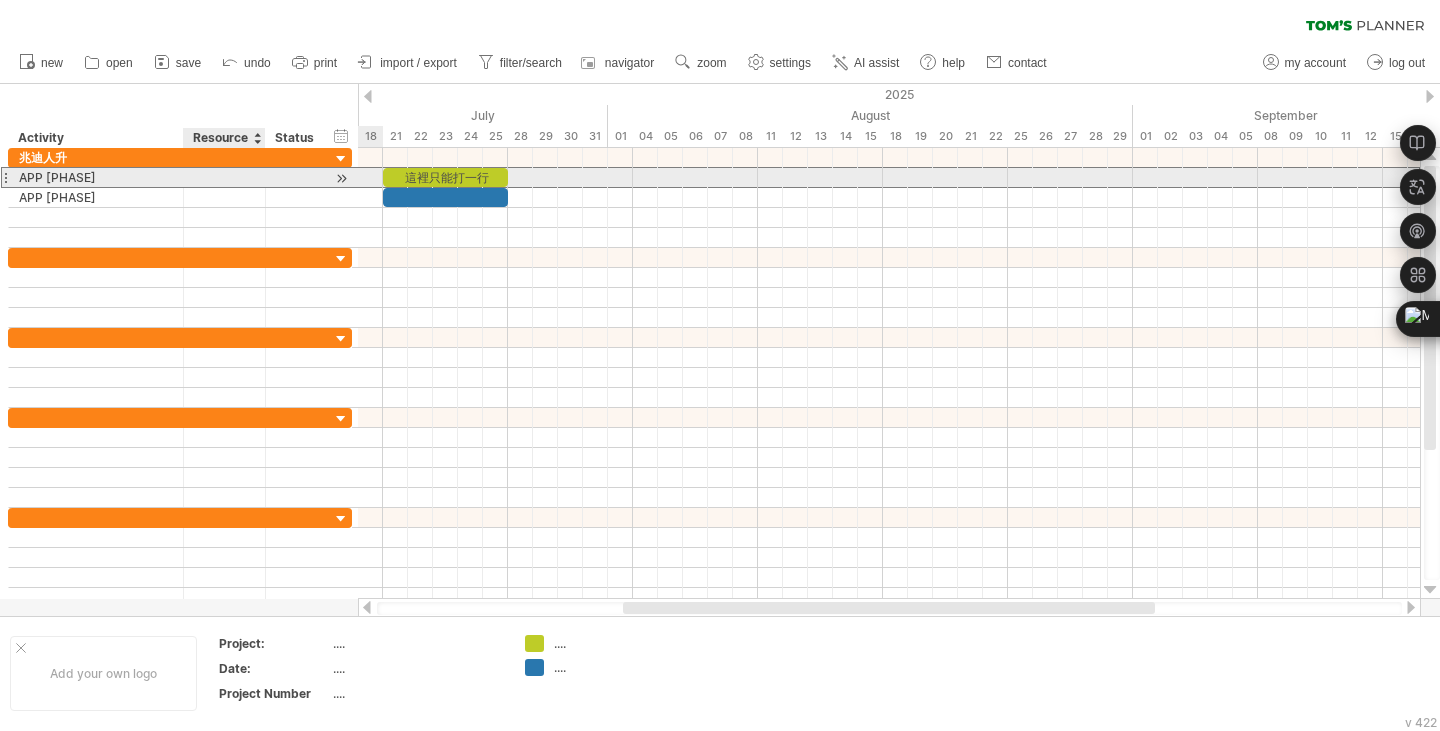 click at bounding box center [224, 177] 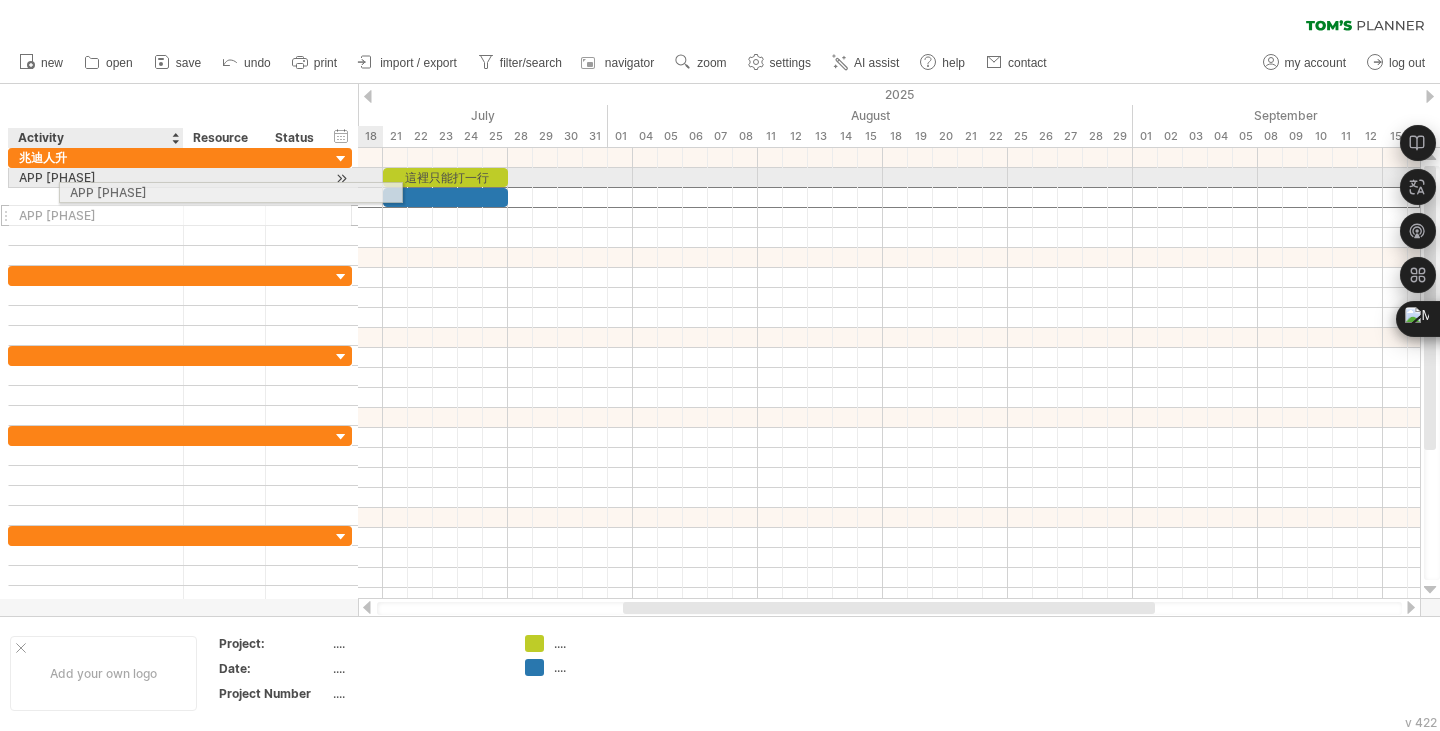 drag, startPoint x: 106, startPoint y: 199, endPoint x: 159, endPoint y: 189, distance: 53.935146 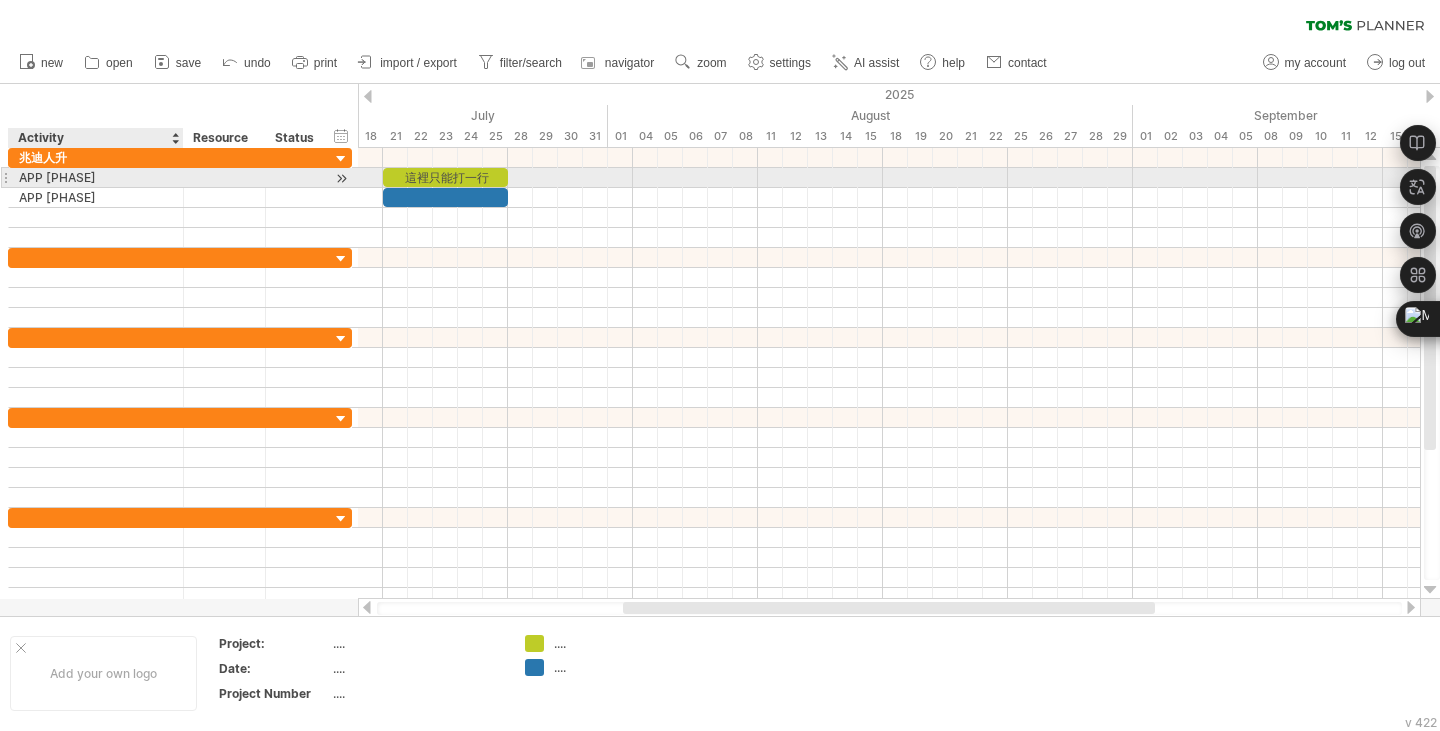 click on "APP [PHASE]" at bounding box center [96, 177] 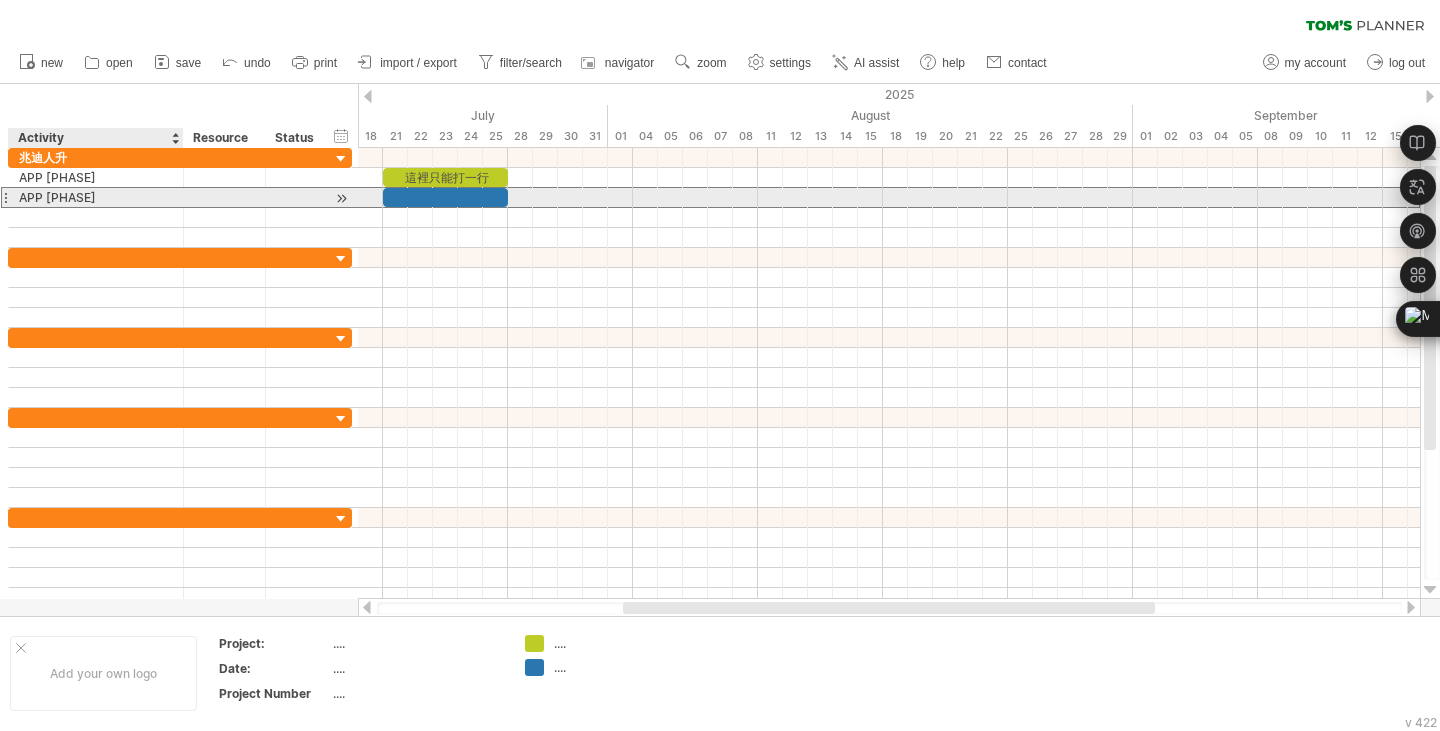 click on "APP [PHASE]" at bounding box center [96, 197] 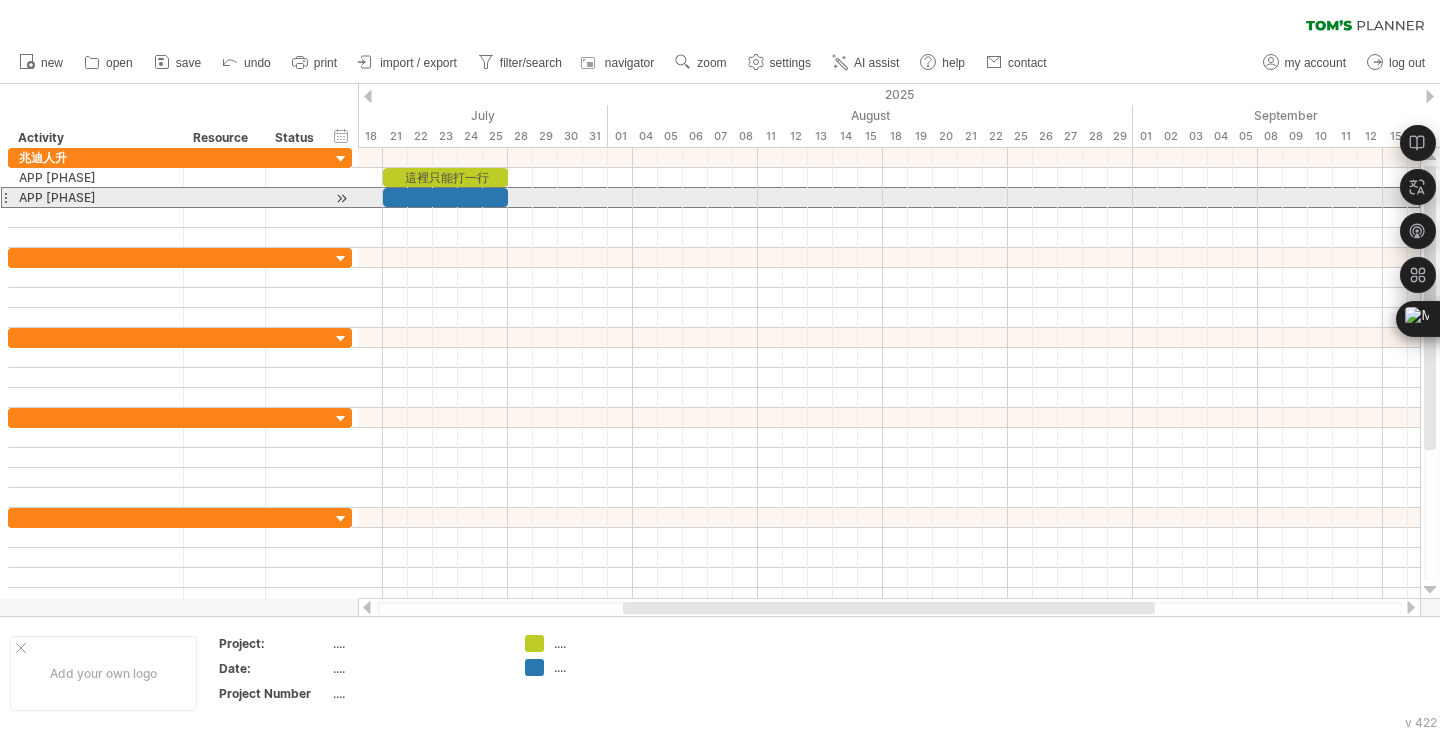 click at bounding box center (5, 197) 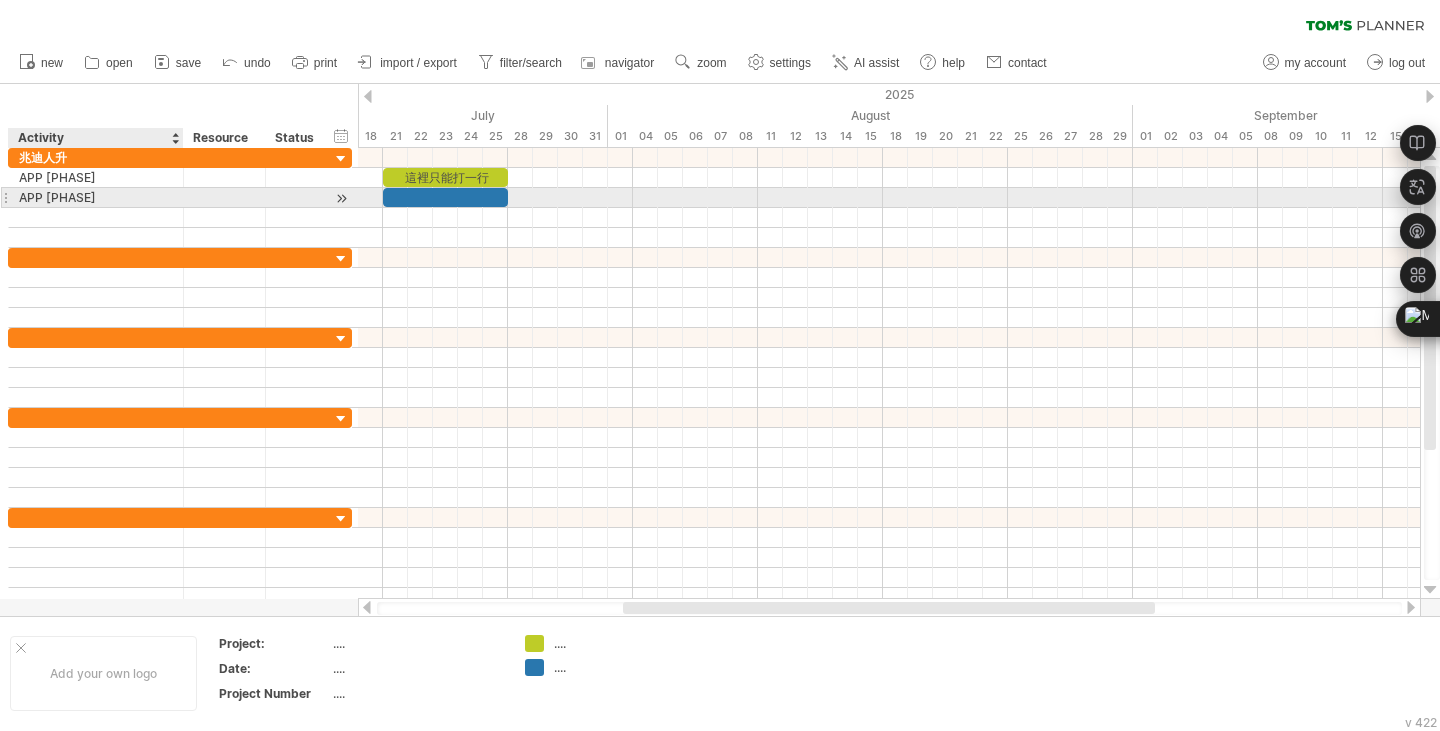 click on "APP [PHASE]" at bounding box center (96, 197) 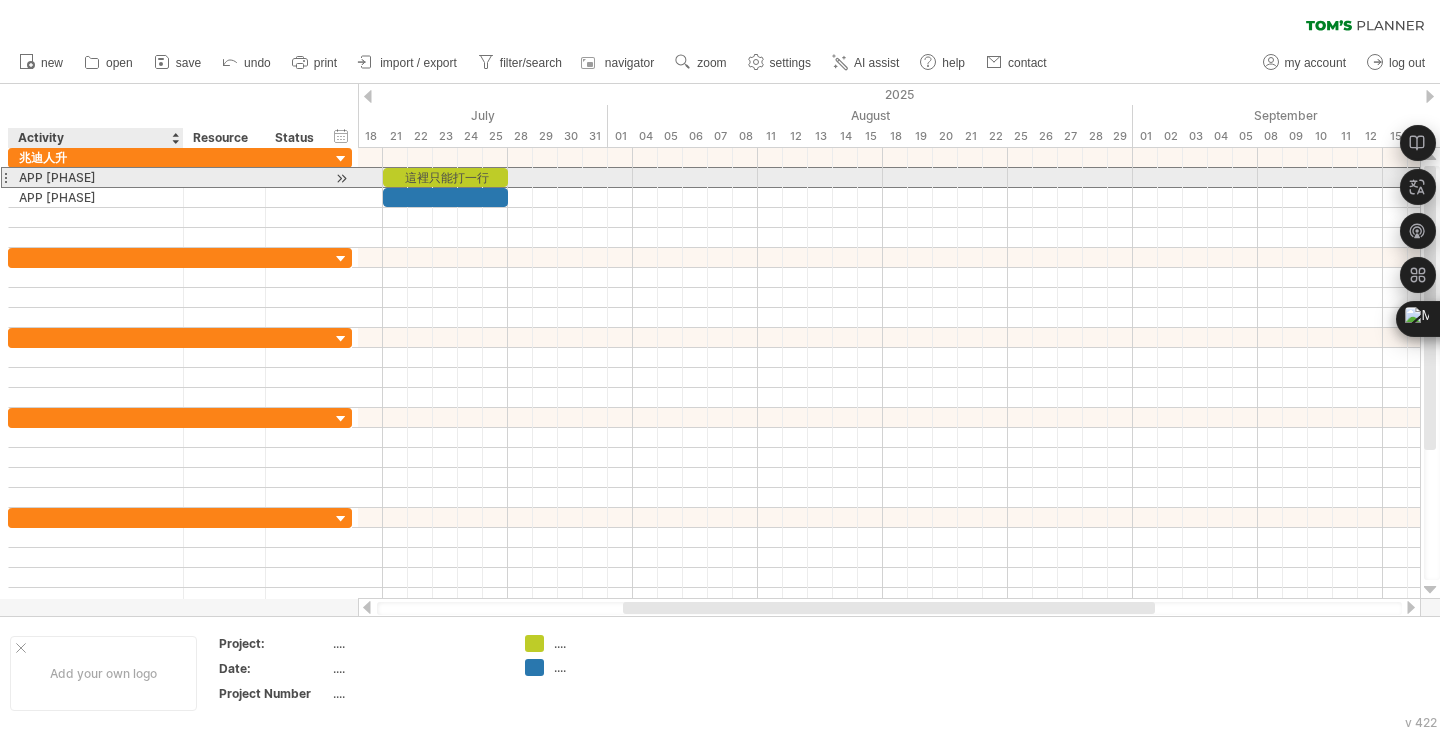 click on "******** APP 第一階段" at bounding box center [180, 177] 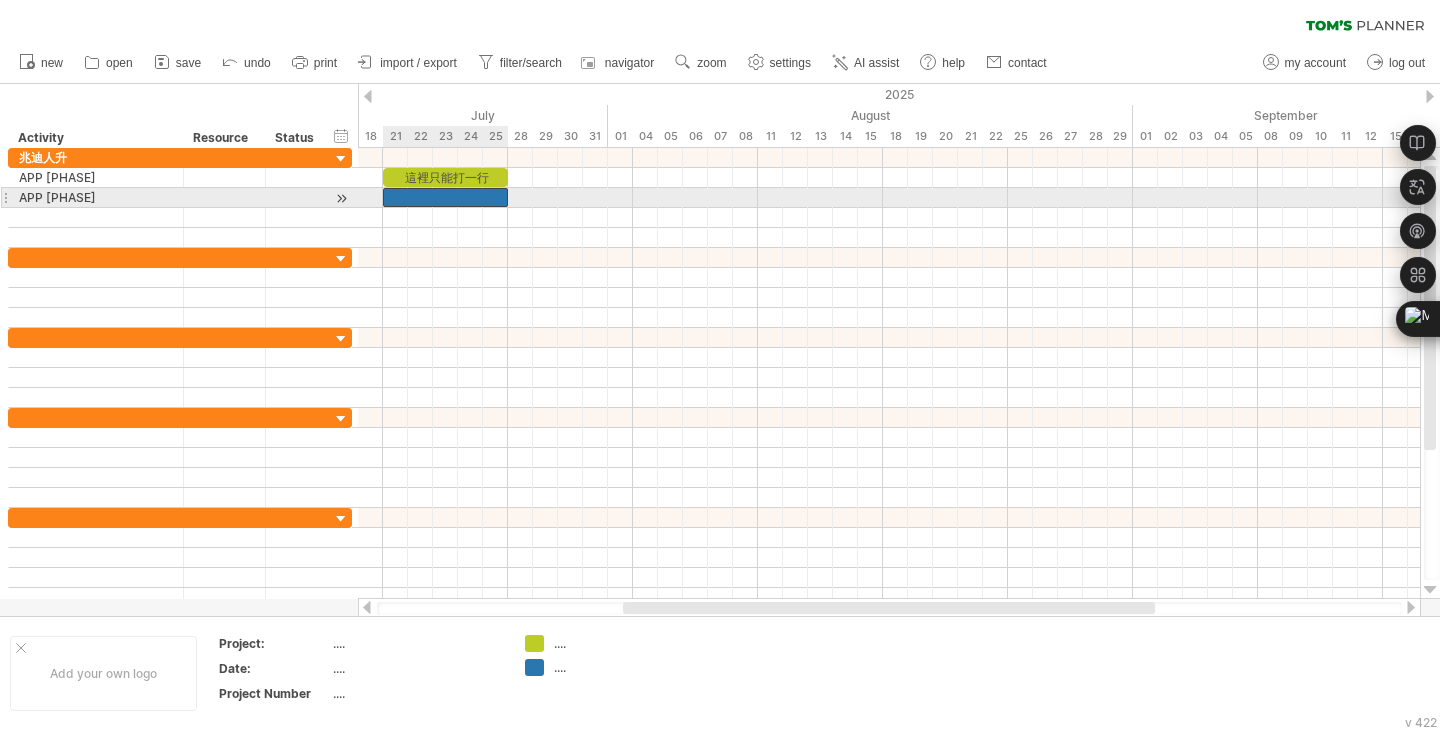 click at bounding box center (445, 197) 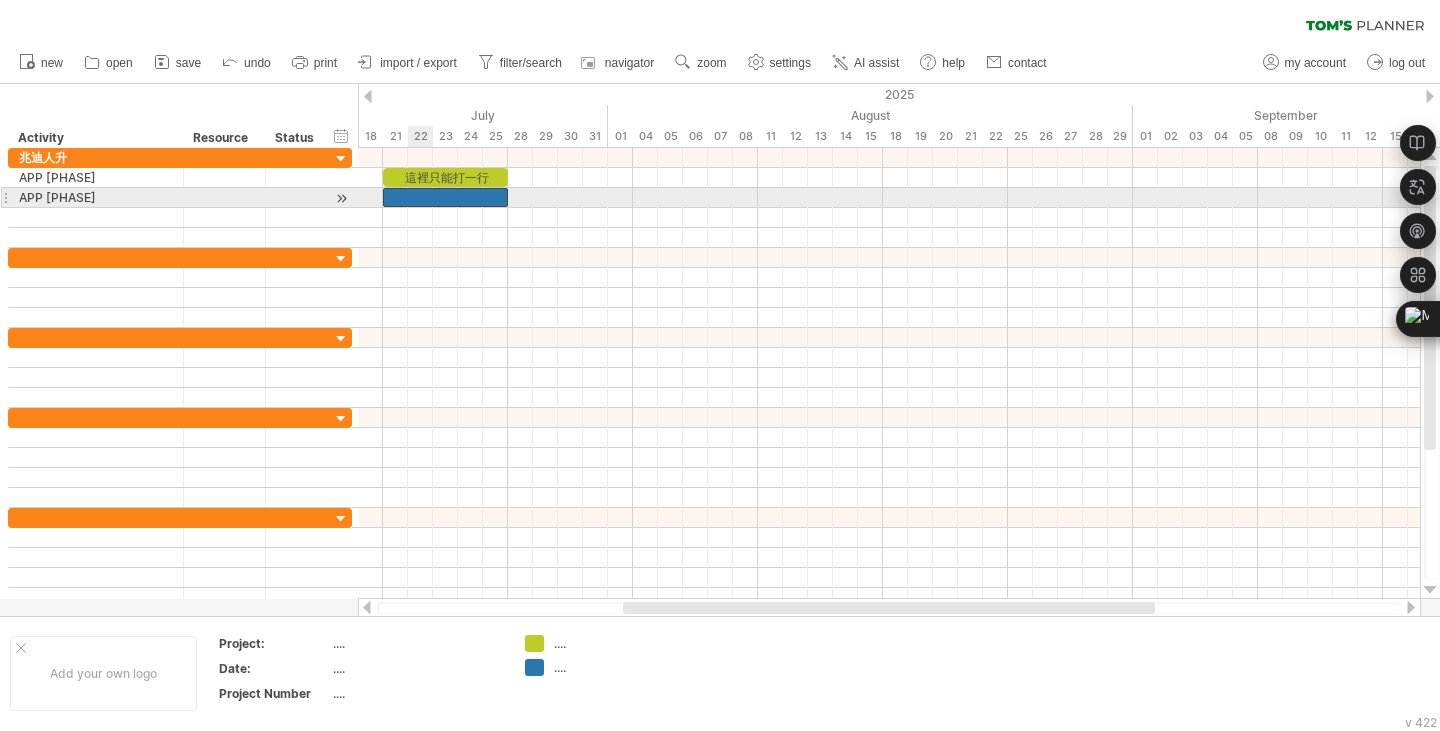 click at bounding box center (445, 197) 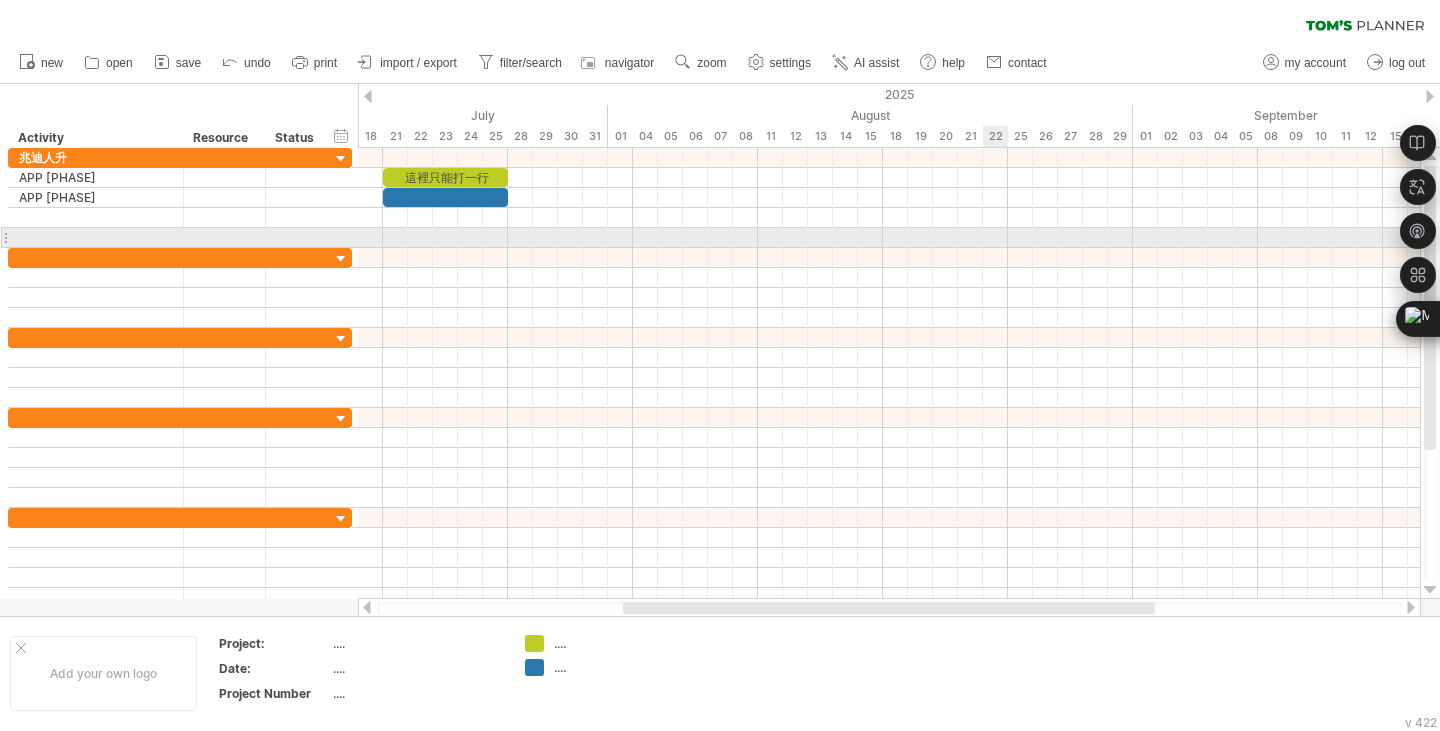click at bounding box center (889, 238) 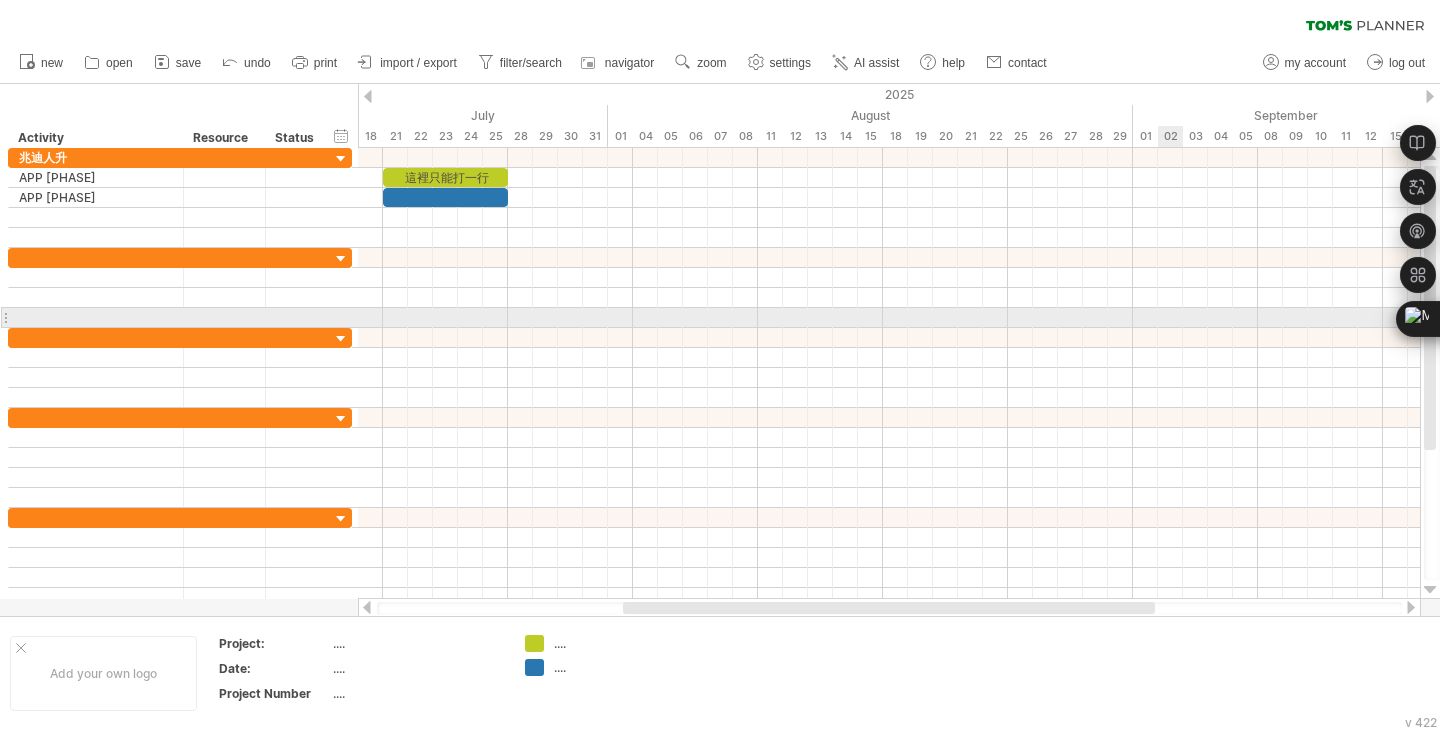 click at bounding box center (889, 318) 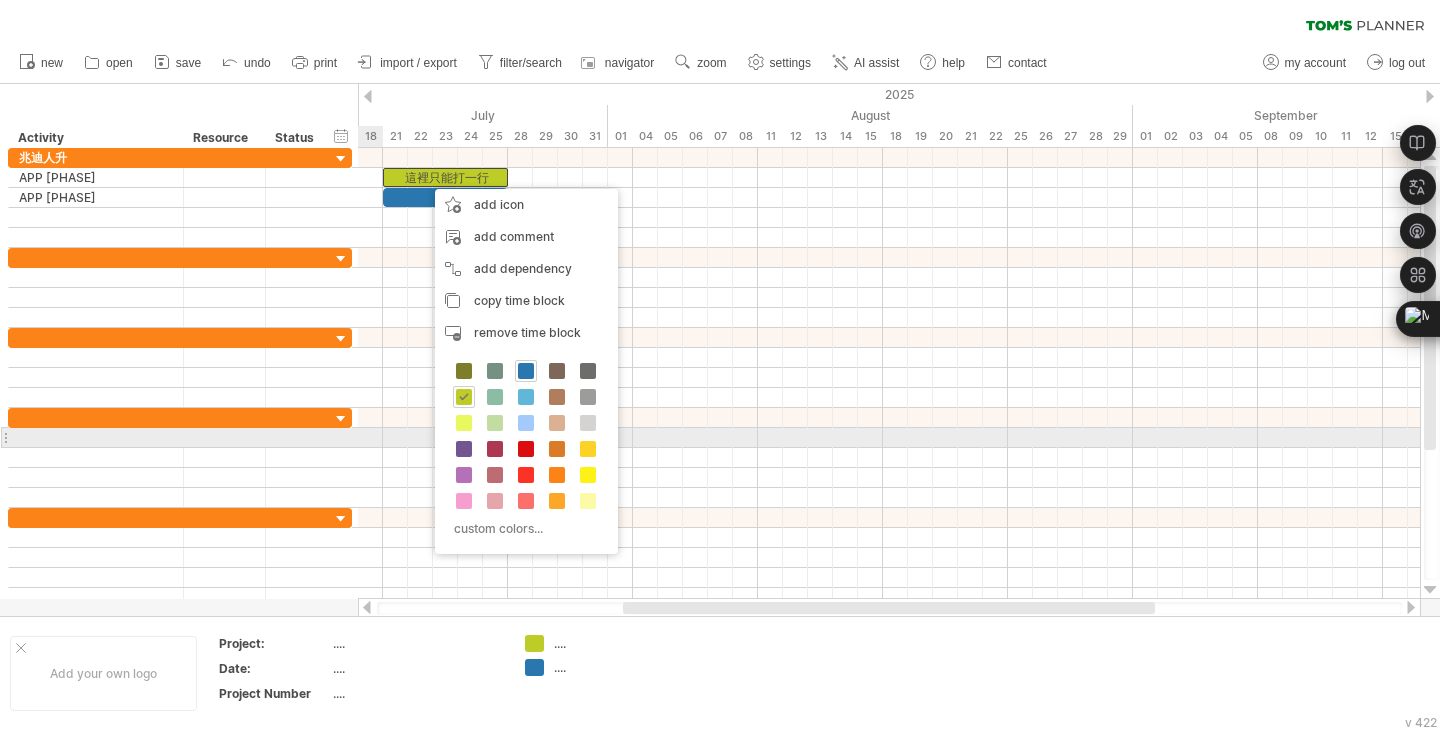click at bounding box center [180, 438] 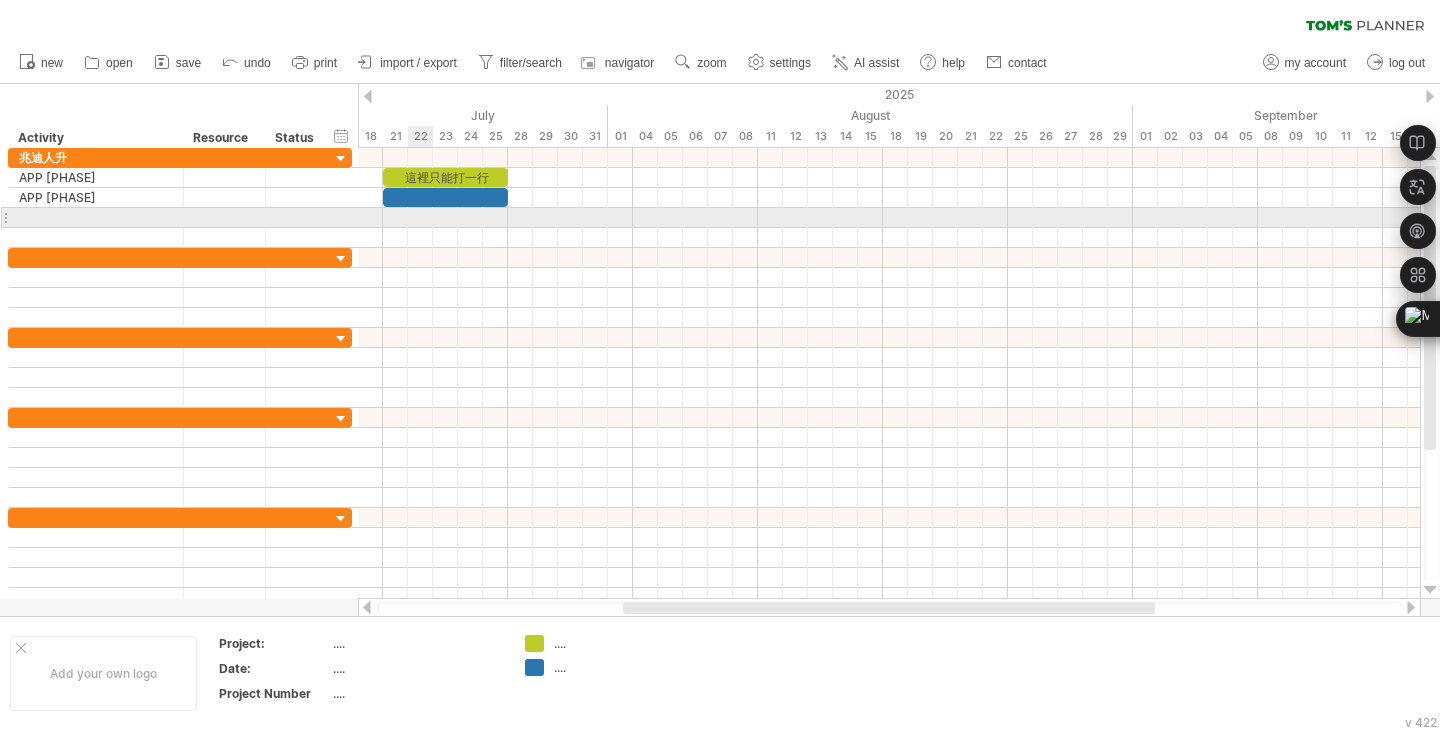 click at bounding box center (889, 218) 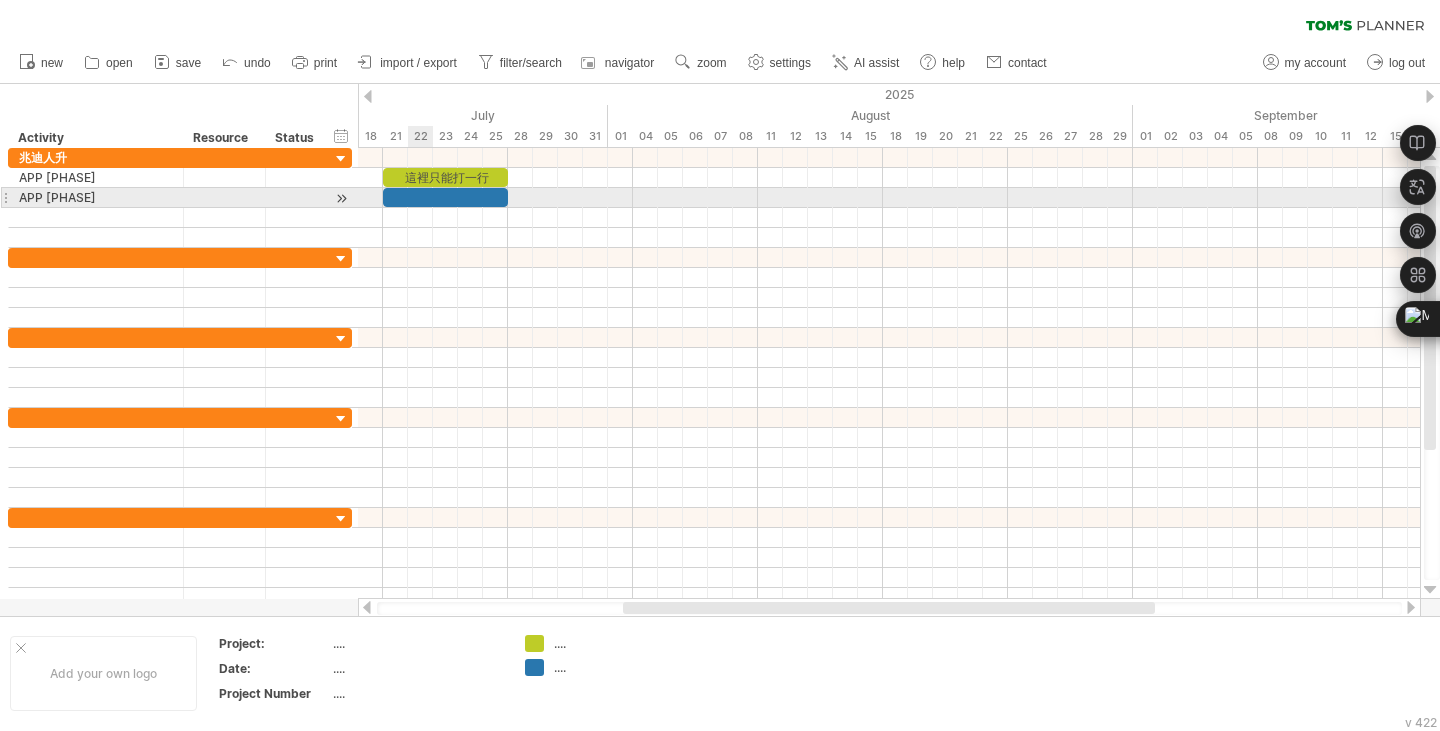 click at bounding box center [445, 197] 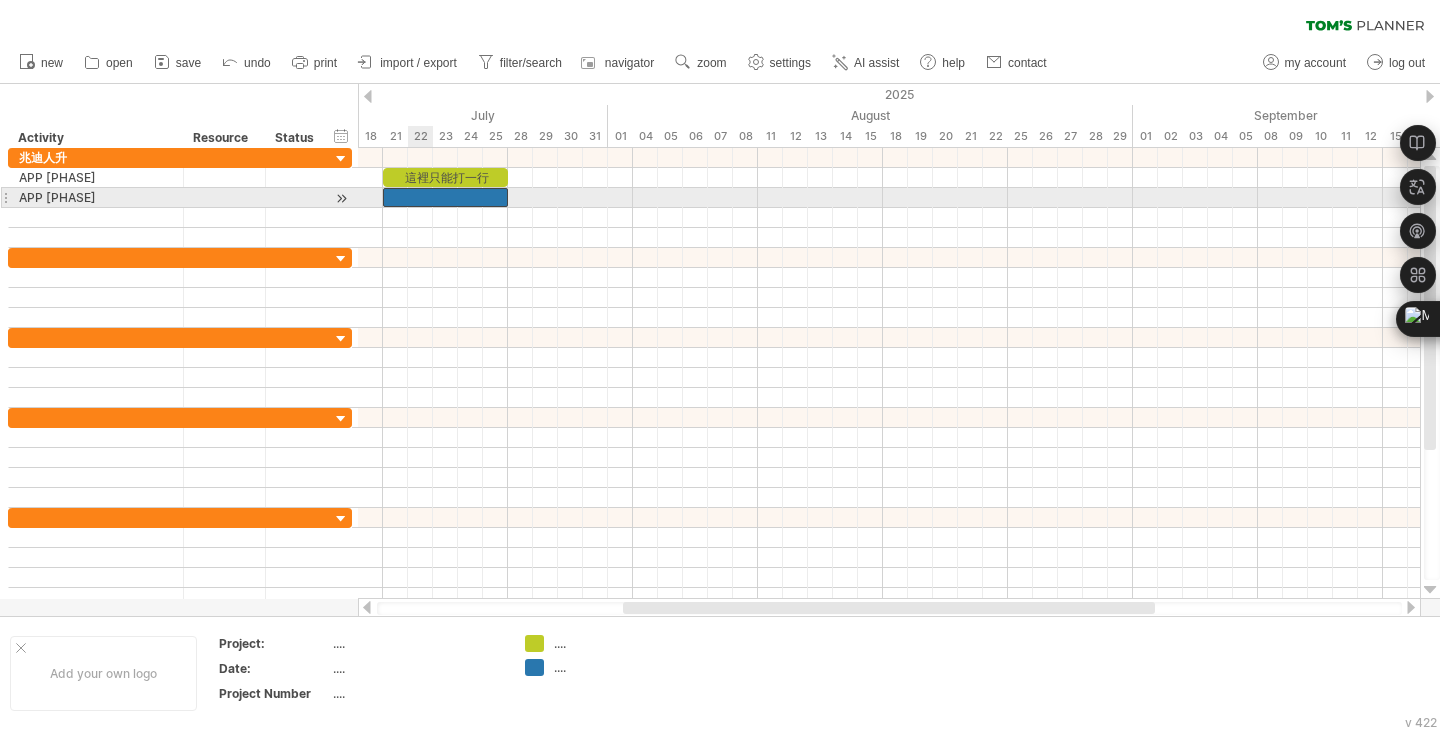 click at bounding box center [445, 197] 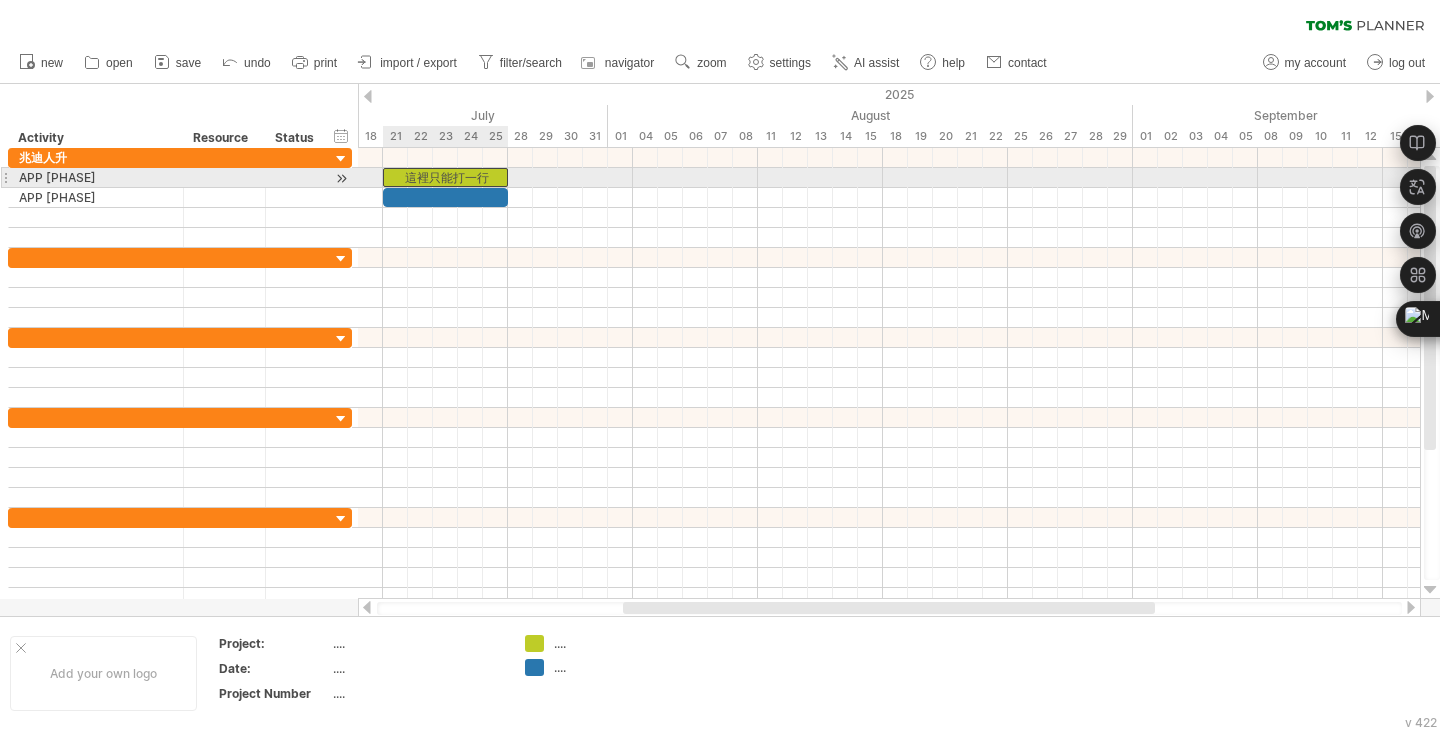 click on "這裡只能打一行" at bounding box center [445, 177] 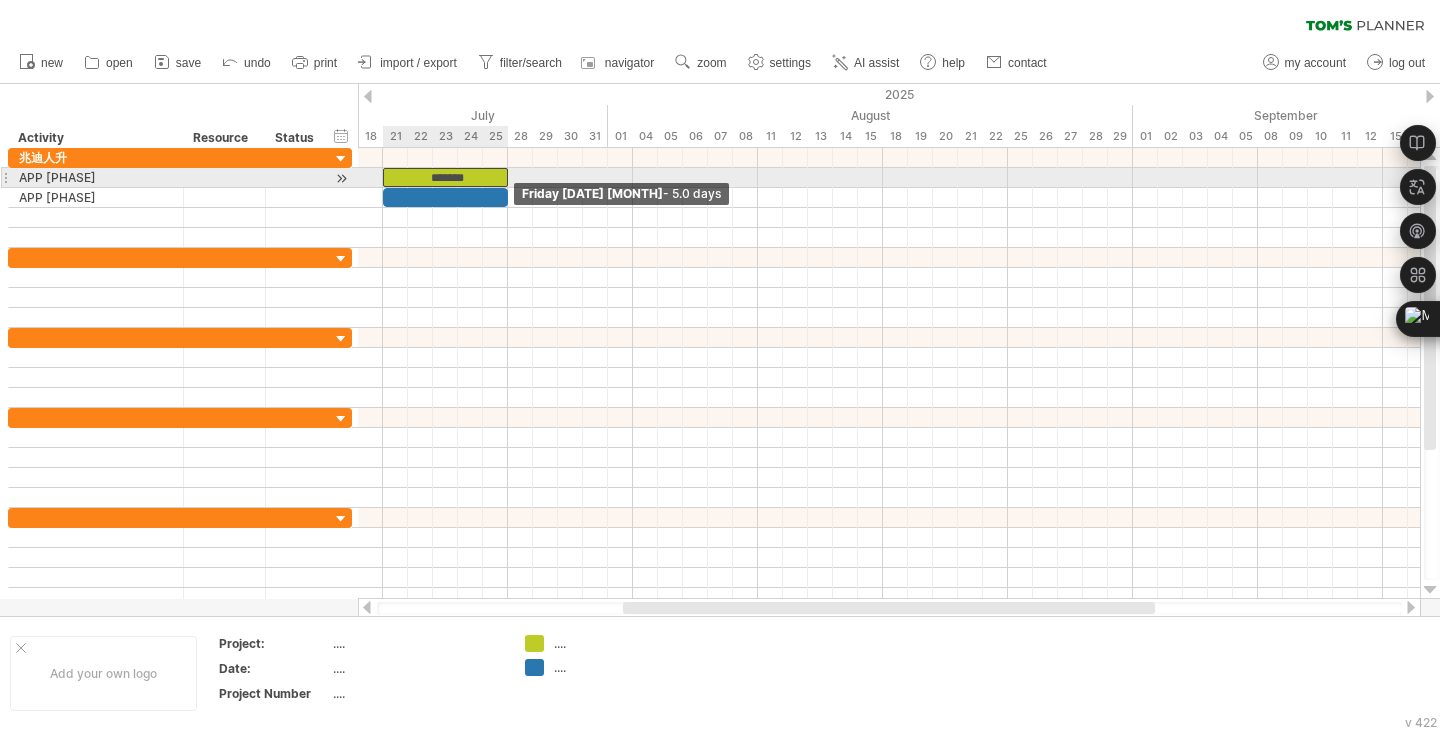 click at bounding box center (508, 177) 